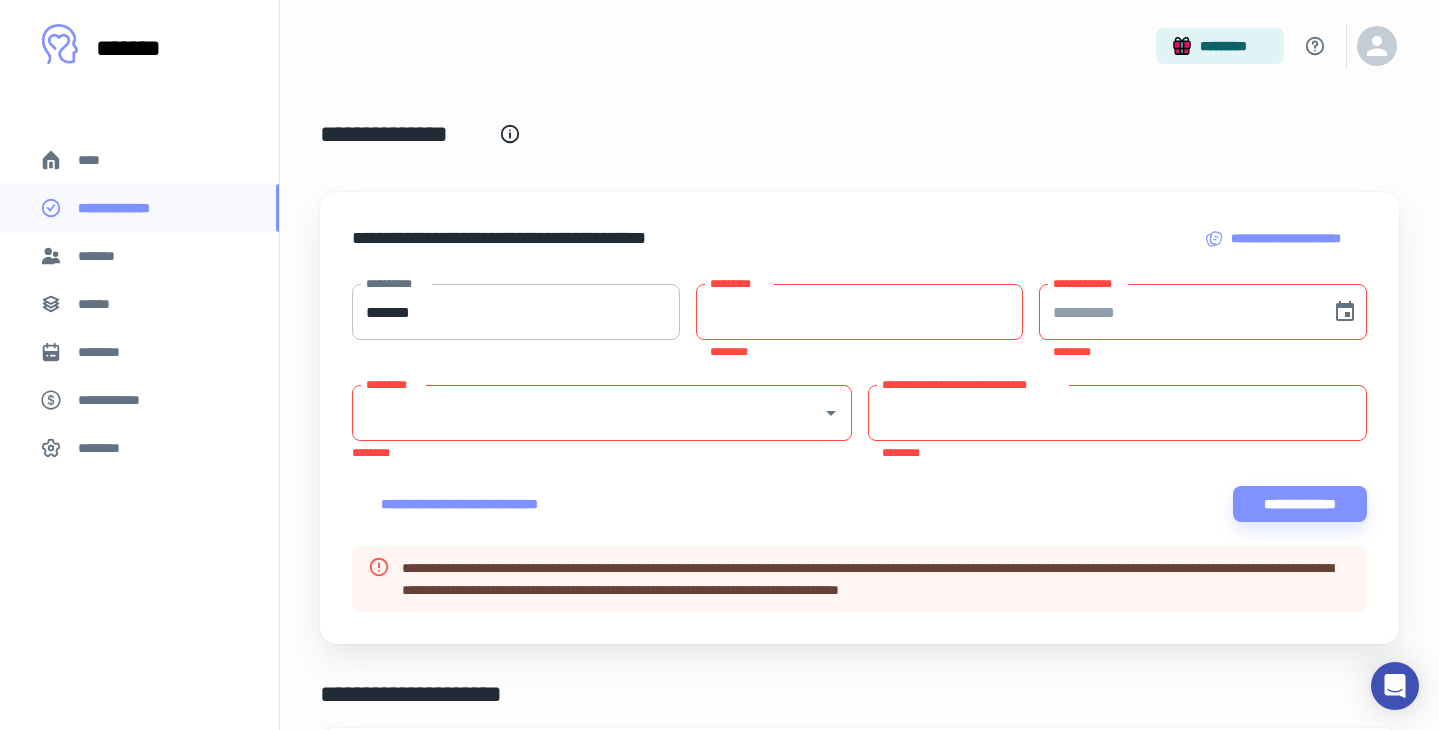 scroll, scrollTop: 0, scrollLeft: 0, axis: both 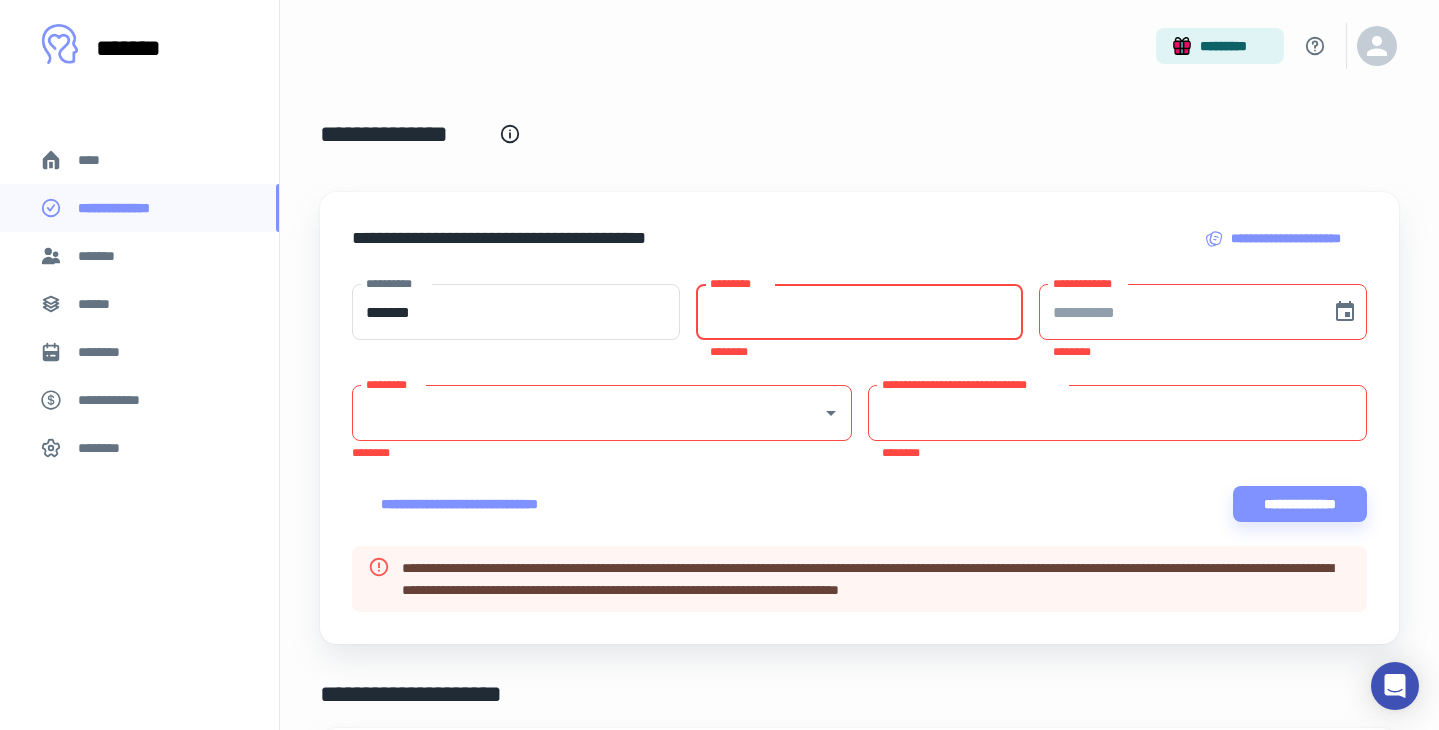 click on "*********" at bounding box center [860, 312] 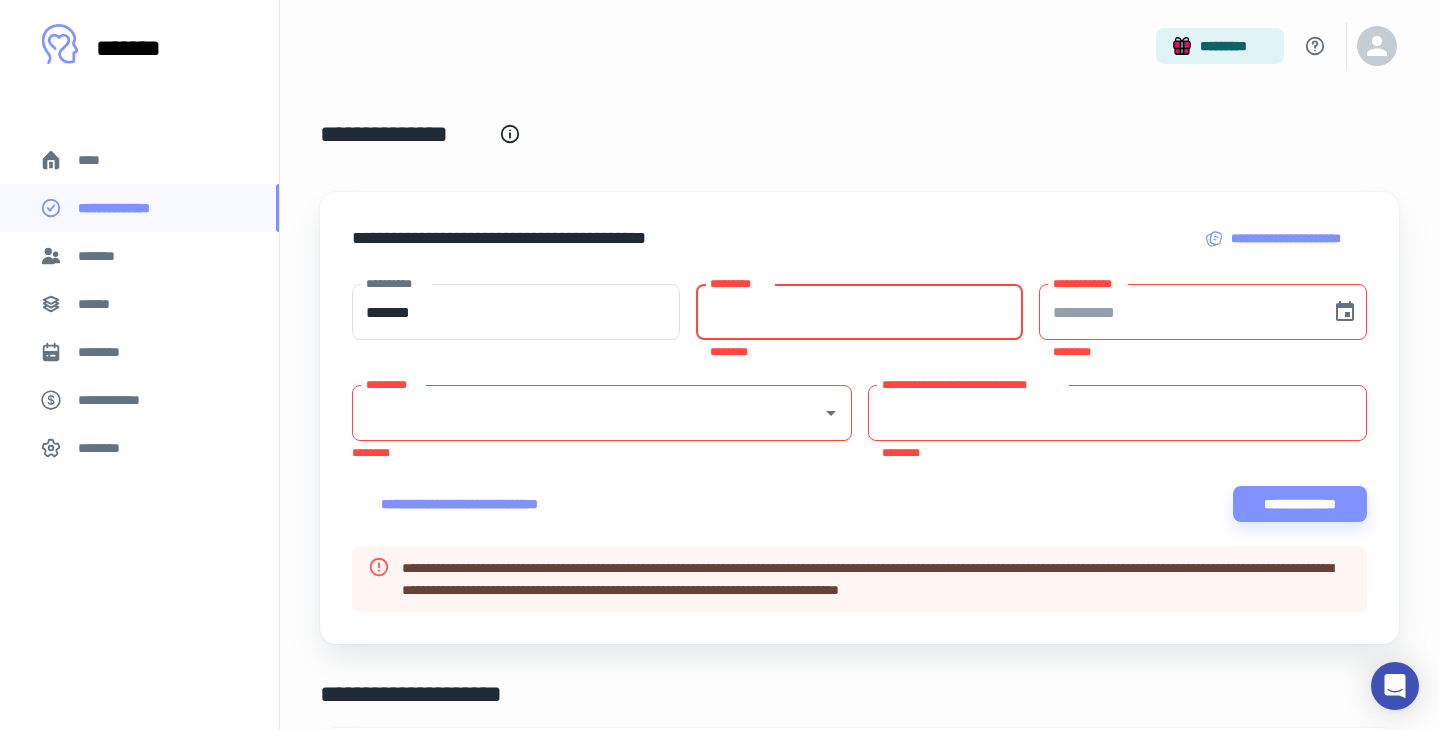 click on "*********" at bounding box center (860, 312) 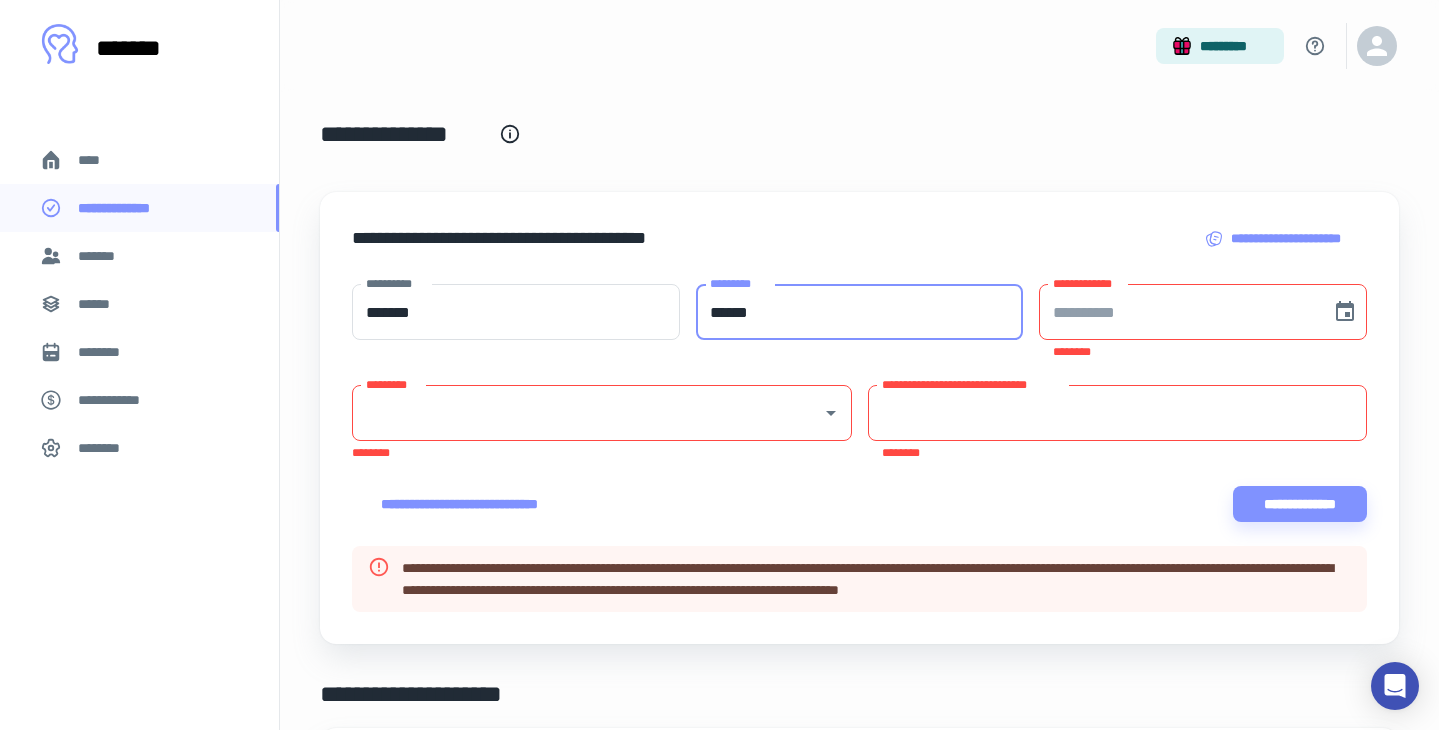 type on "******" 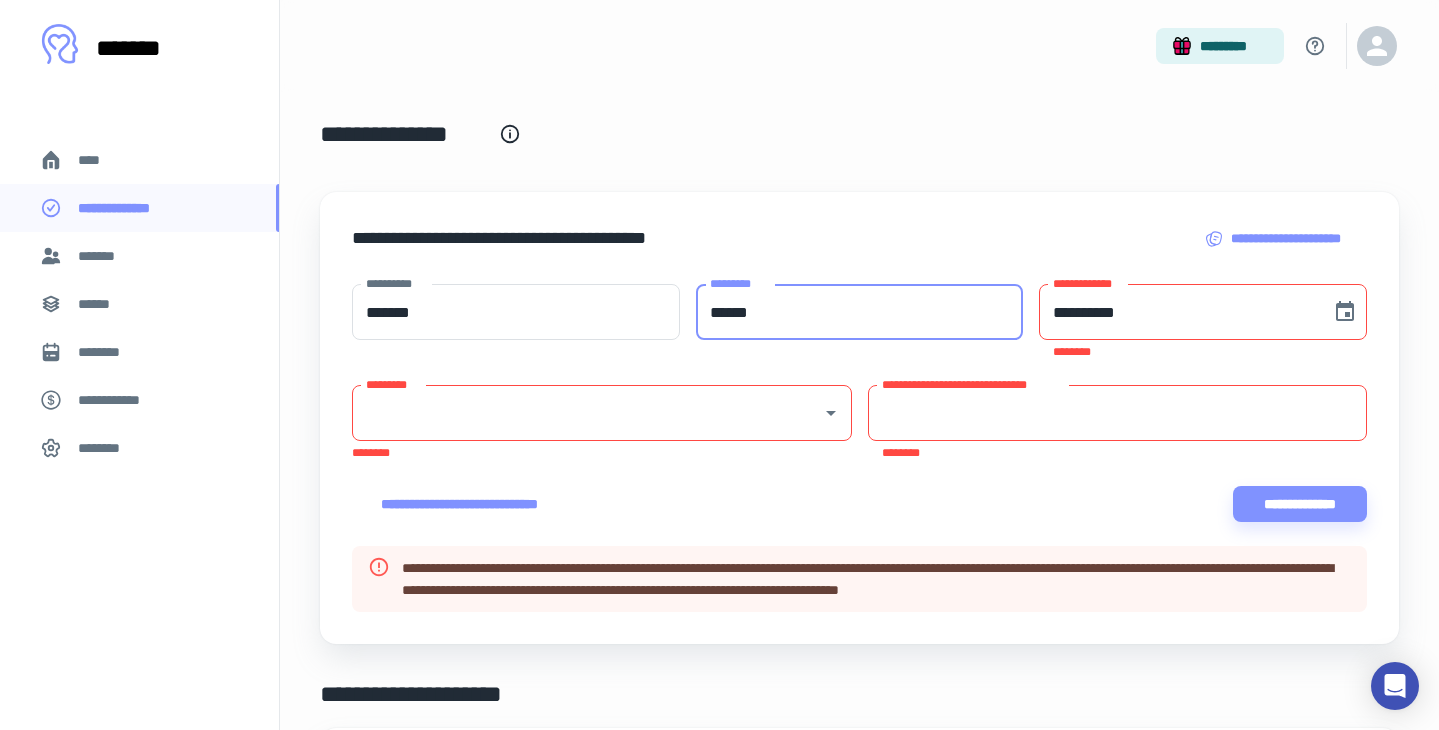 click on "**********" at bounding box center (1178, 312) 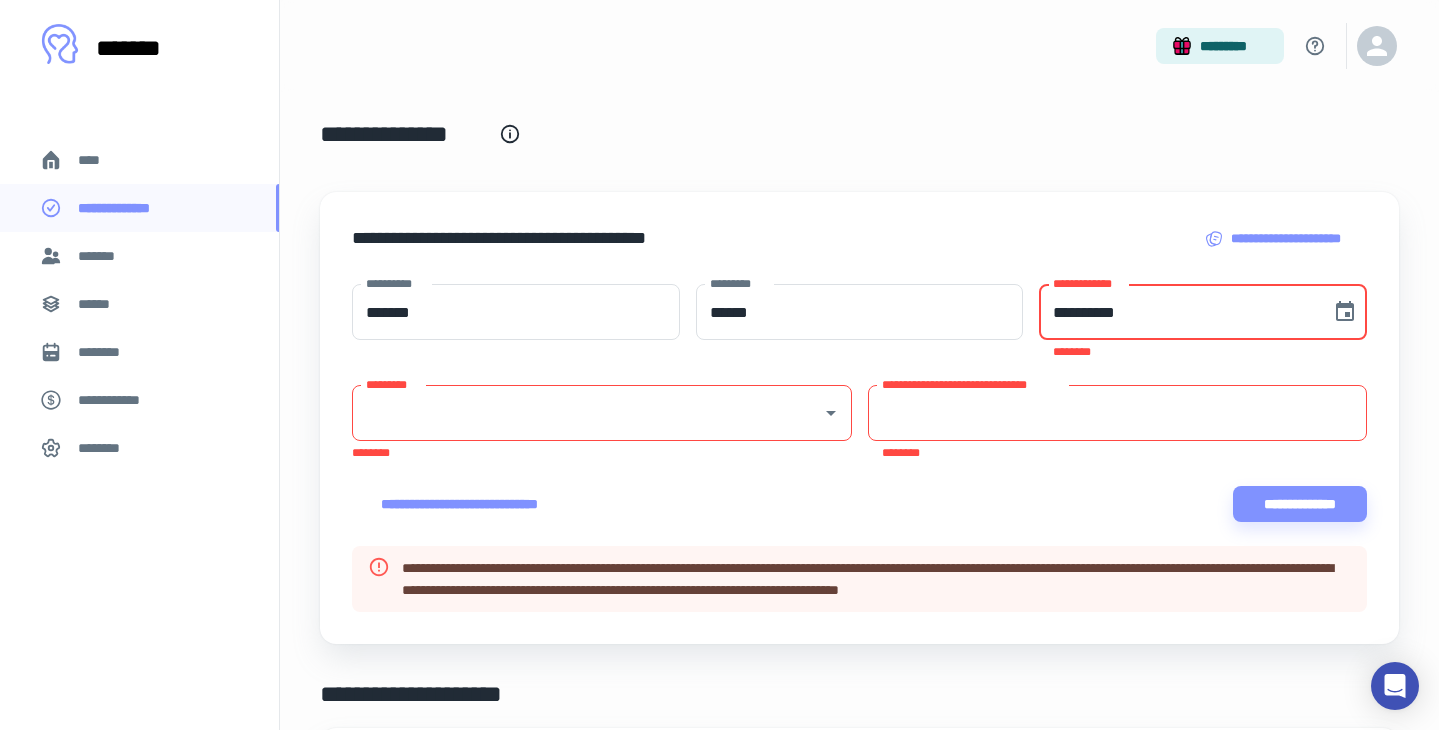 click on "**********" at bounding box center [1178, 312] 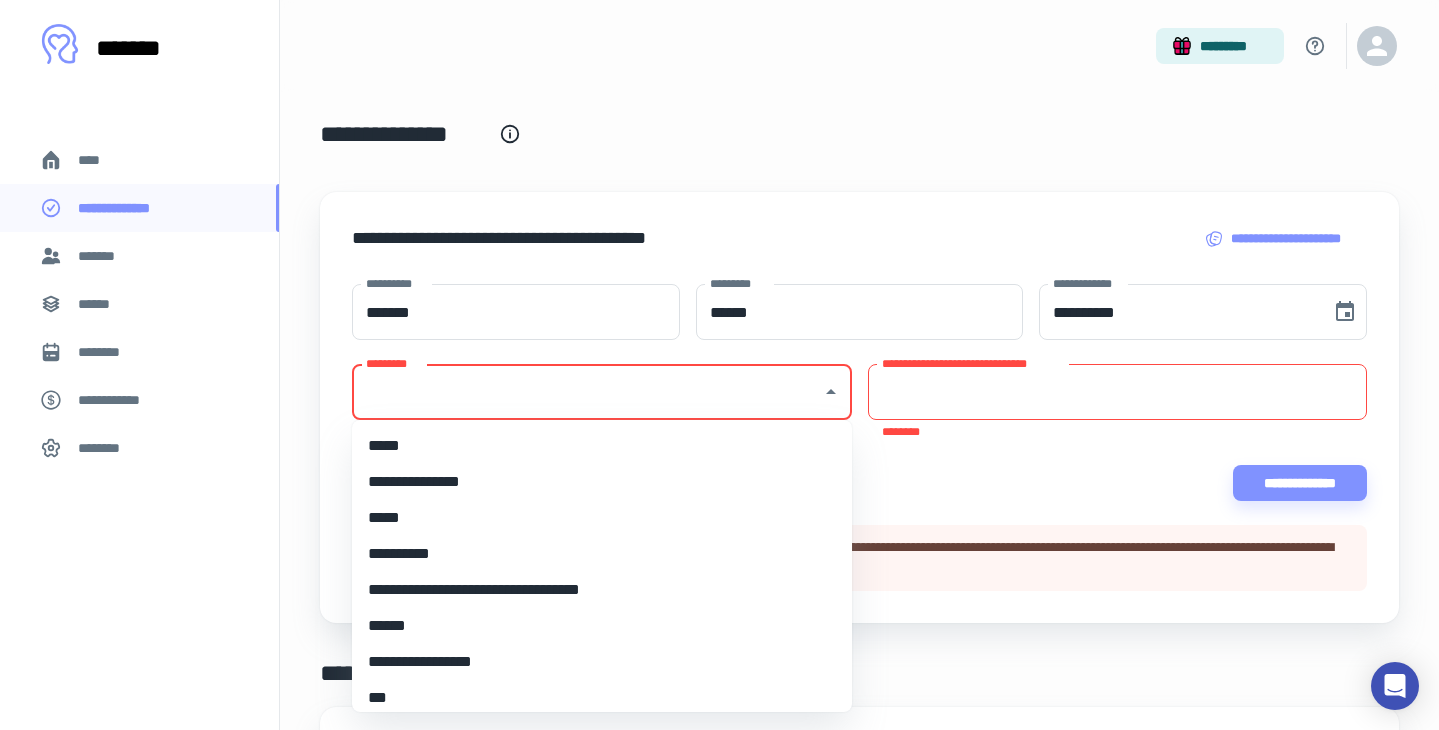 click on "*********" at bounding box center [587, 392] 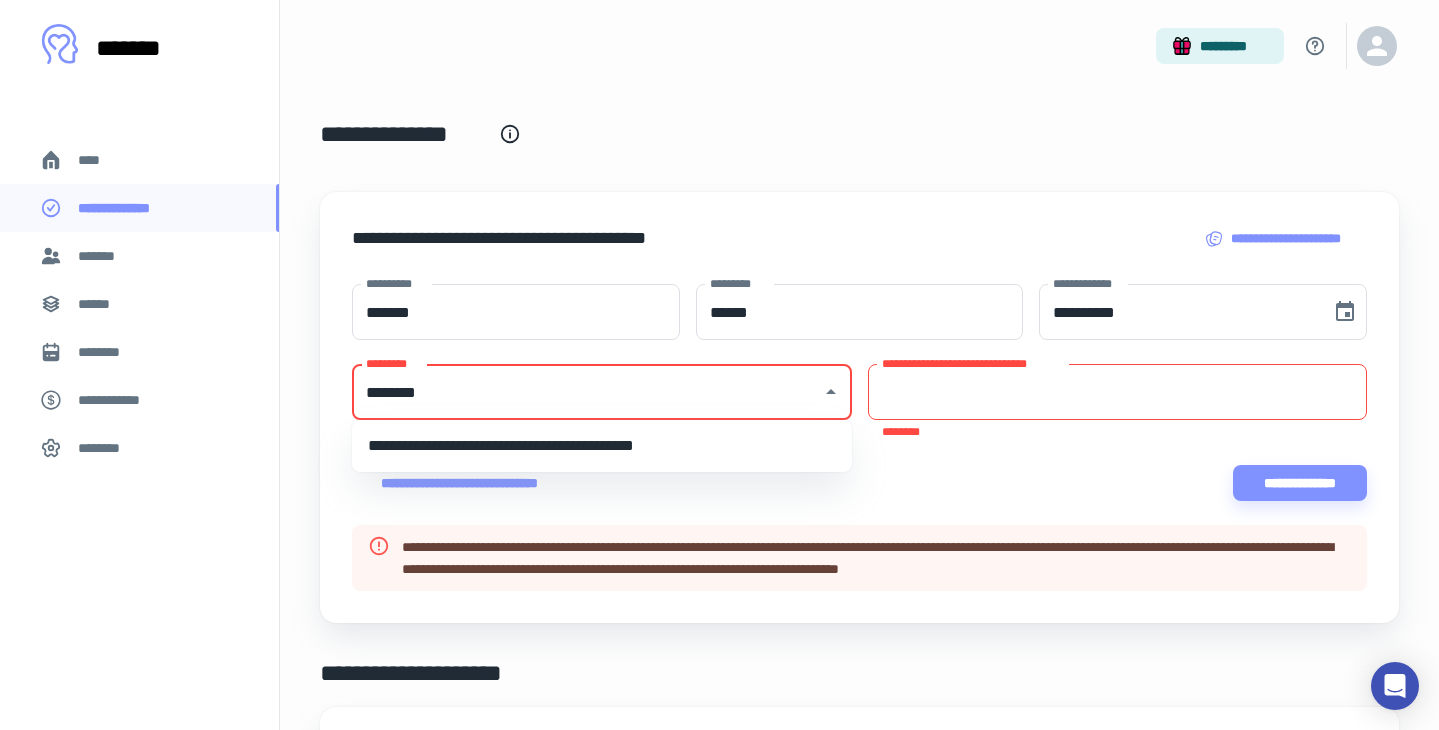 click on "**********" at bounding box center [602, 446] 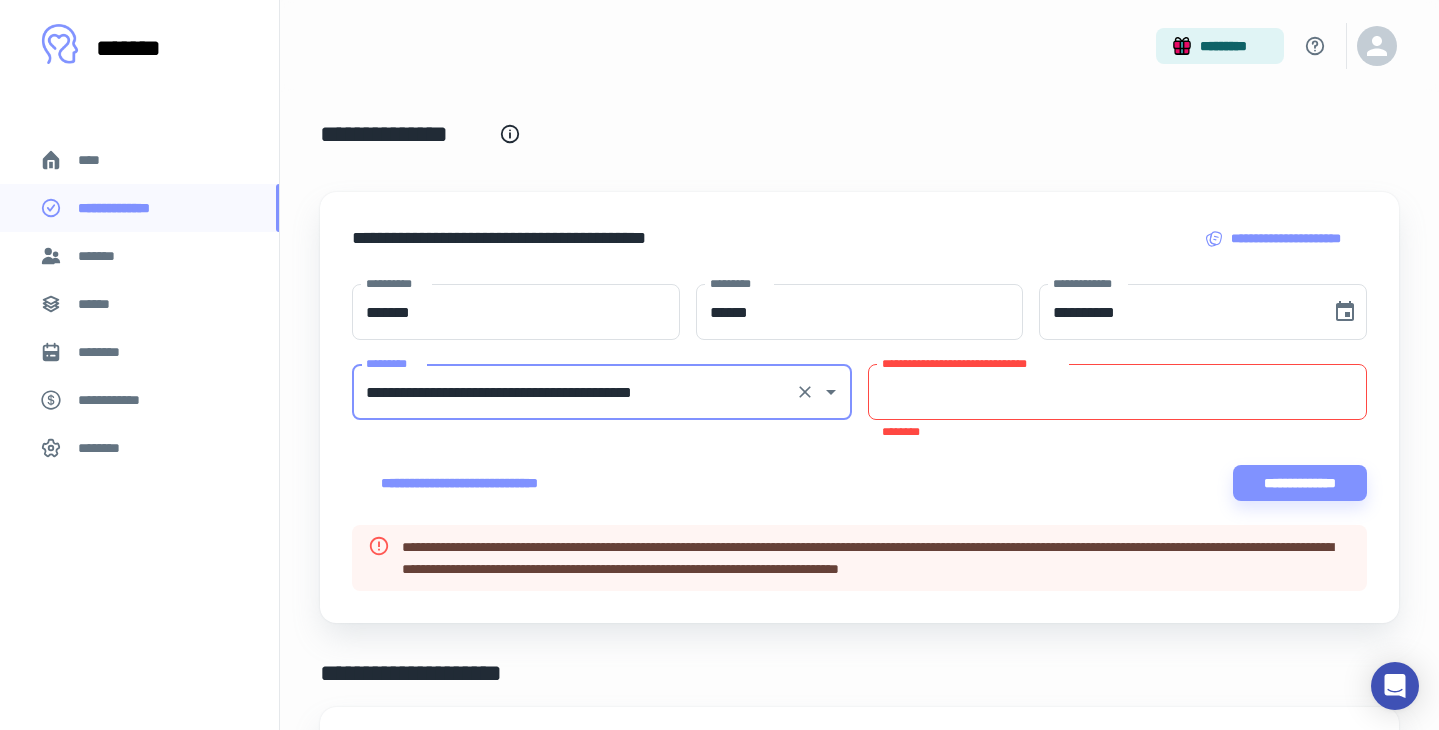 type on "**********" 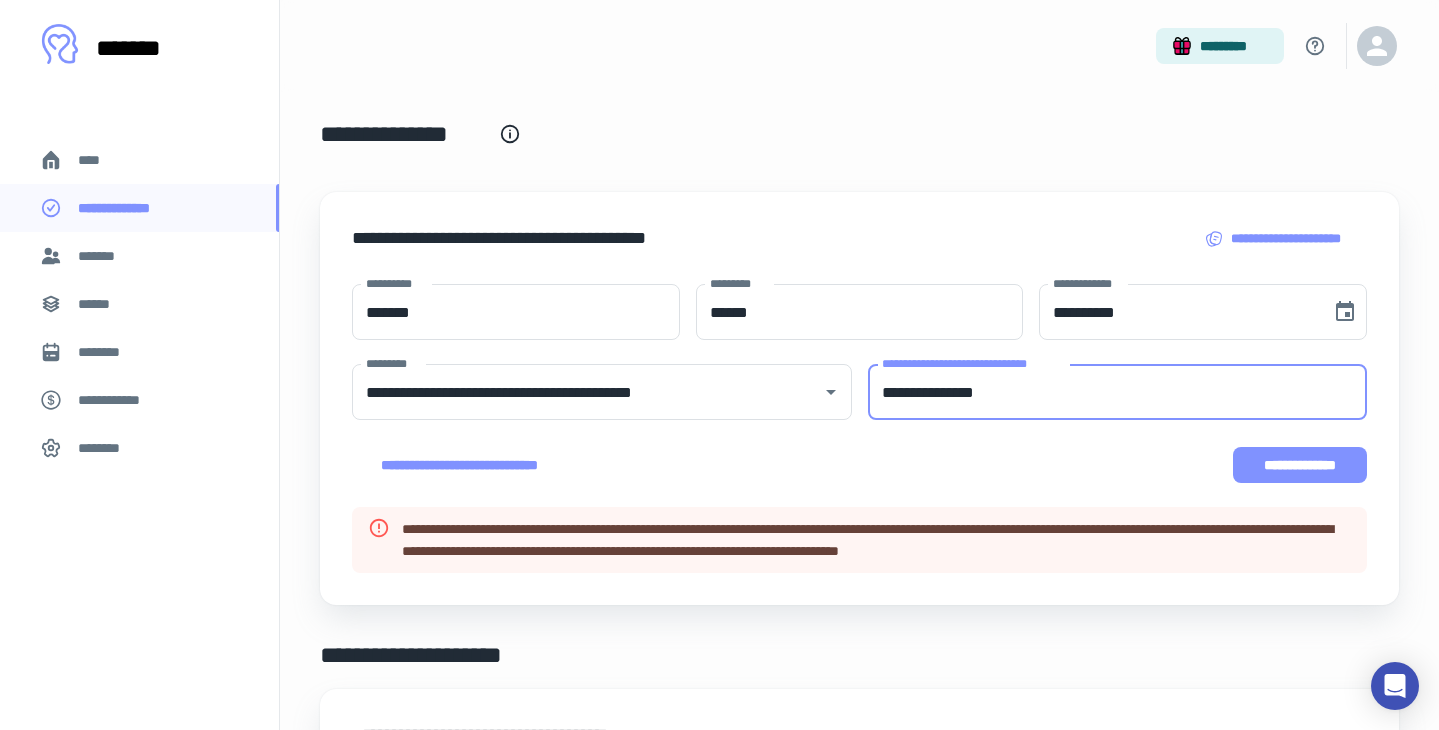 type on "**********" 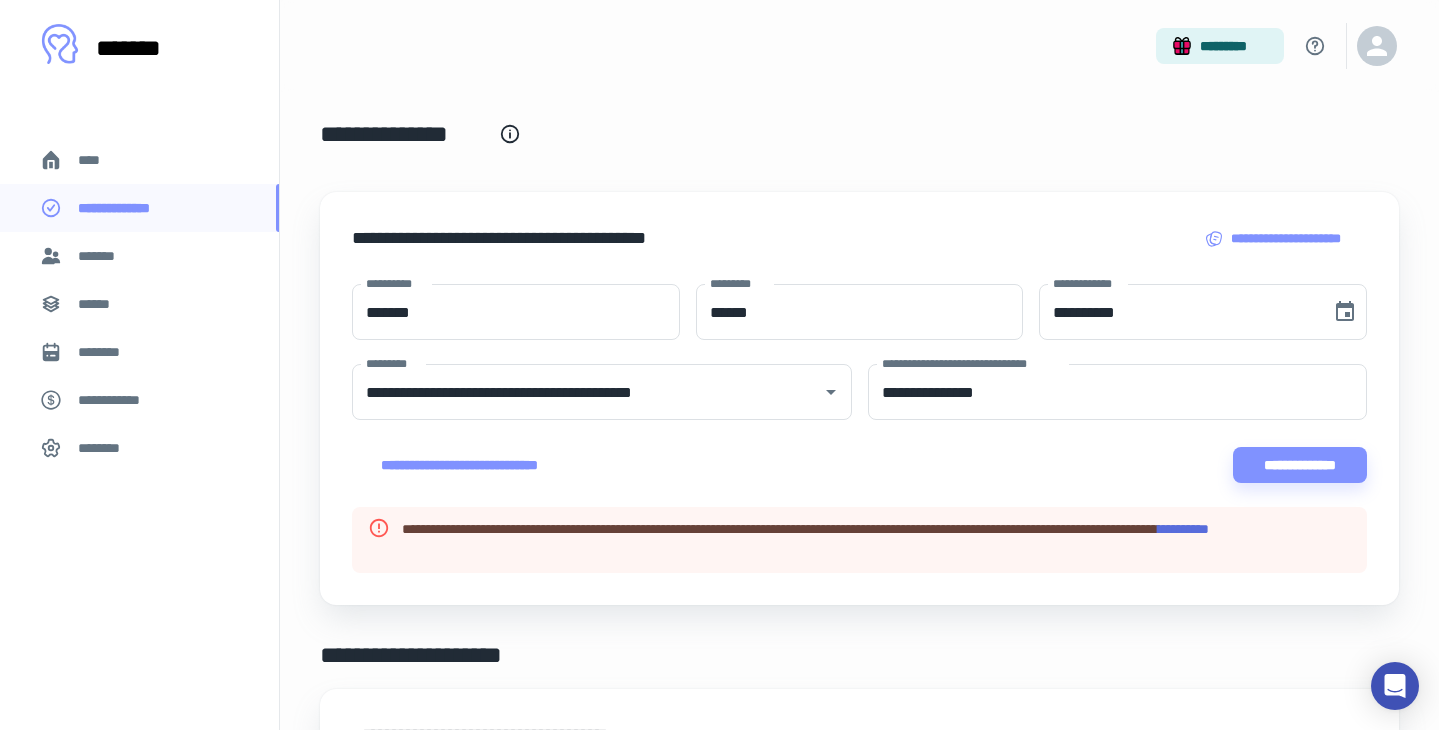 click on "*********" at bounding box center (1183, 529) 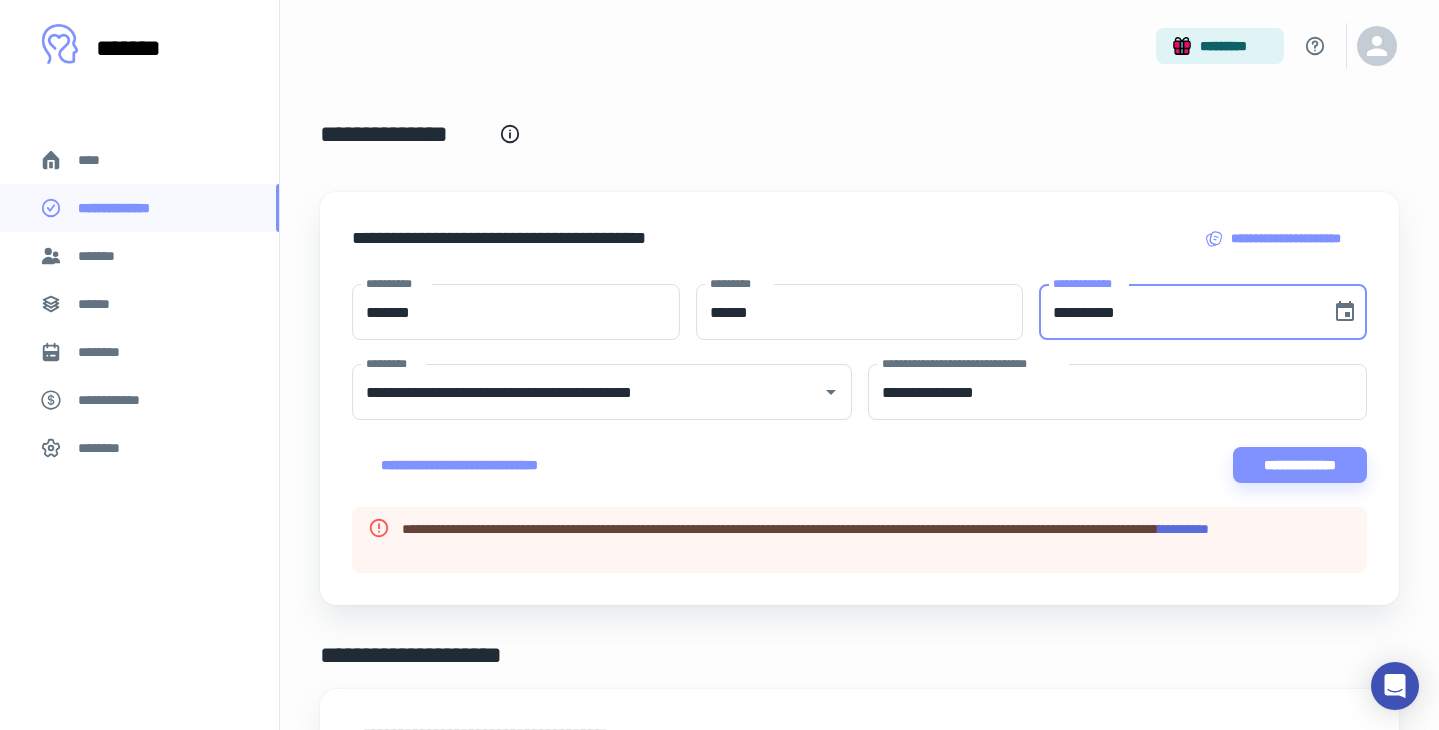 drag, startPoint x: 1155, startPoint y: 317, endPoint x: 1030, endPoint y: 317, distance: 125 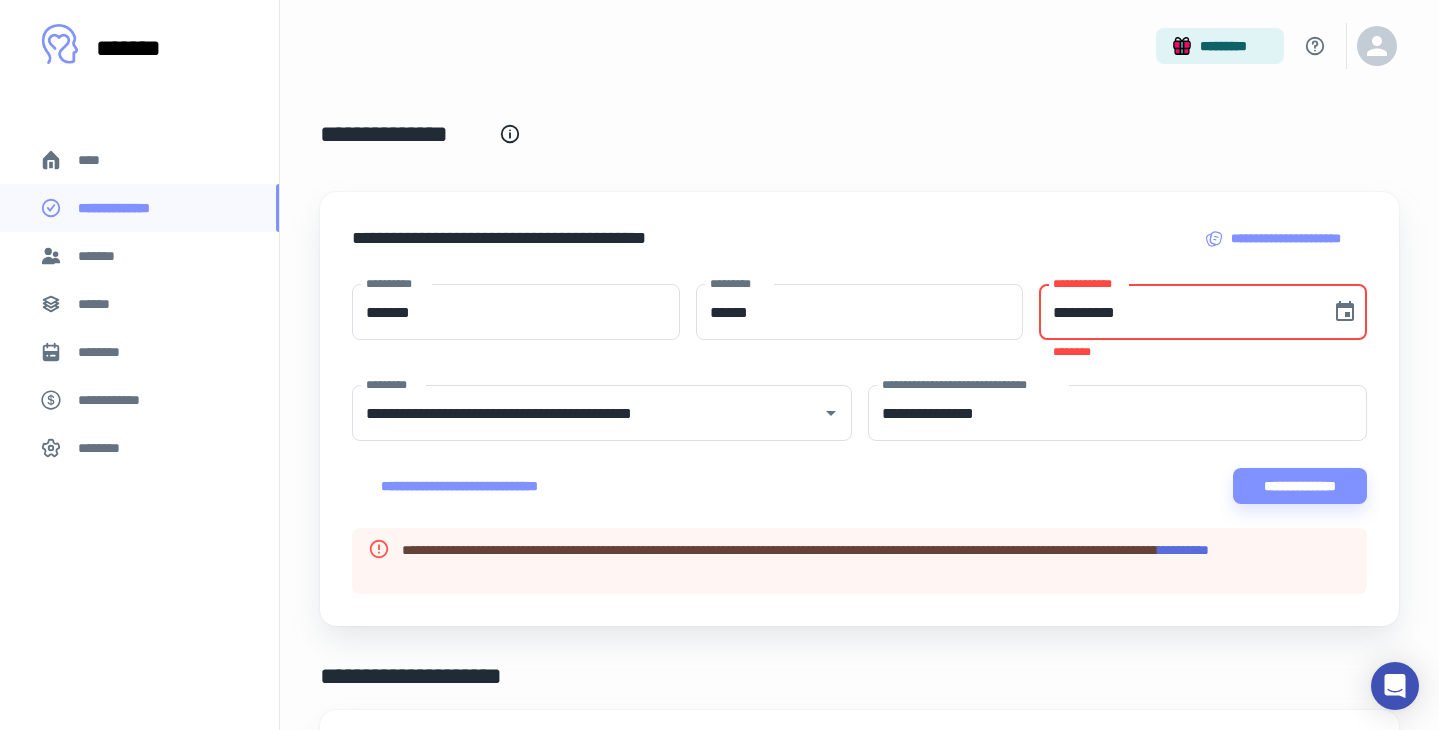 type on "**********" 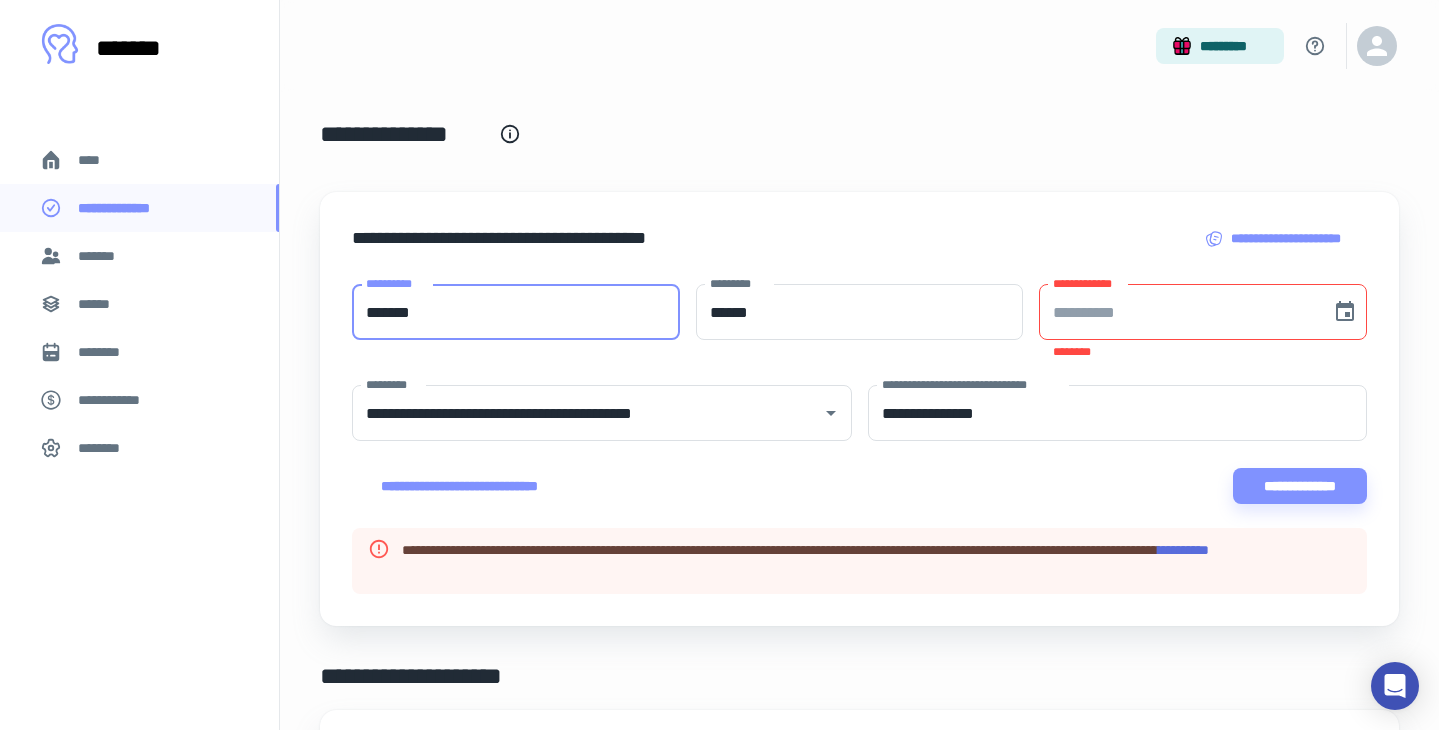 drag, startPoint x: 322, startPoint y: 309, endPoint x: 306, endPoint y: 300, distance: 18.35756 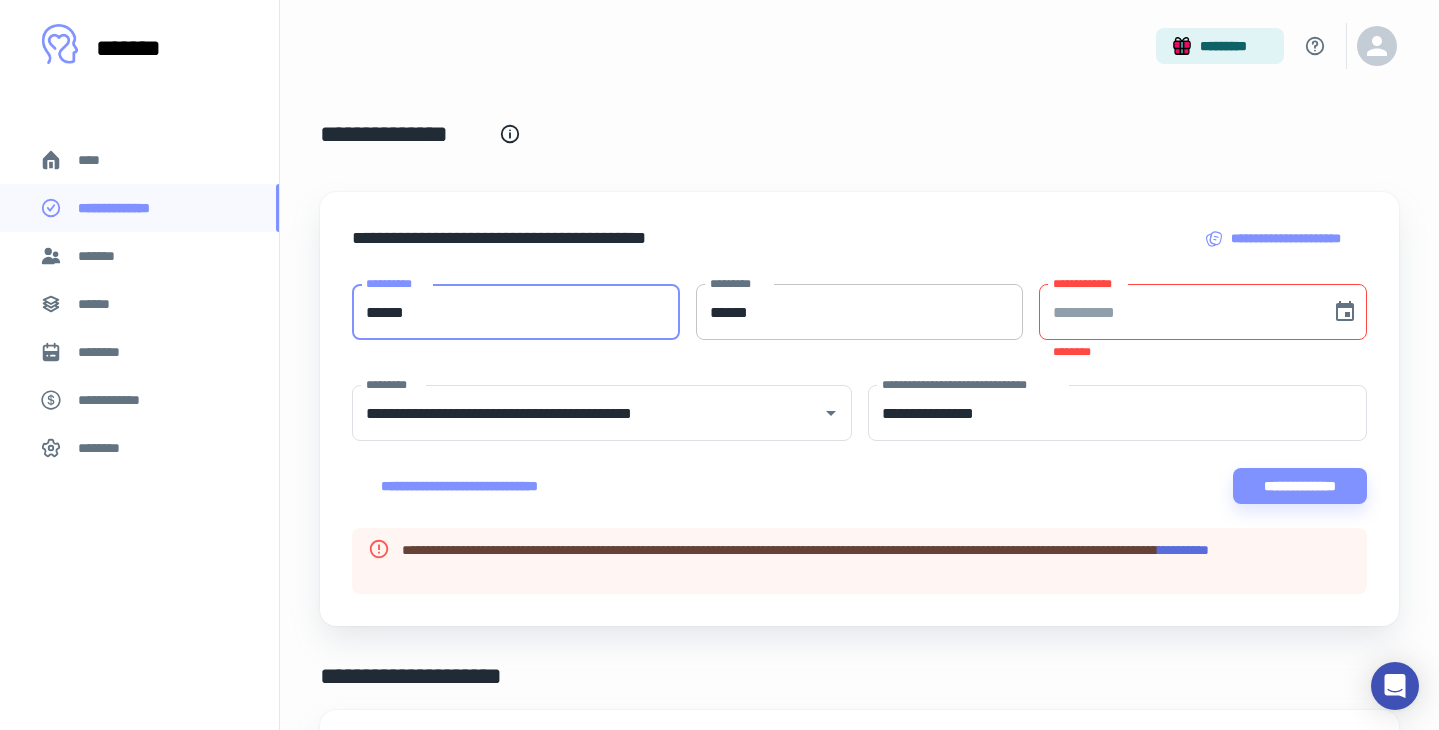 type on "******" 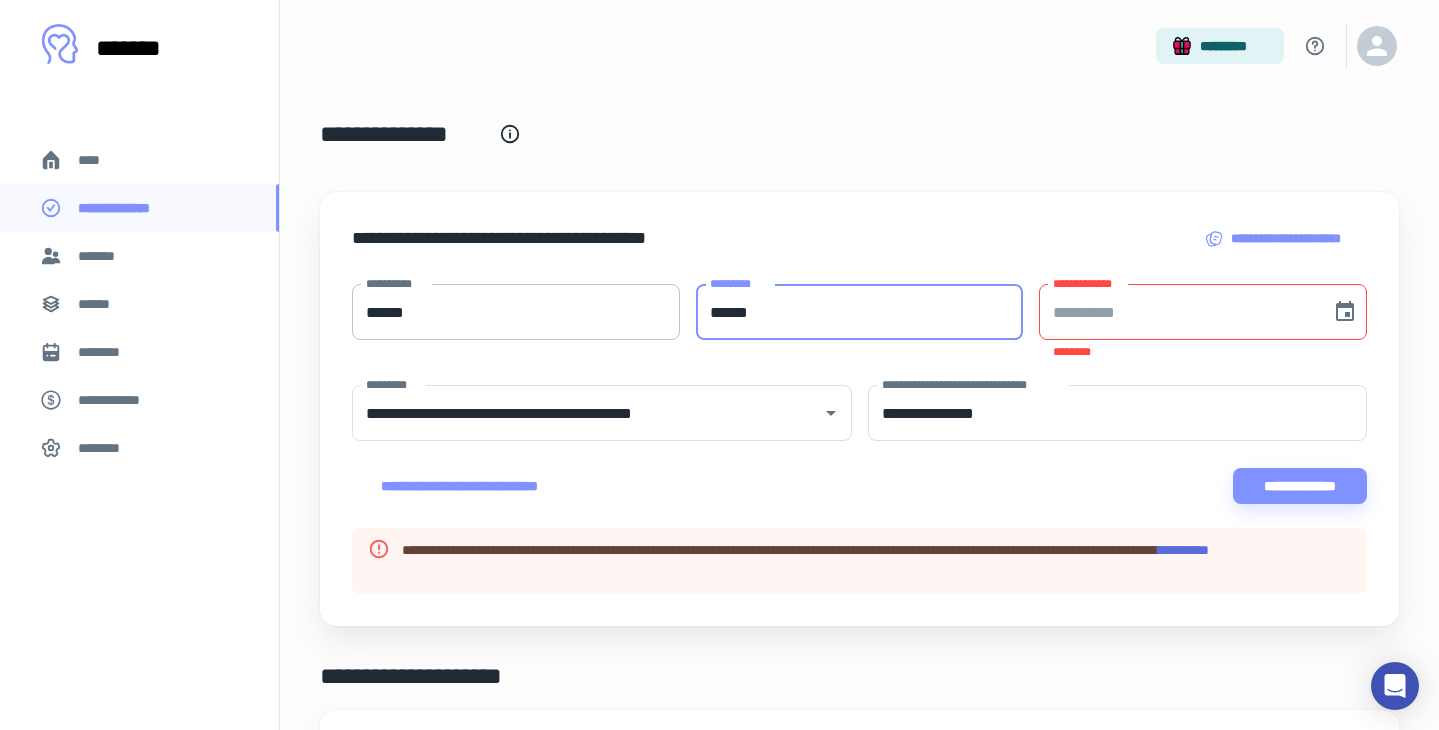 drag, startPoint x: 813, startPoint y: 317, endPoint x: 639, endPoint y: 291, distance: 175.93181 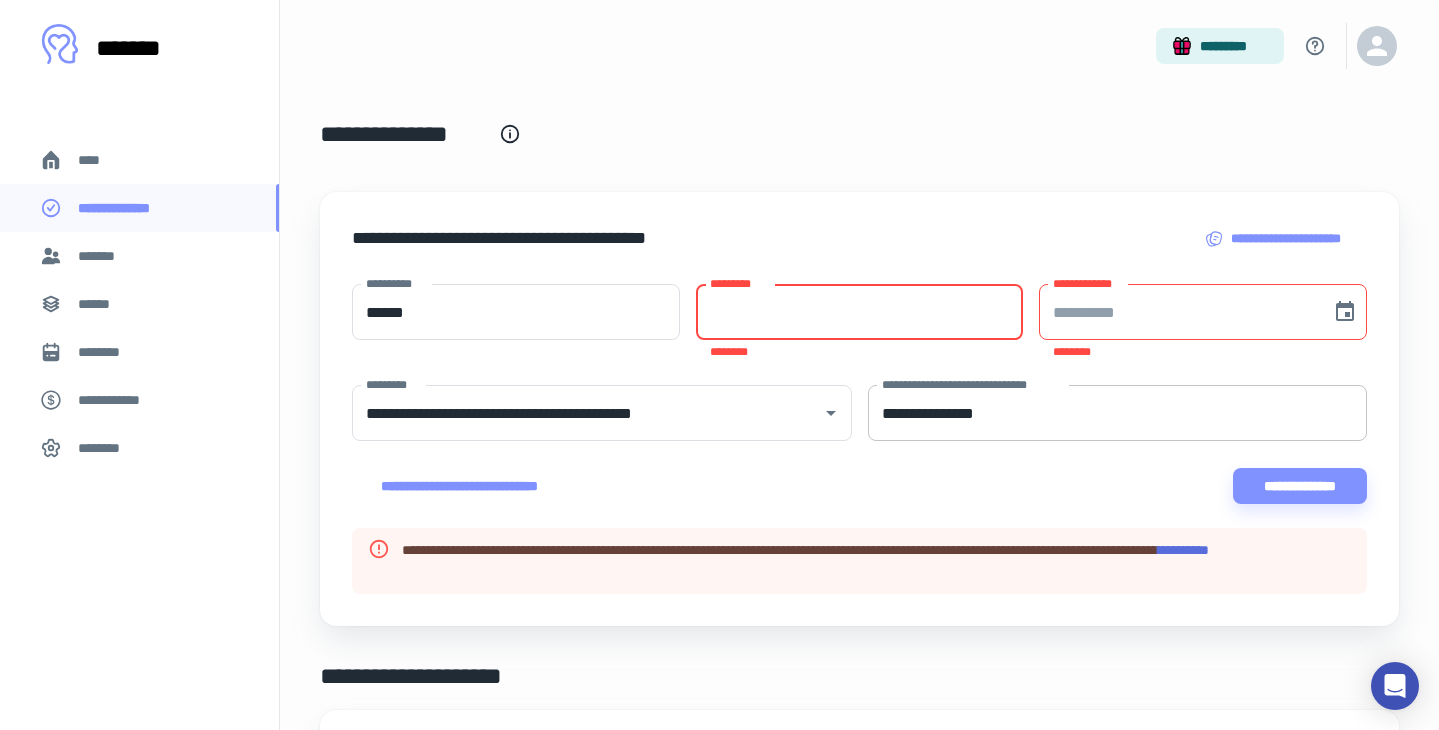 type 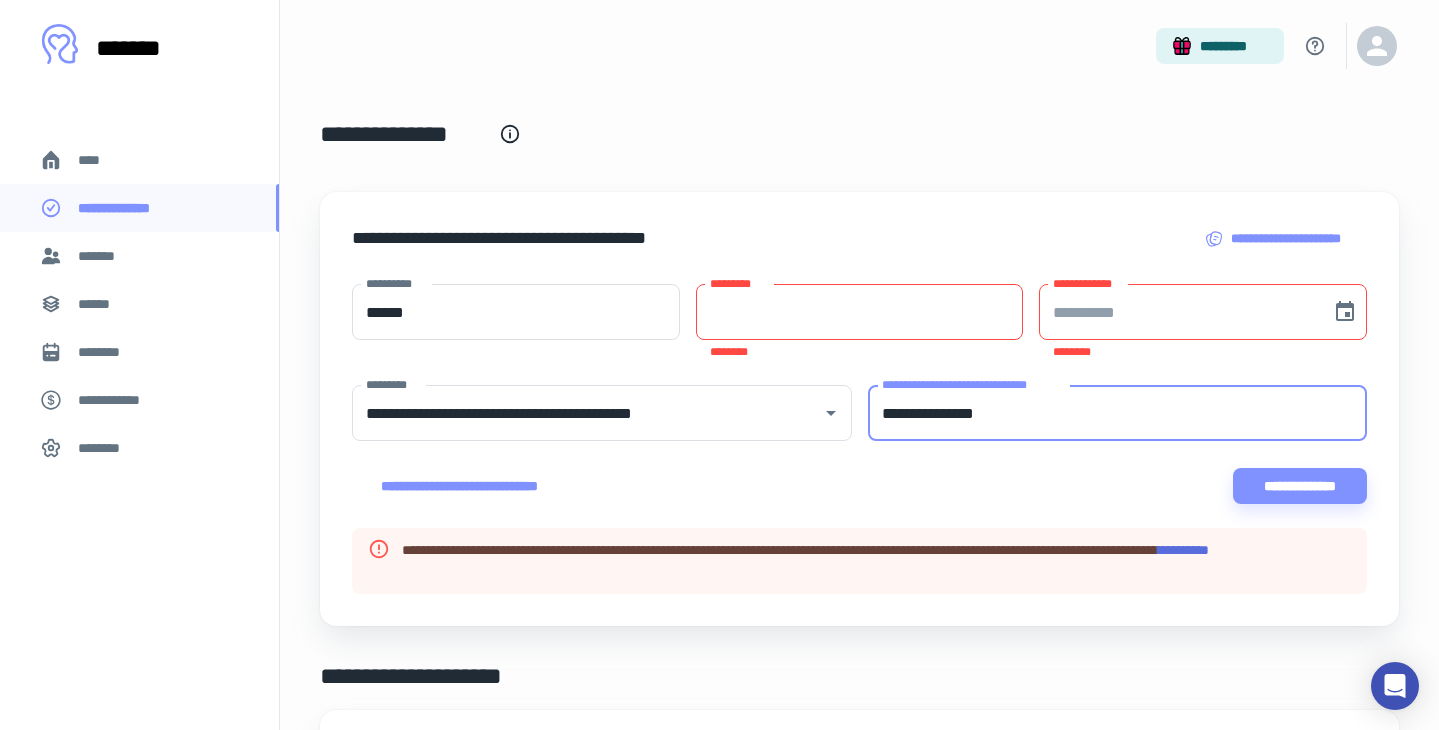 drag, startPoint x: 1055, startPoint y: 415, endPoint x: 864, endPoint y: 402, distance: 191.4419 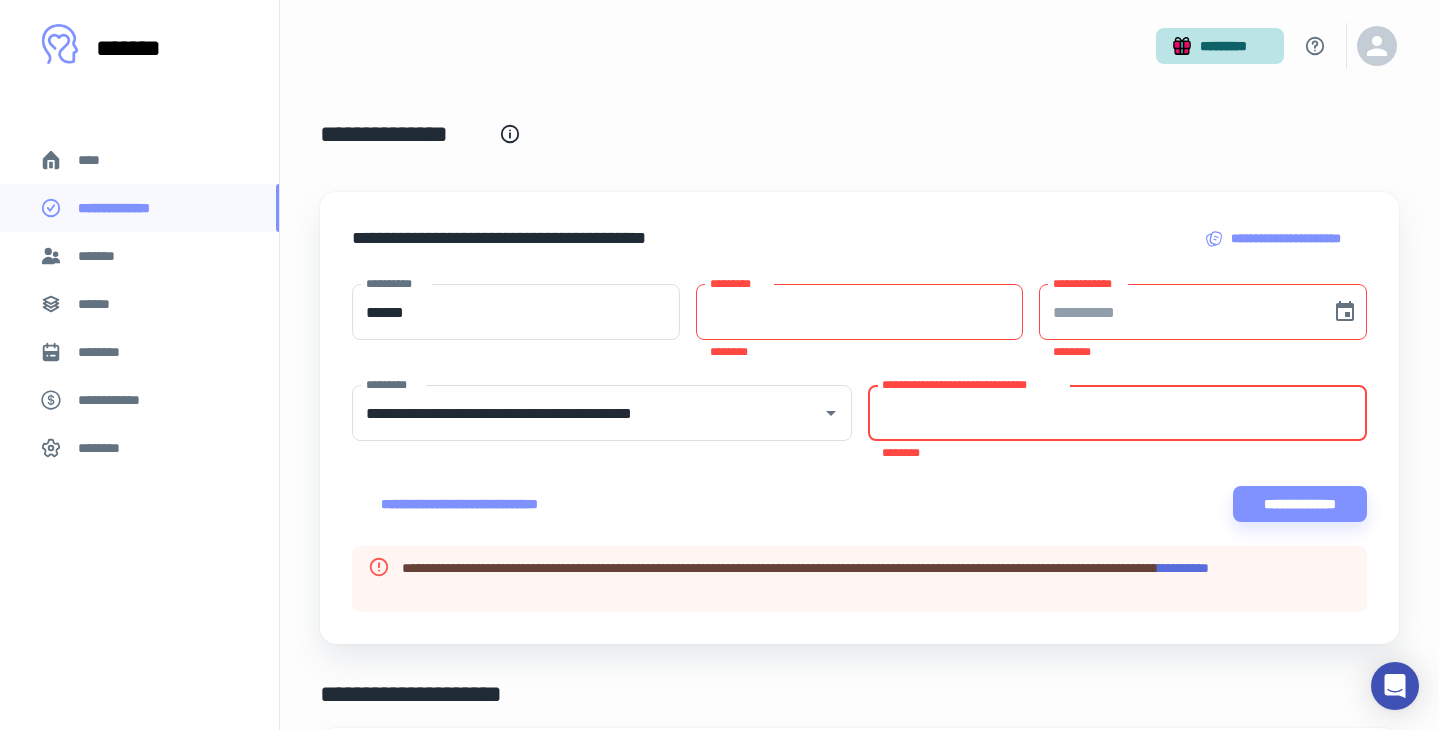 type 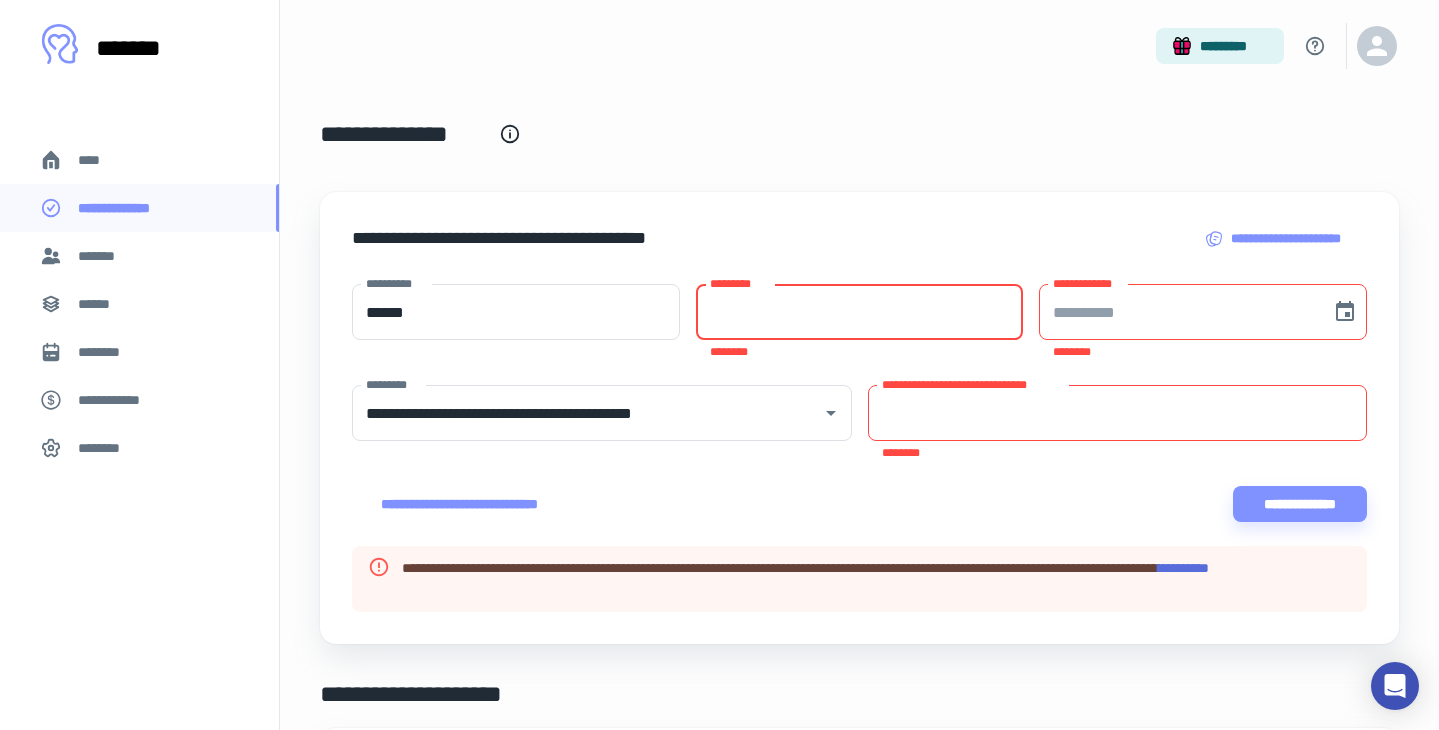 click on "*********" at bounding box center (860, 312) 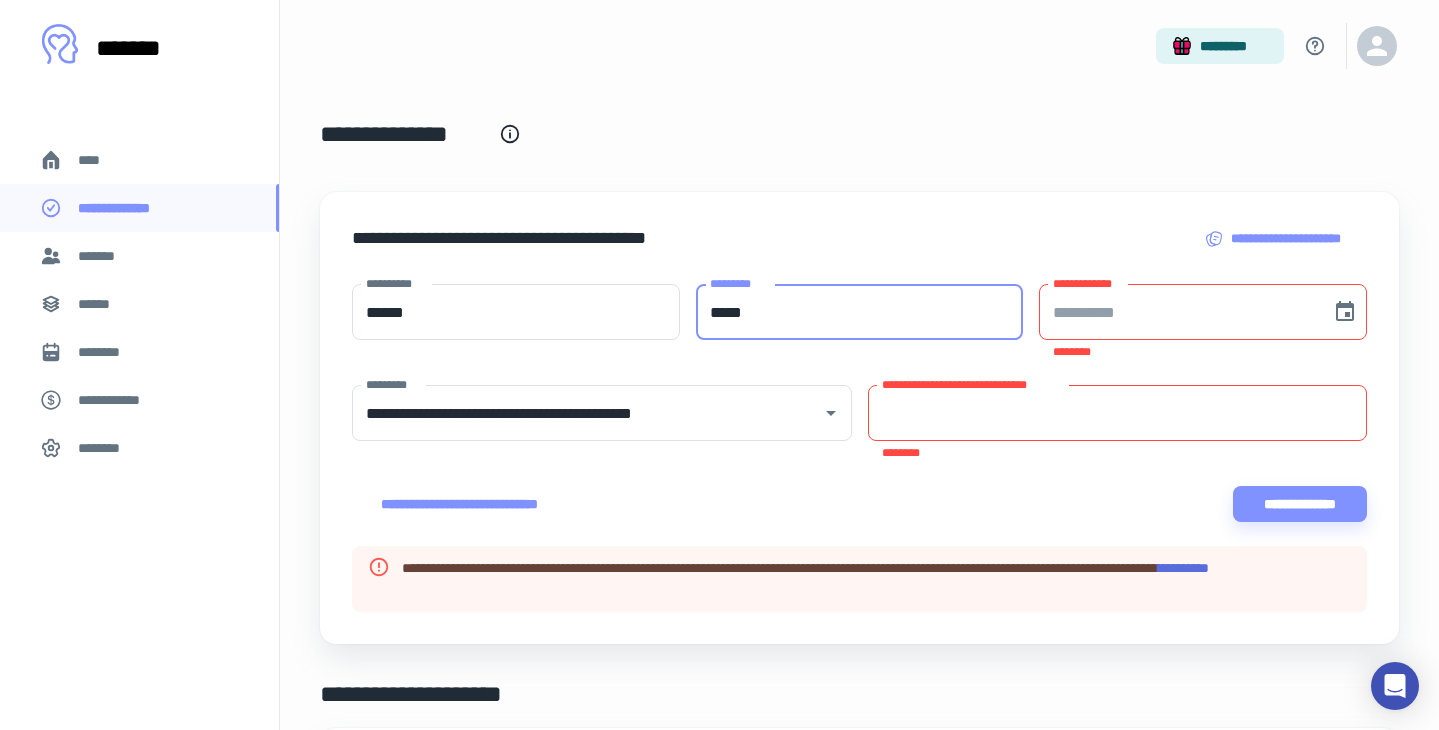 type on "*****" 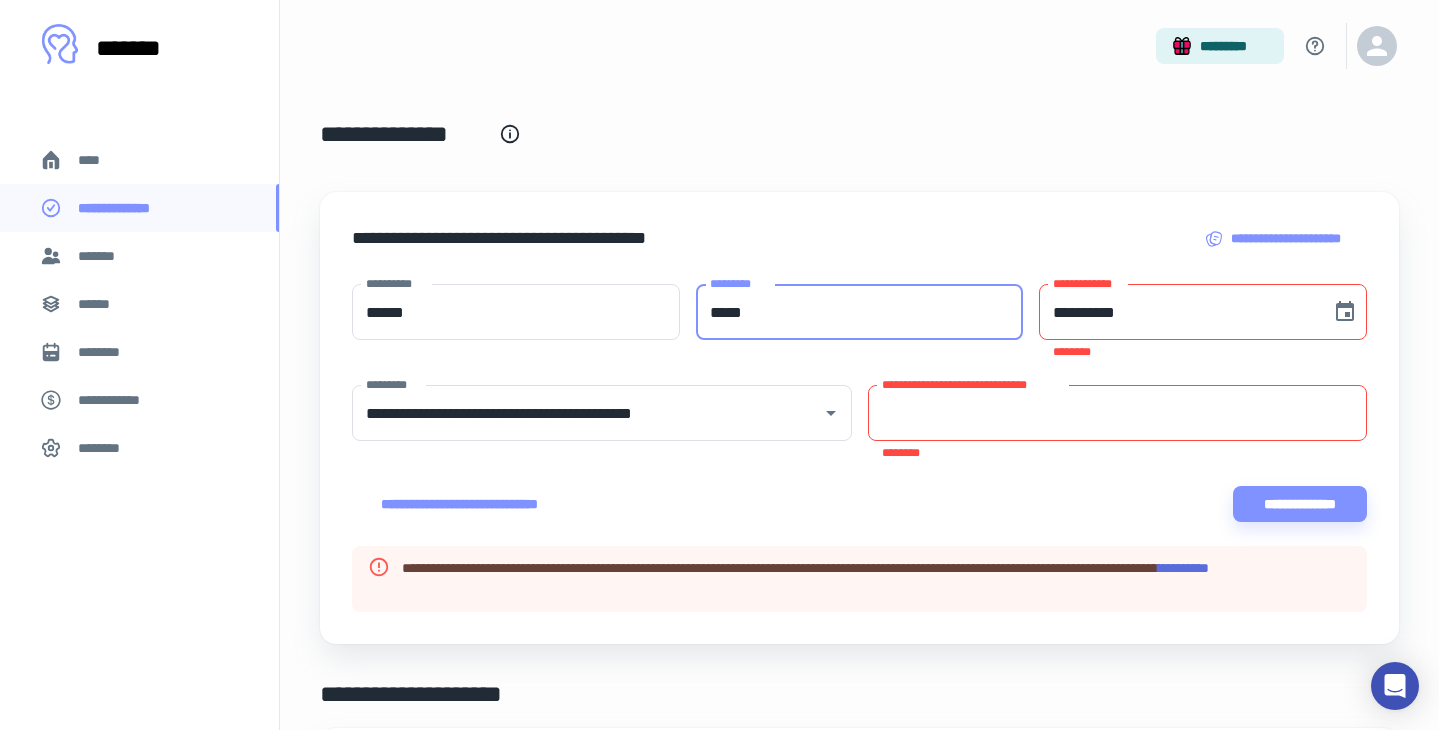 click on "**********" at bounding box center (1178, 312) 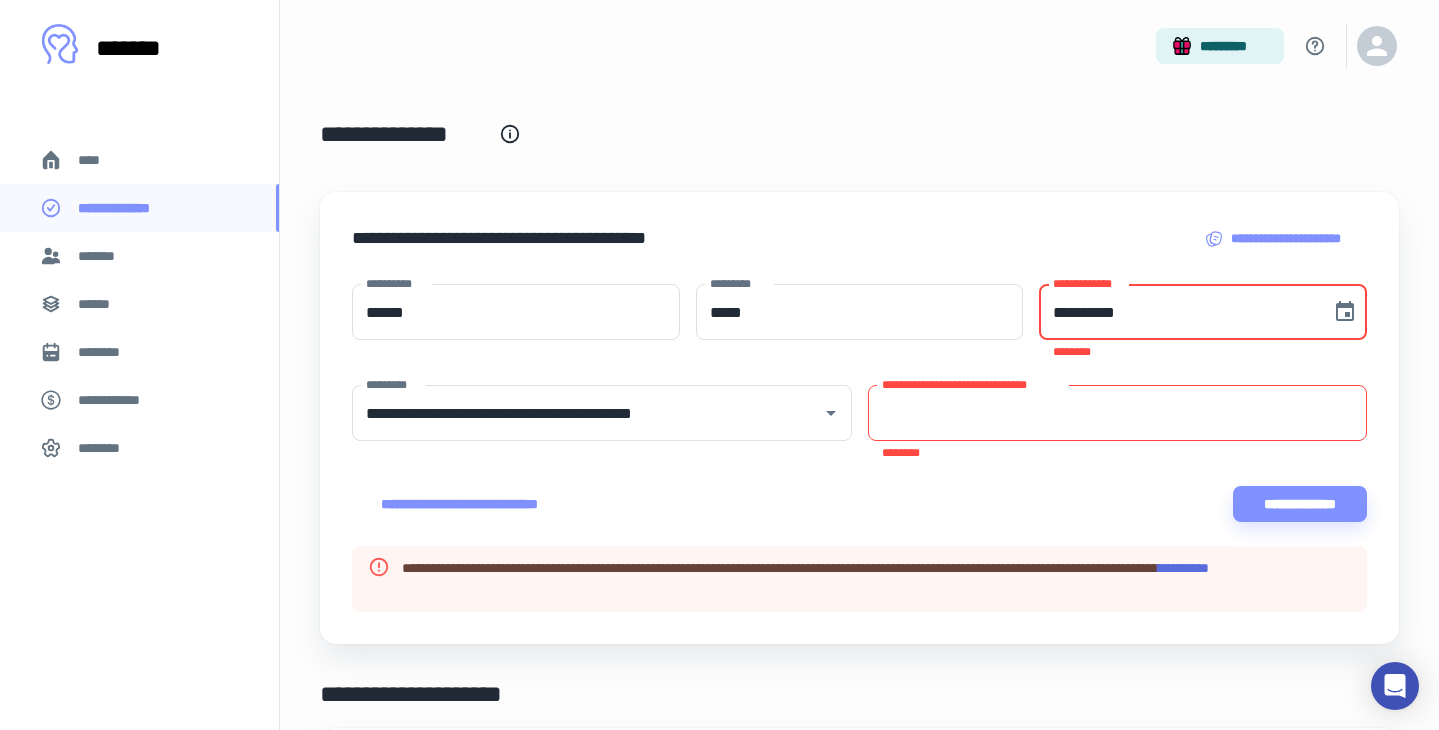 paste 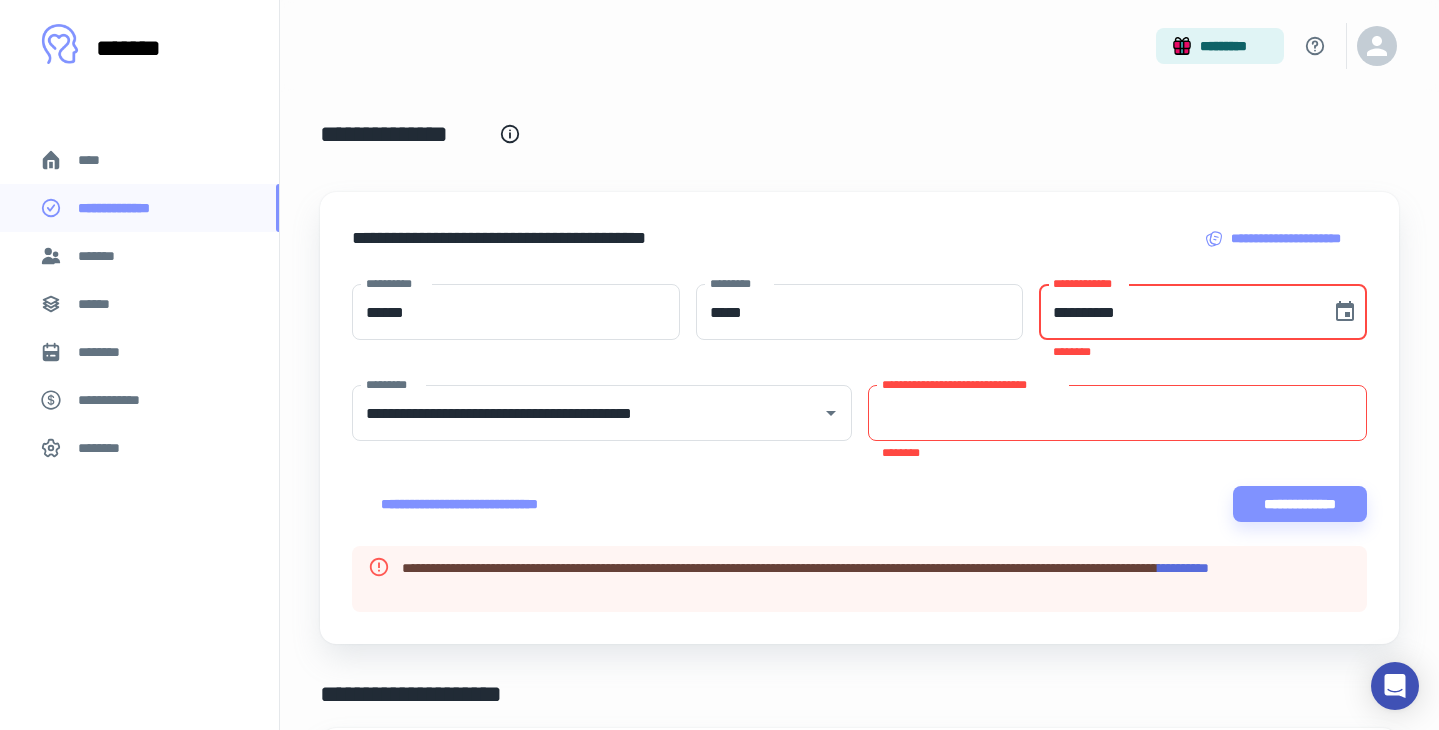 type on "**********" 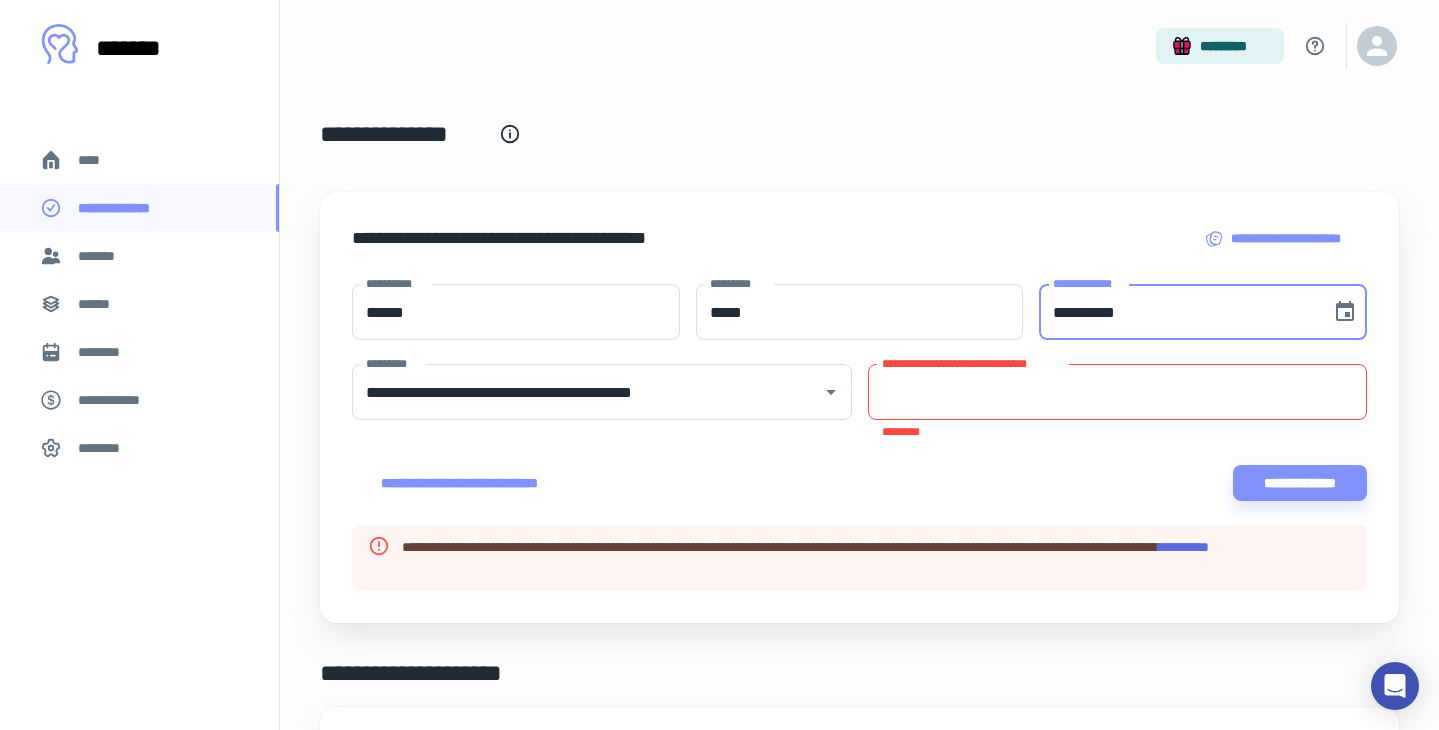 click on "**********" at bounding box center [1118, 392] 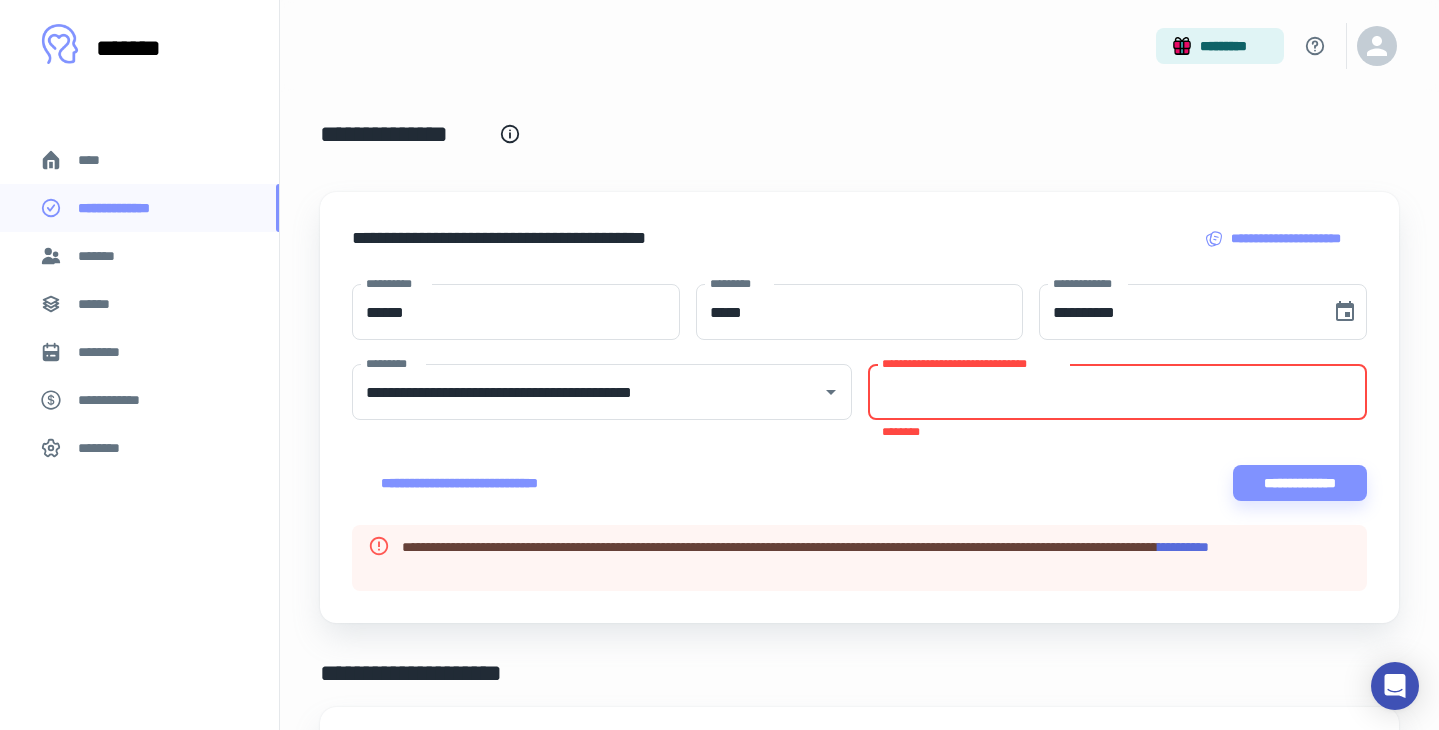 paste on "**********" 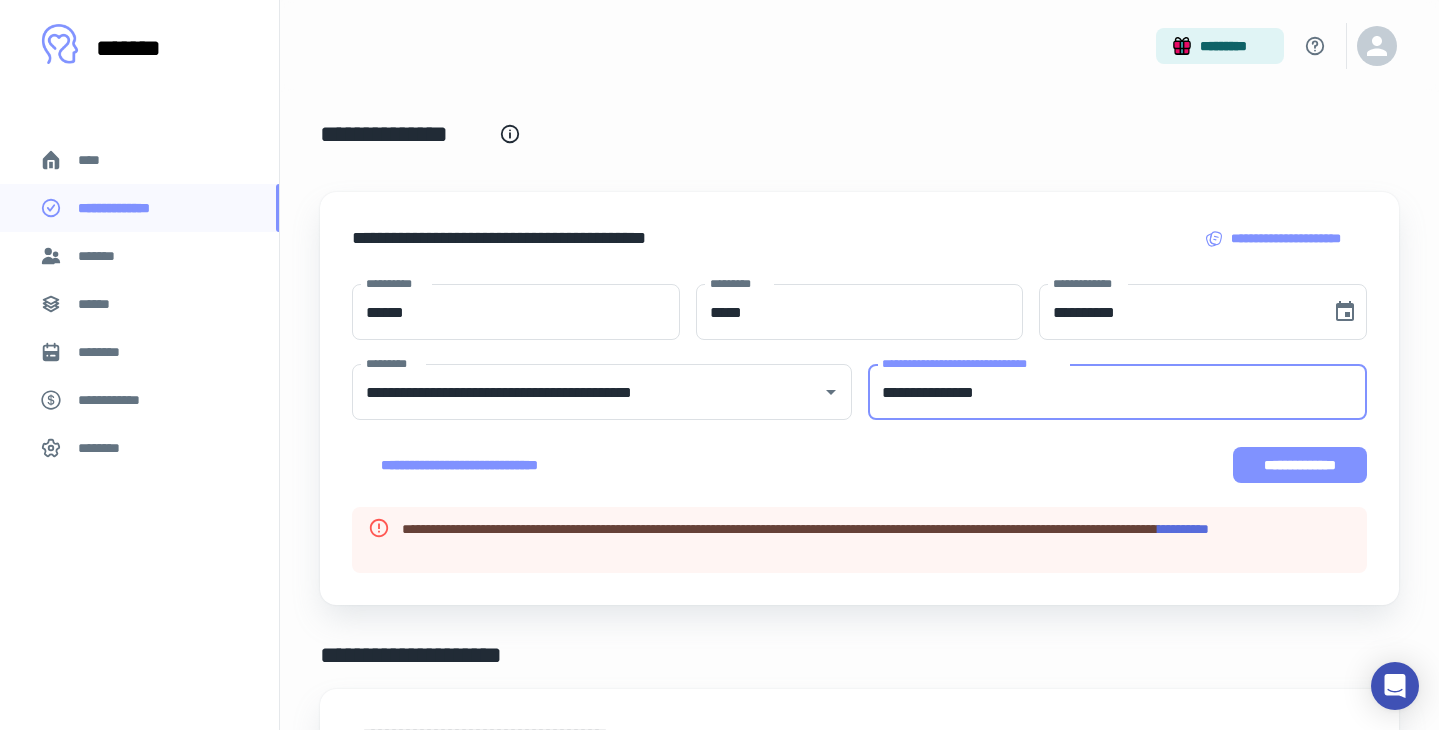 type on "**********" 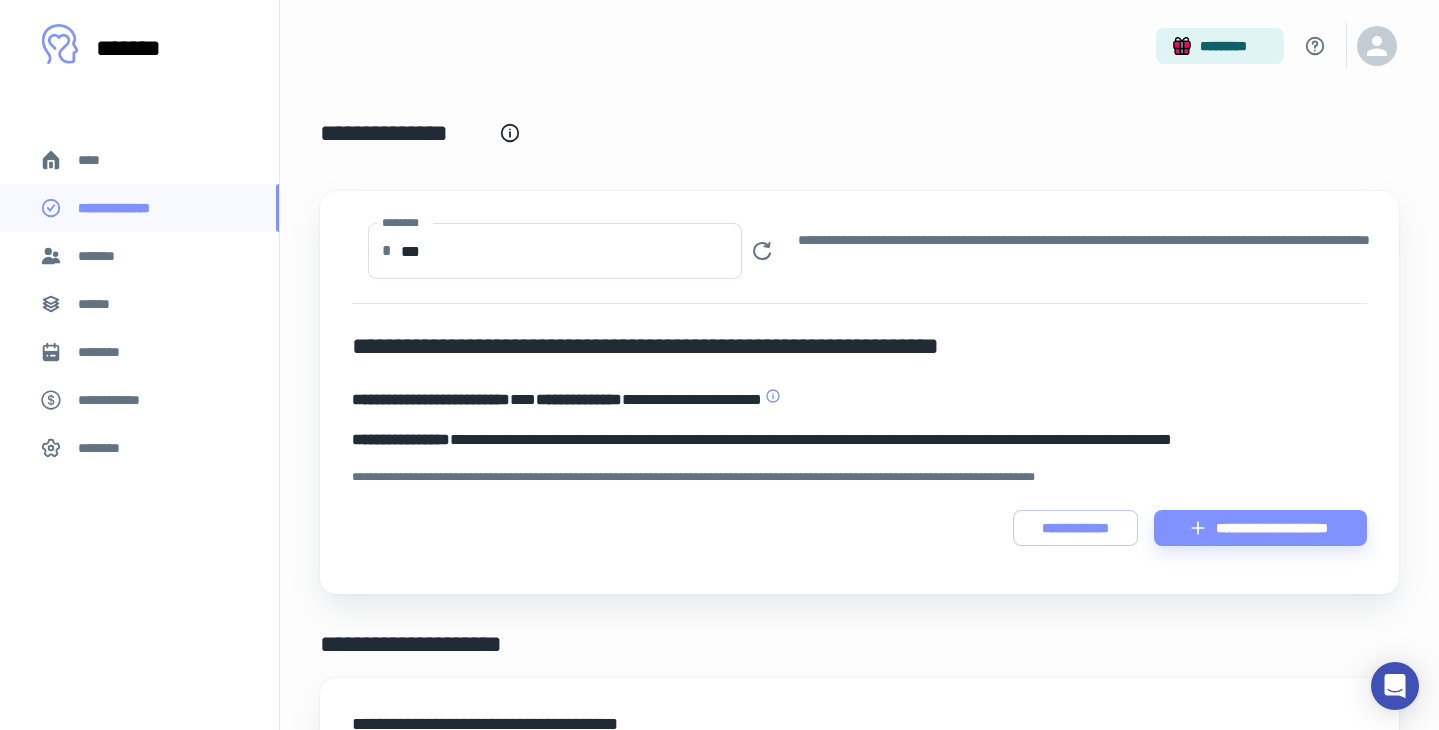 scroll, scrollTop: 0, scrollLeft: 0, axis: both 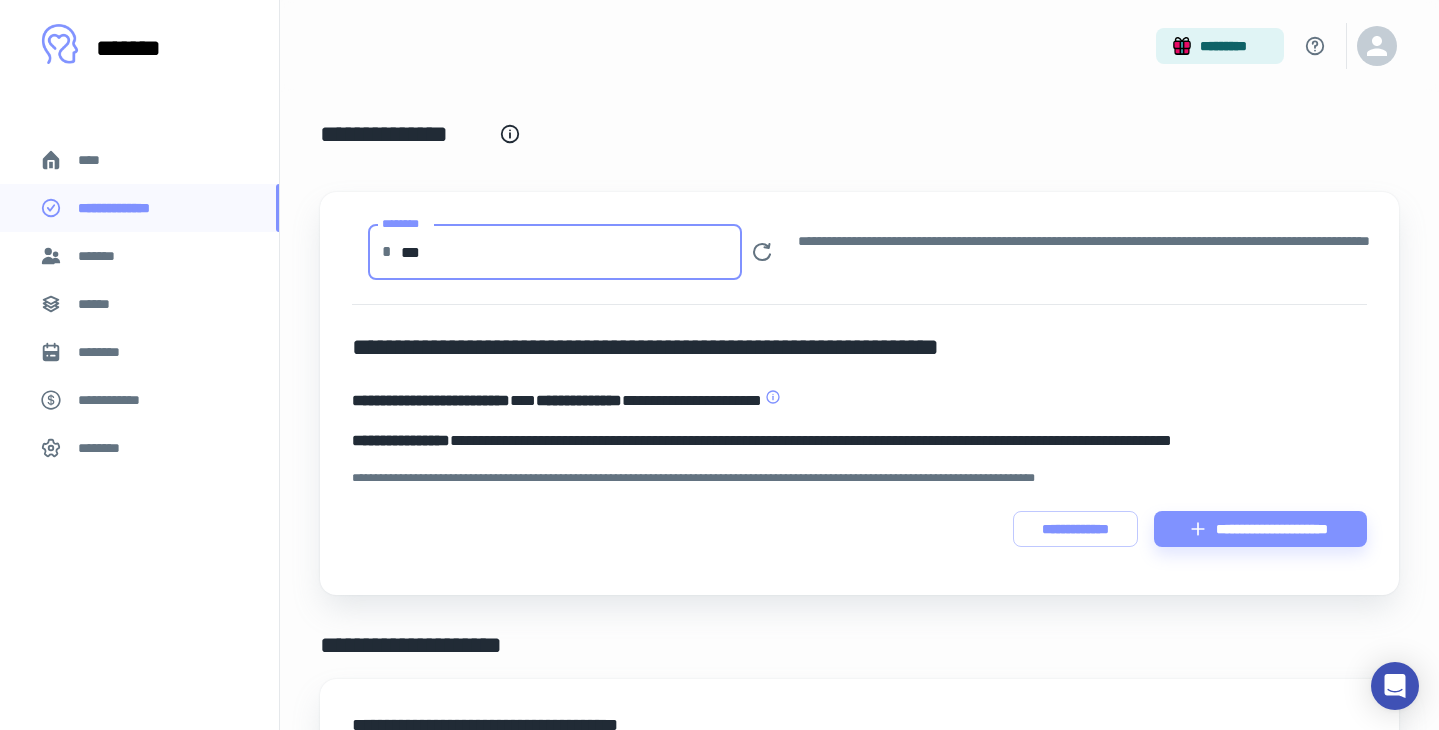 drag, startPoint x: 486, startPoint y: 254, endPoint x: 387, endPoint y: 246, distance: 99.32271 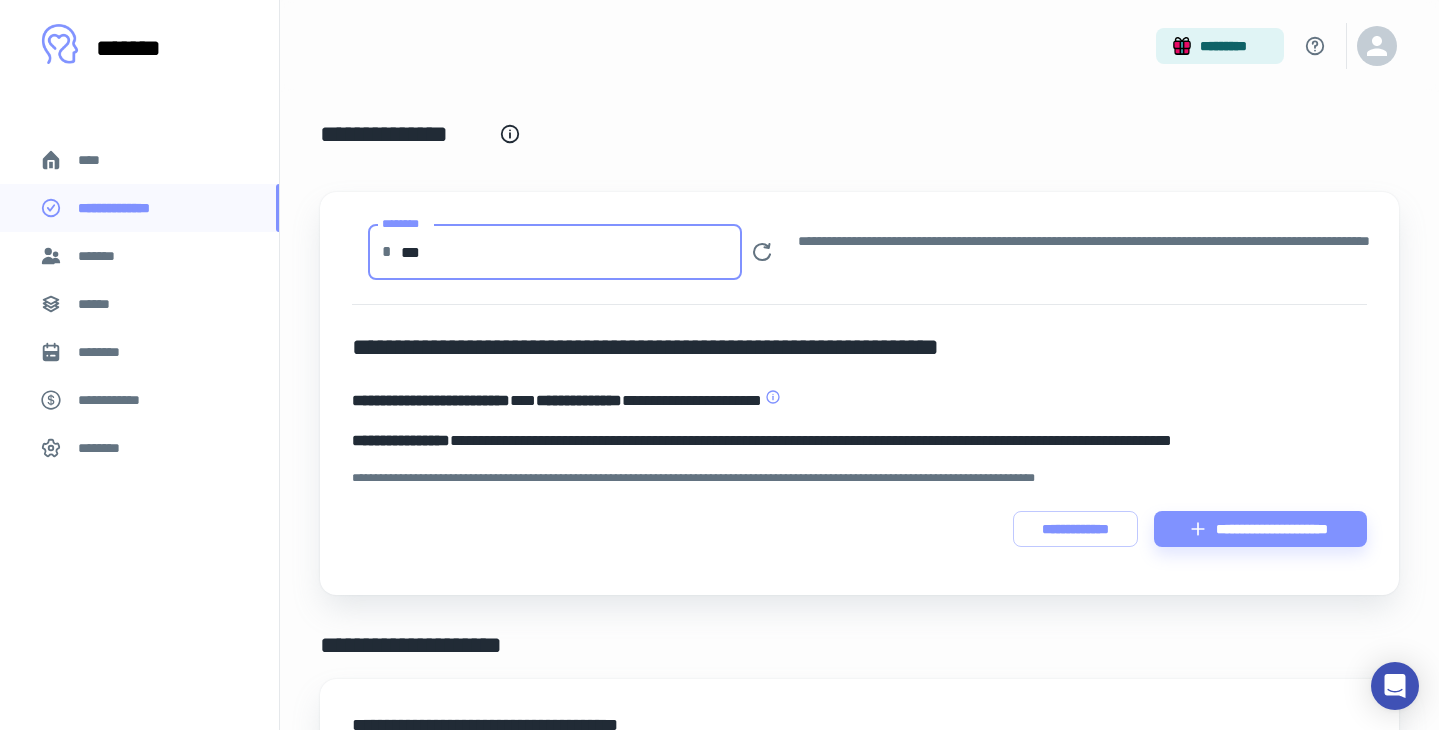 type on "***" 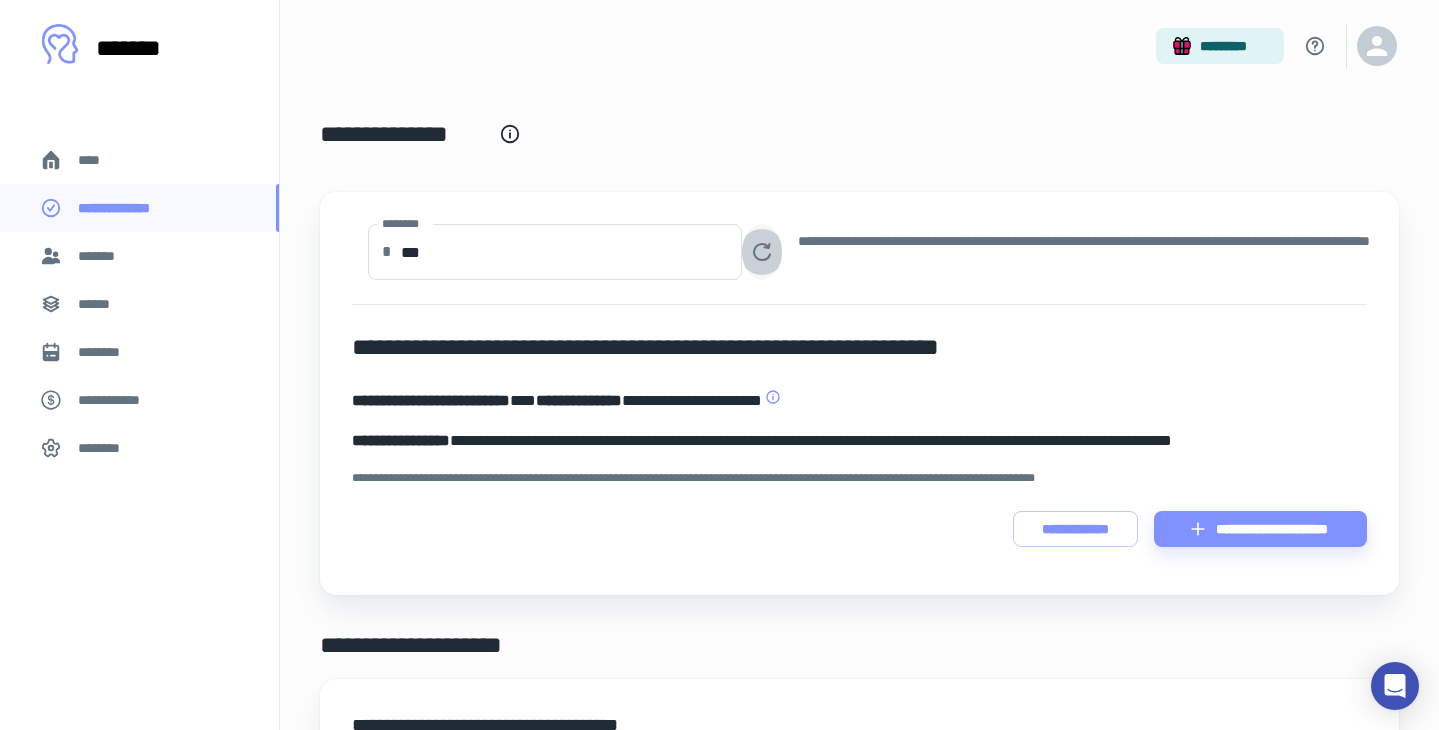 click at bounding box center [762, 252] 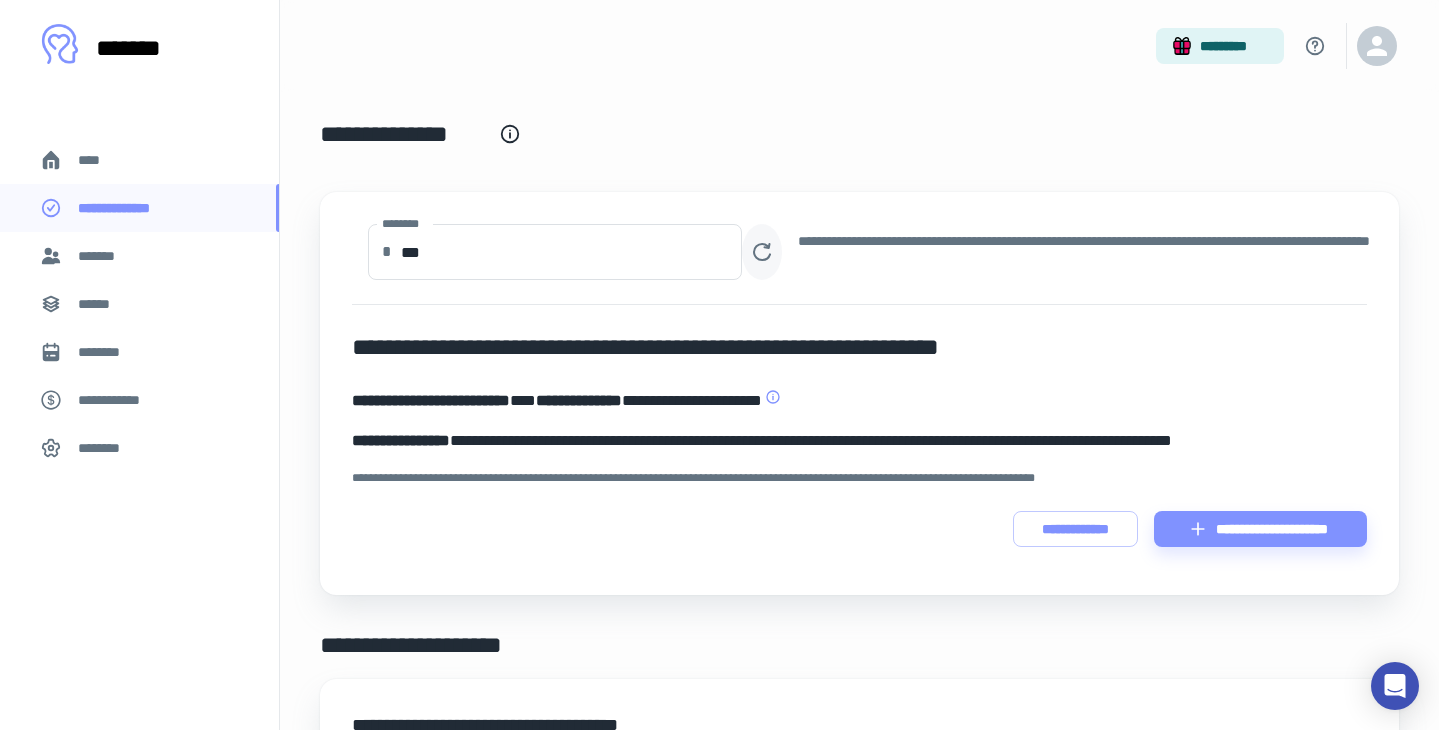 click 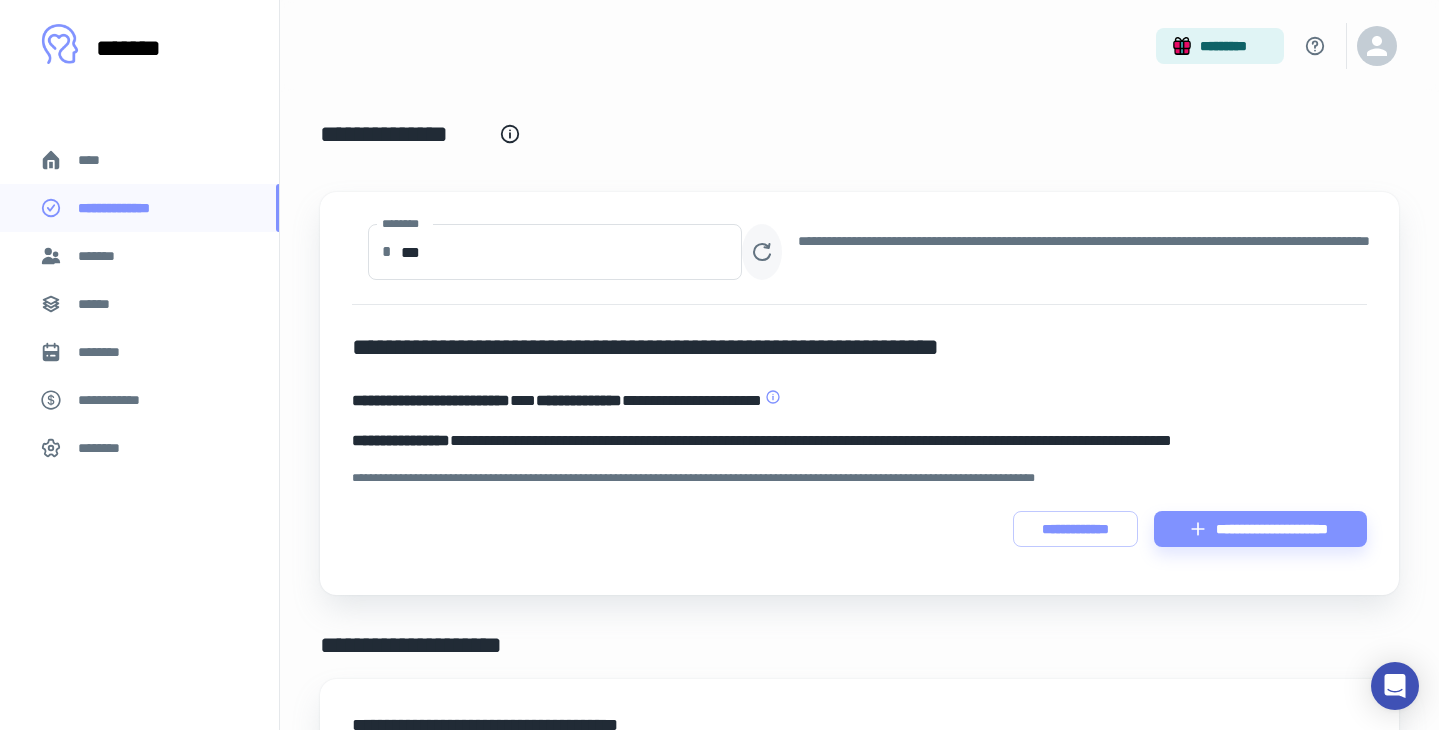 click 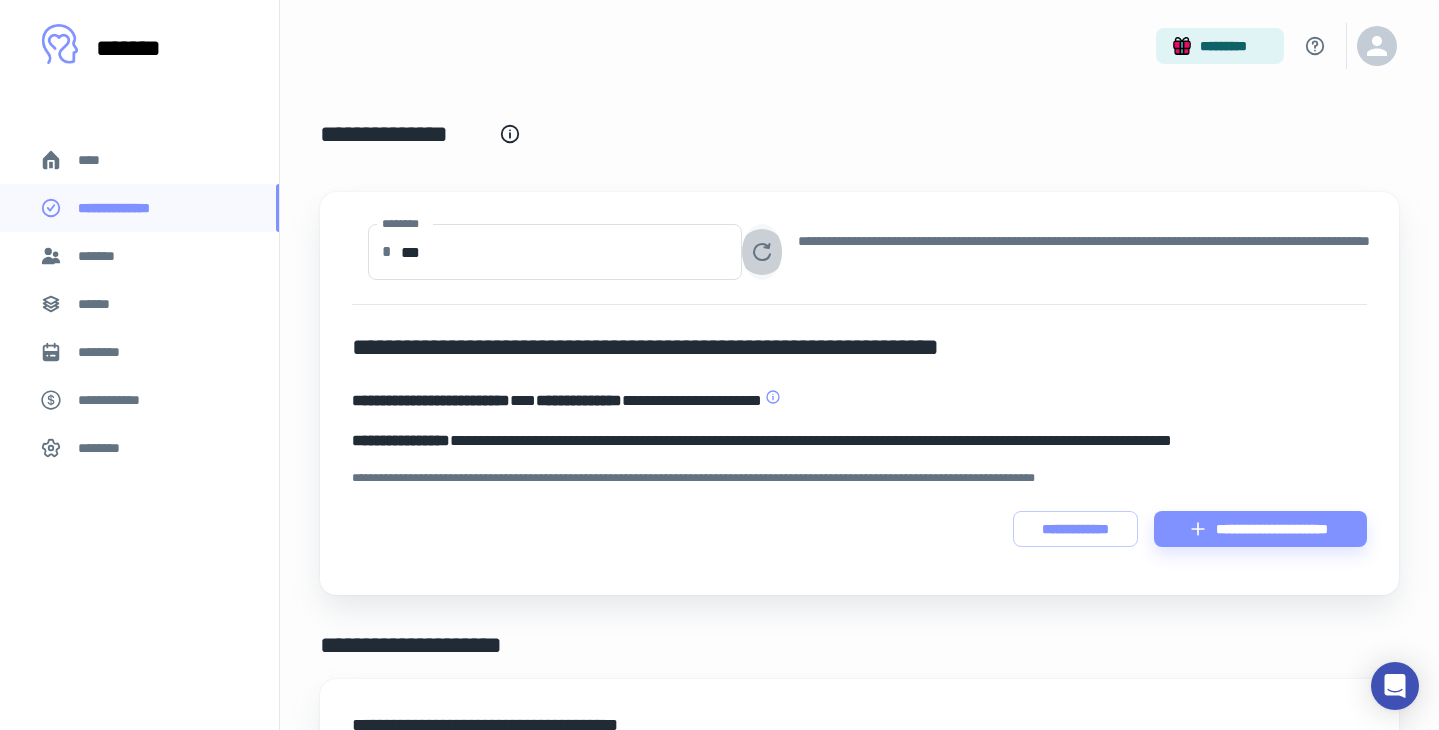 click 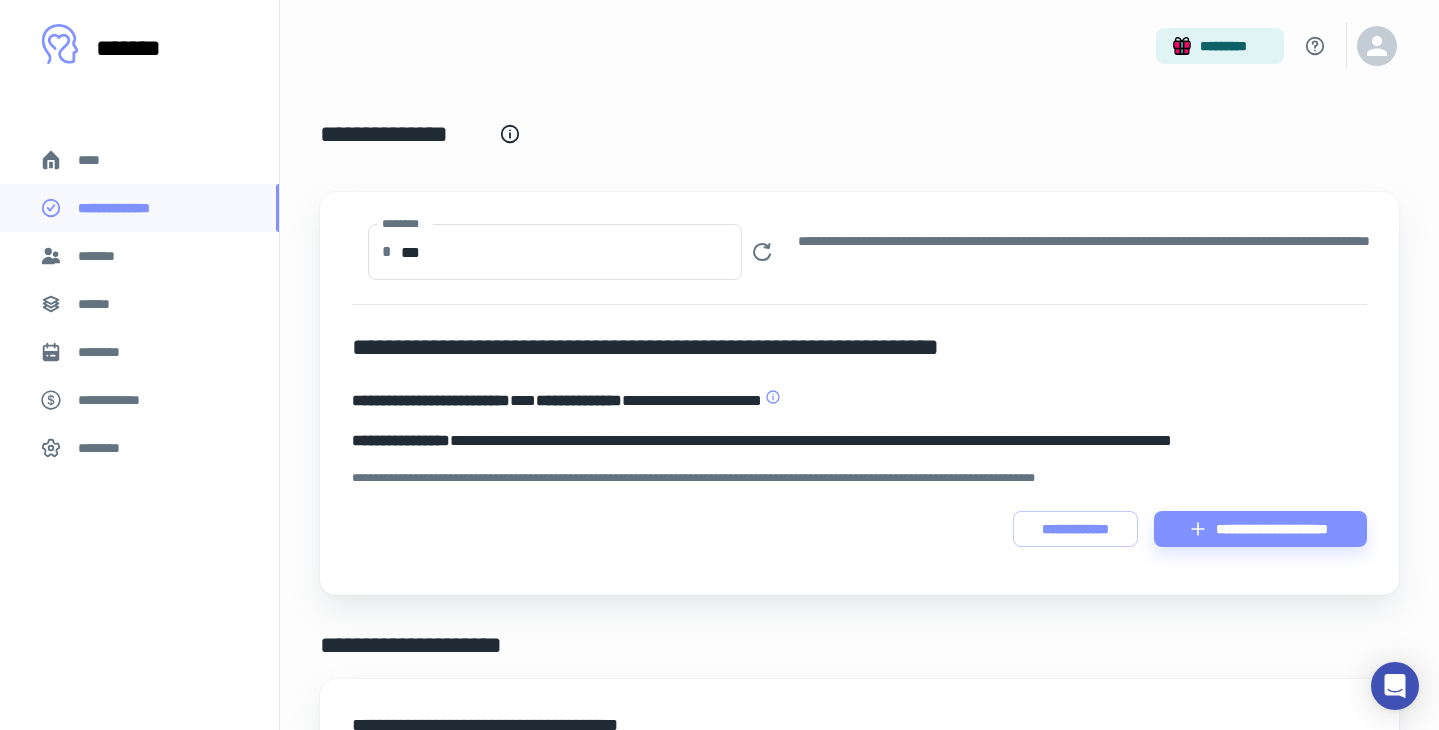 type 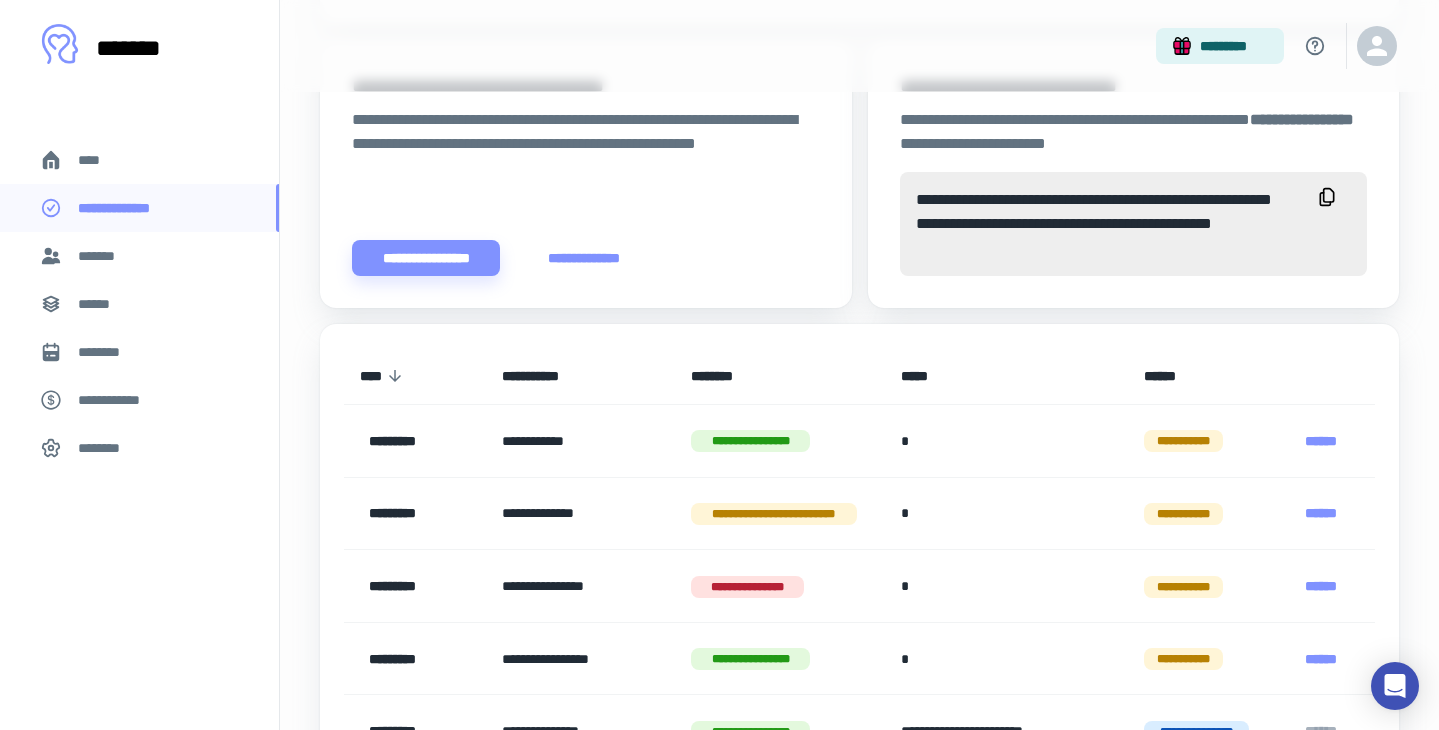 scroll, scrollTop: 840, scrollLeft: 0, axis: vertical 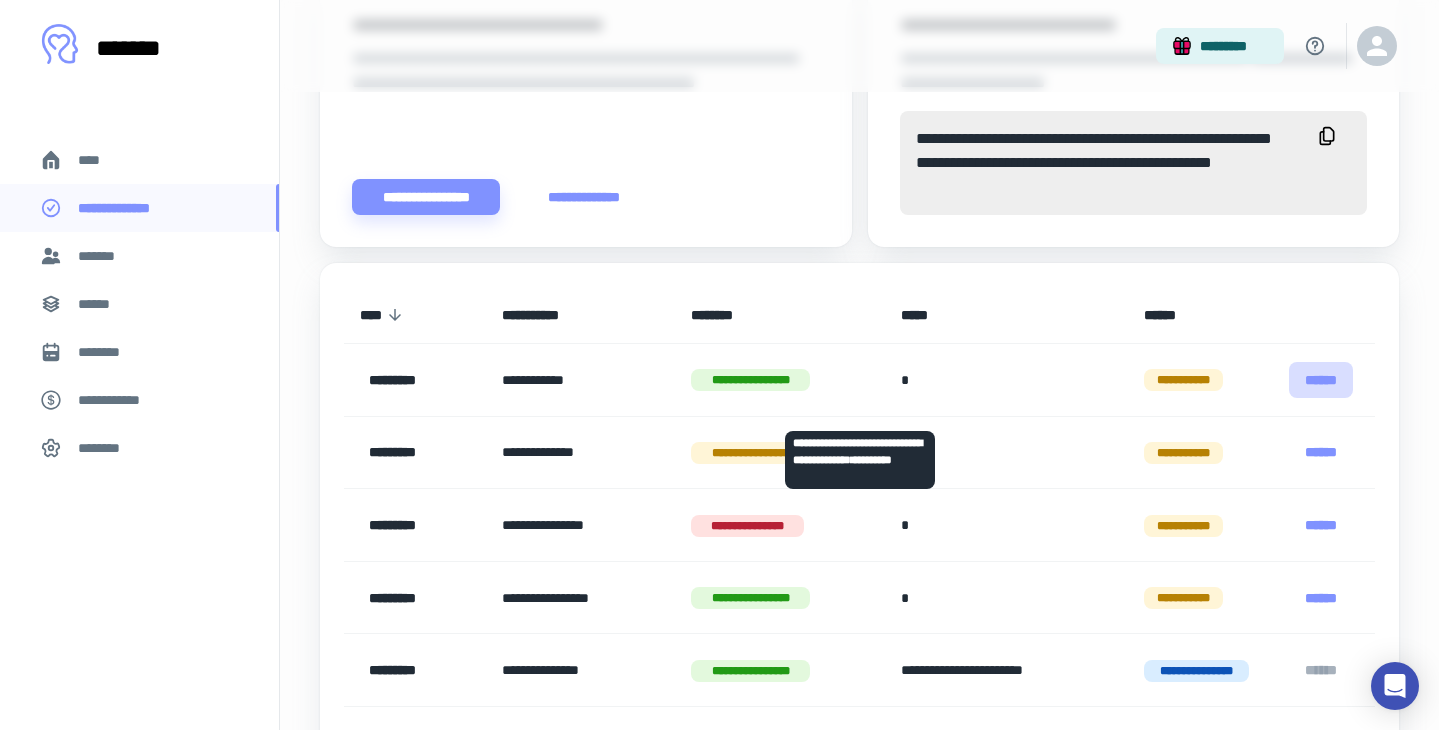 click on "******" at bounding box center [1321, 380] 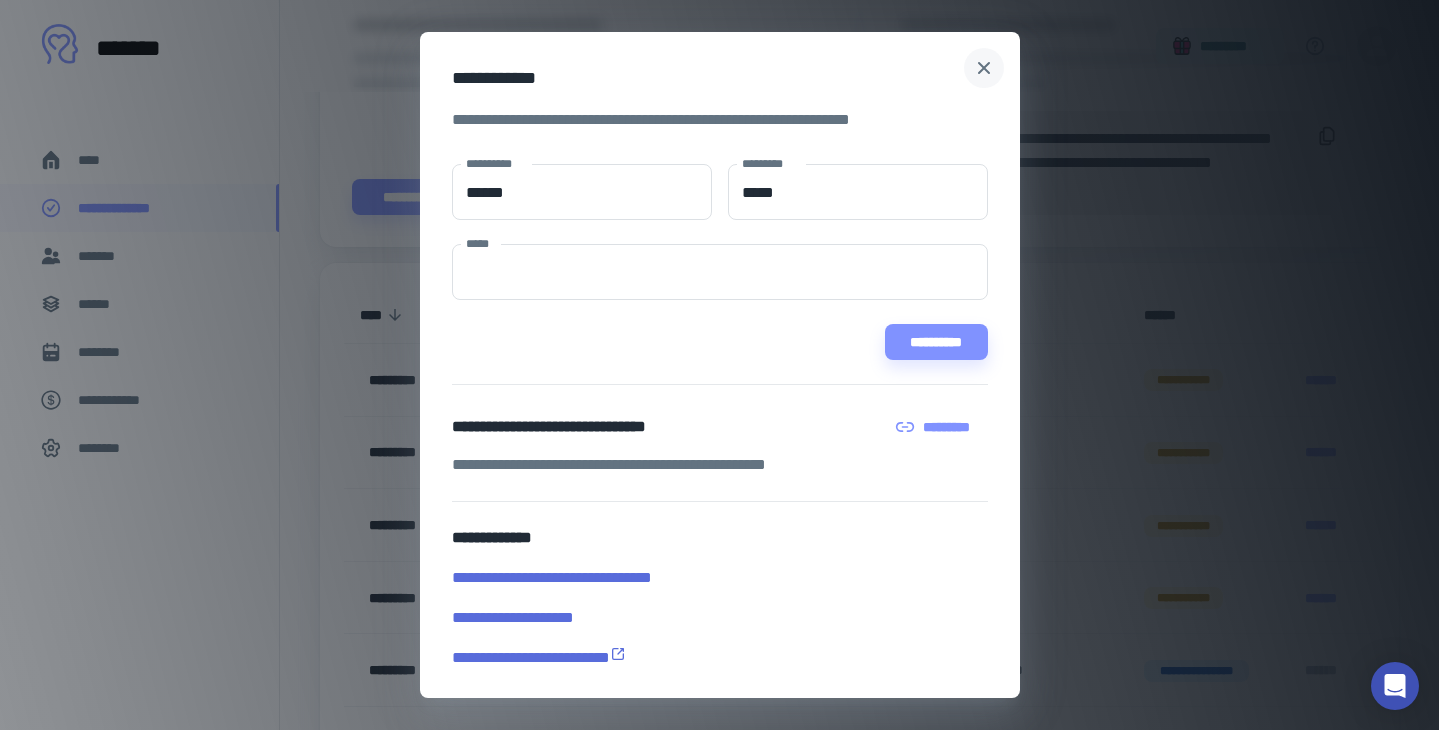 click 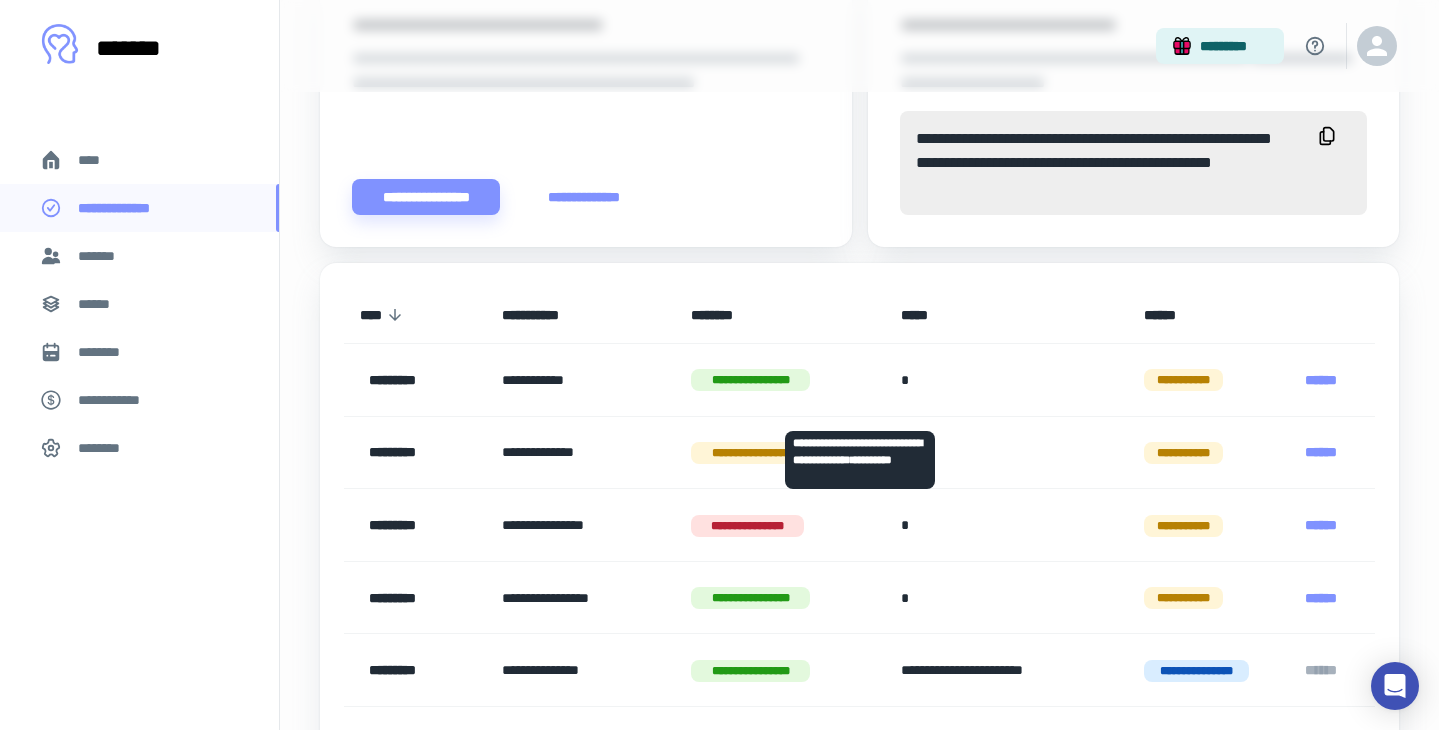 click on "******" at bounding box center [1321, 380] 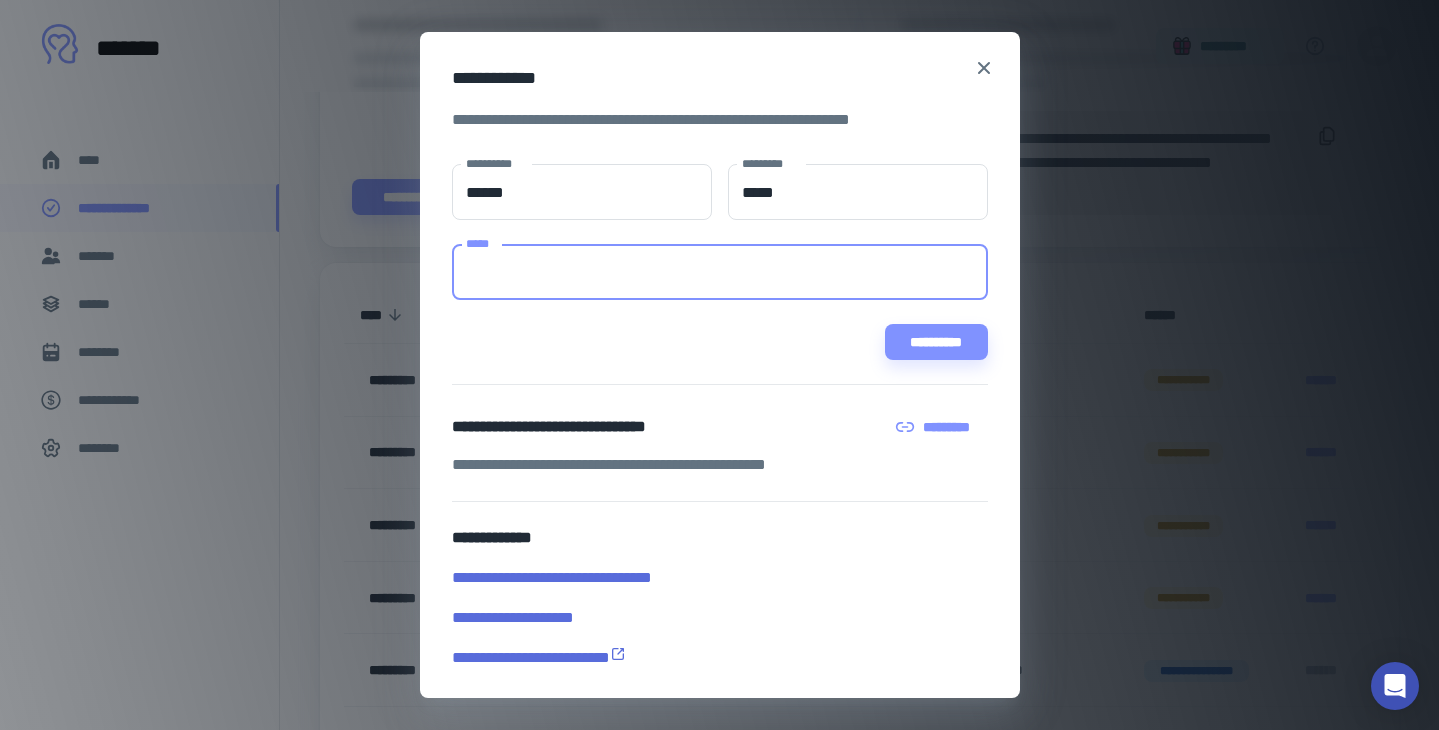 click on "*****" at bounding box center (720, 272) 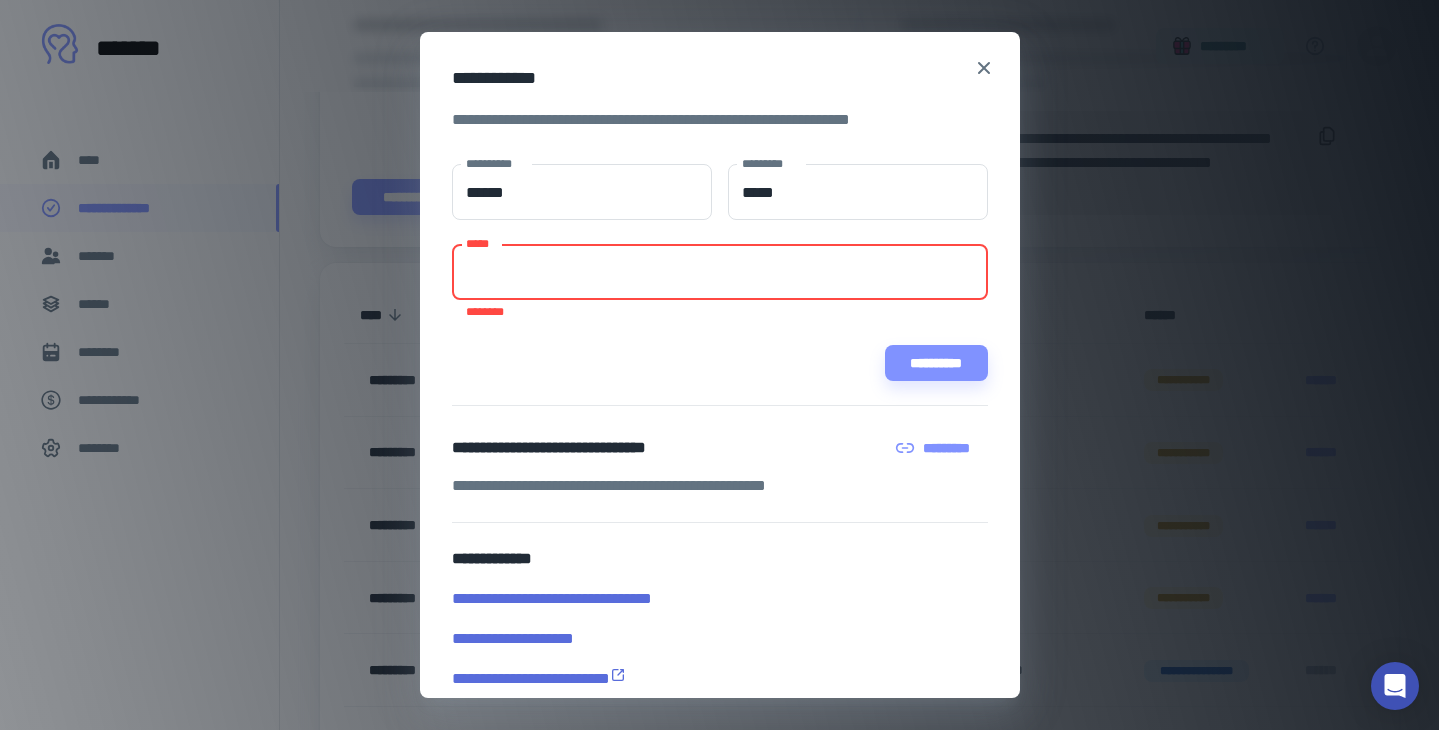 paste on "**********" 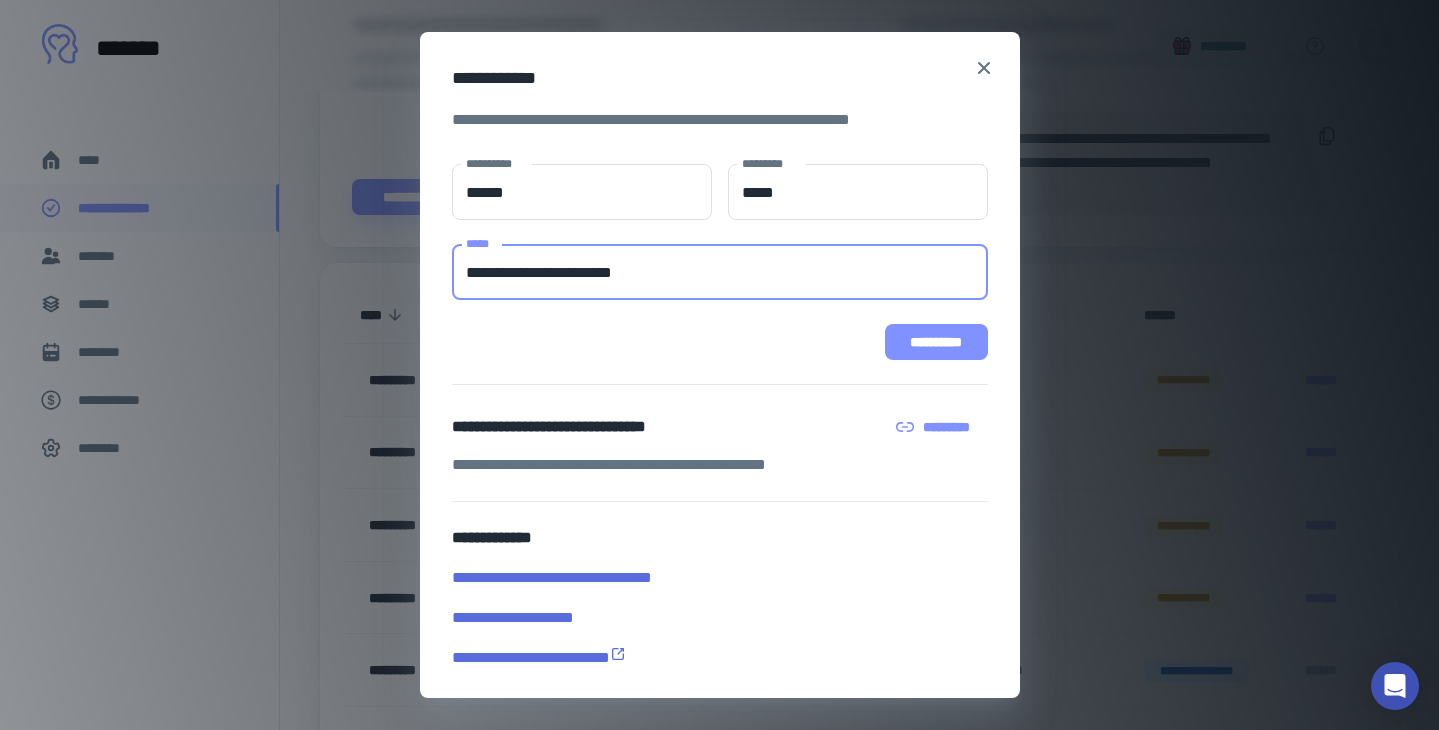 type on "**********" 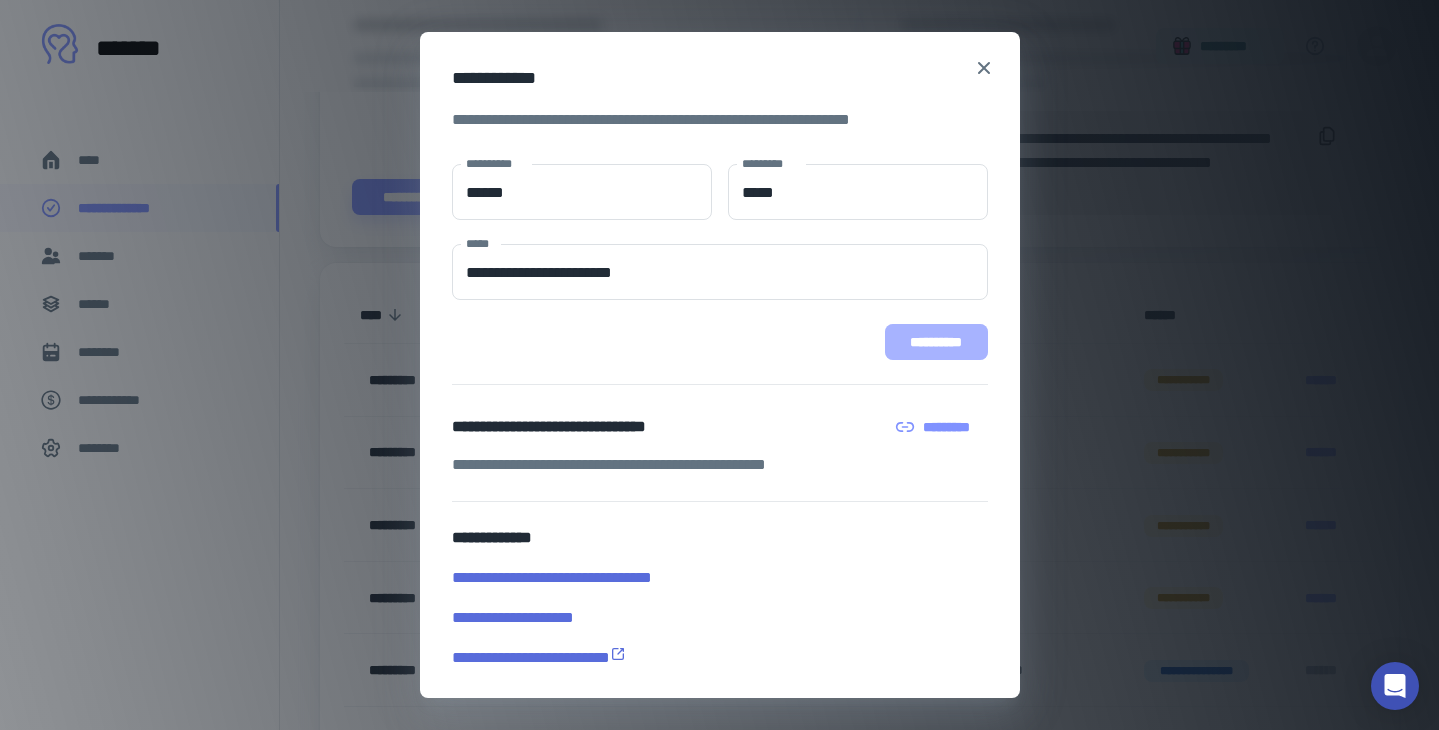 click on "**********" at bounding box center (936, 342) 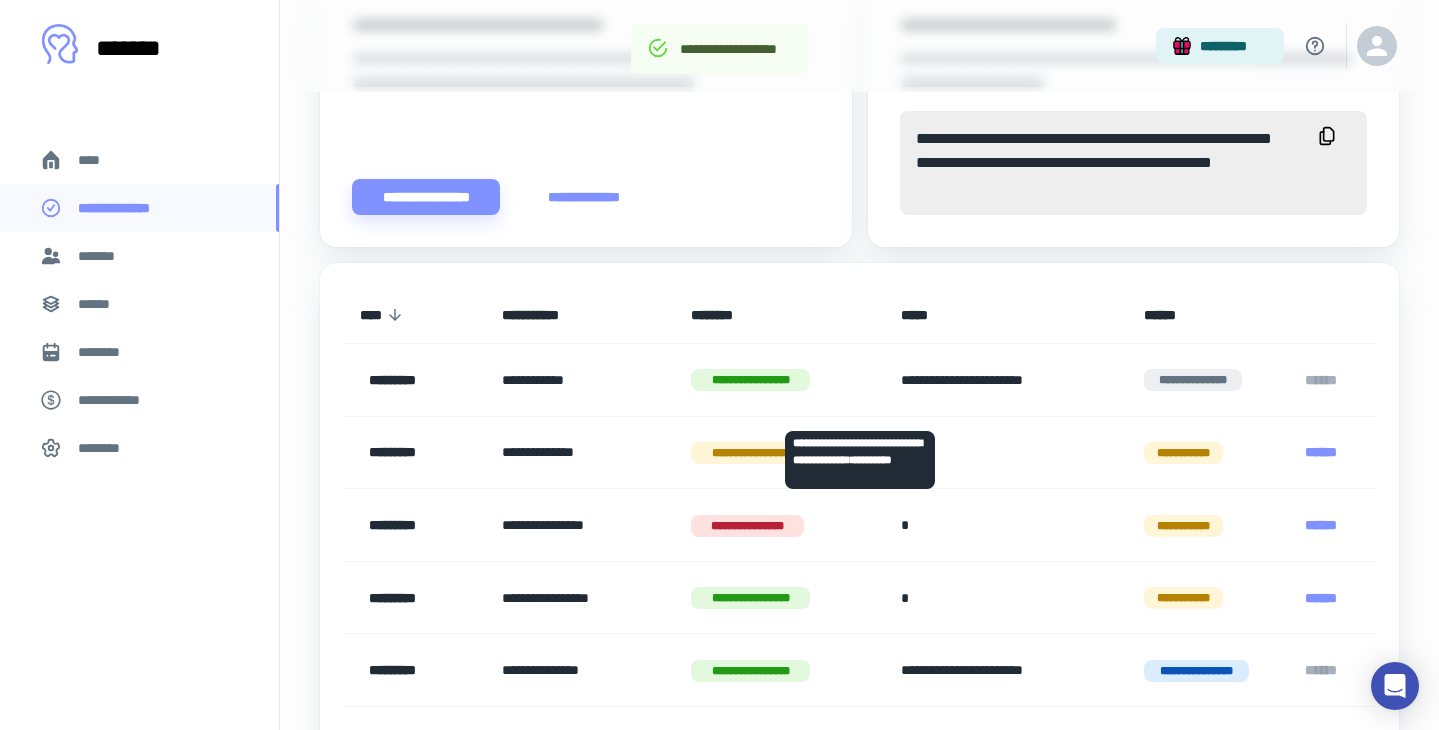 click on "******" at bounding box center (1324, 380) 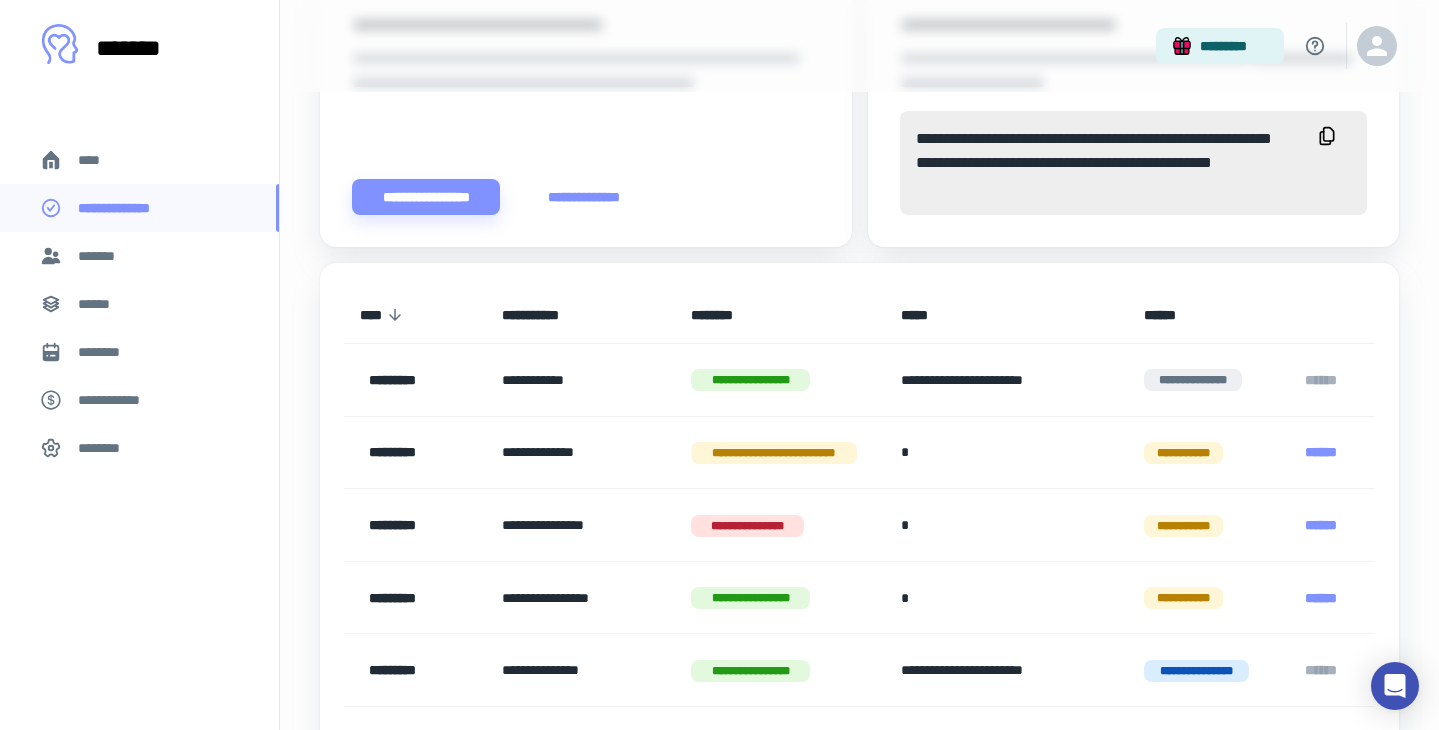 click on "*******" at bounding box center [101, 256] 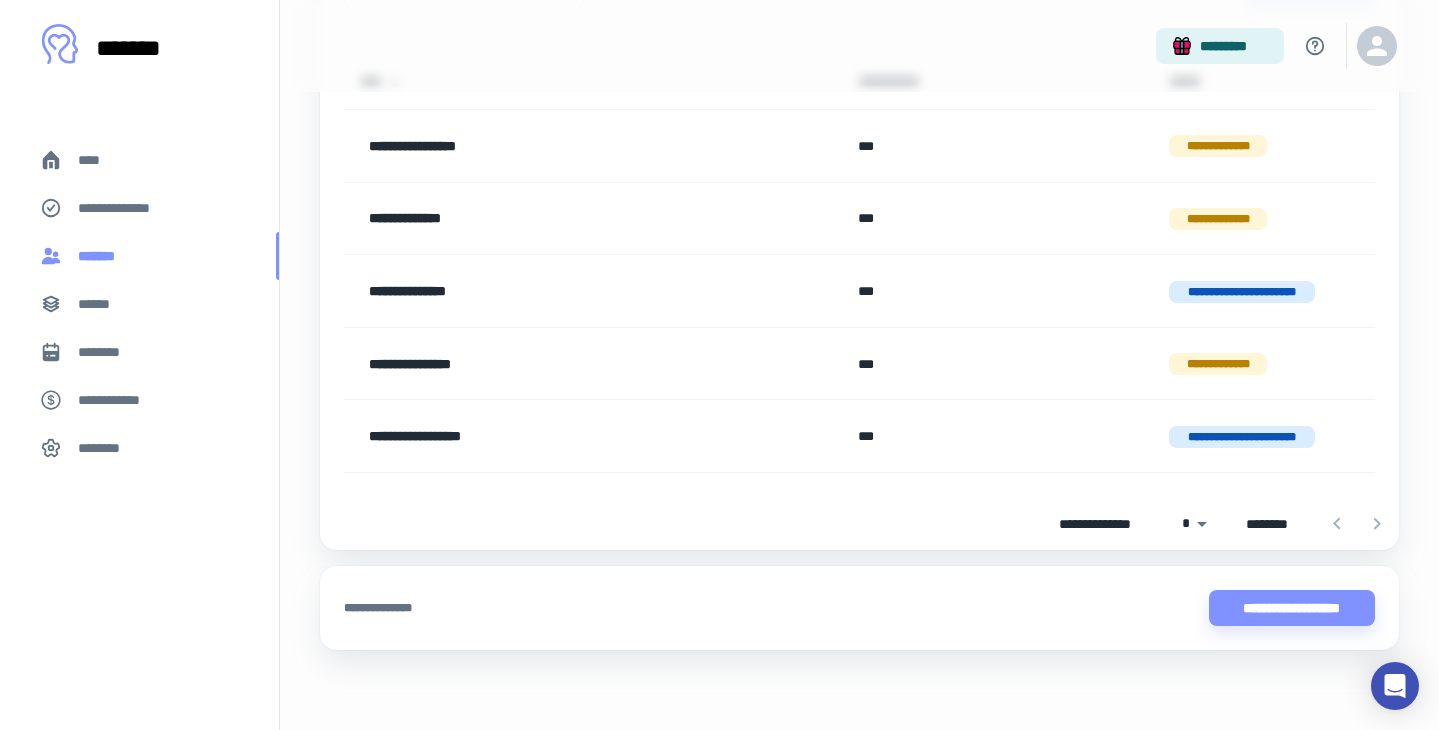 scroll, scrollTop: 0, scrollLeft: 0, axis: both 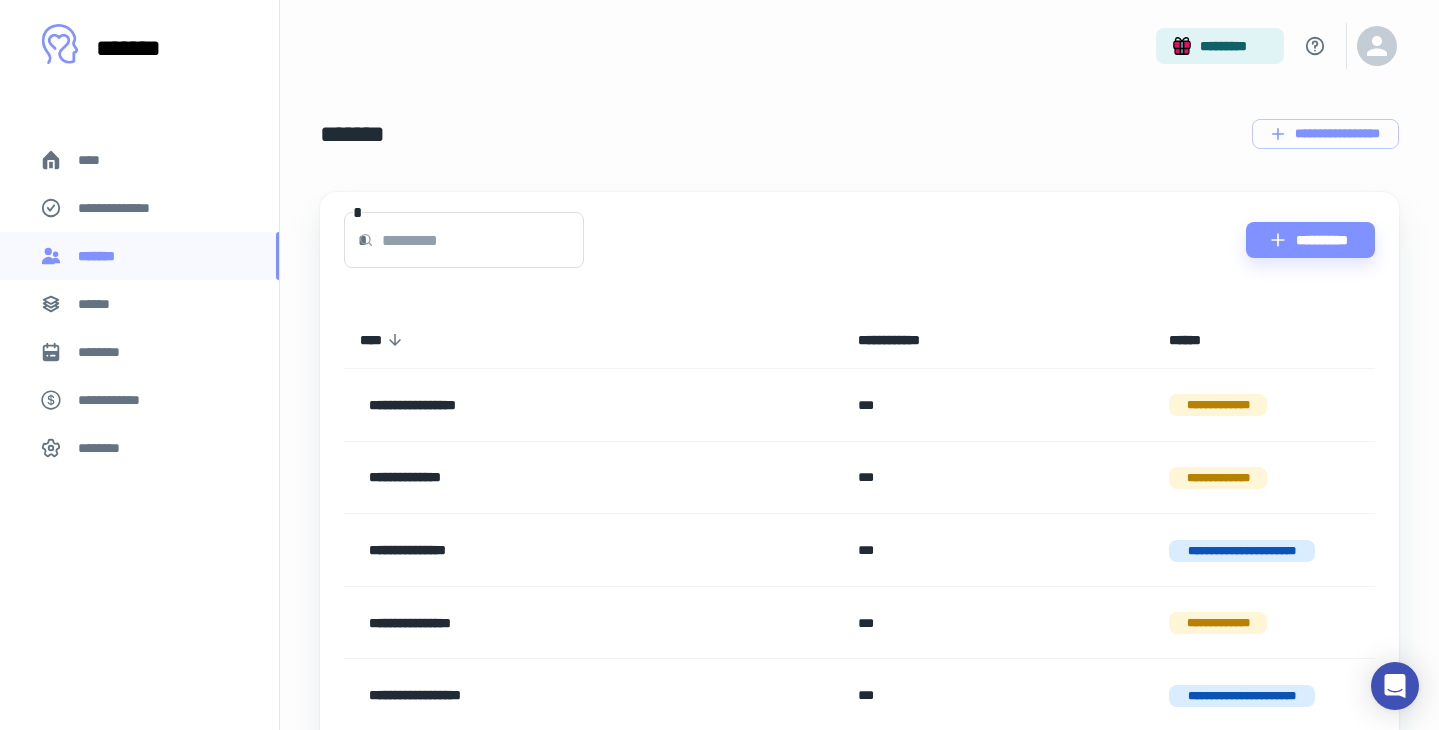 click on "*********" at bounding box center (860, 46) 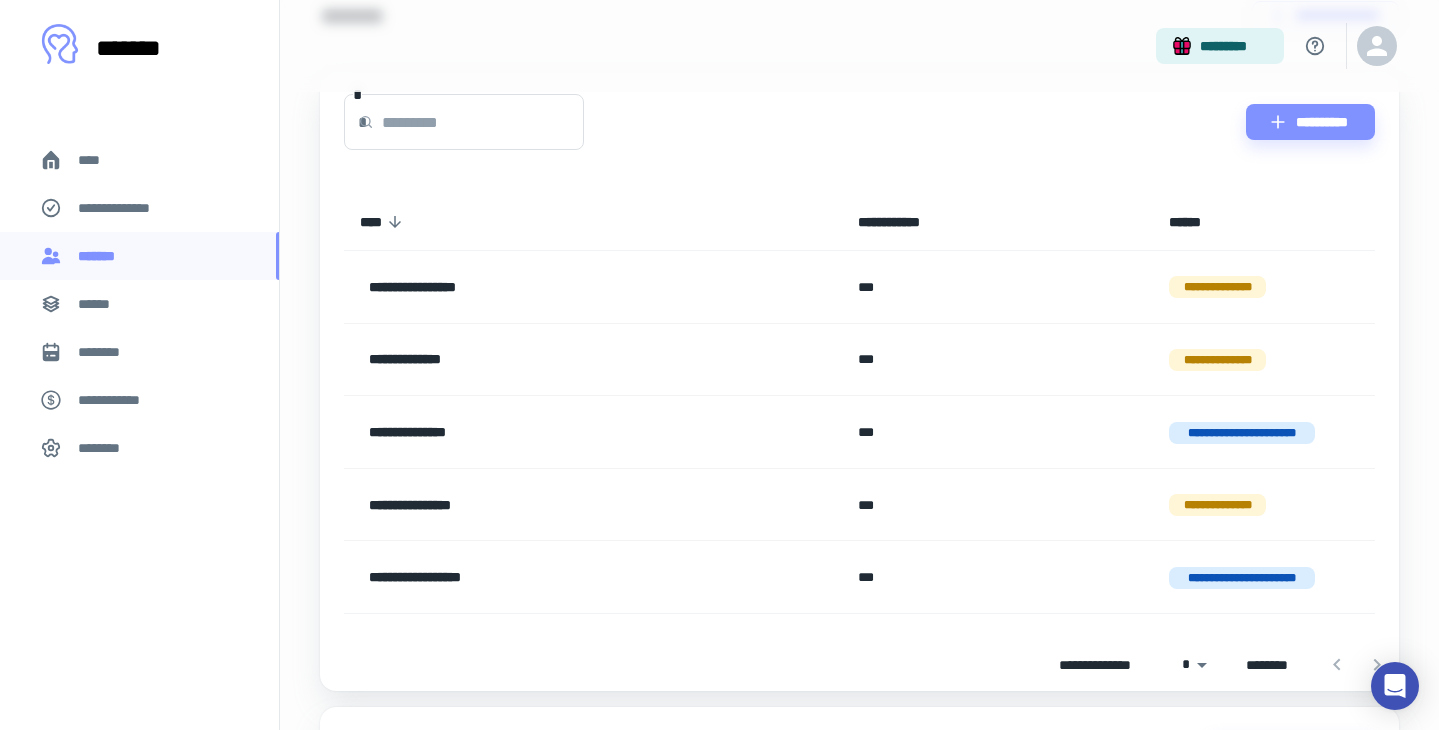scroll, scrollTop: 120, scrollLeft: 0, axis: vertical 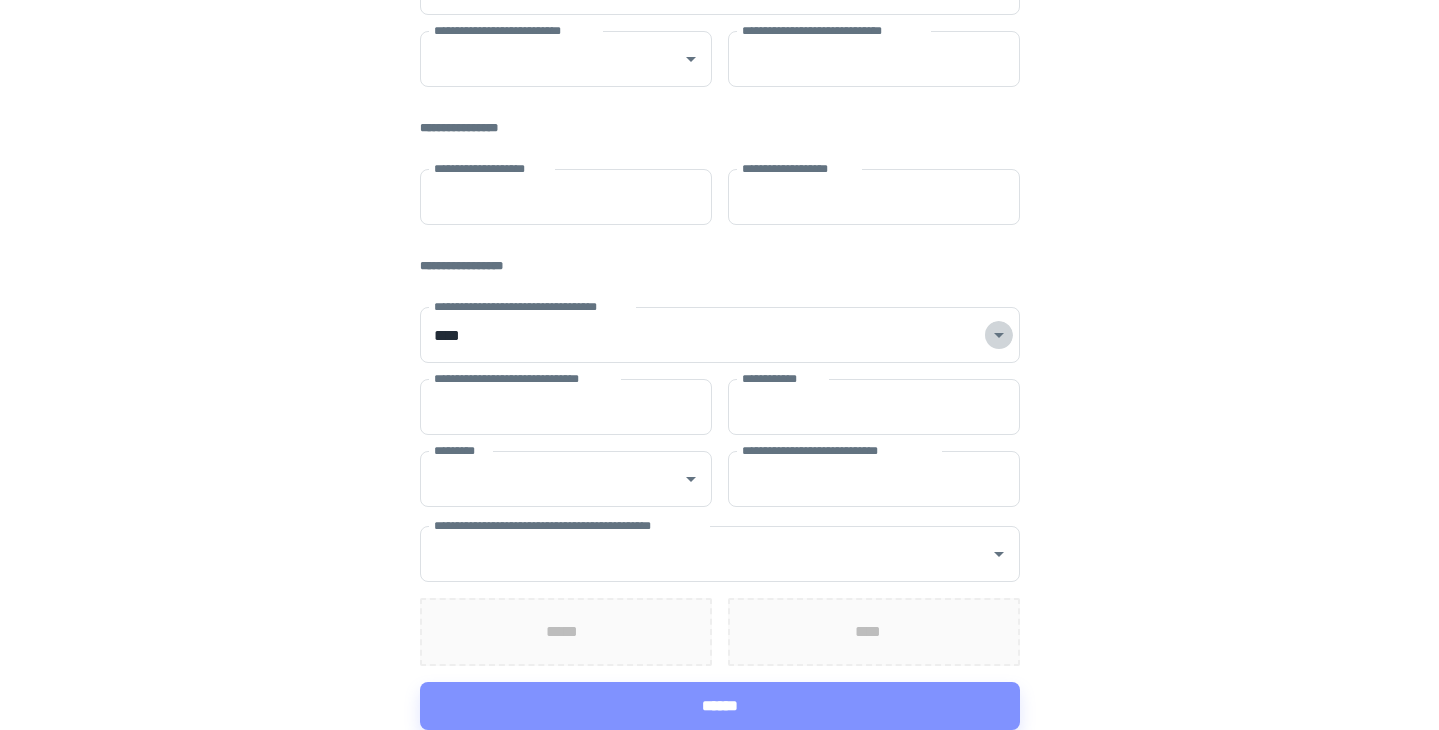 click 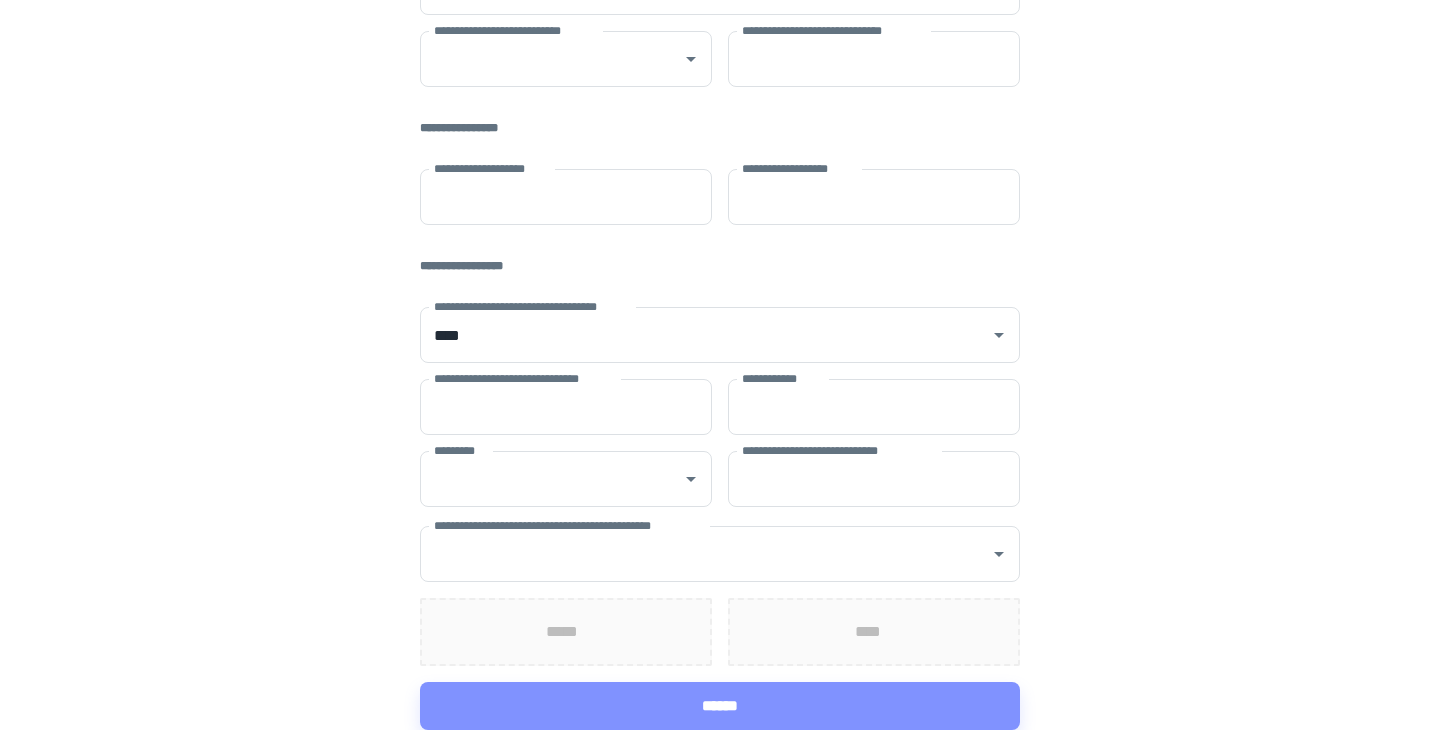 click on "**********" at bounding box center (719, 179) 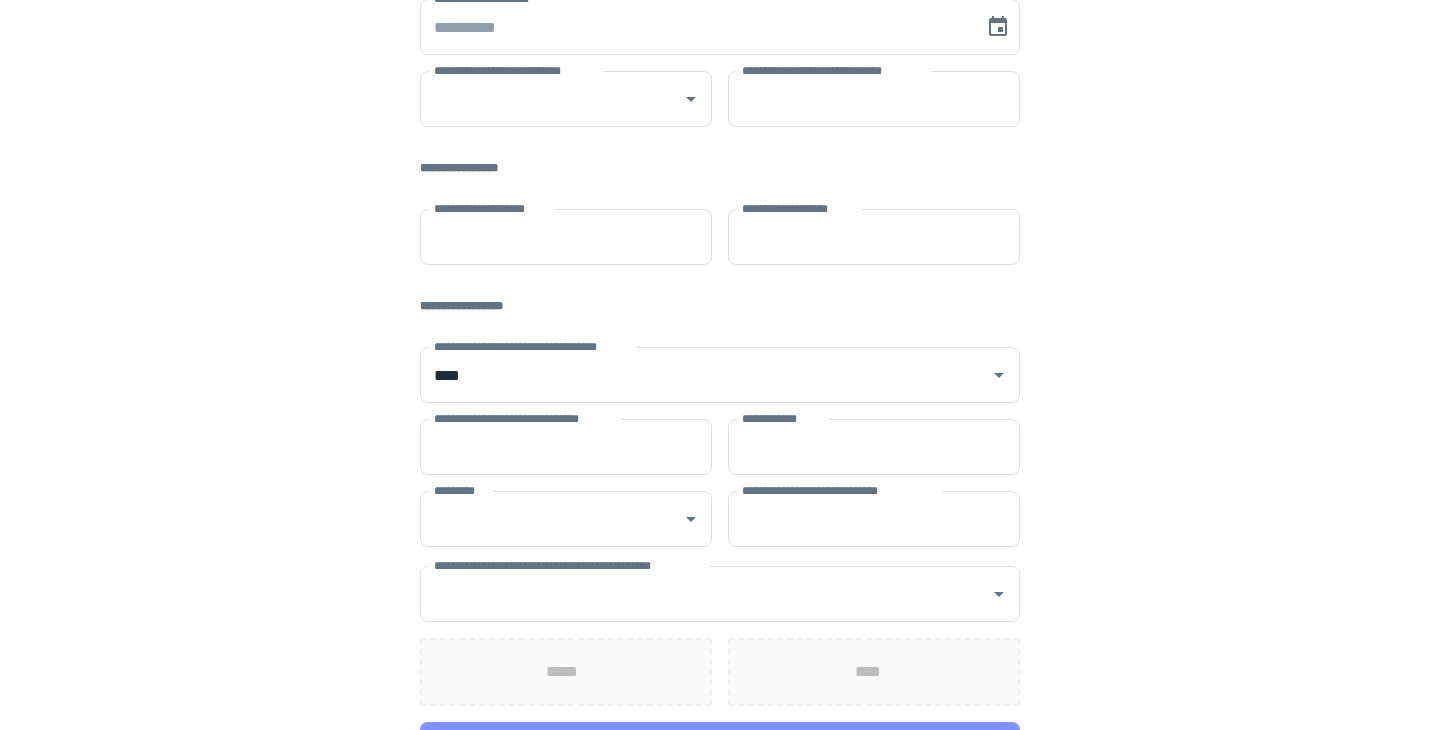 scroll, scrollTop: 371, scrollLeft: 0, axis: vertical 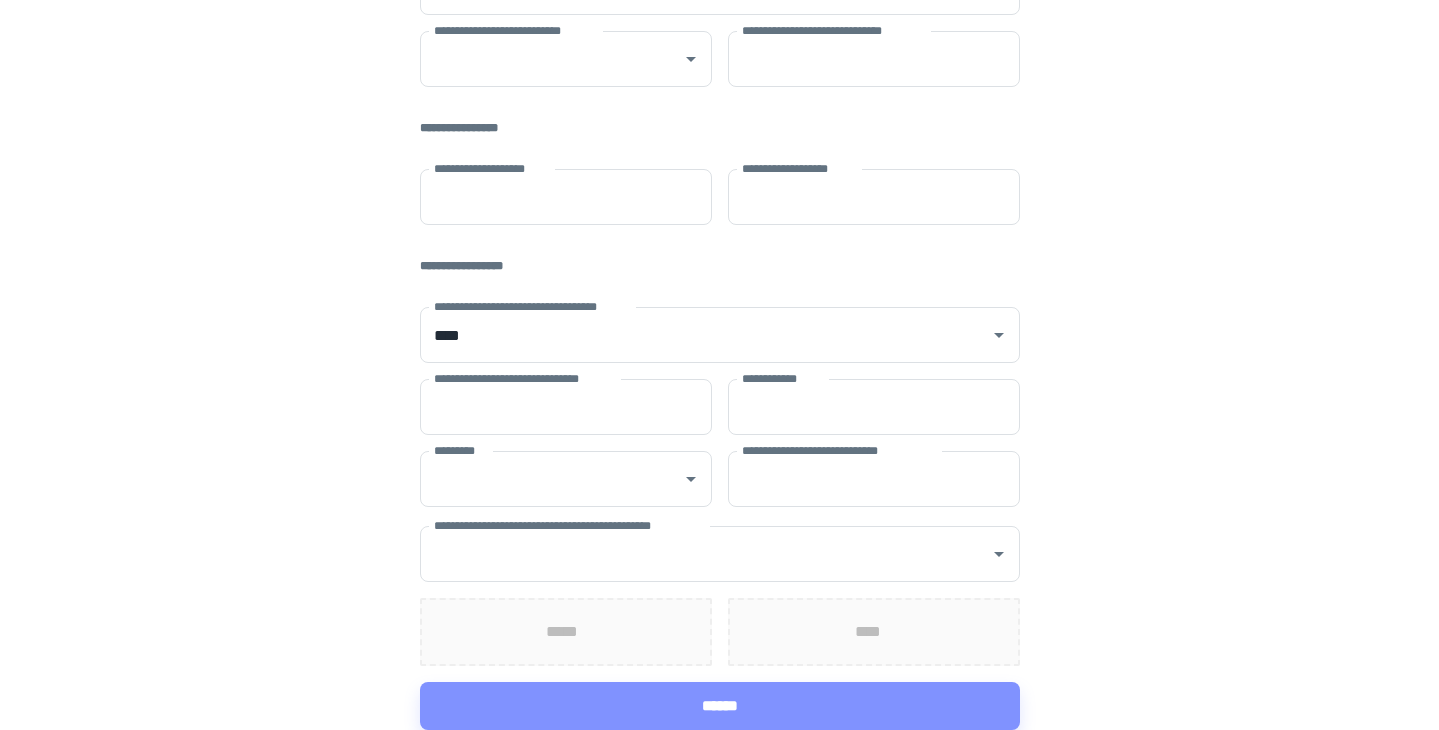 click on "**********" at bounding box center [720, 554] 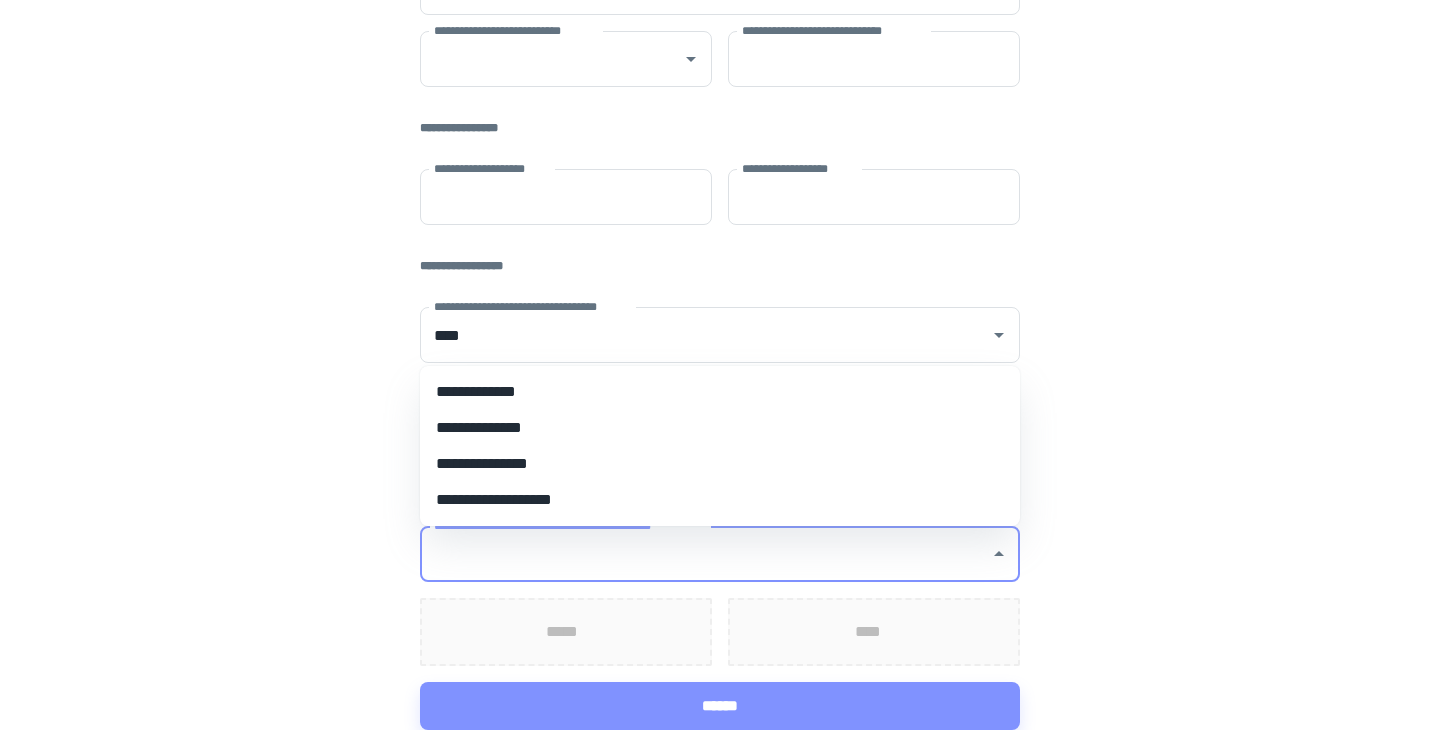 click on "**********" at bounding box center [720, 392] 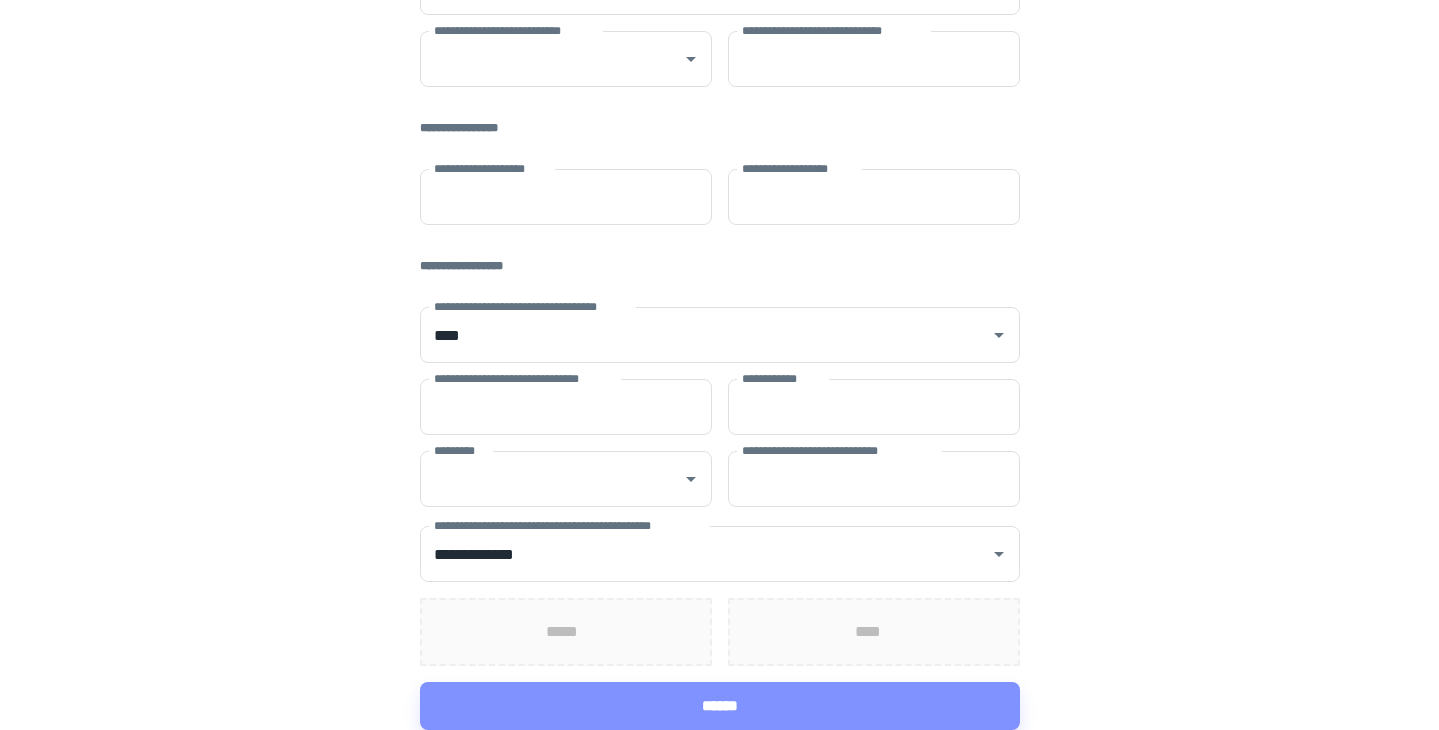 click on "**********" at bounding box center [720, 179] 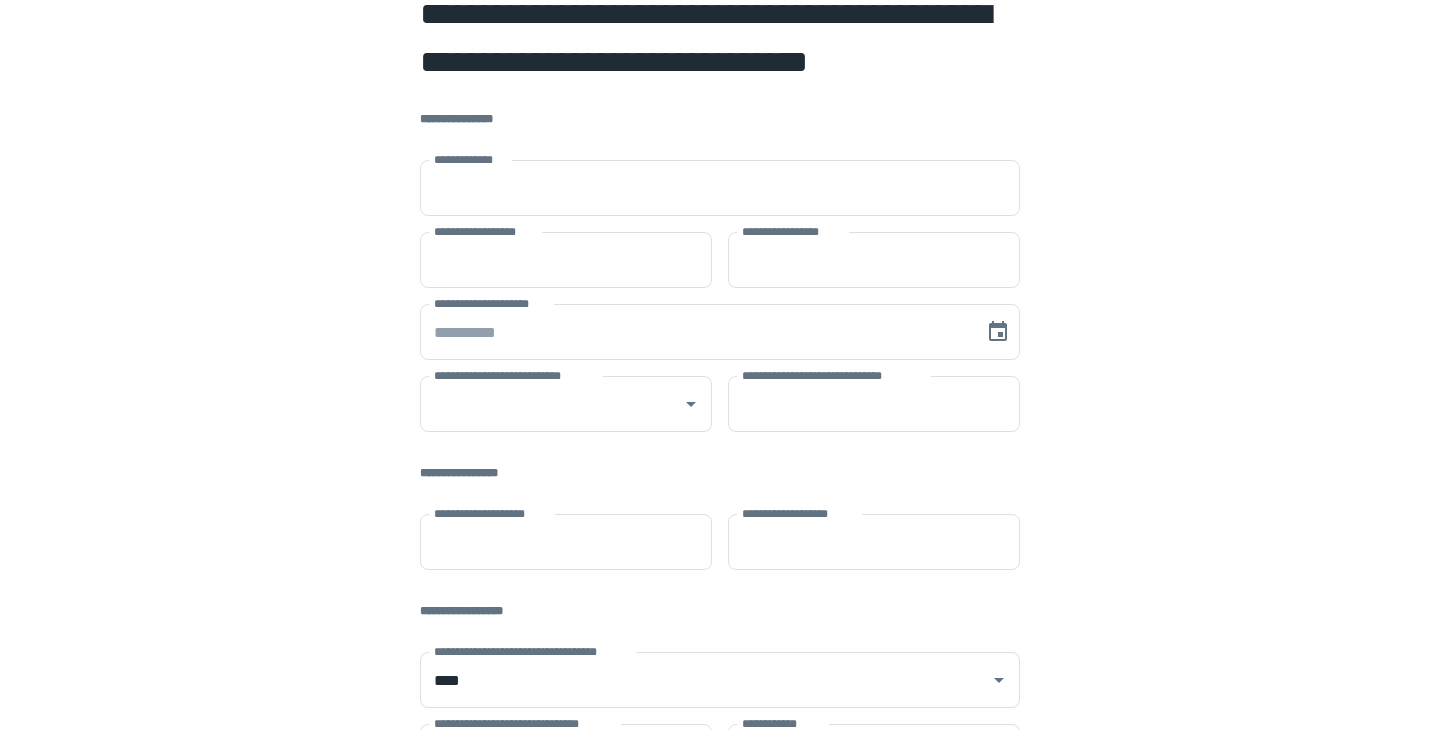 scroll, scrollTop: 0, scrollLeft: 0, axis: both 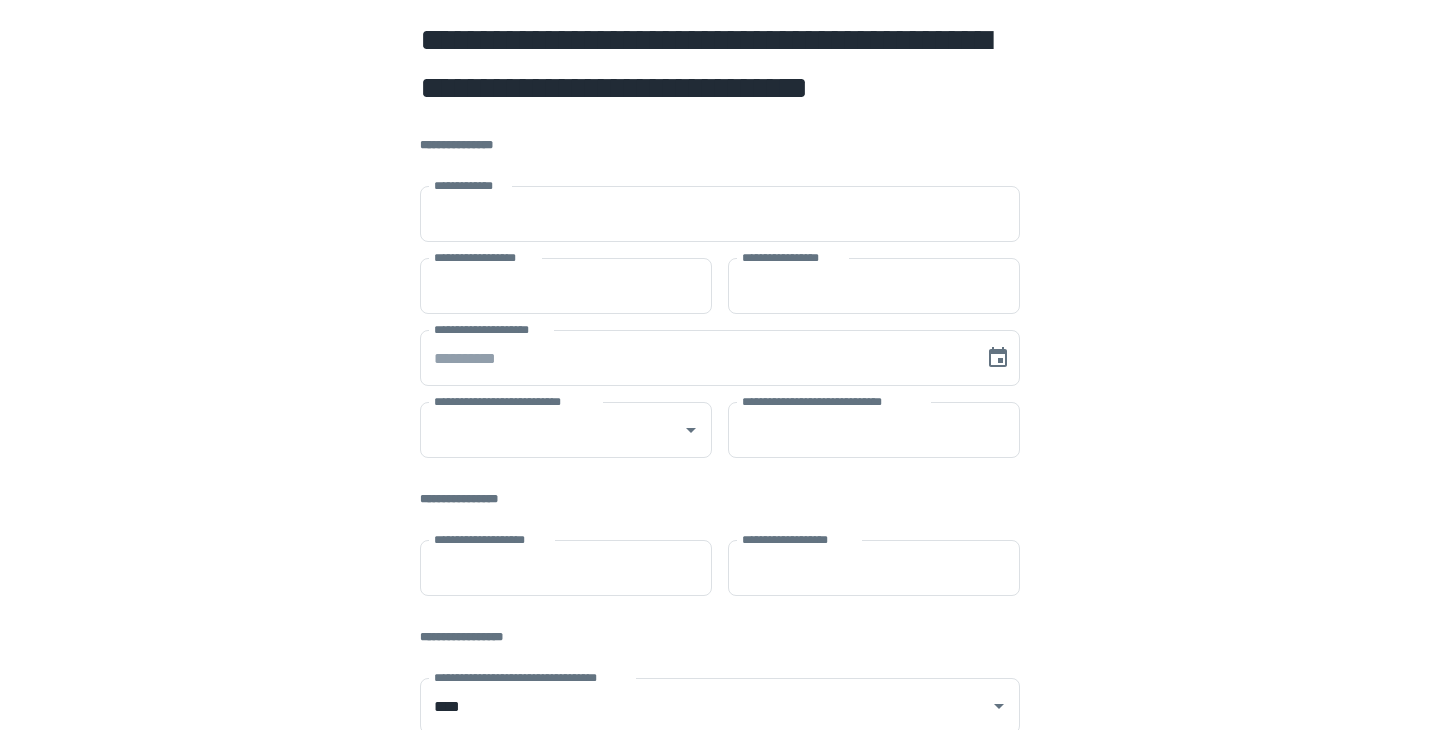 click on "**********" at bounding box center [720, 214] 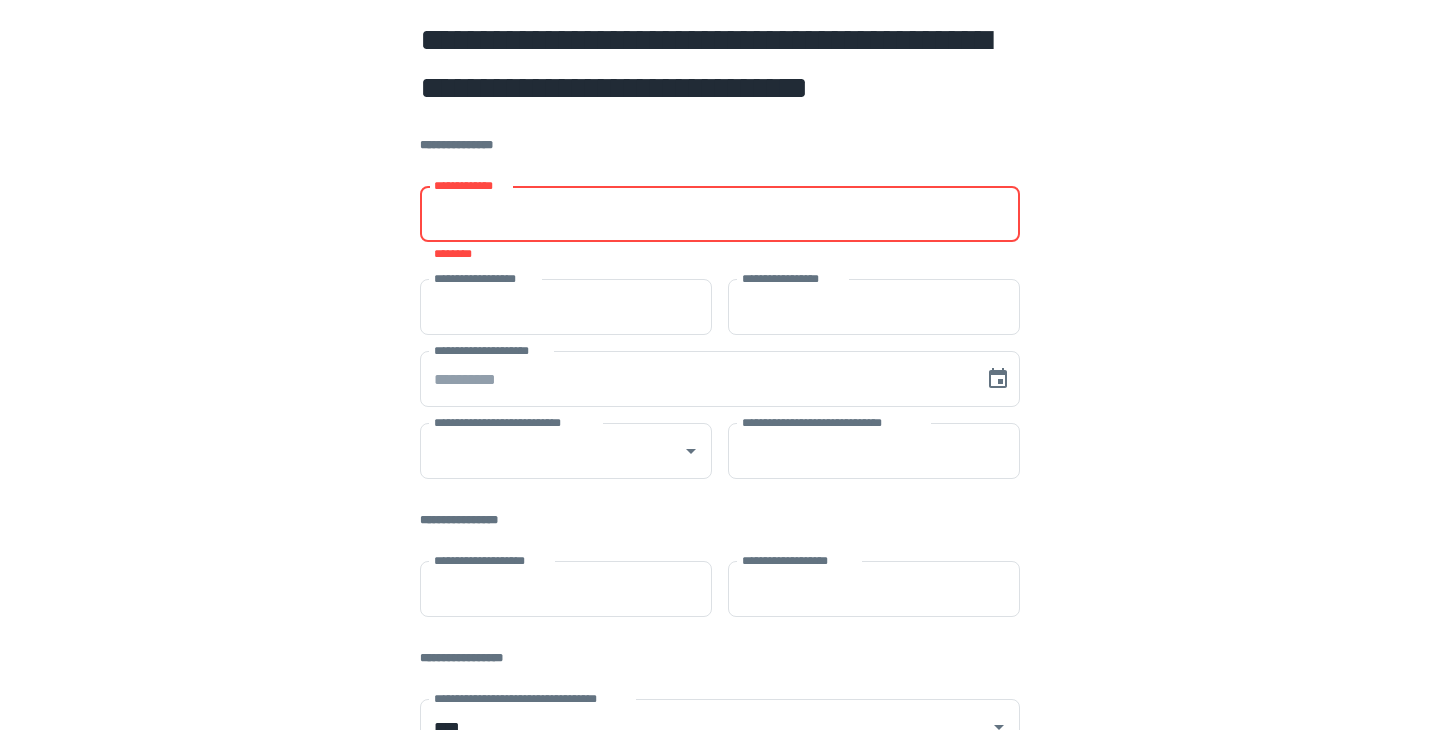 click on "**********" at bounding box center (720, 214) 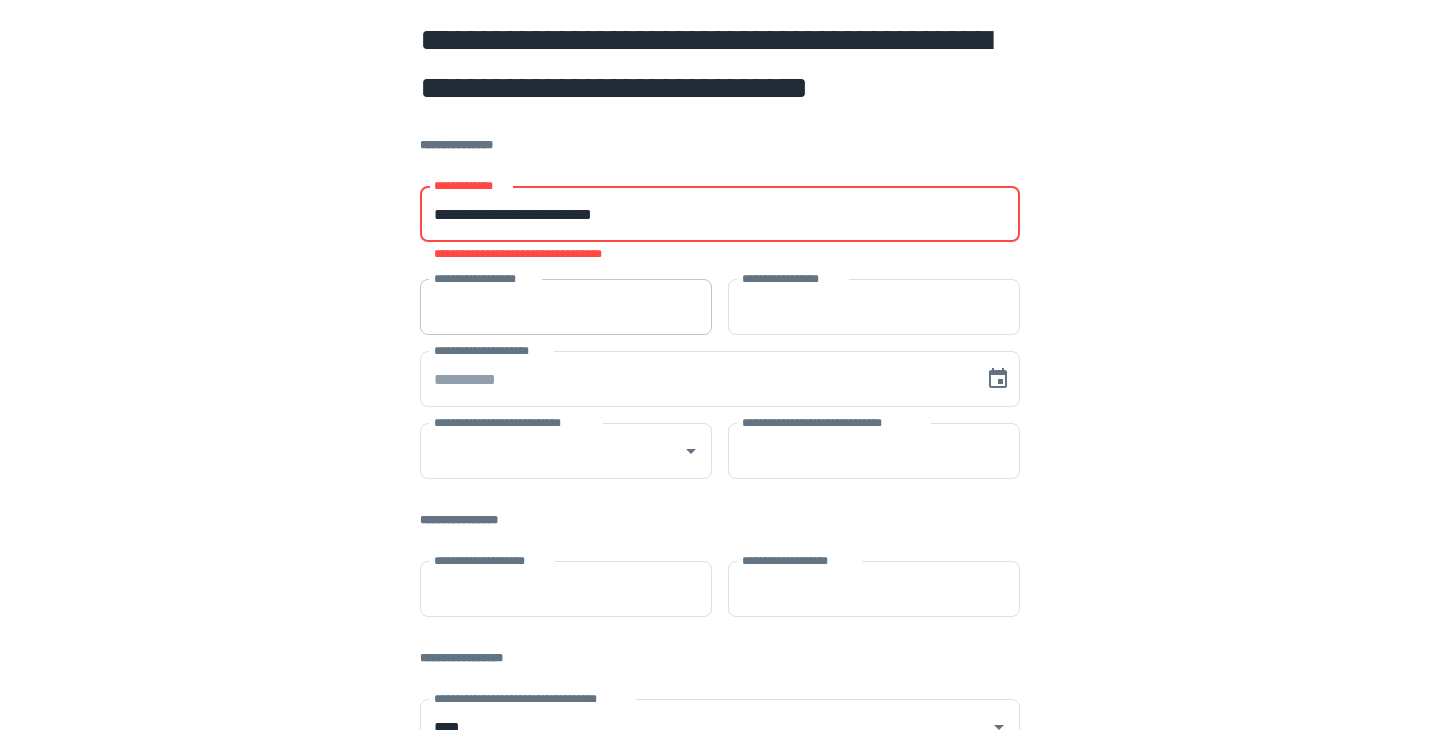 type on "**********" 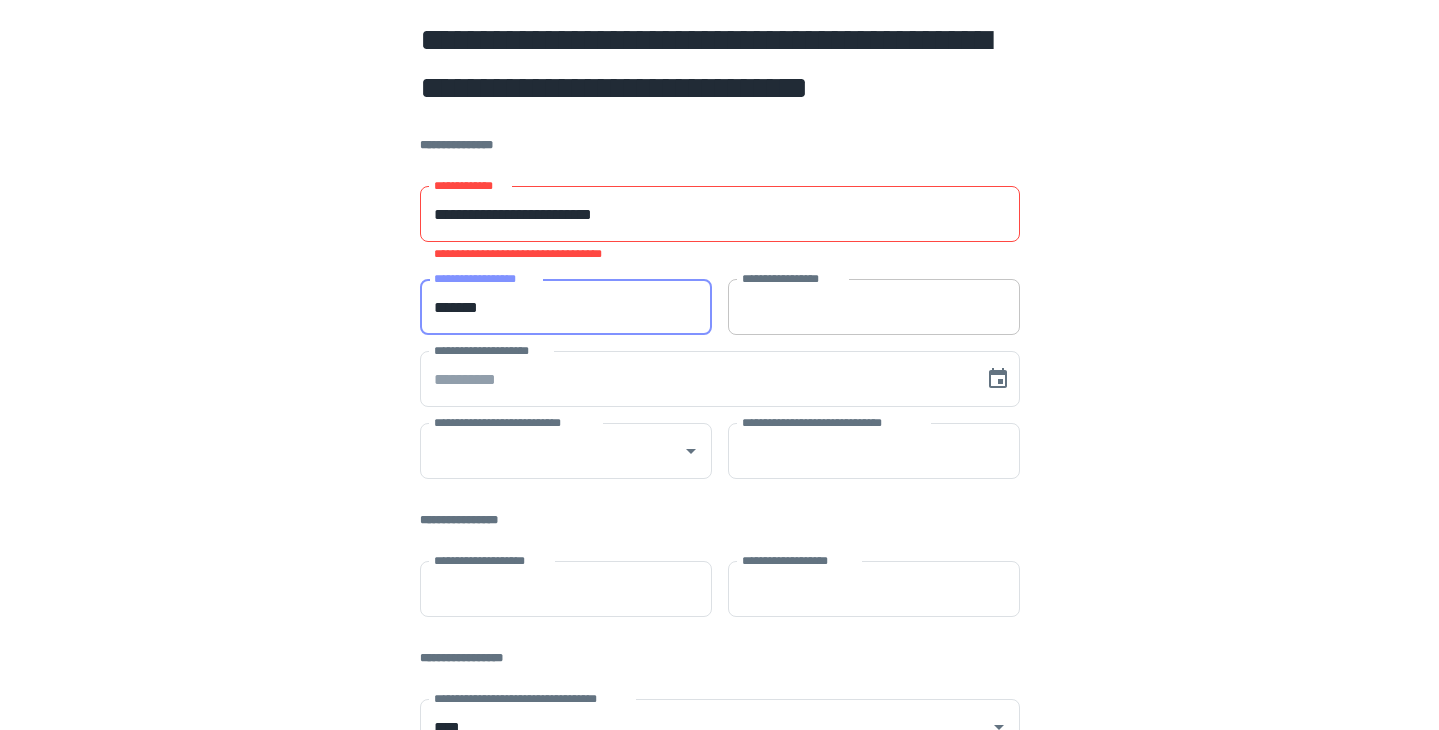type on "*******" 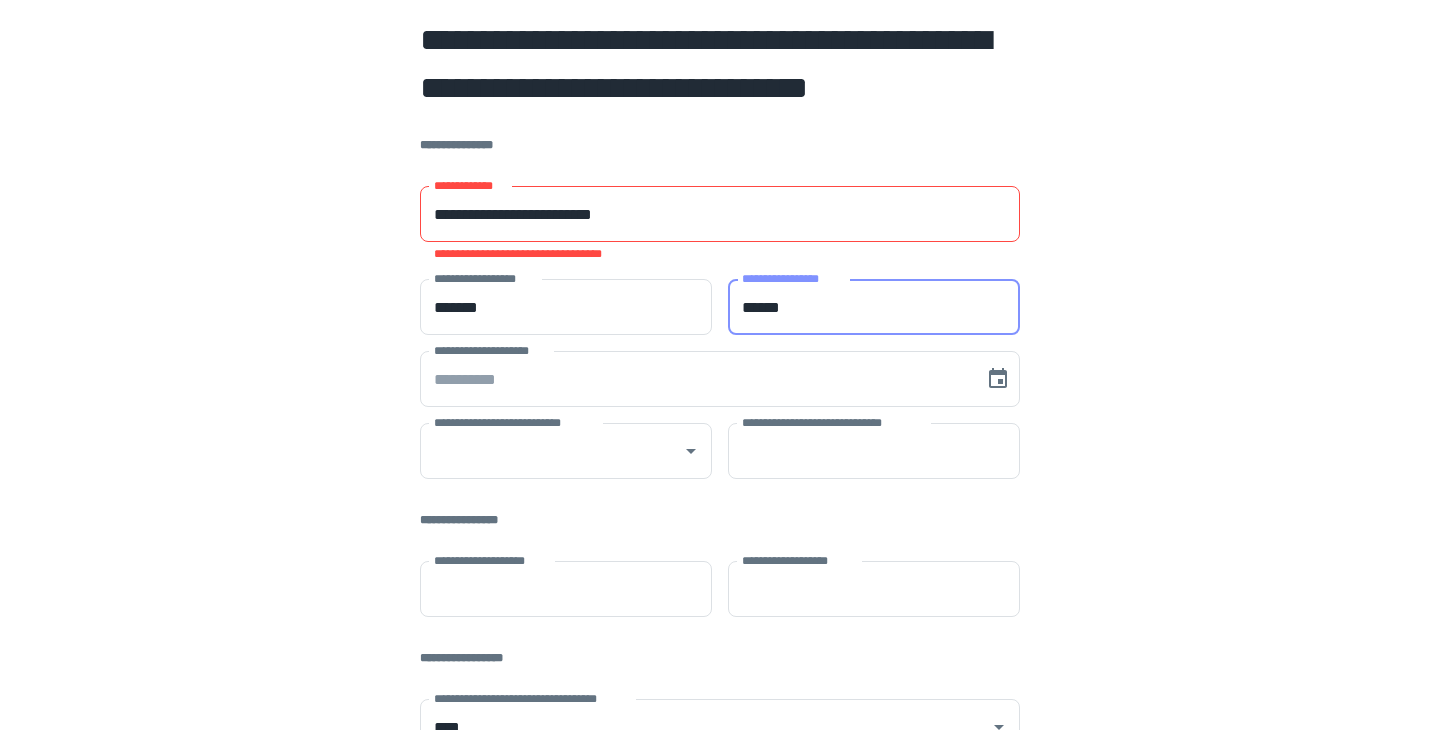 type on "******" 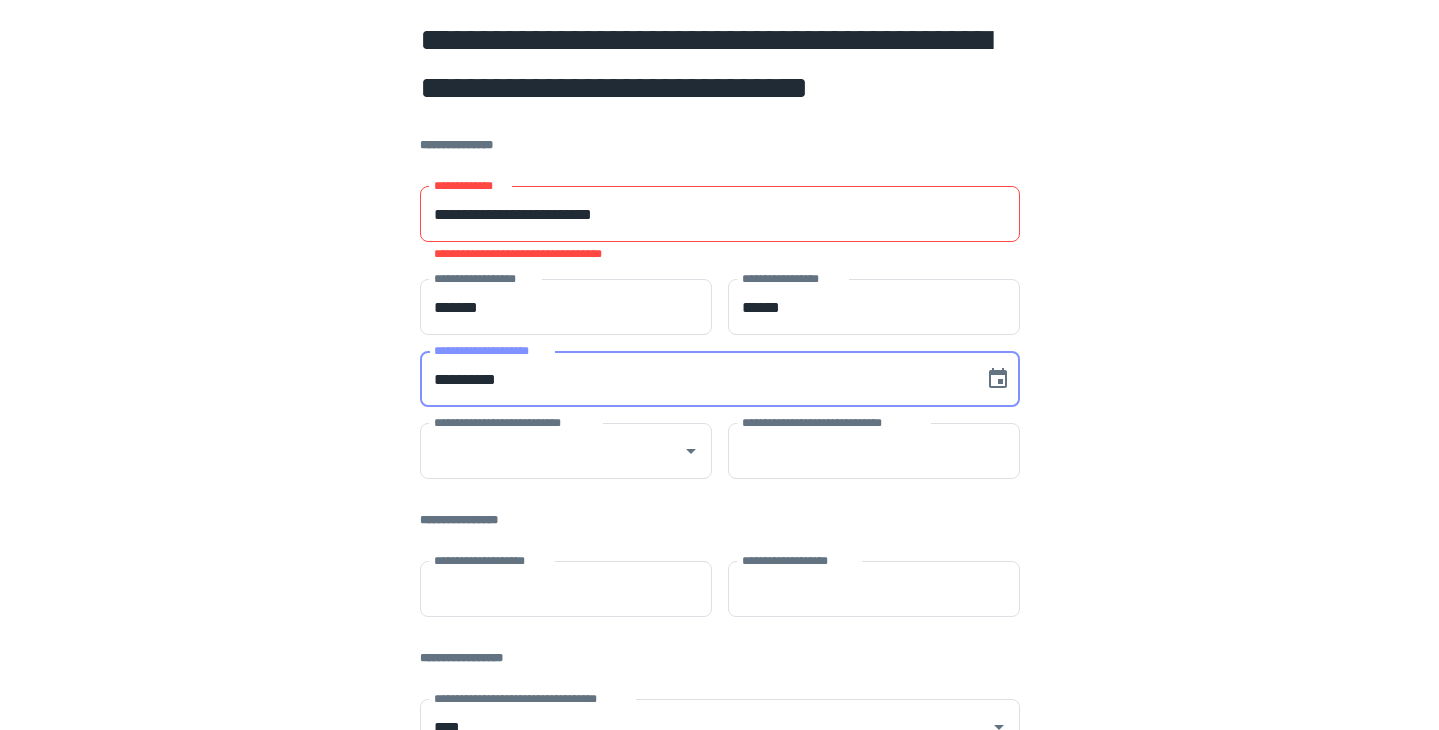 click on "**********" at bounding box center [695, 379] 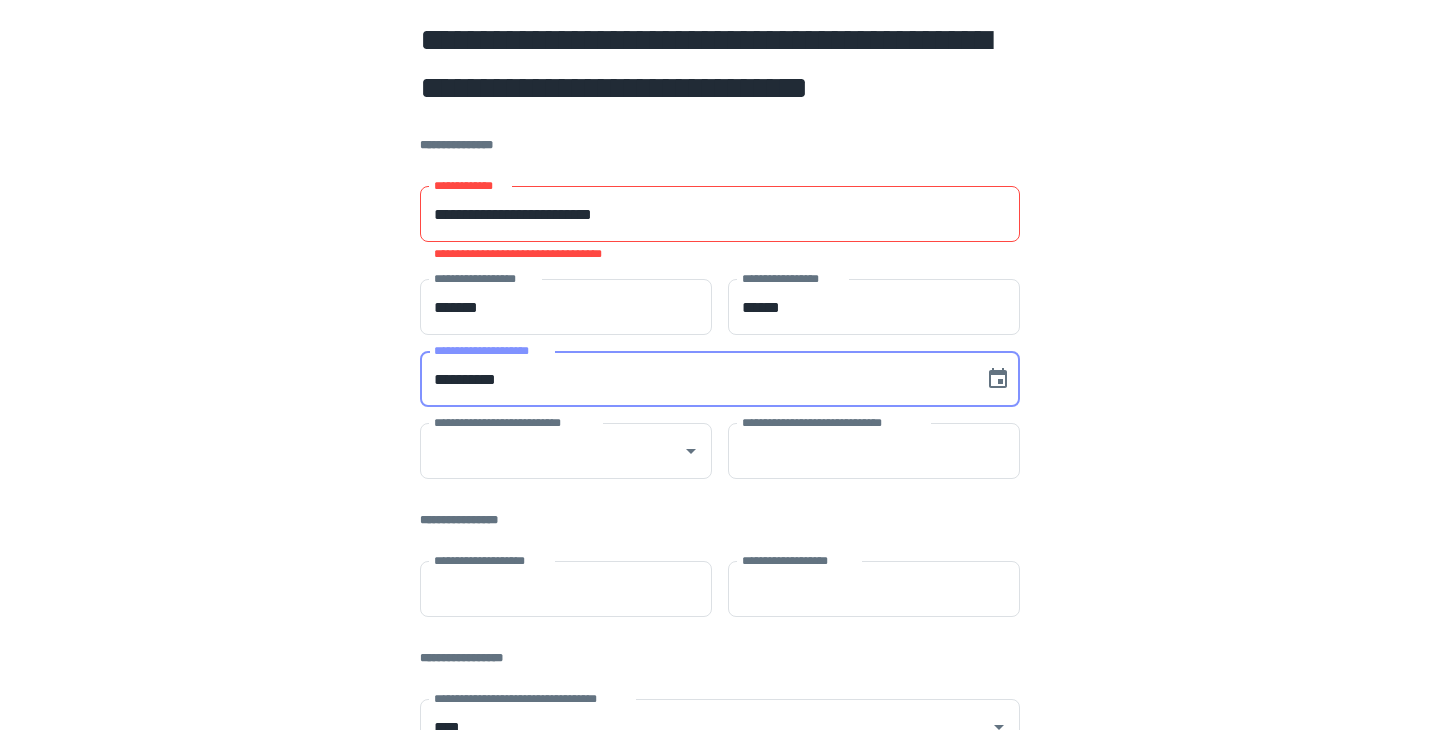 paste 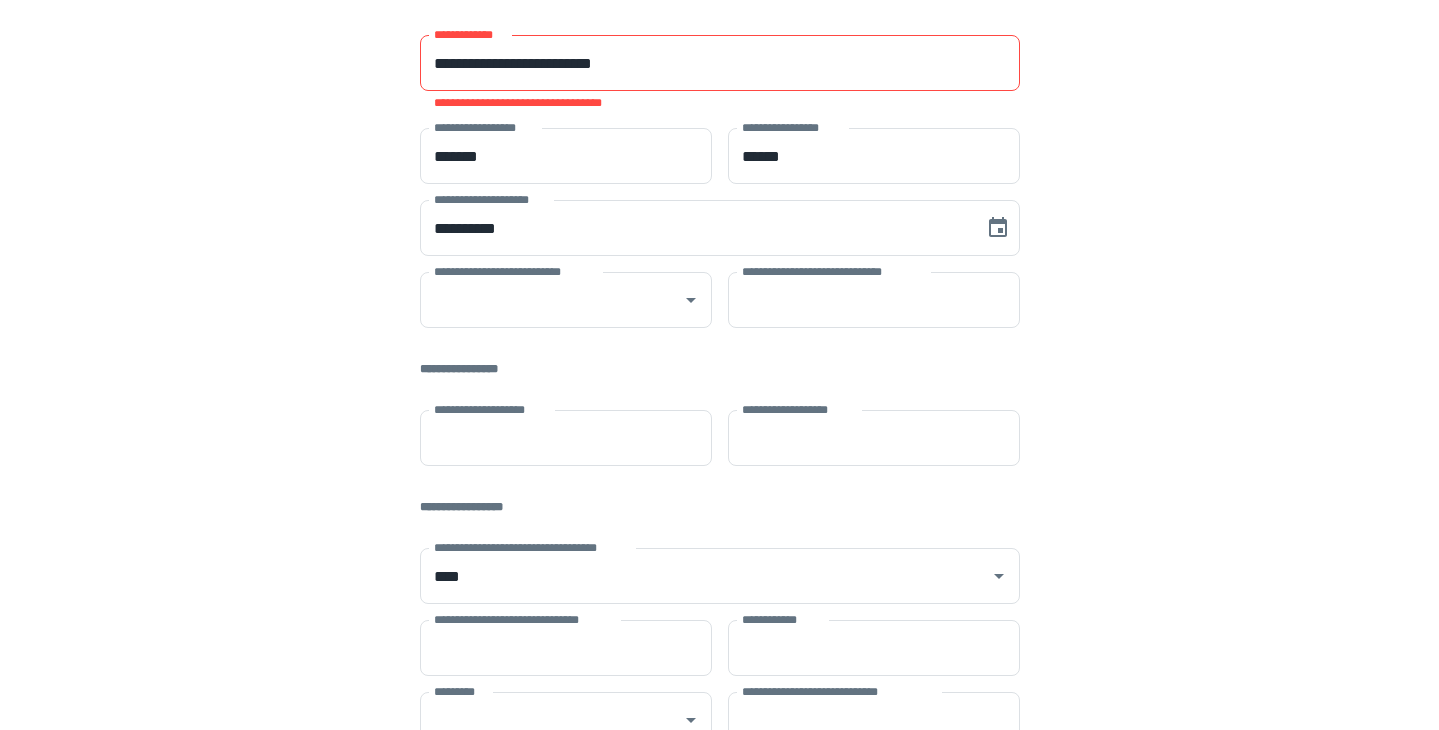 scroll, scrollTop: 112, scrollLeft: 0, axis: vertical 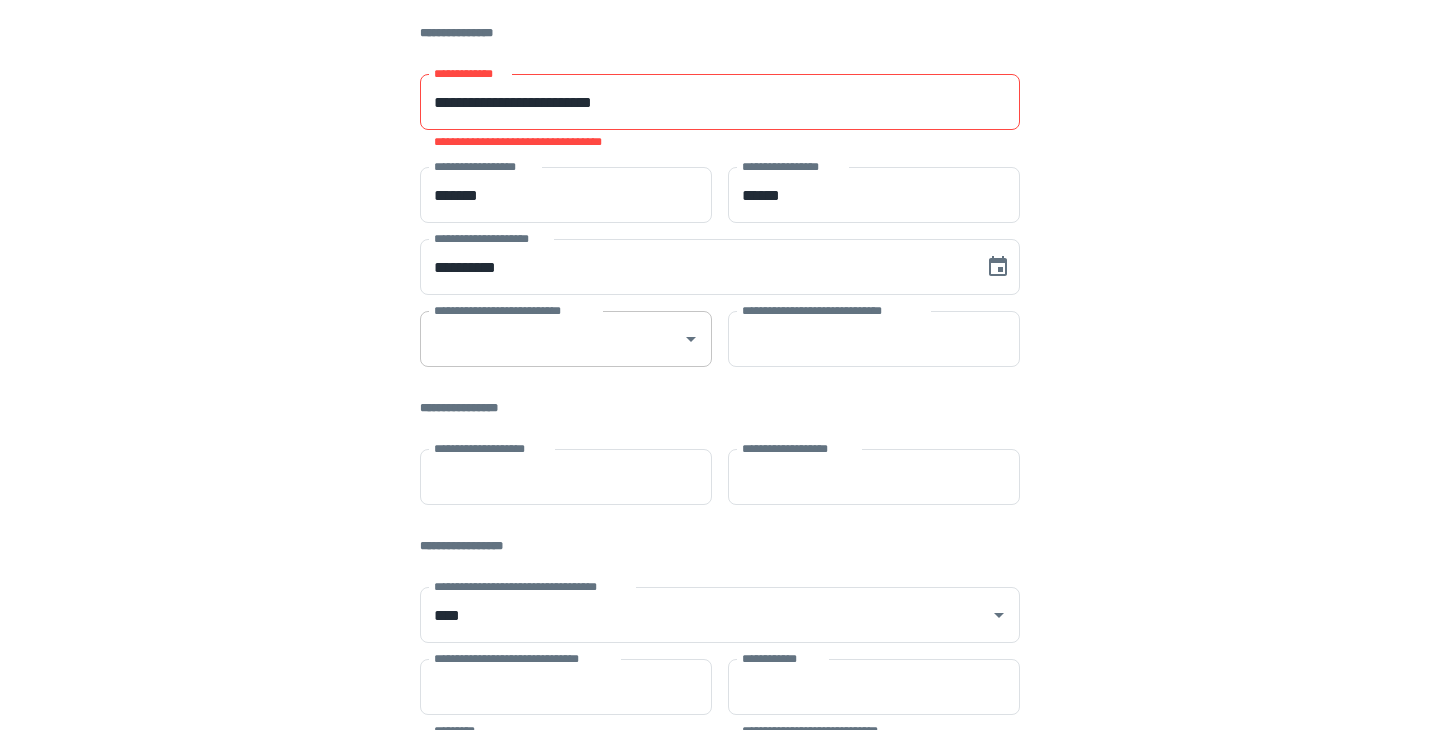 click on "**********" at bounding box center (551, 339) 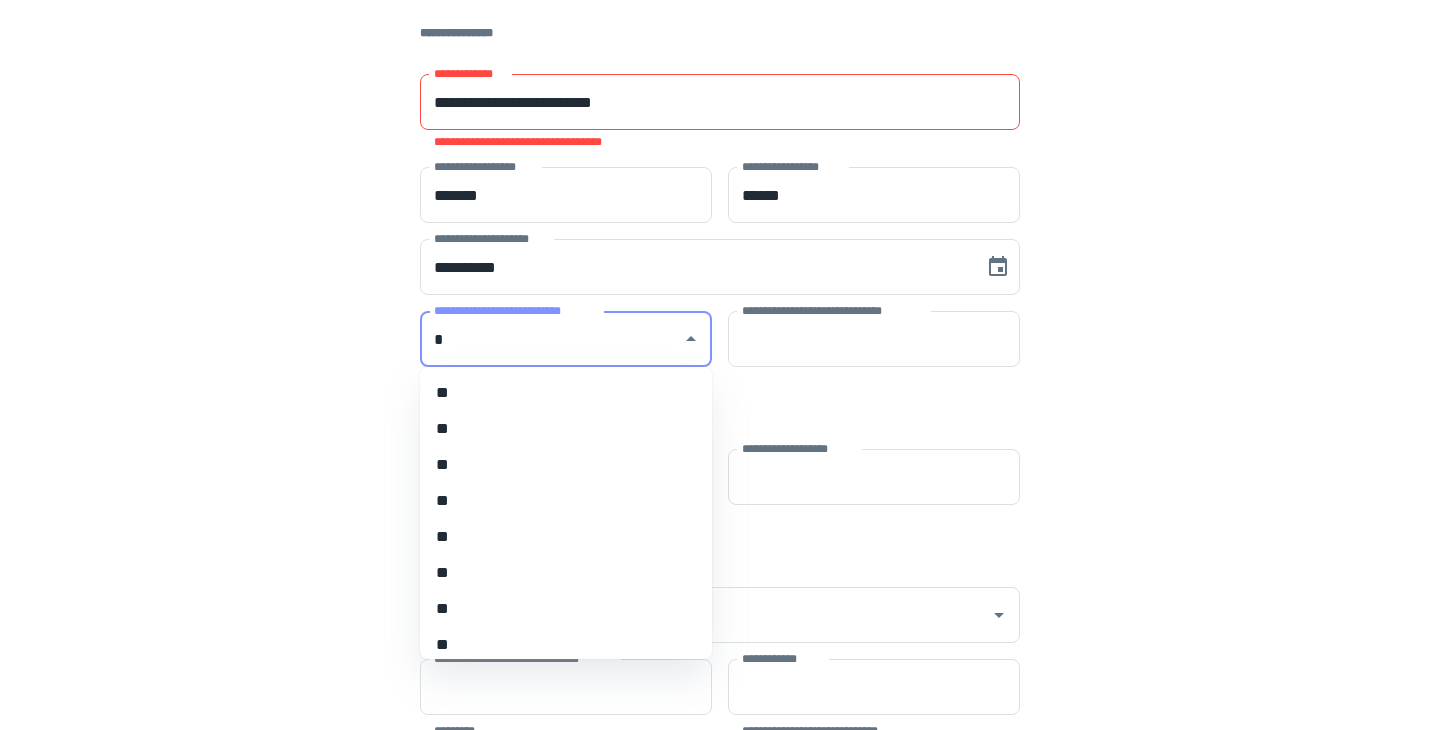 type on "**" 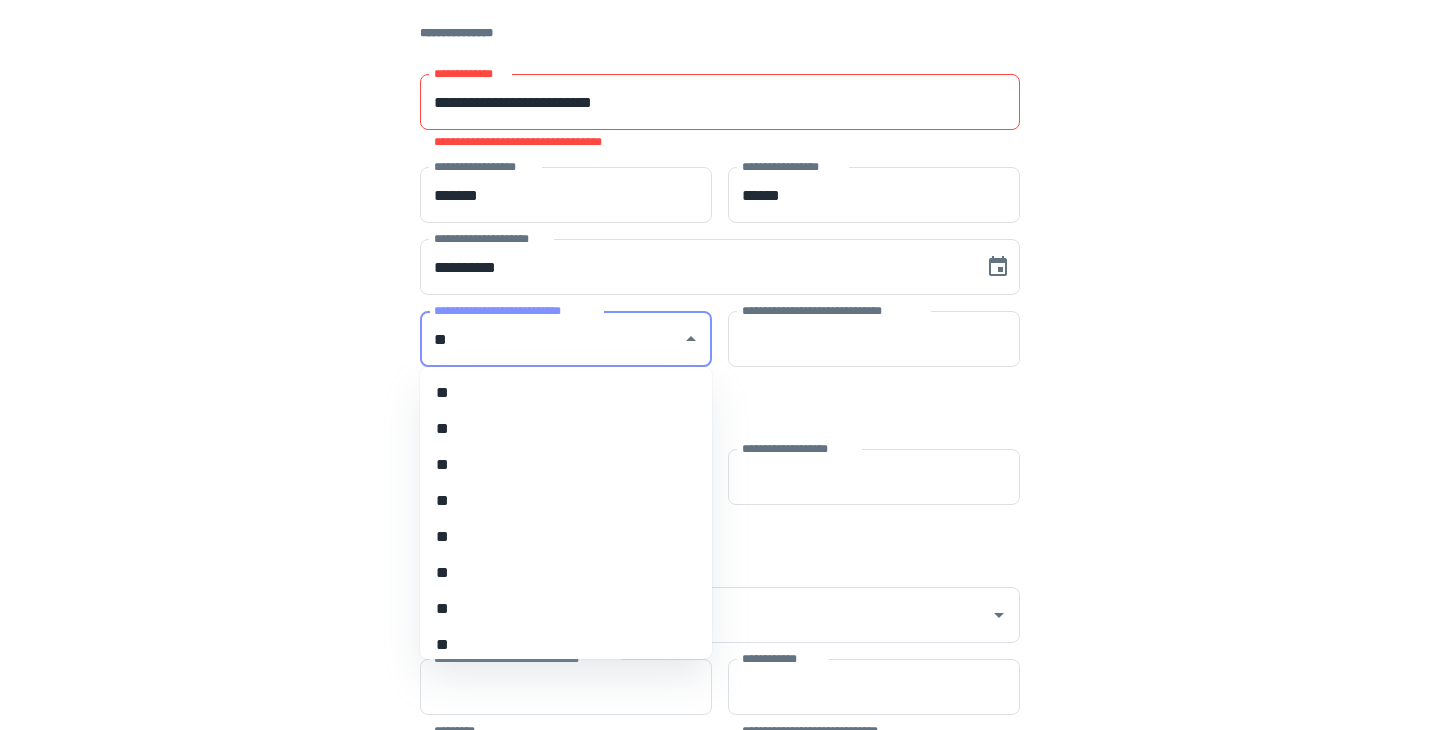 type on "*****" 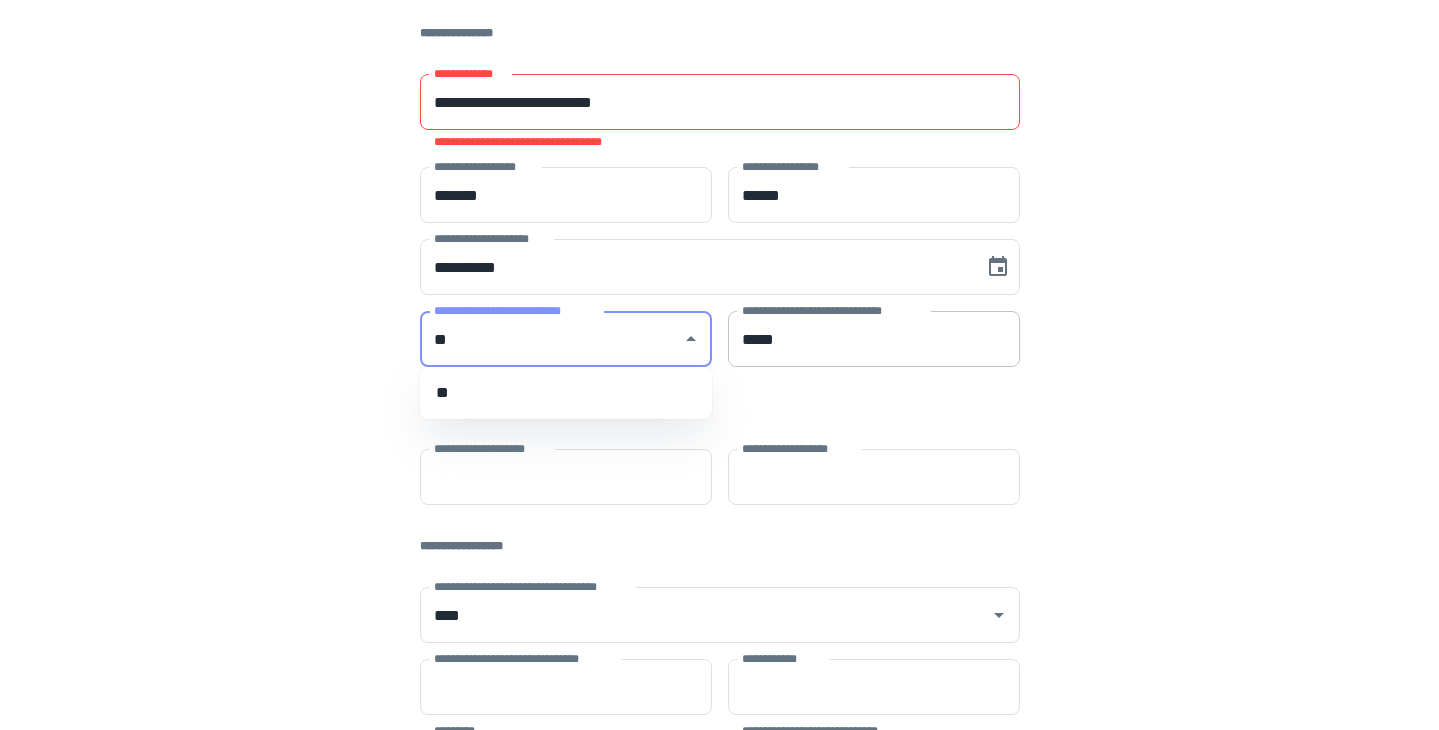 type 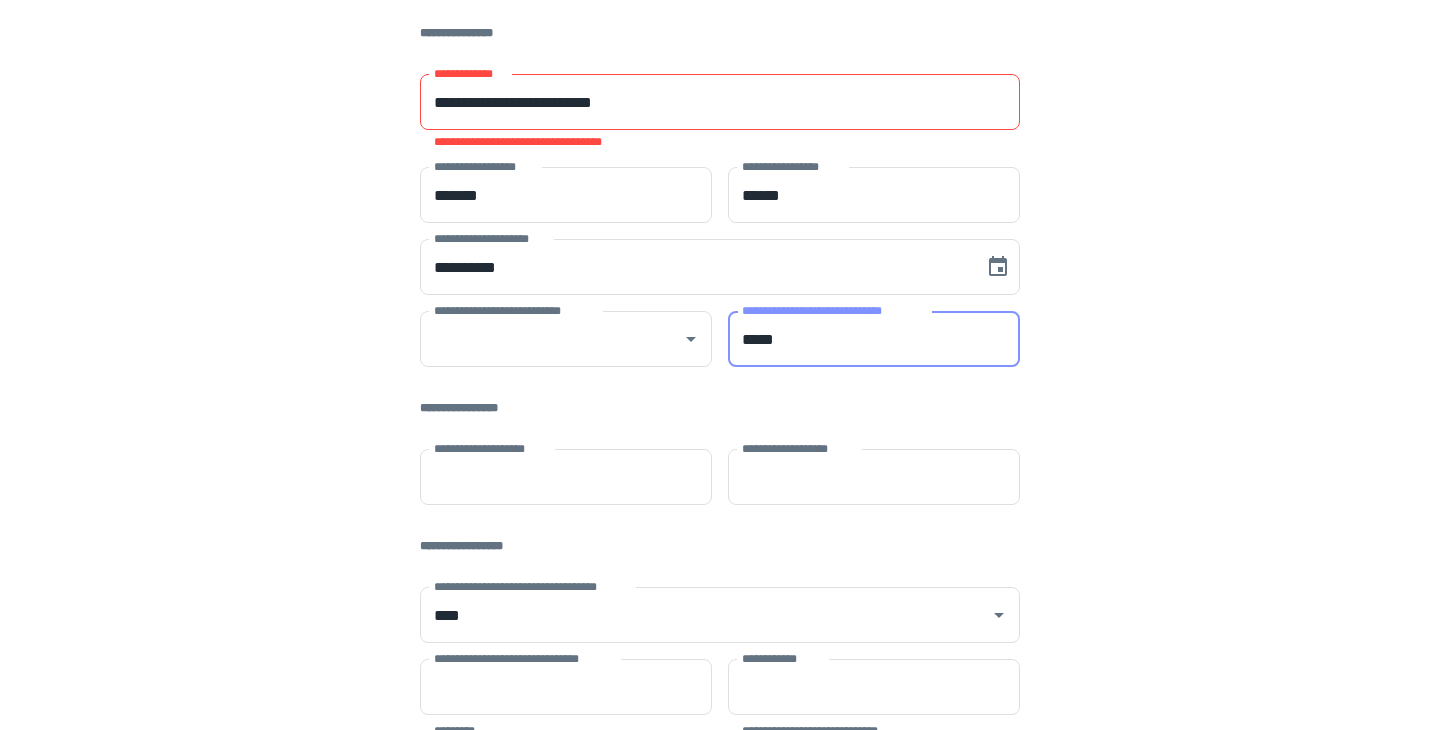 drag, startPoint x: 817, startPoint y: 340, endPoint x: 732, endPoint y: 324, distance: 86.492775 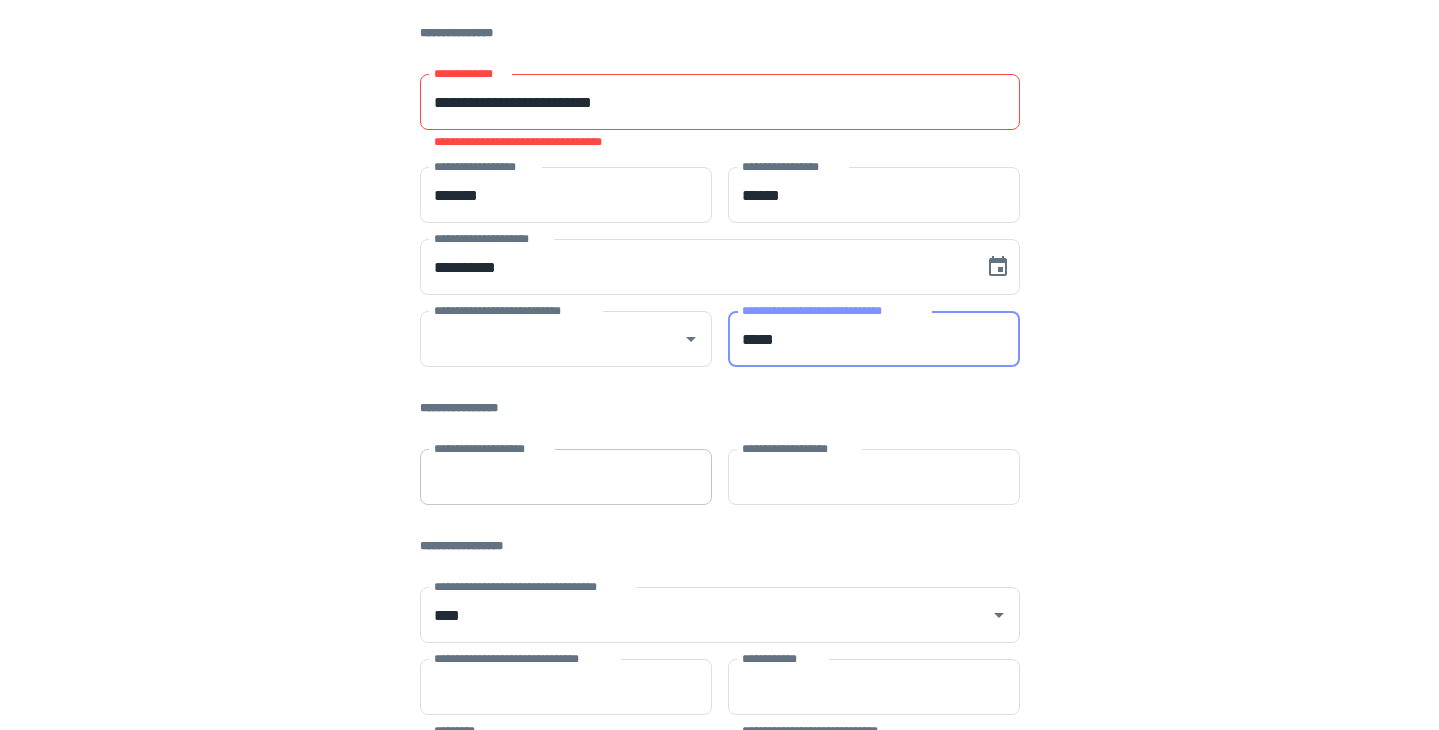 type on "*****" 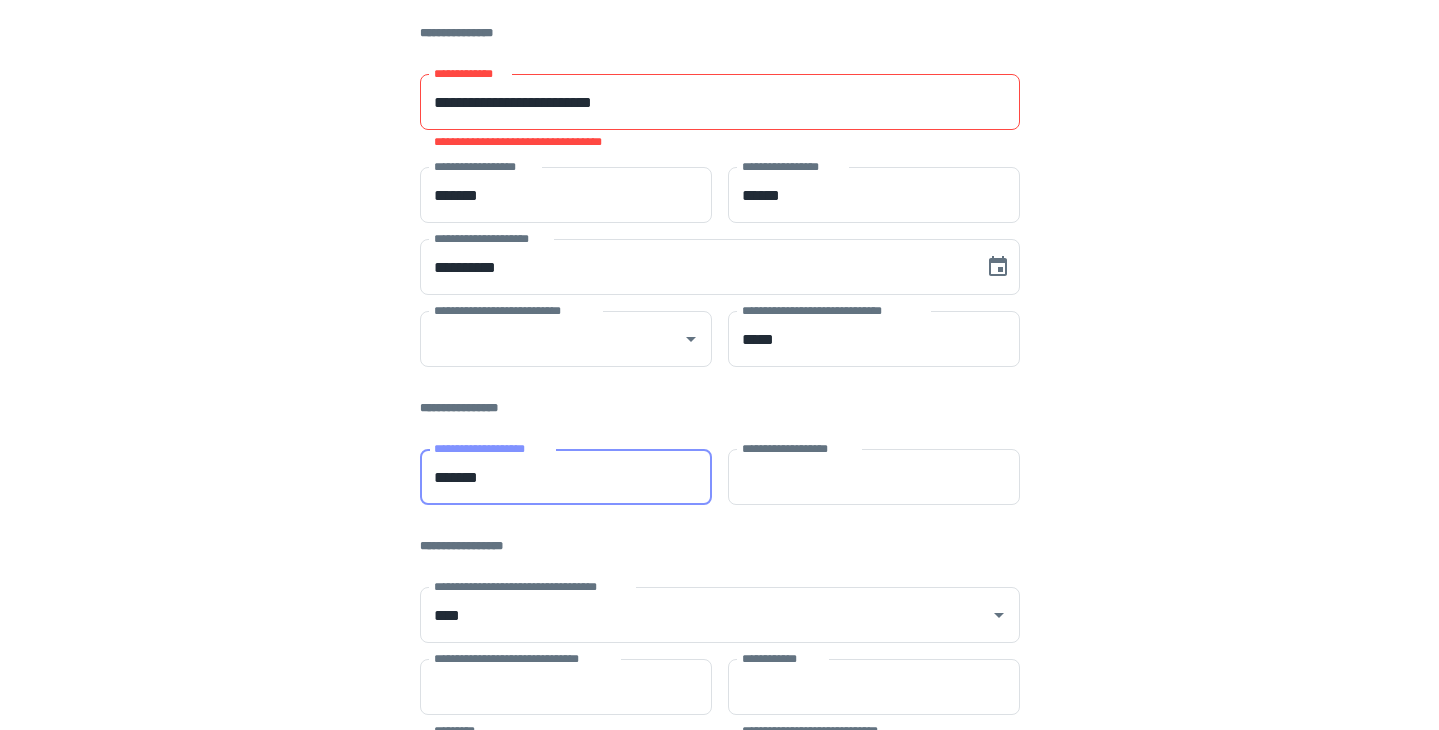 type on "*******" 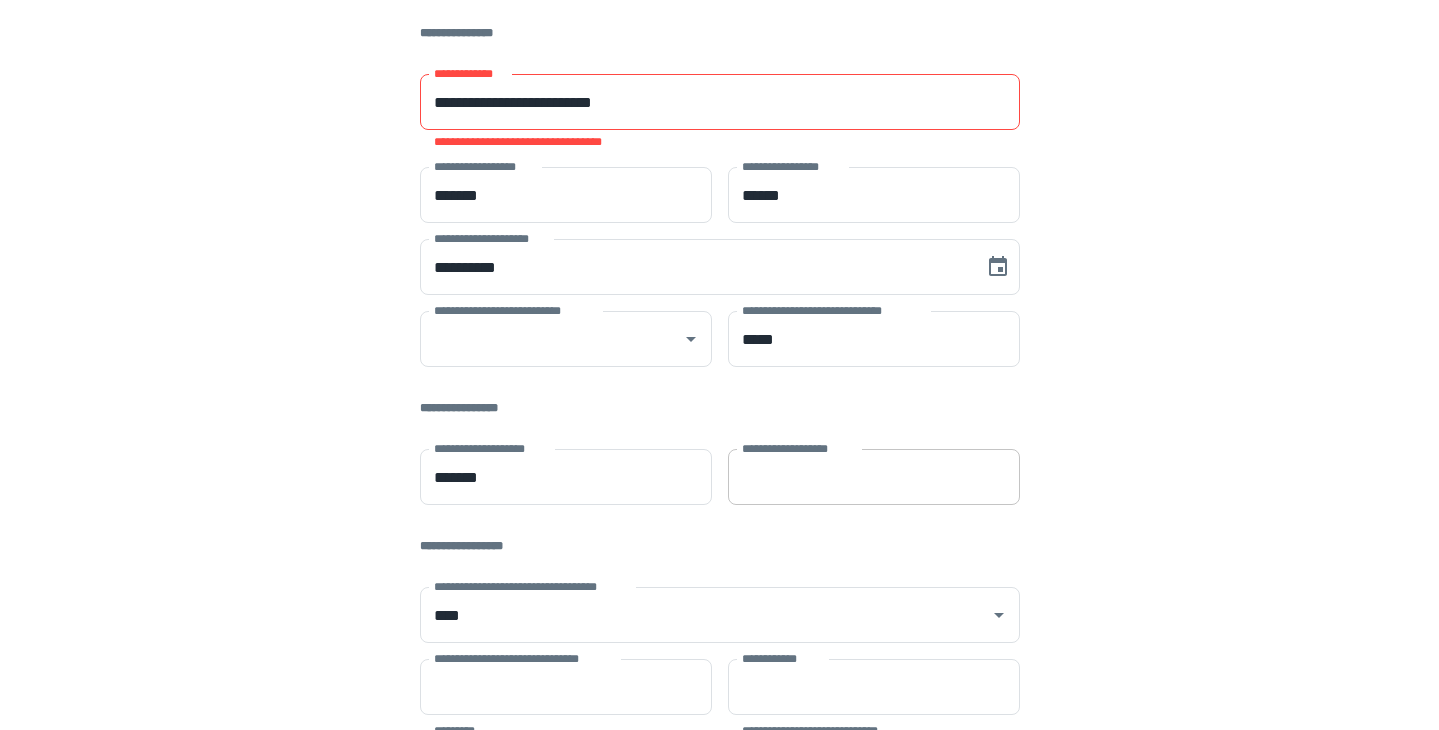 click on "**********" at bounding box center (874, 477) 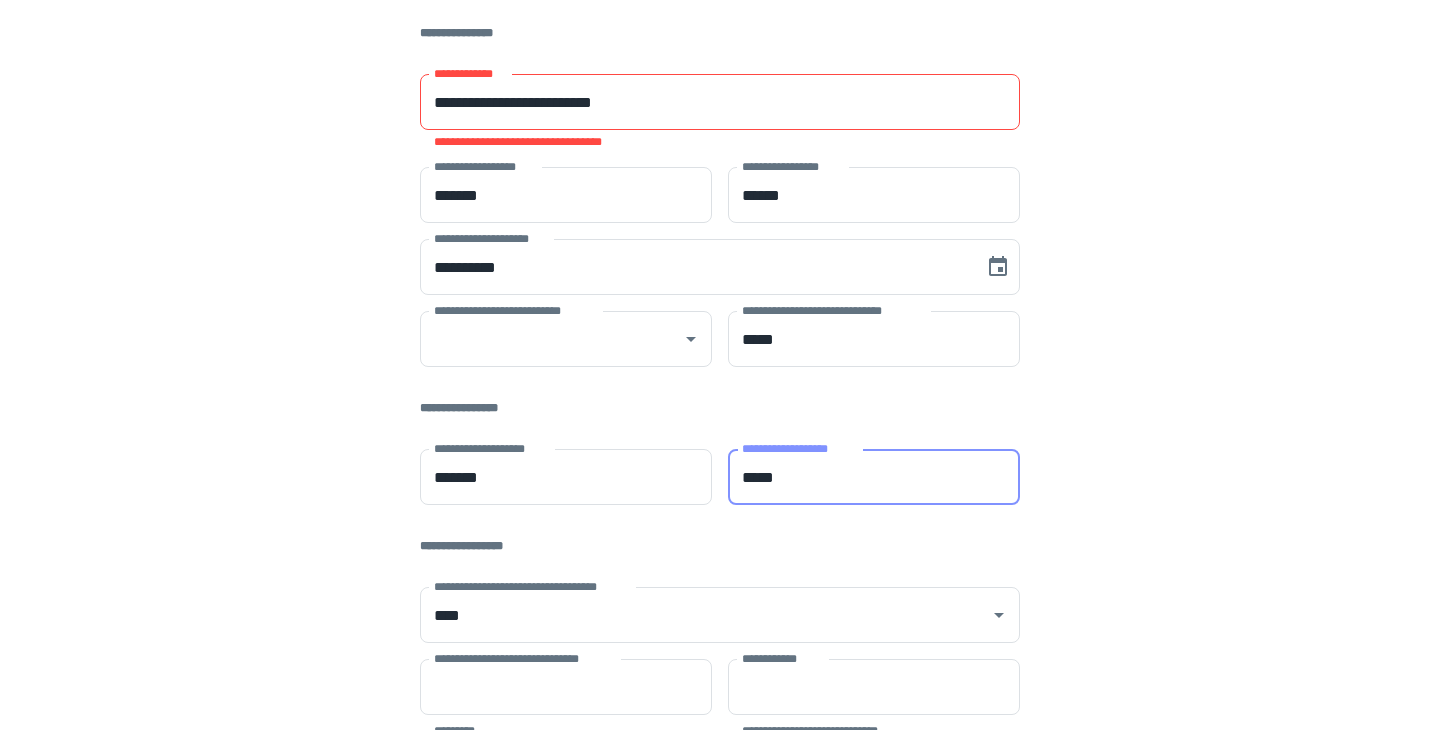type on "*****" 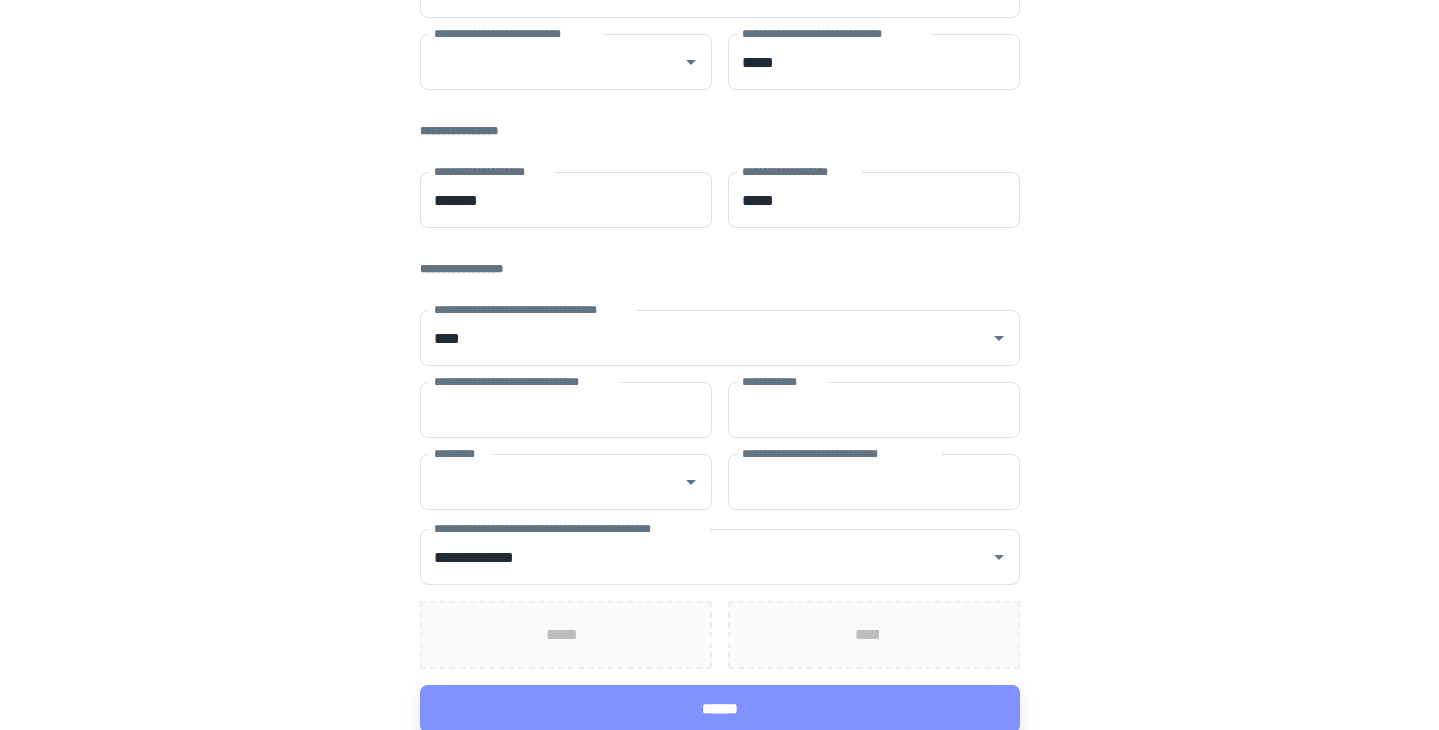 scroll, scrollTop: 392, scrollLeft: 0, axis: vertical 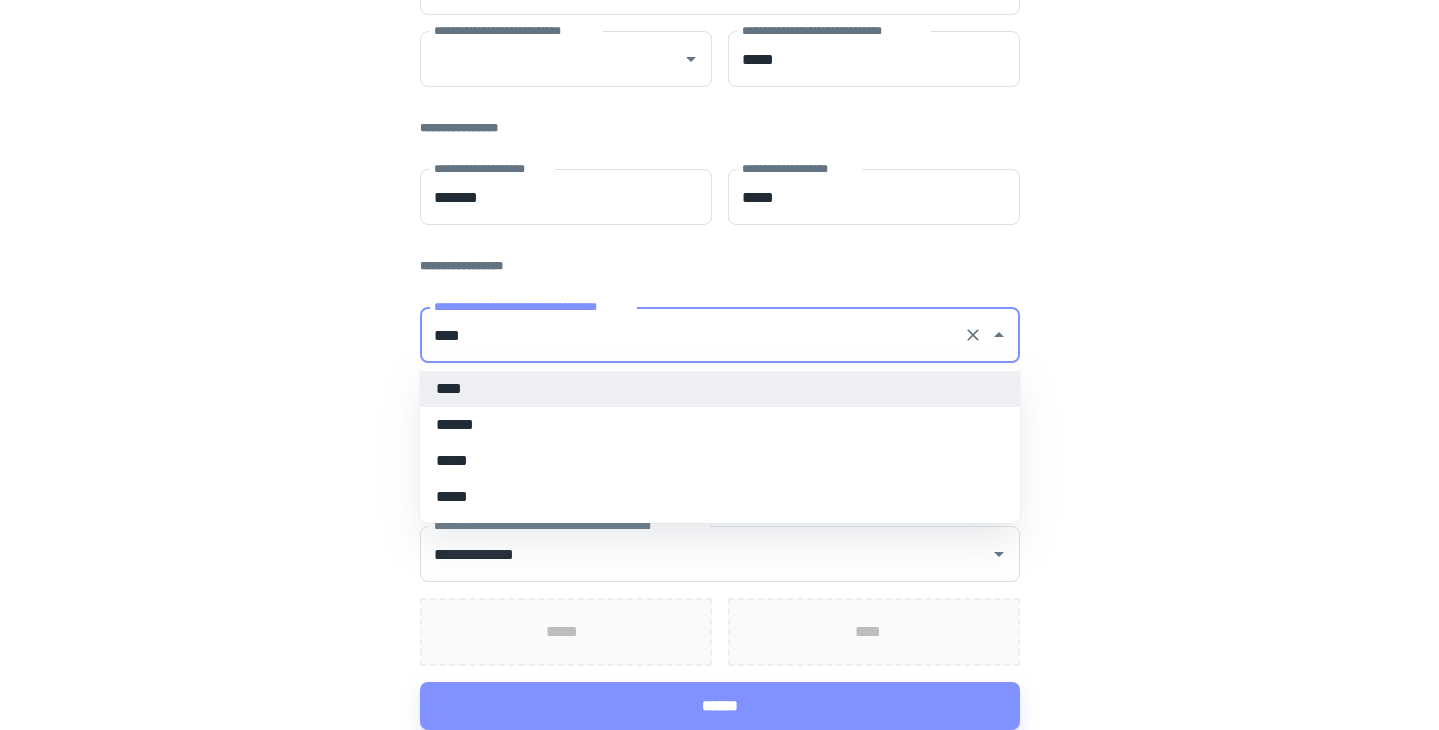 click on "****" at bounding box center [692, 335] 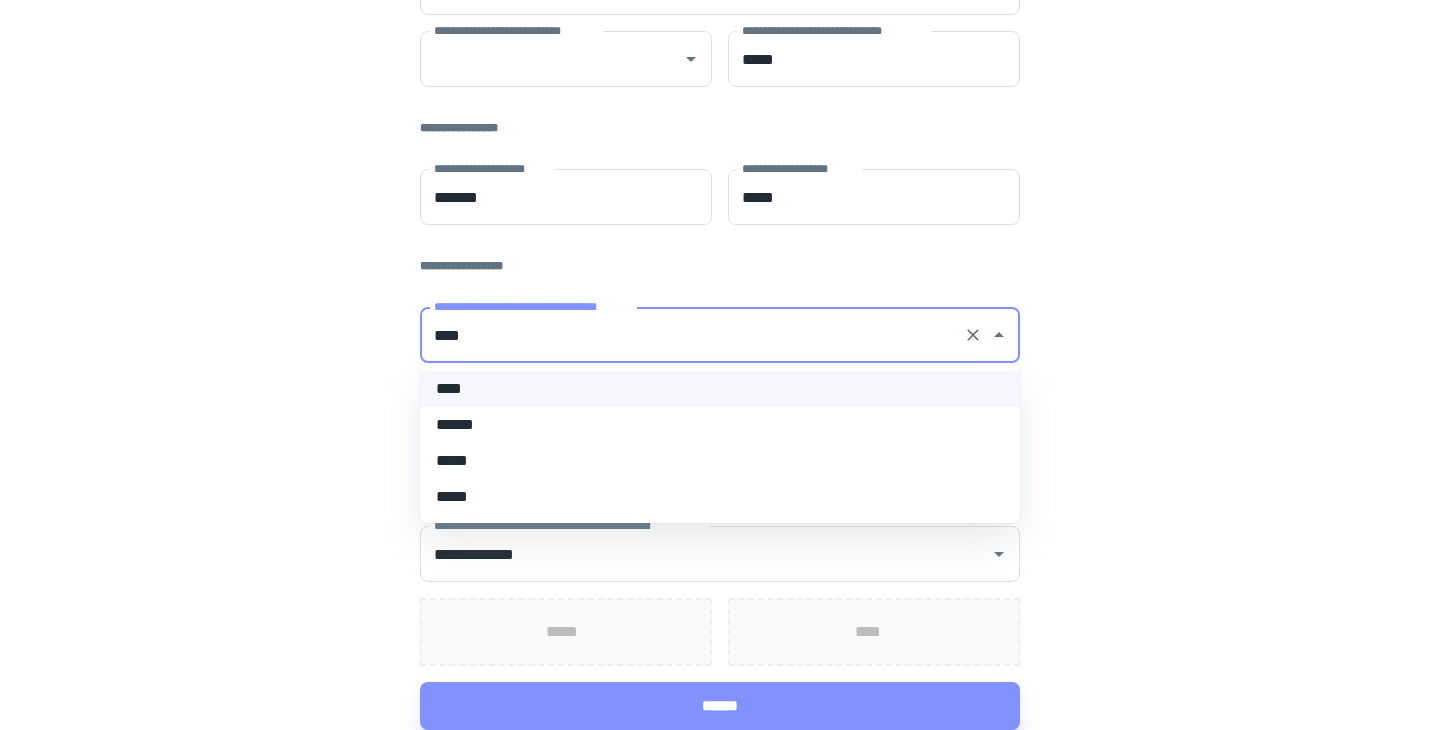 click on "*****" at bounding box center [720, 461] 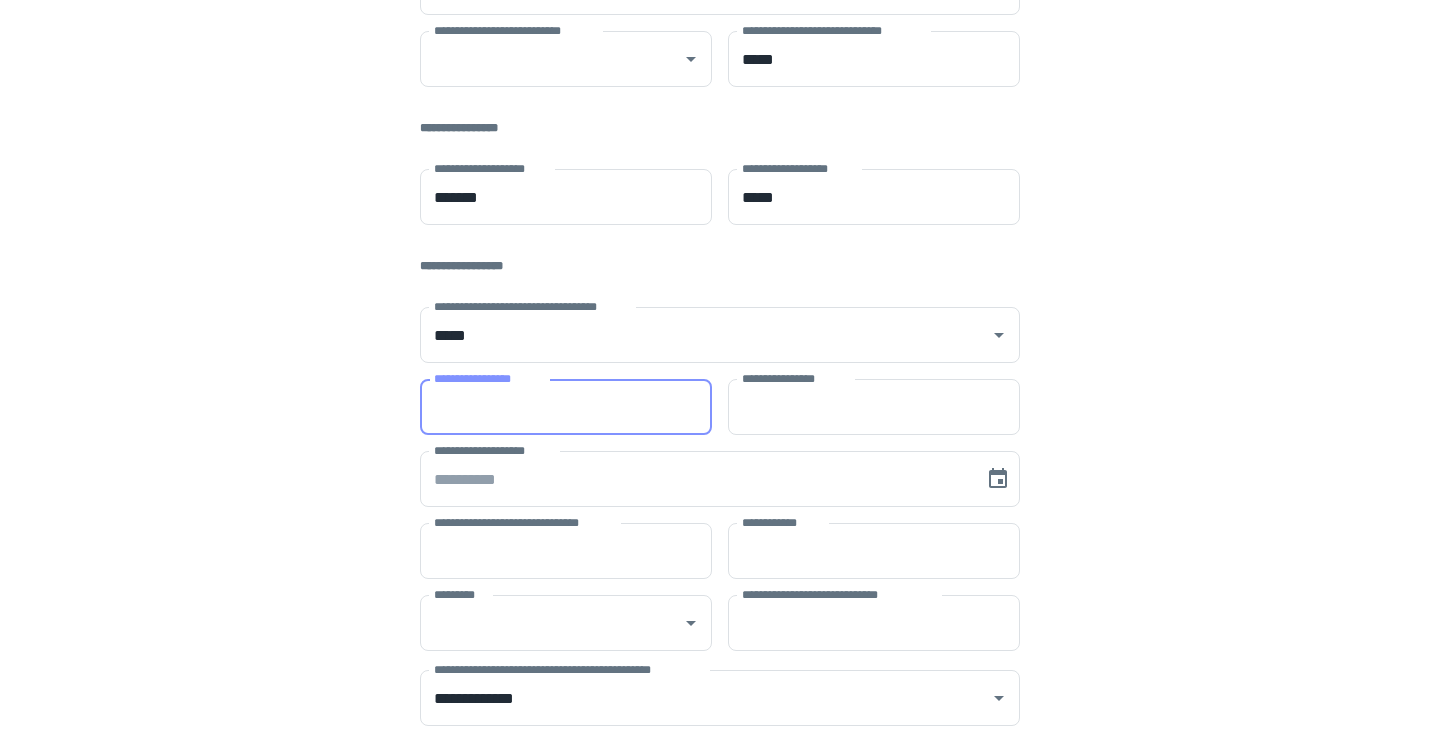 click on "**********" at bounding box center [566, 407] 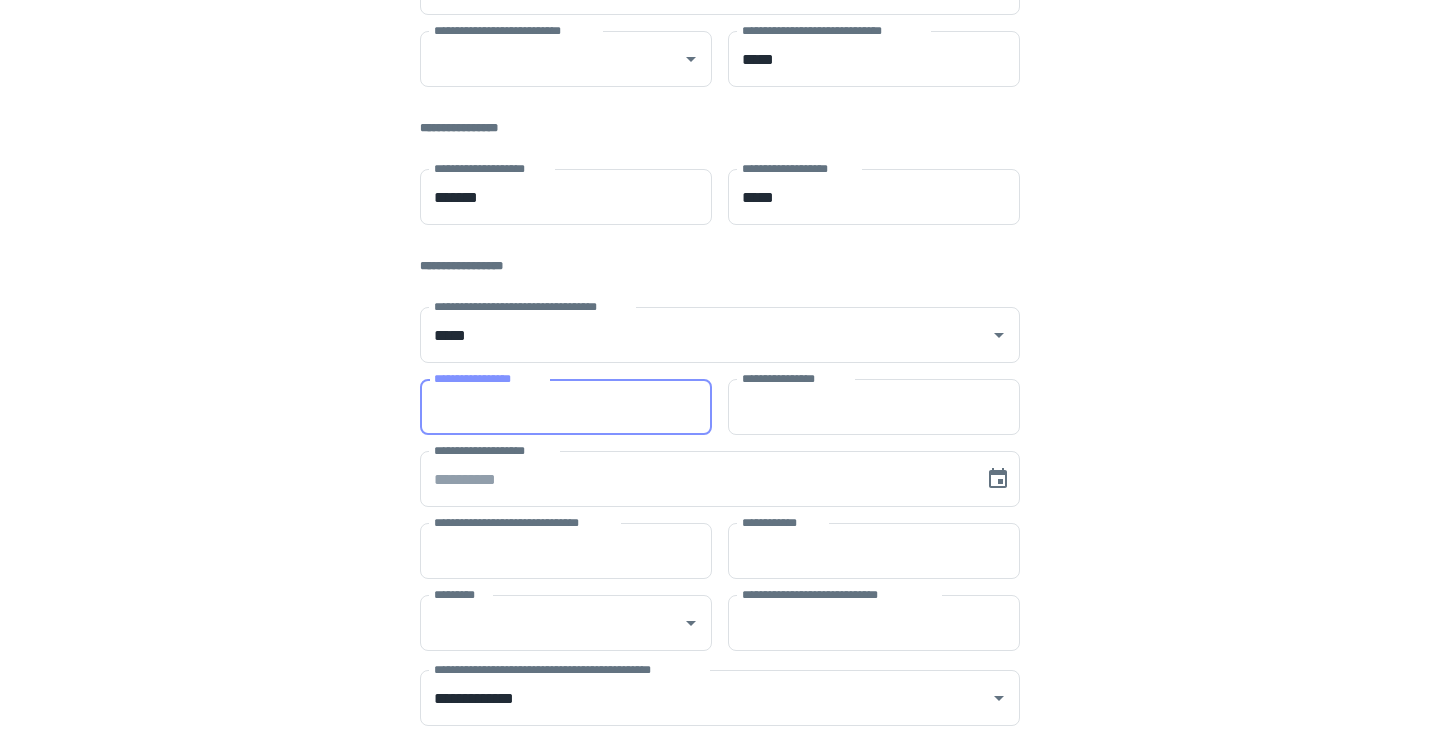 click on "**********" at bounding box center [720, 241] 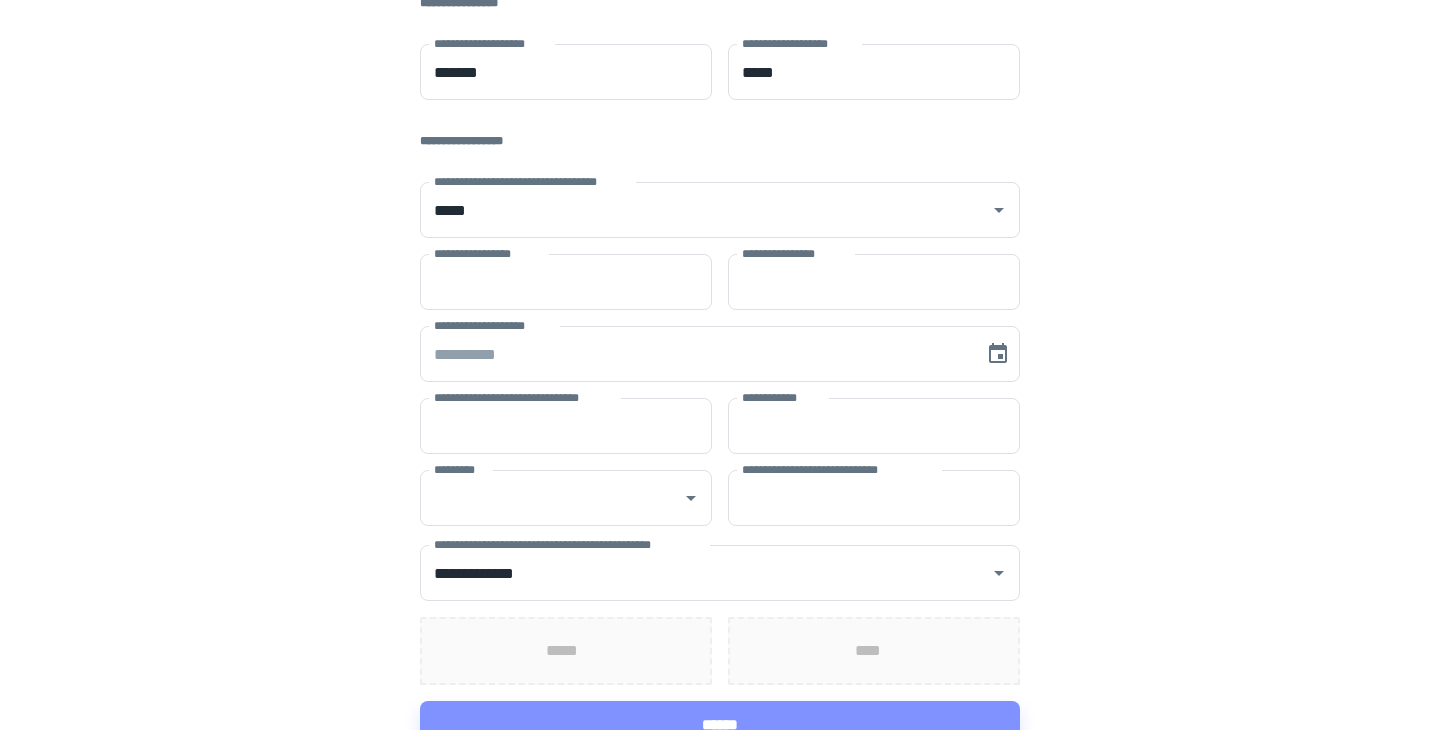 scroll, scrollTop: 536, scrollLeft: 0, axis: vertical 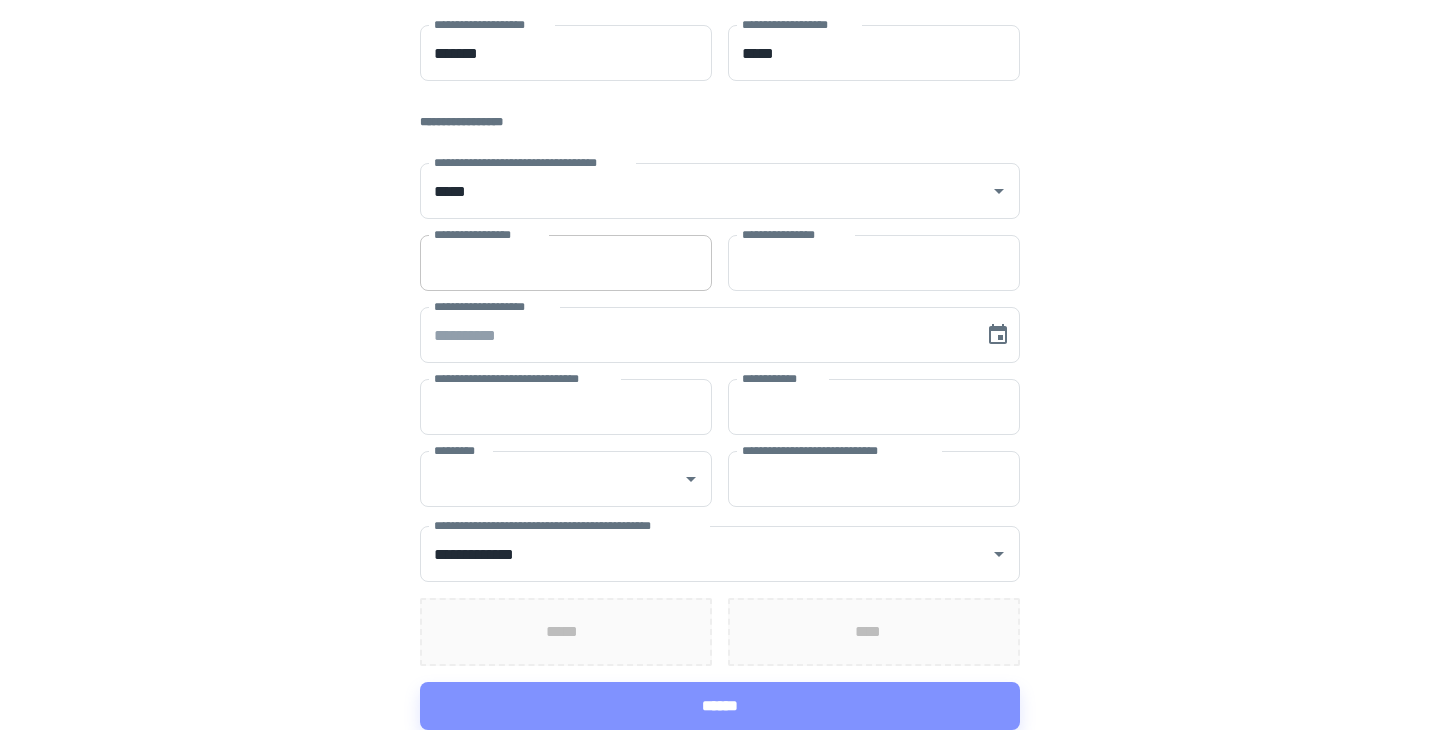 click on "**********" at bounding box center (566, 263) 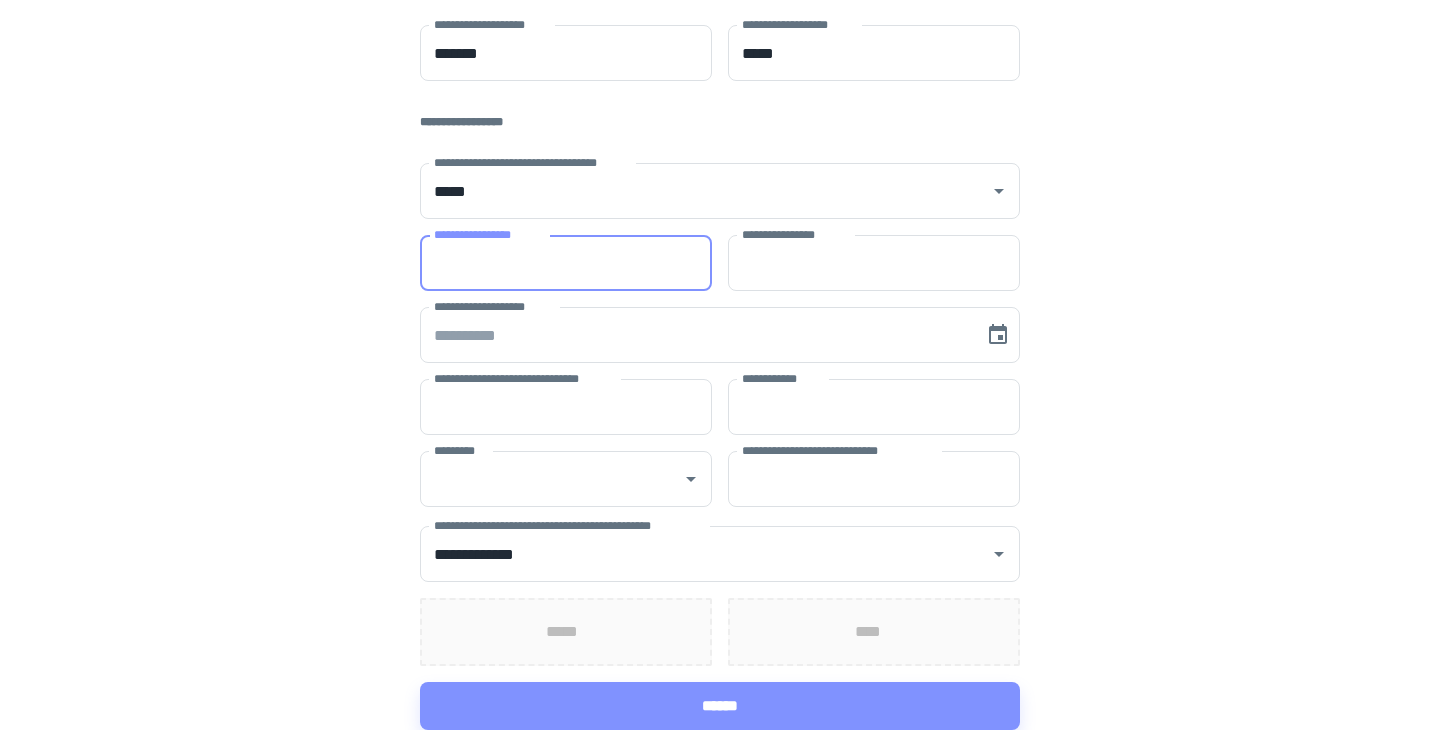 click on "**********" at bounding box center (566, 263) 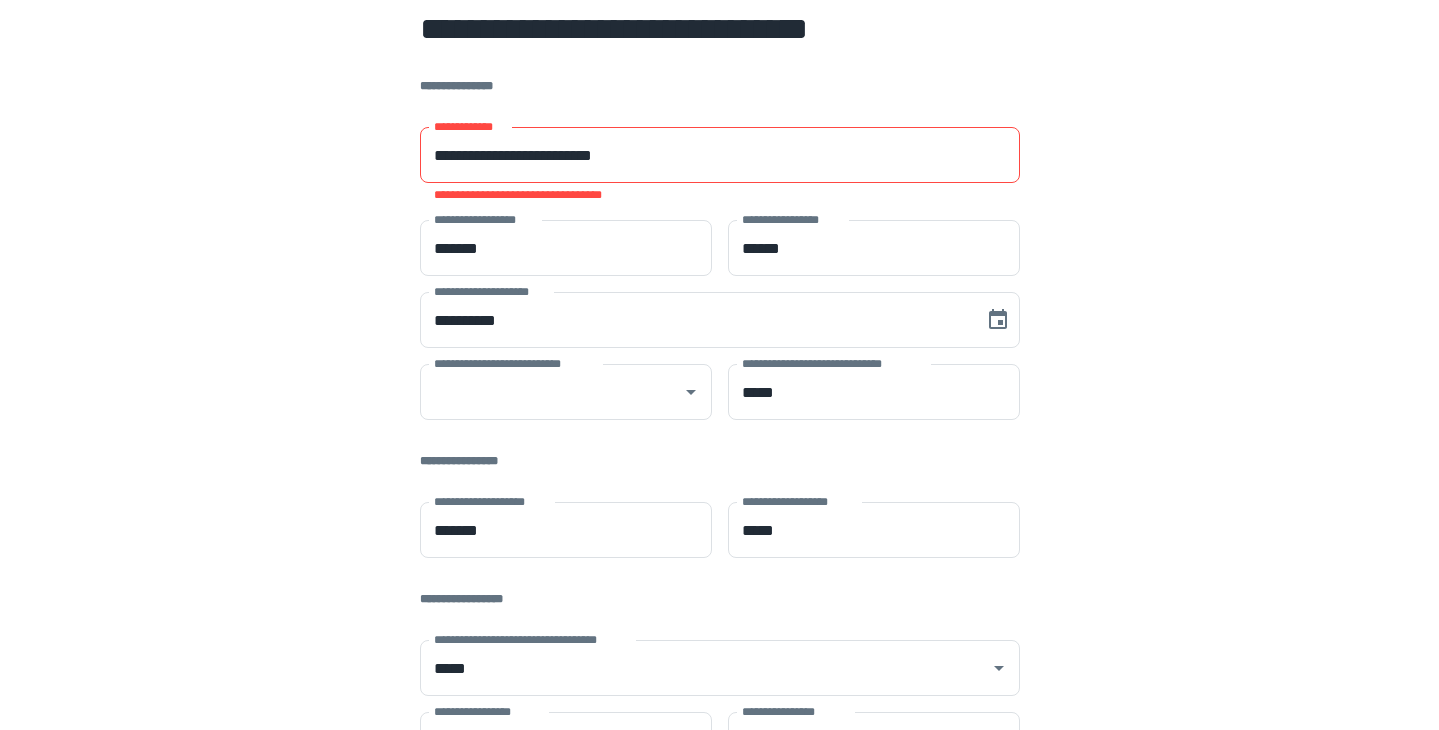 scroll, scrollTop: 56, scrollLeft: 0, axis: vertical 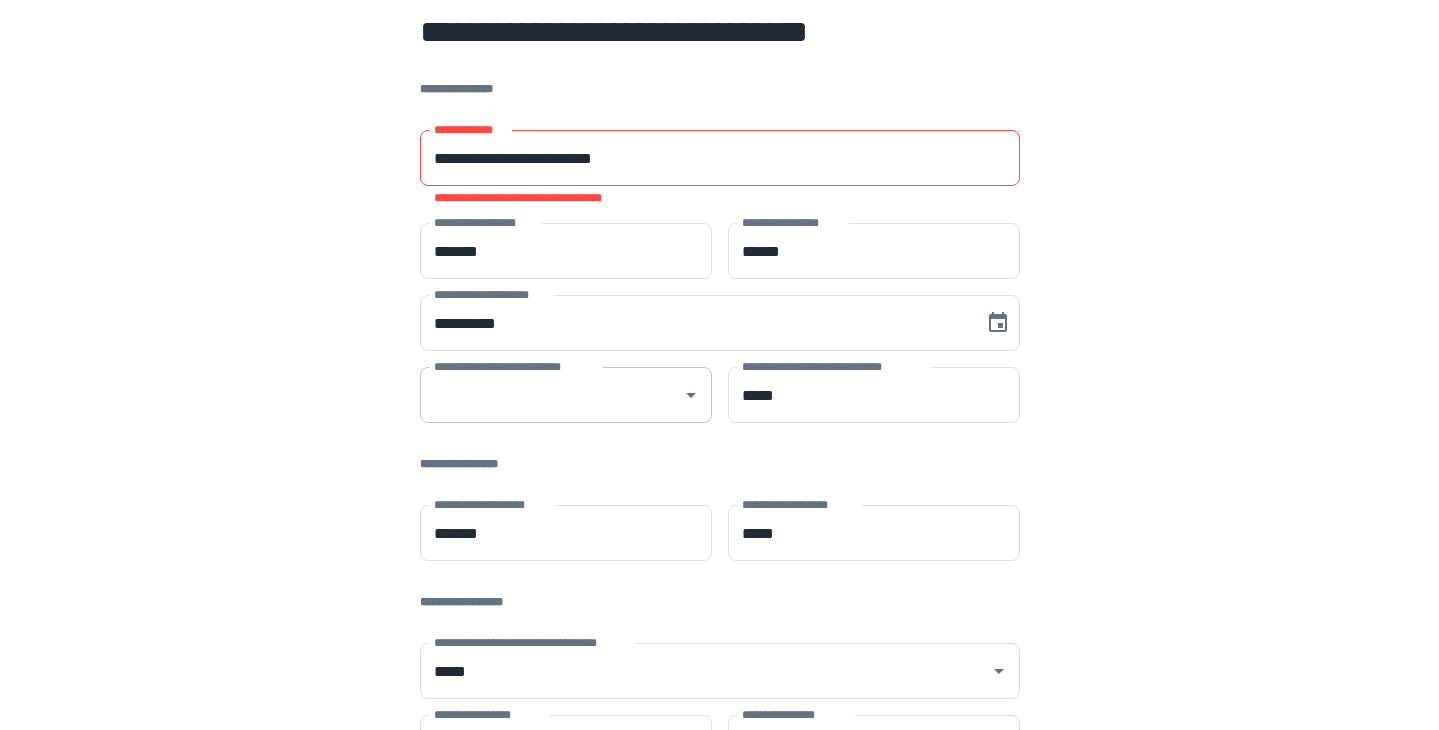 click on "**********" at bounding box center [551, 395] 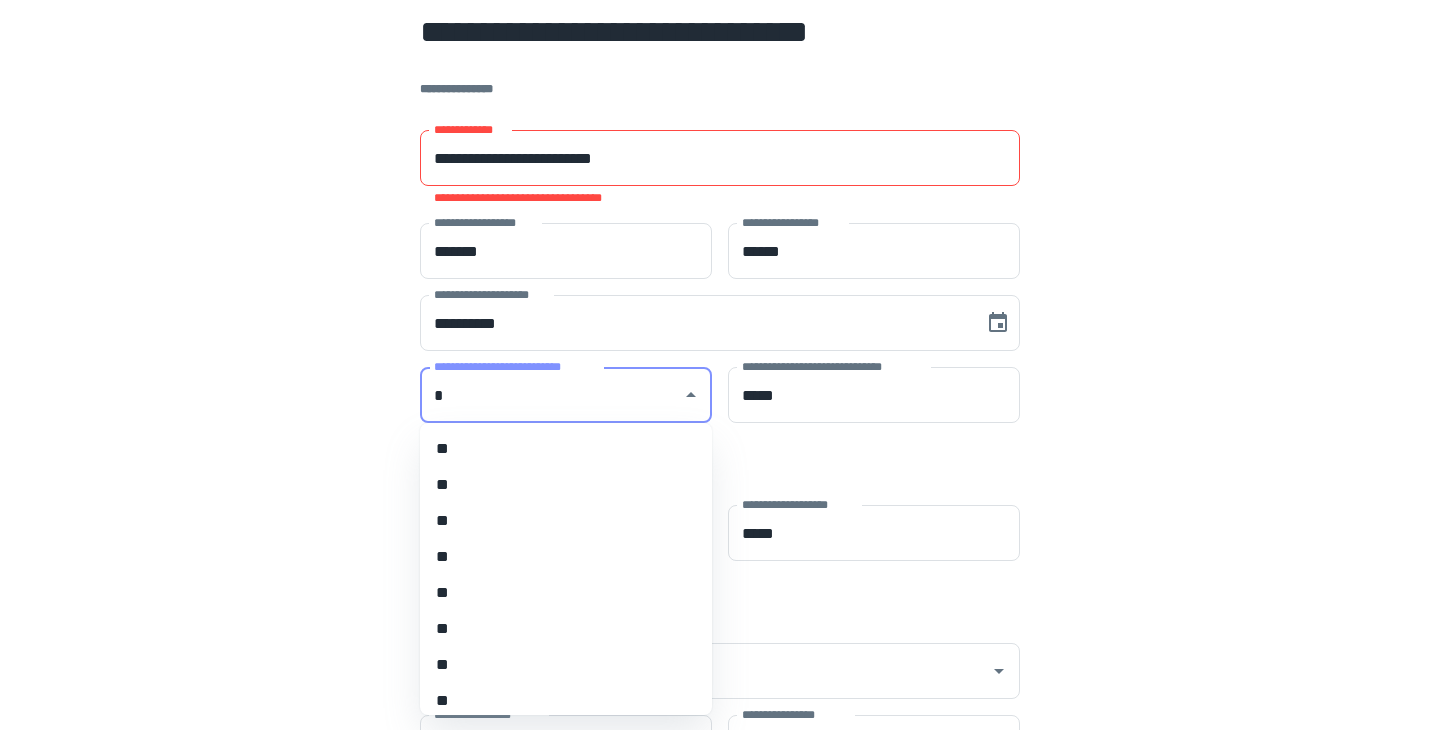 click on "**" at bounding box center (566, 629) 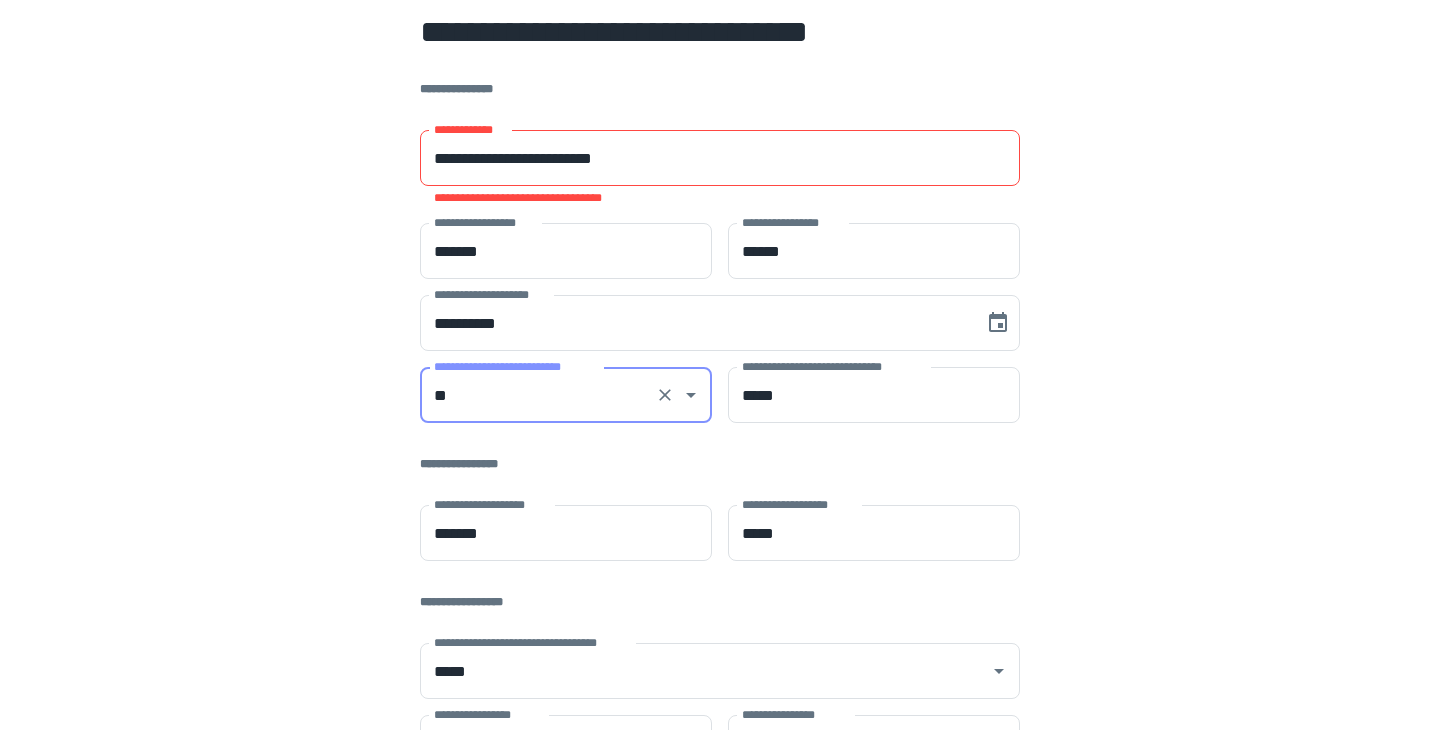 type on "**" 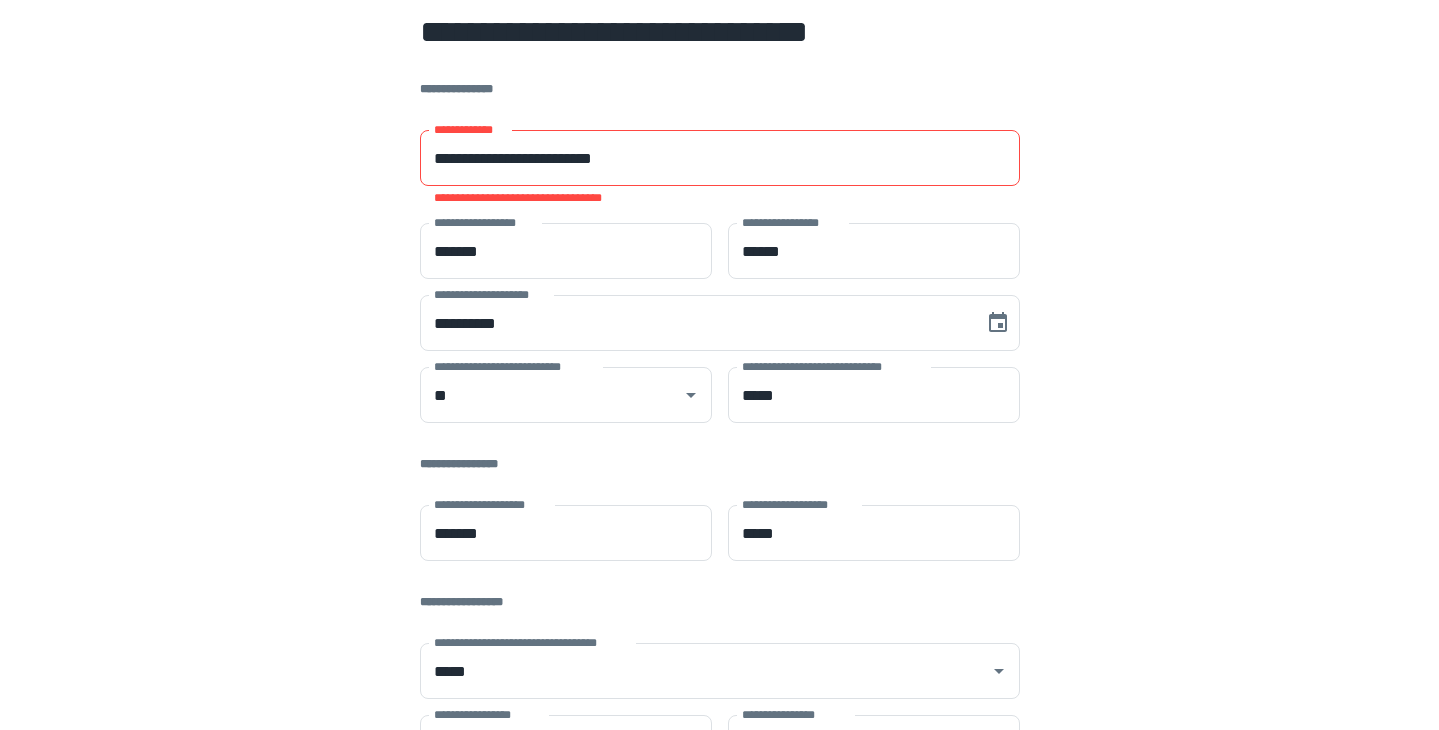 click on "**********" at bounding box center (720, 577) 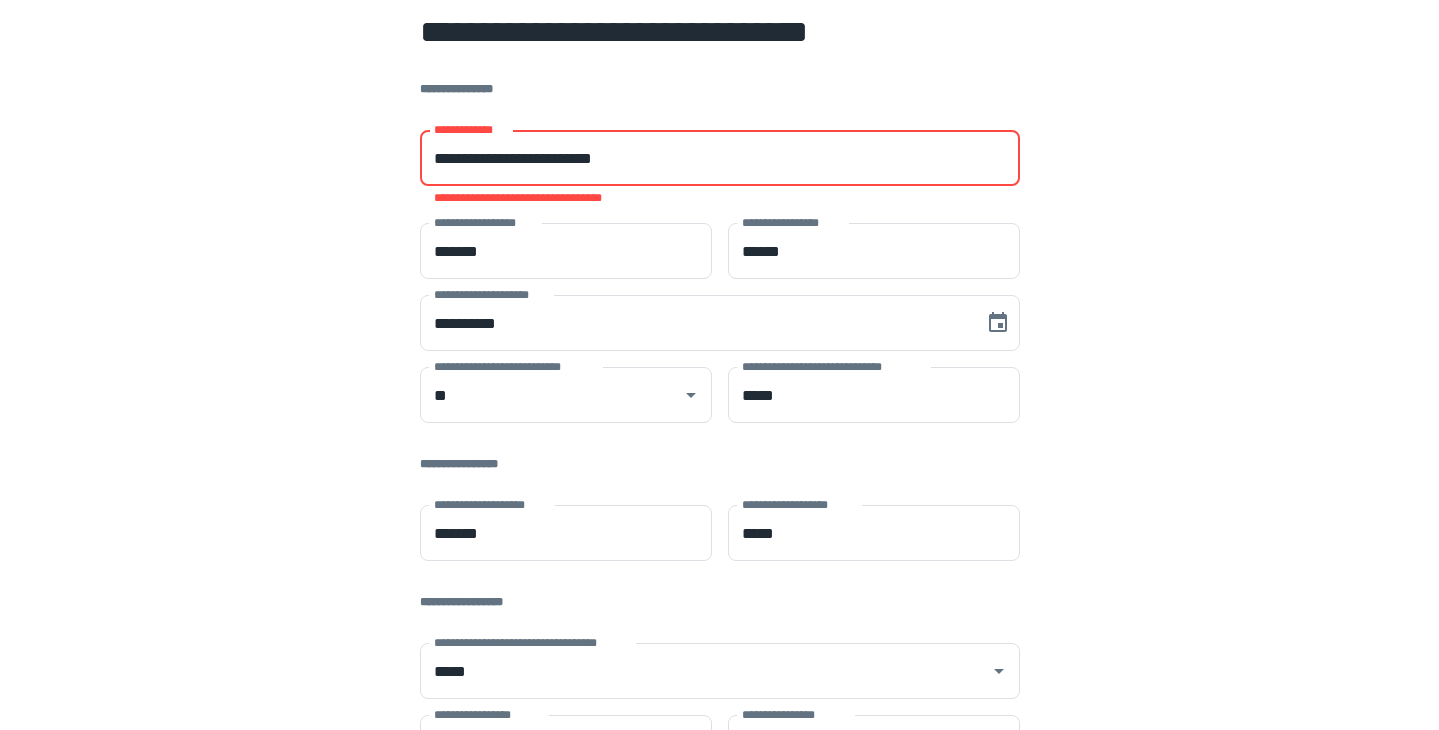 click on "**********" at bounding box center (720, 158) 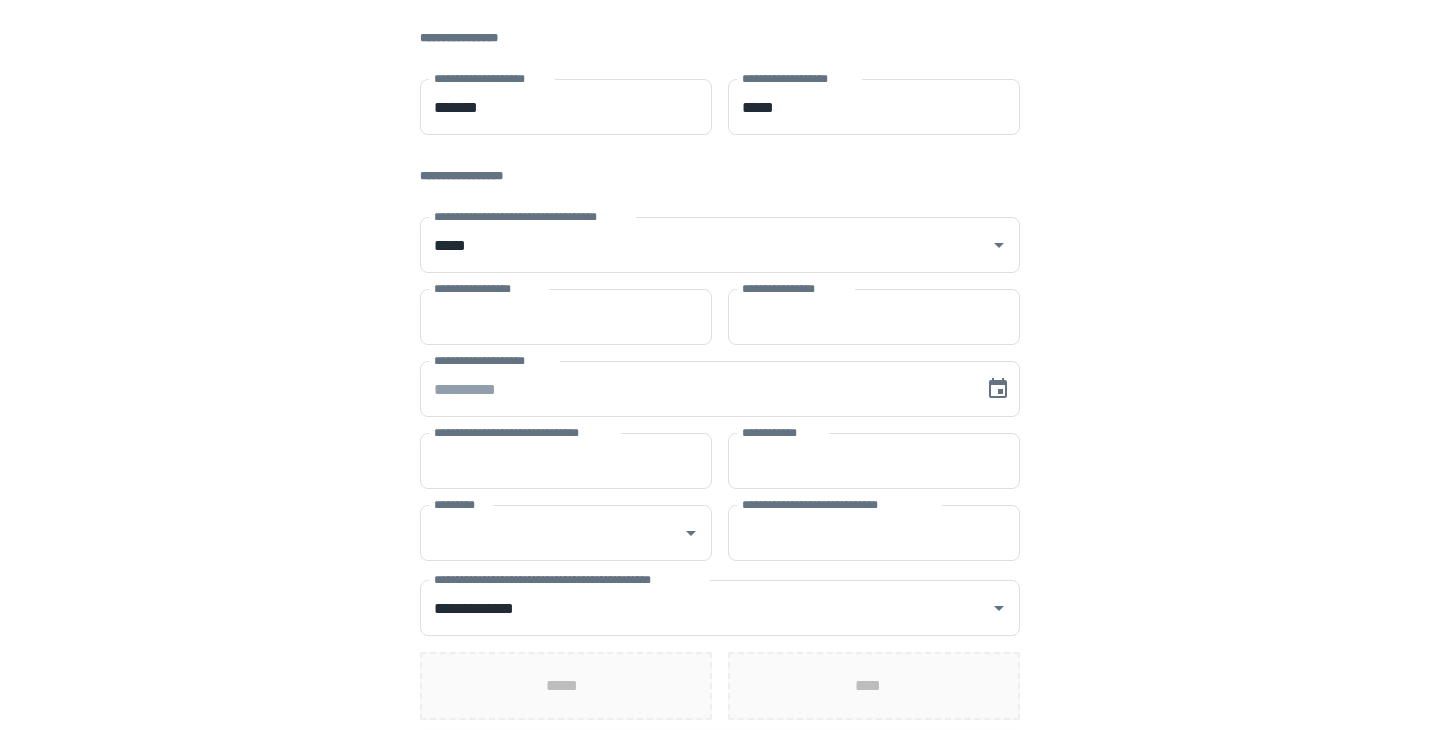 scroll, scrollTop: 536, scrollLeft: 0, axis: vertical 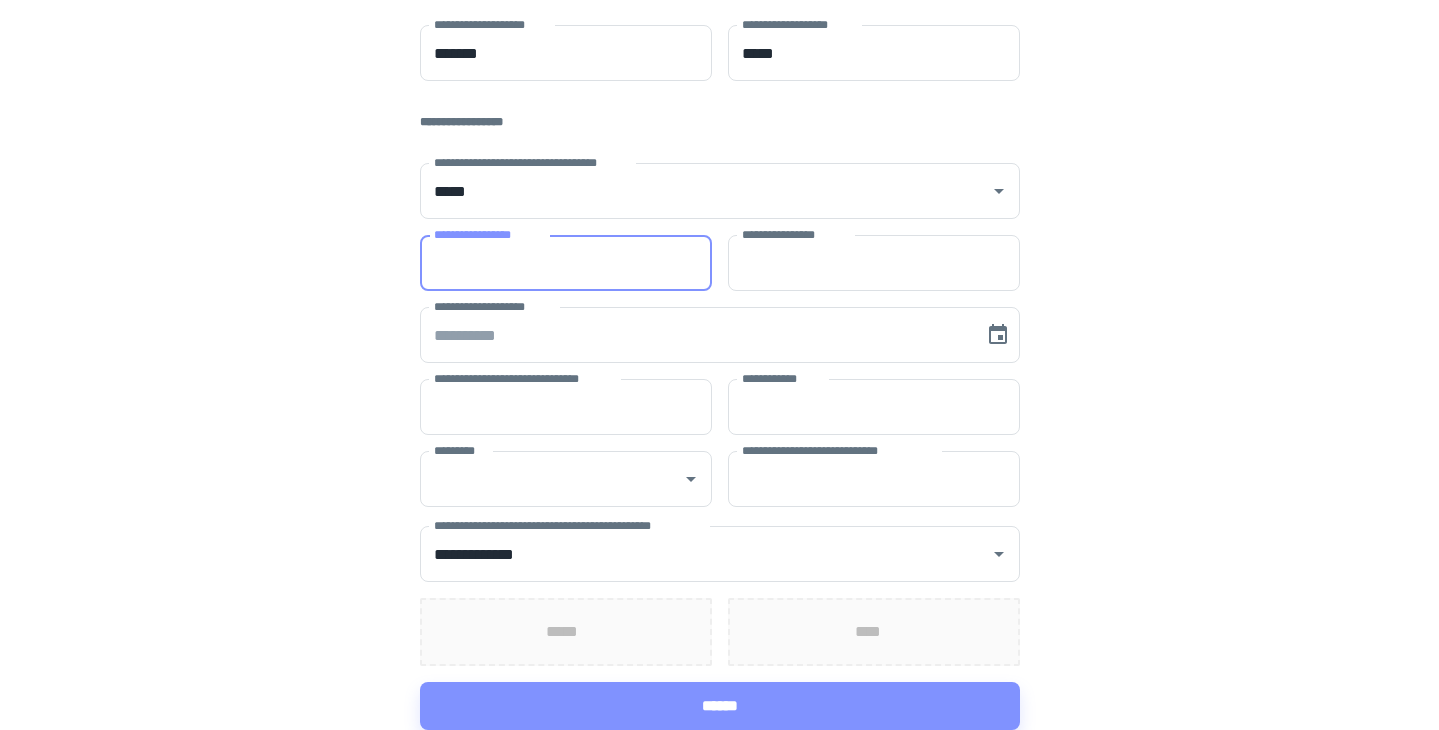 click on "**********" at bounding box center (566, 263) 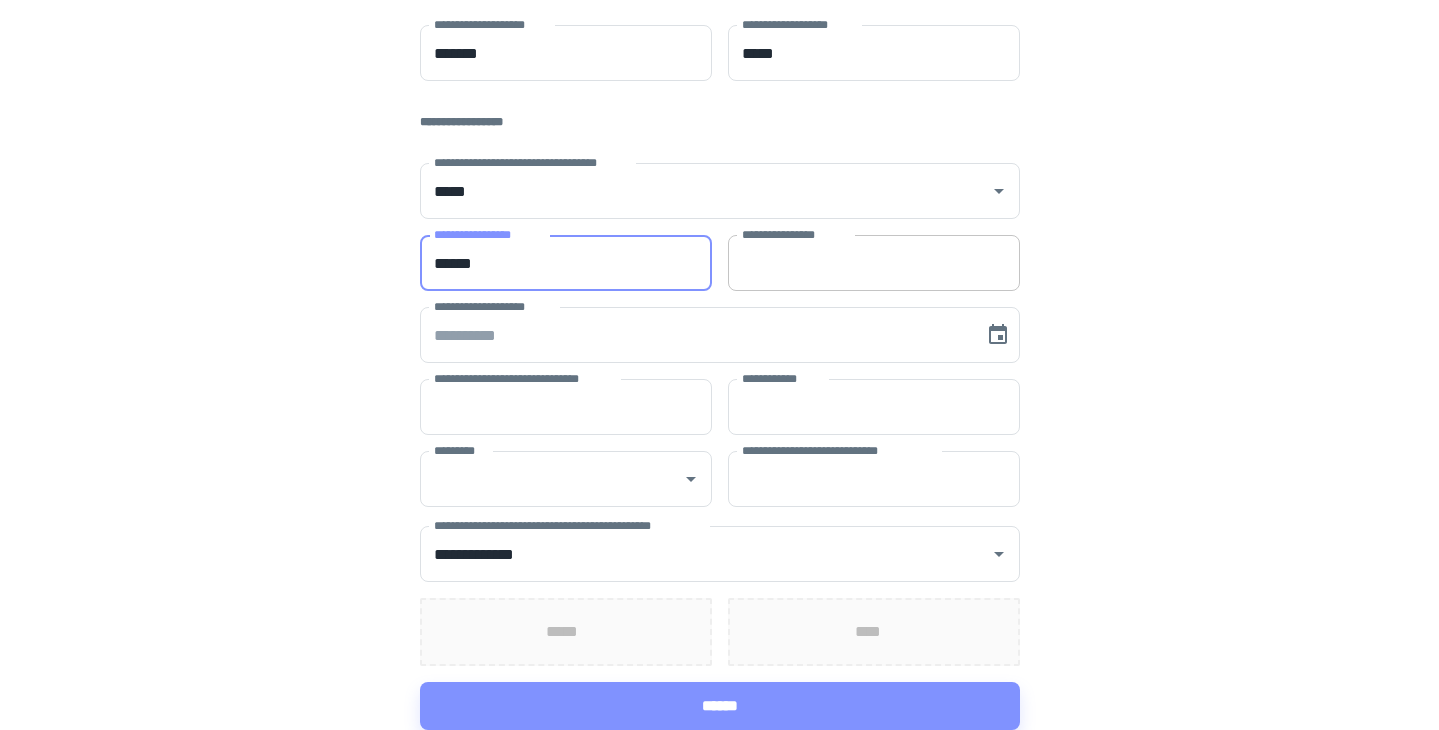 type on "*****" 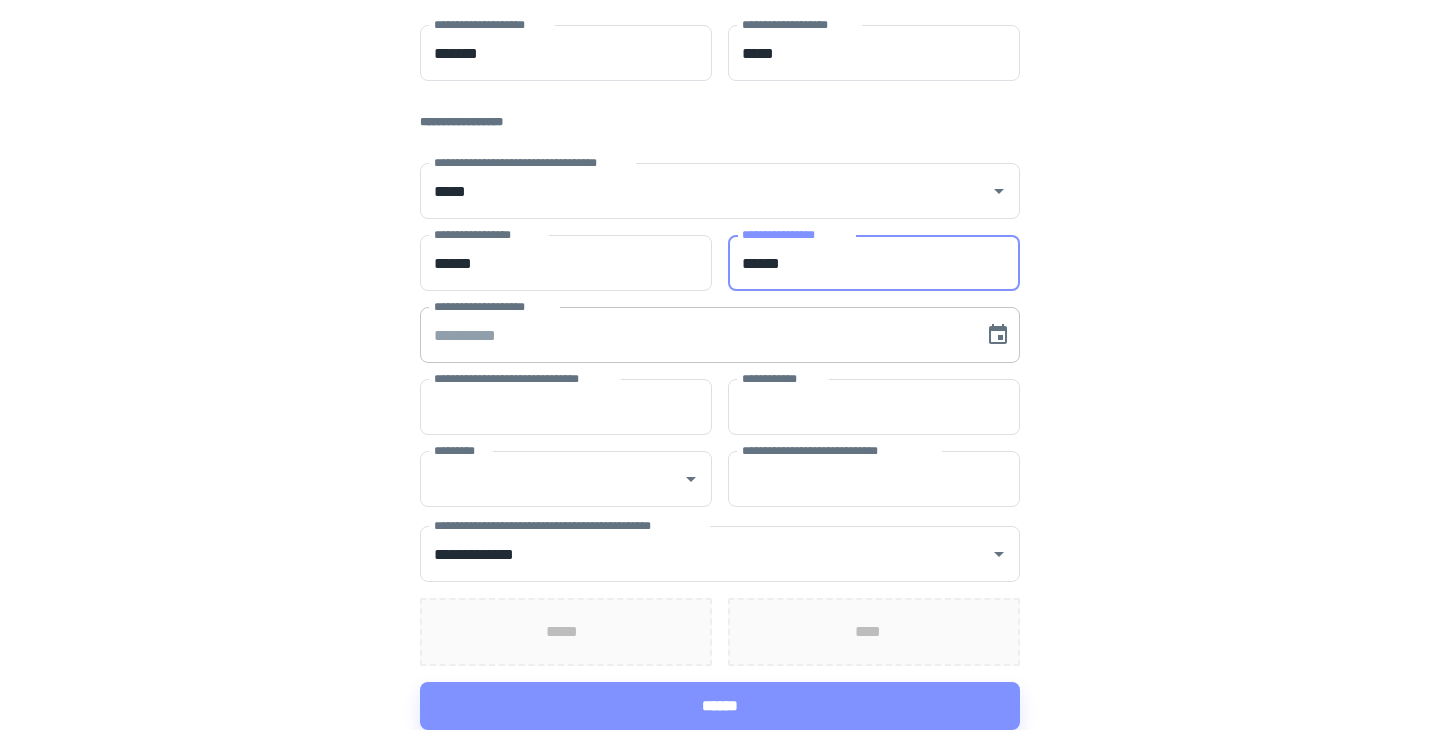 type on "******" 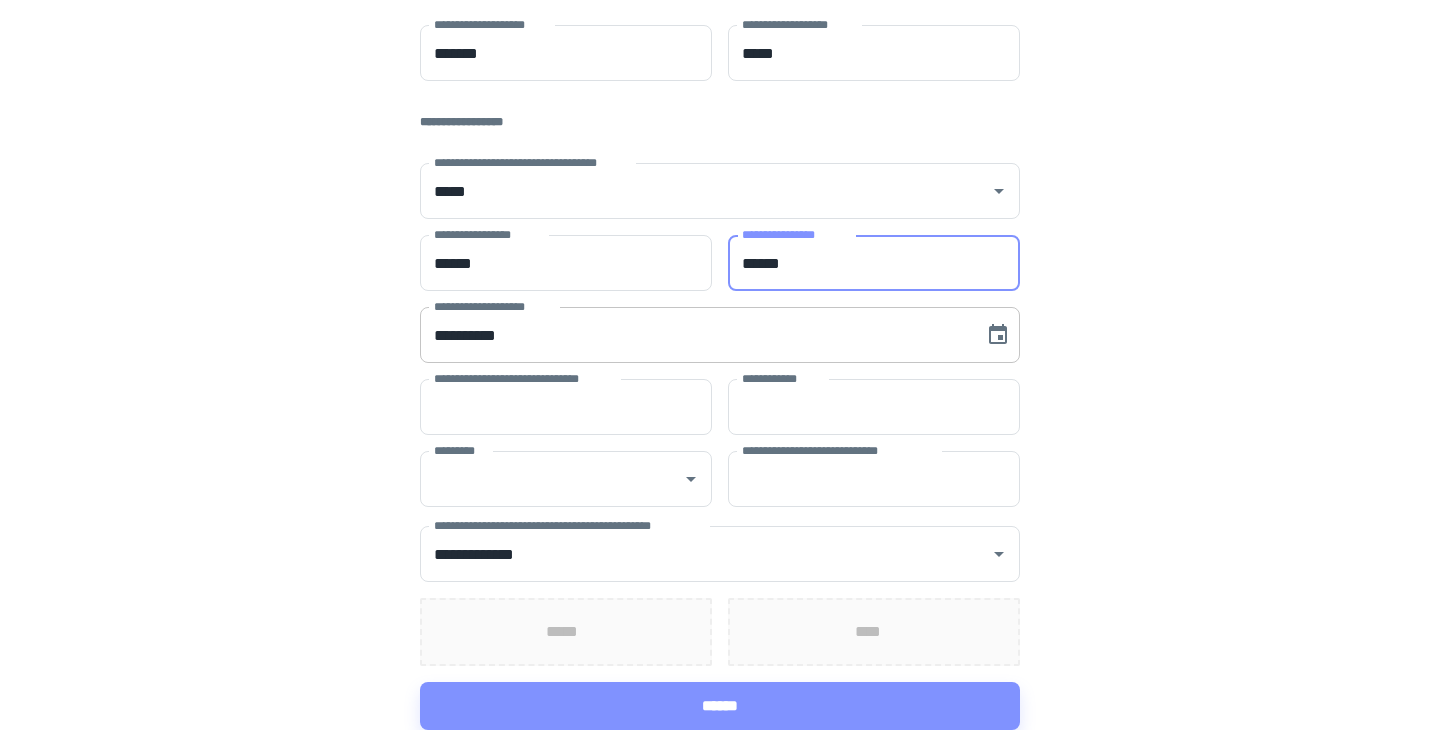 click on "**********" at bounding box center (695, 335) 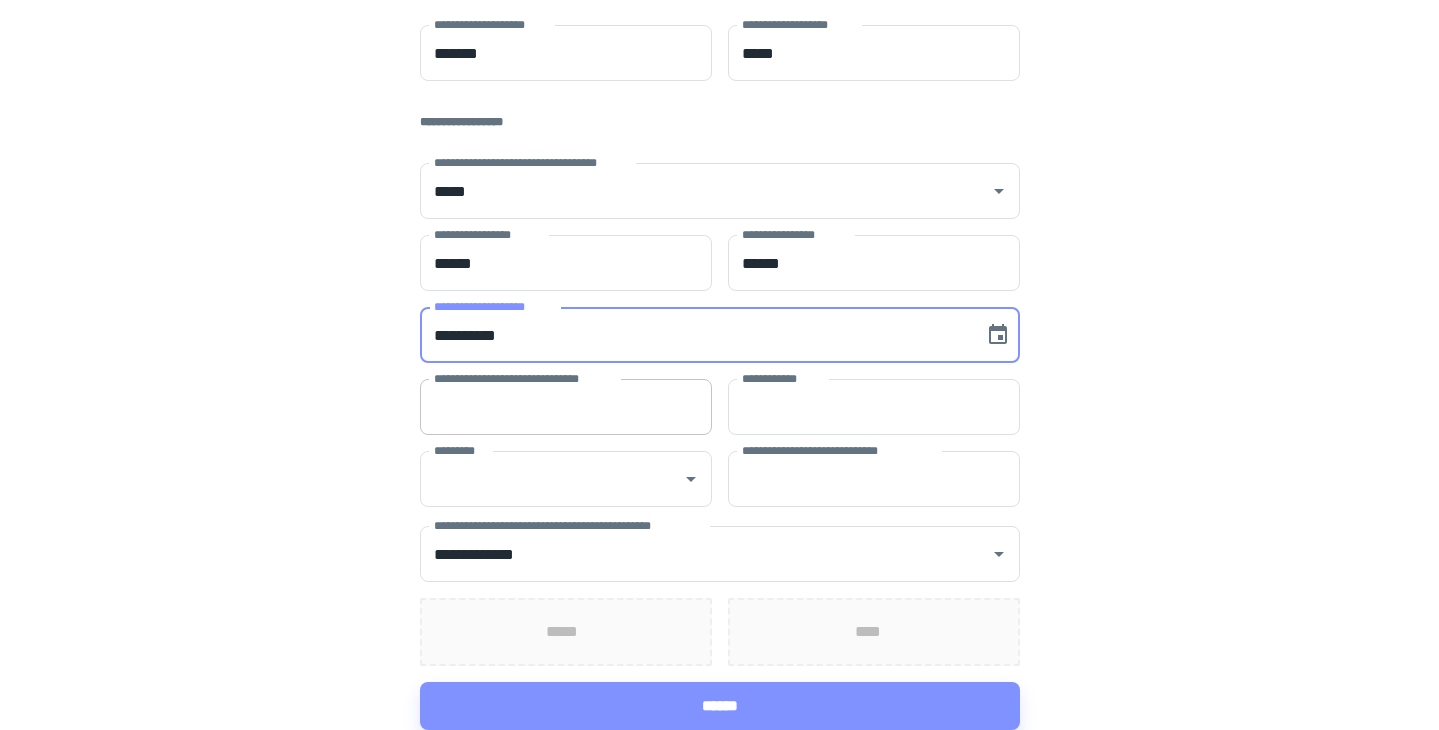 type on "**********" 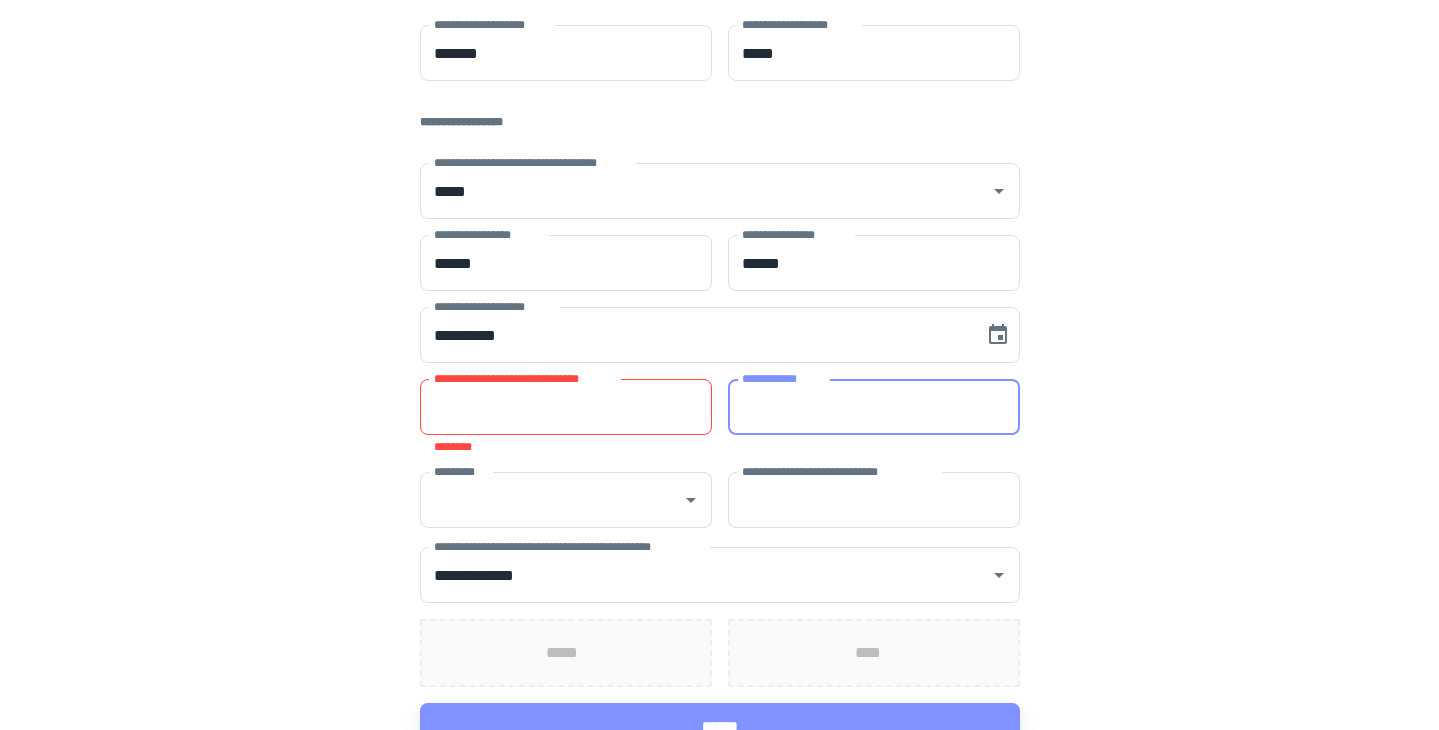 click on "**********" at bounding box center (874, 407) 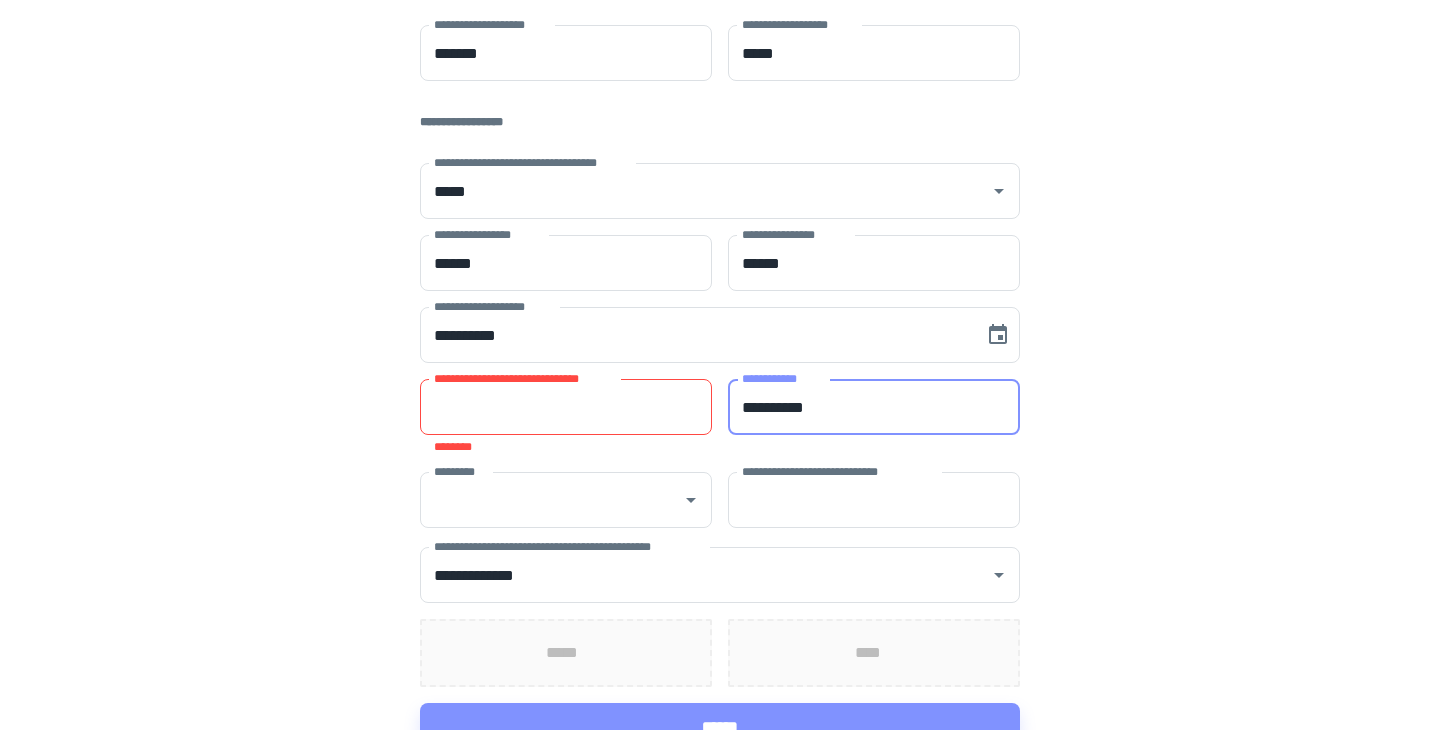 type on "**********" 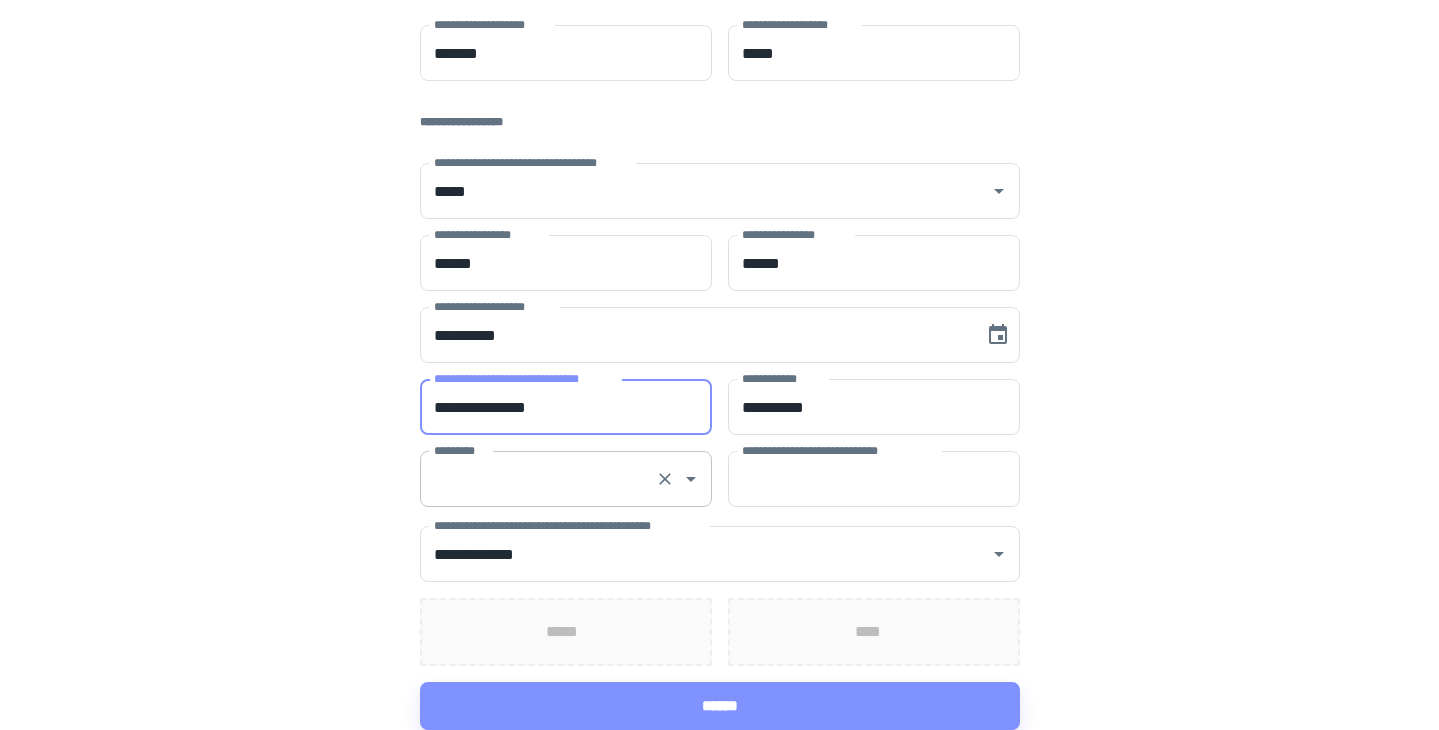 type on "**********" 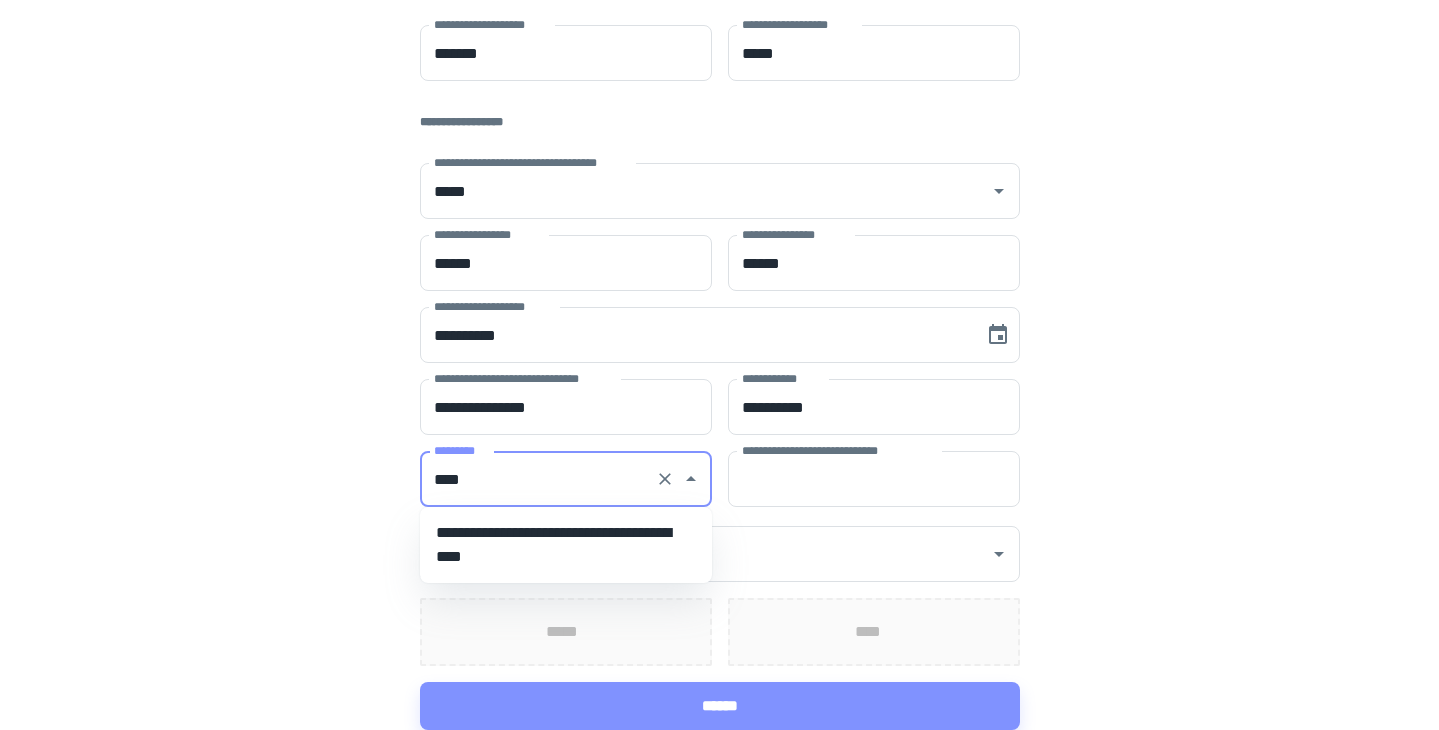 click on "**********" at bounding box center (566, 545) 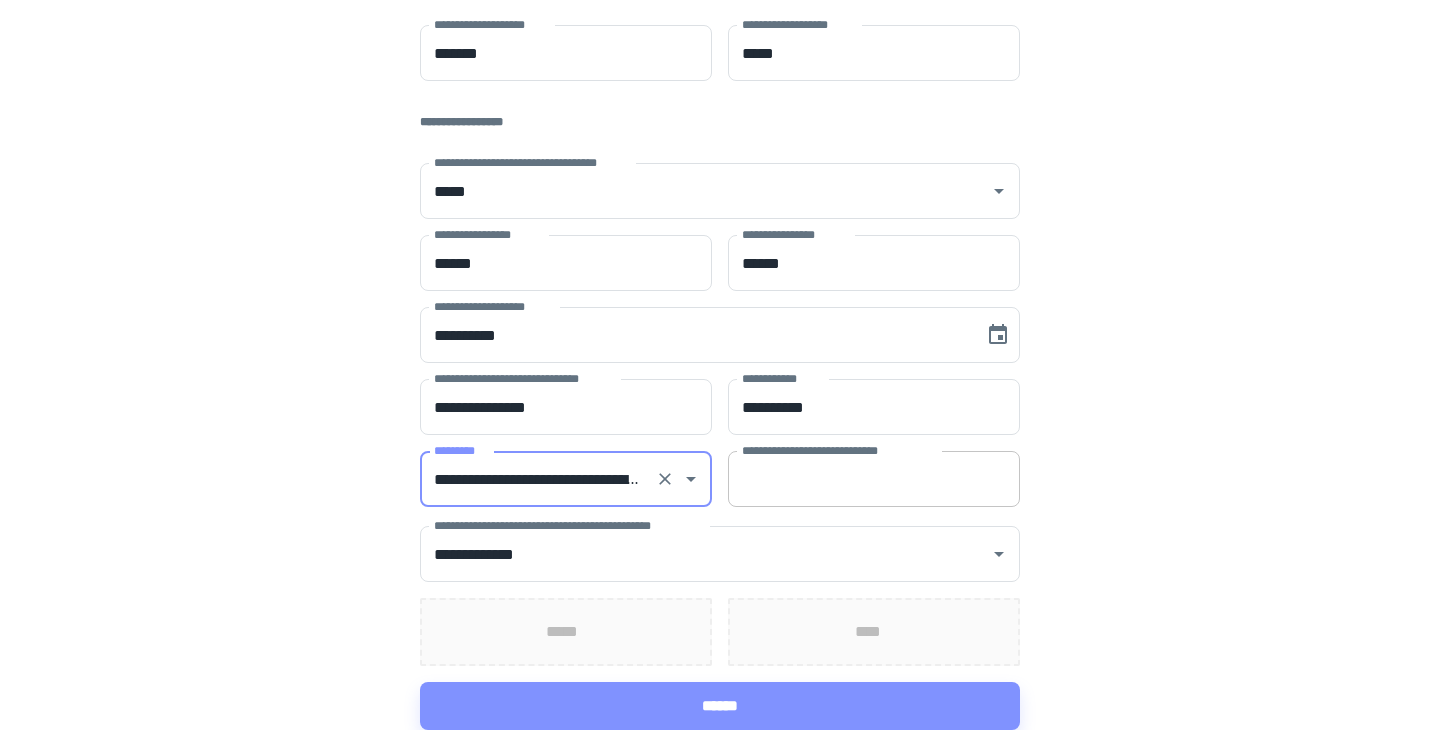 type on "**********" 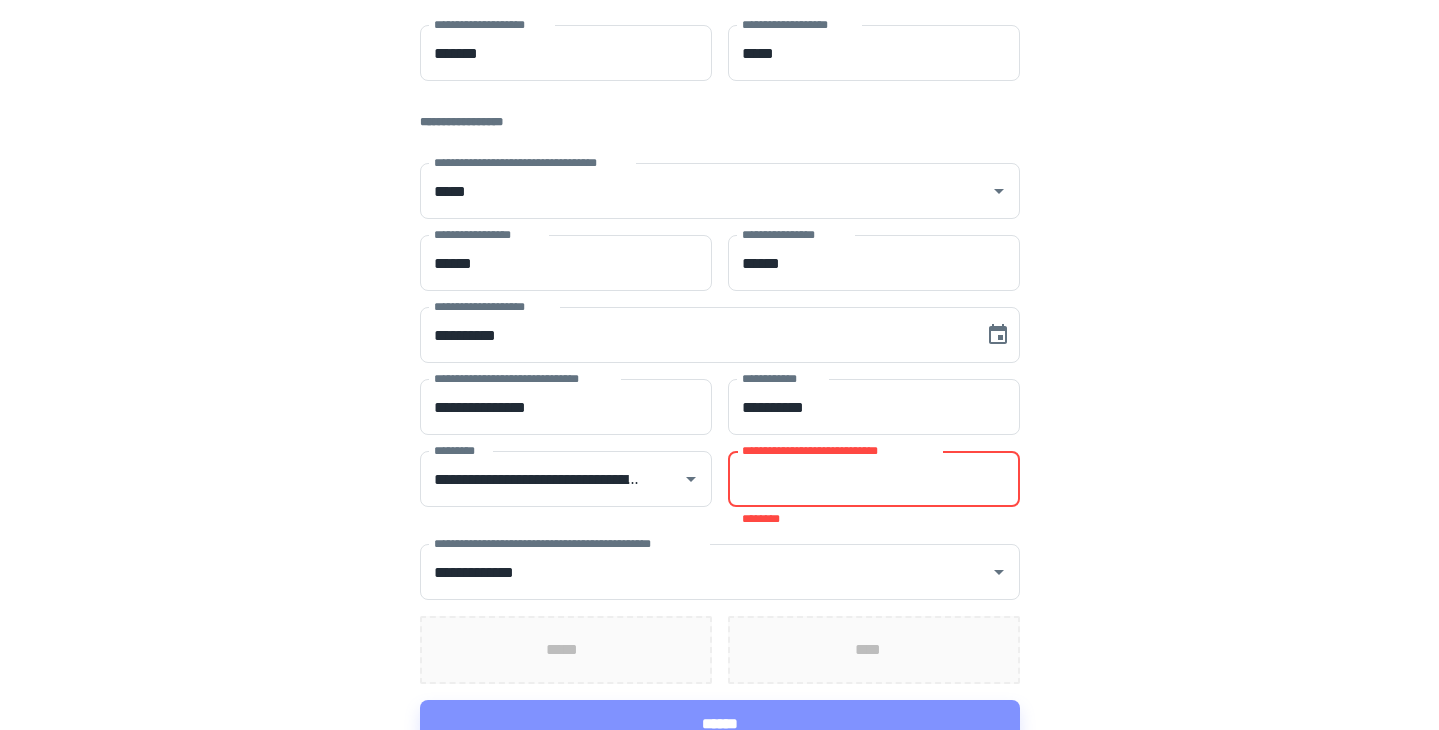 click on "**********" at bounding box center (874, 479) 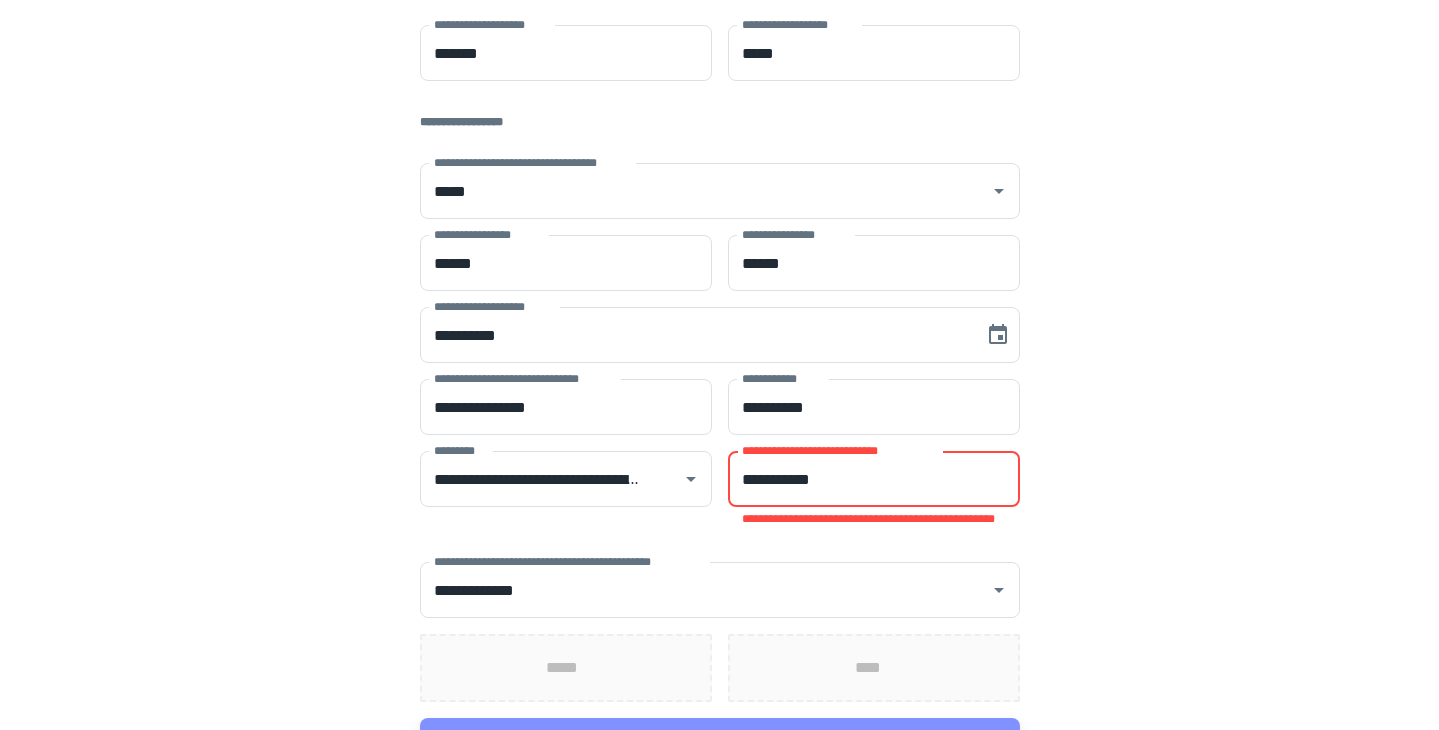 click on "**********" at bounding box center [874, 479] 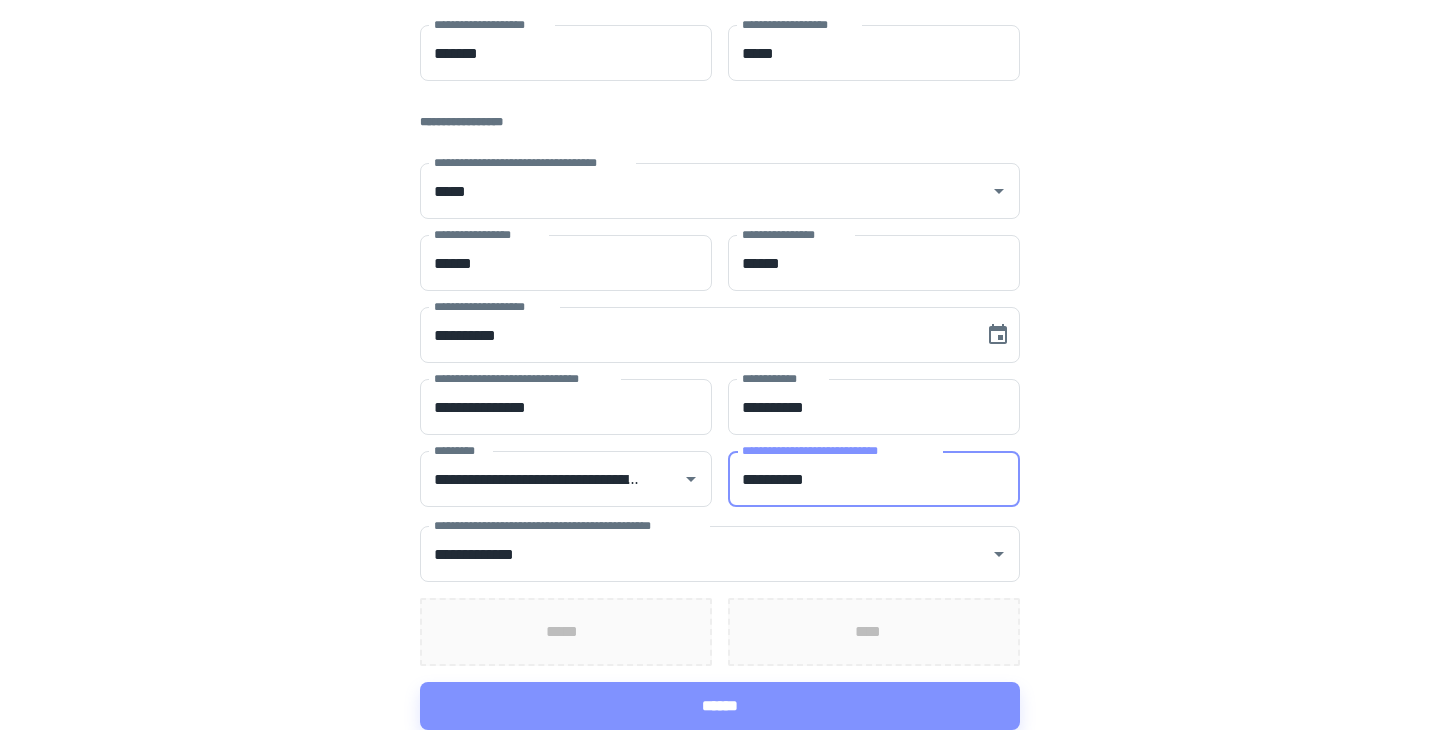 type on "**********" 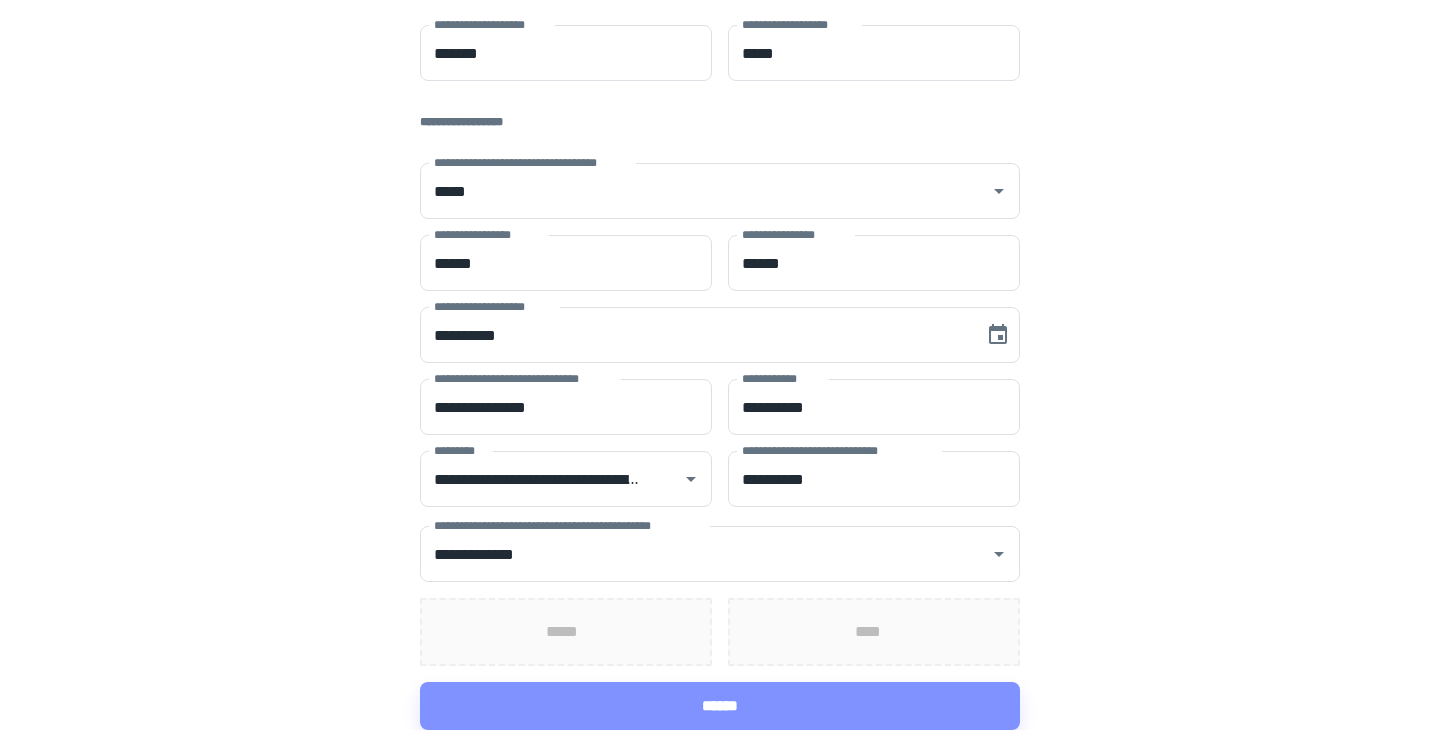 click on "**********" at bounding box center [720, 97] 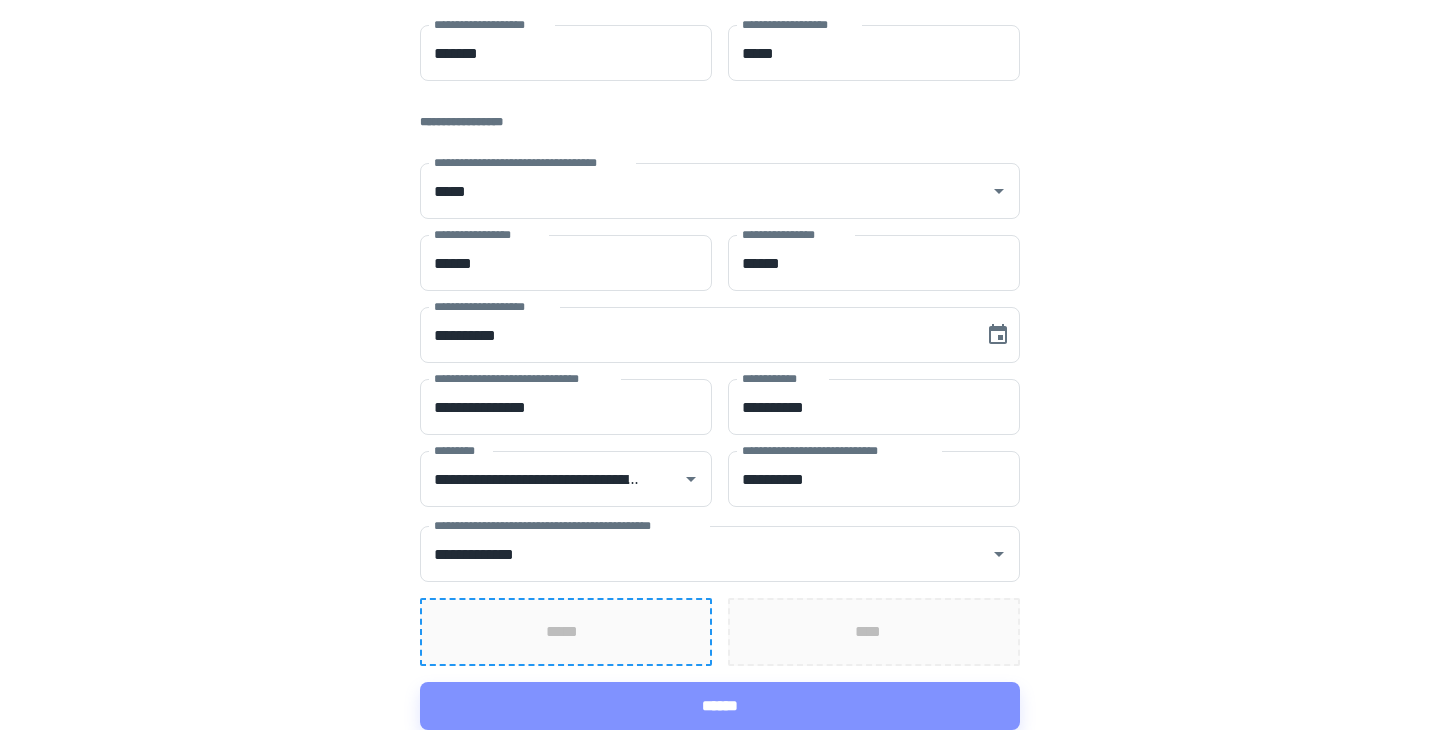 click on "*****" at bounding box center [566, 632] 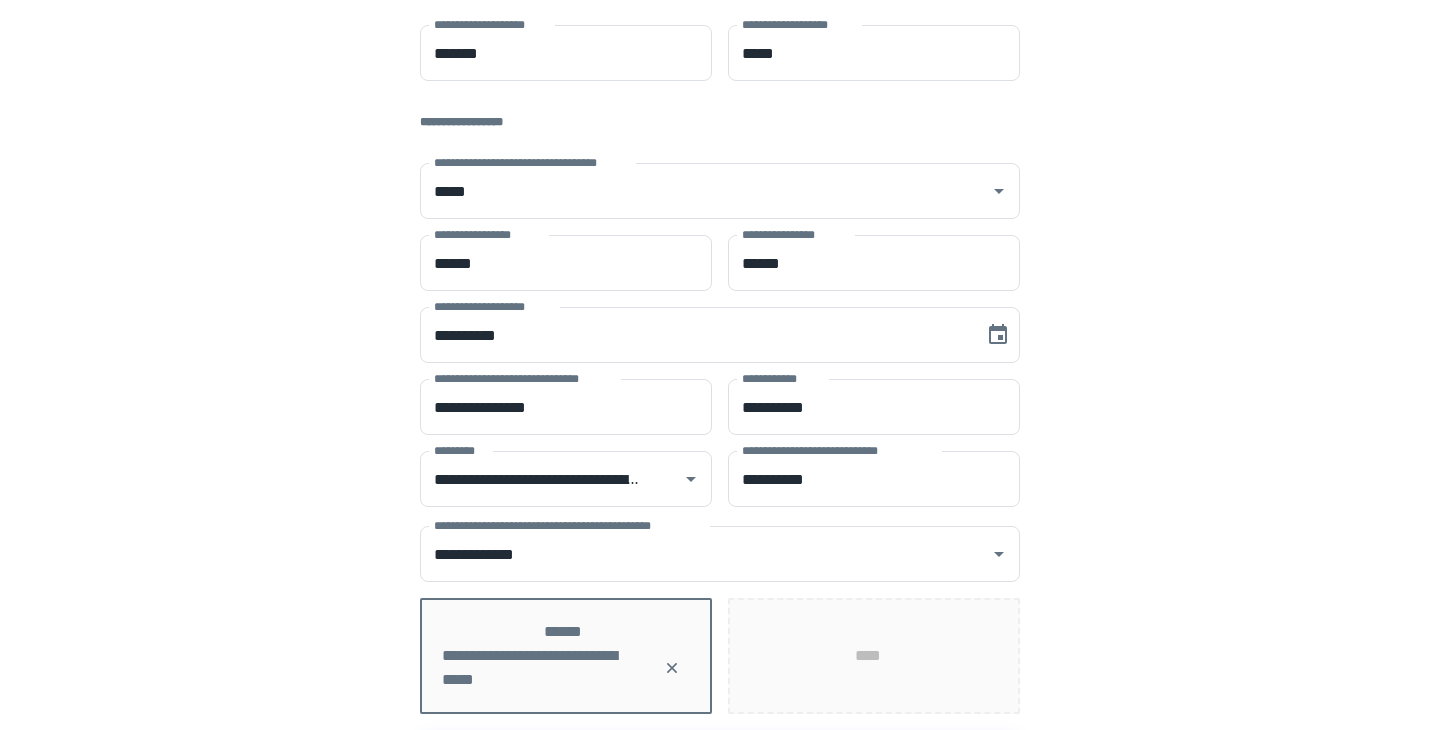 click on "**********" at bounding box center [720, 121] 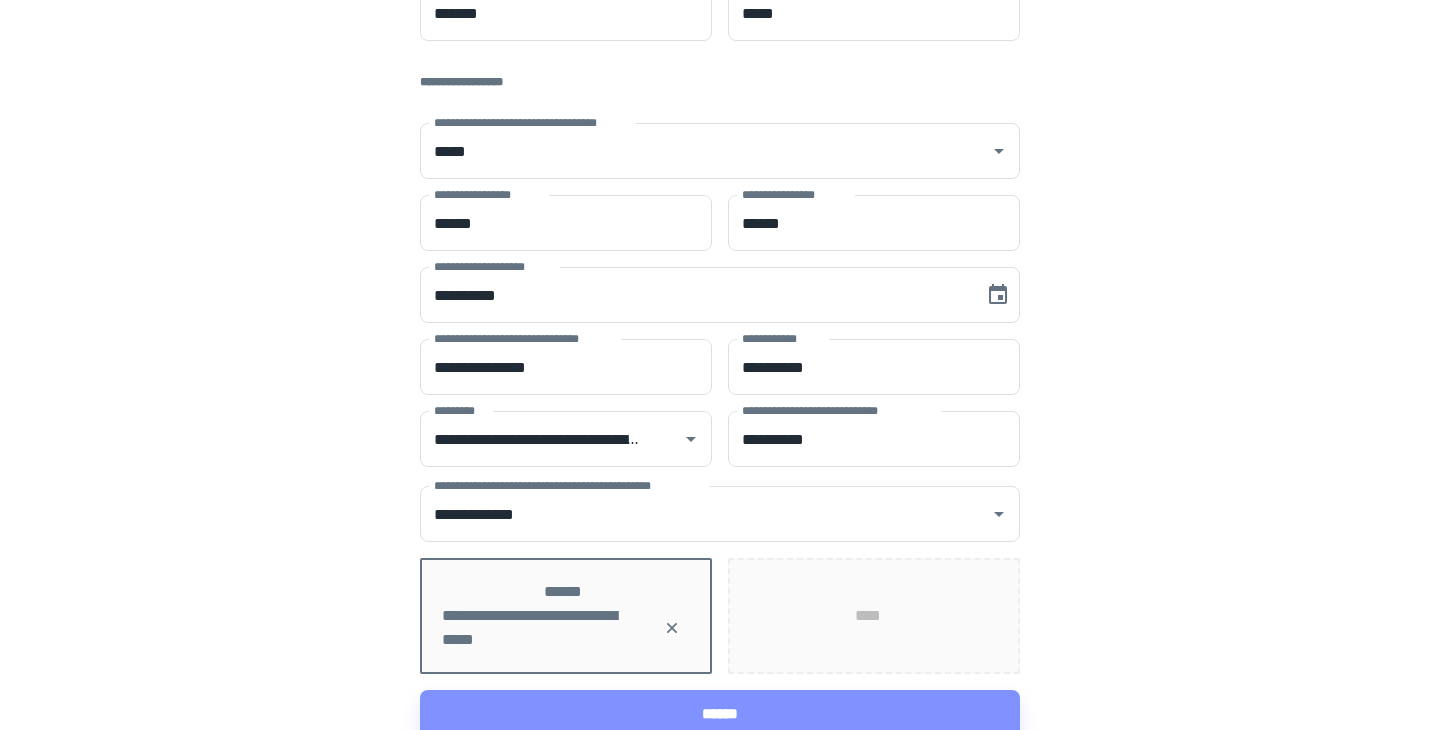scroll, scrollTop: 584, scrollLeft: 0, axis: vertical 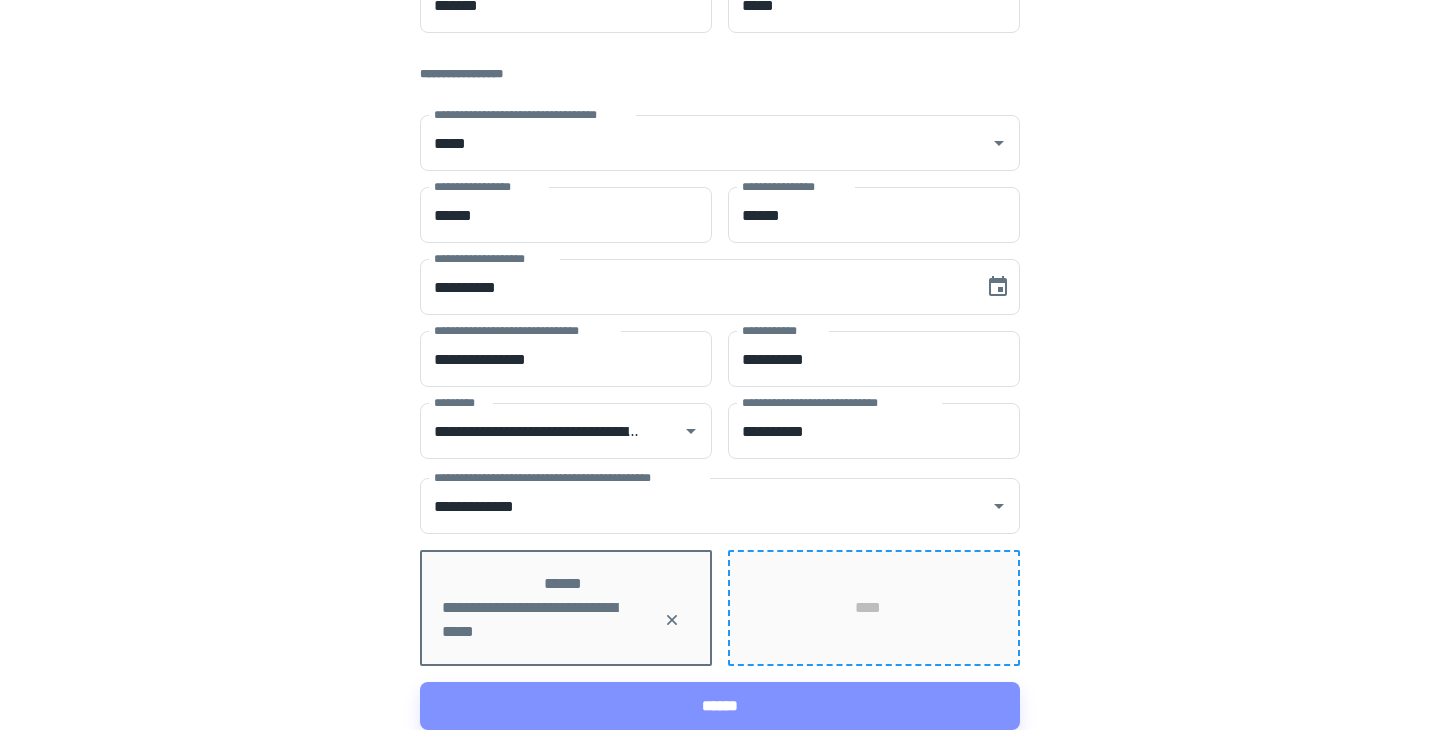 click on "****" at bounding box center [874, 608] 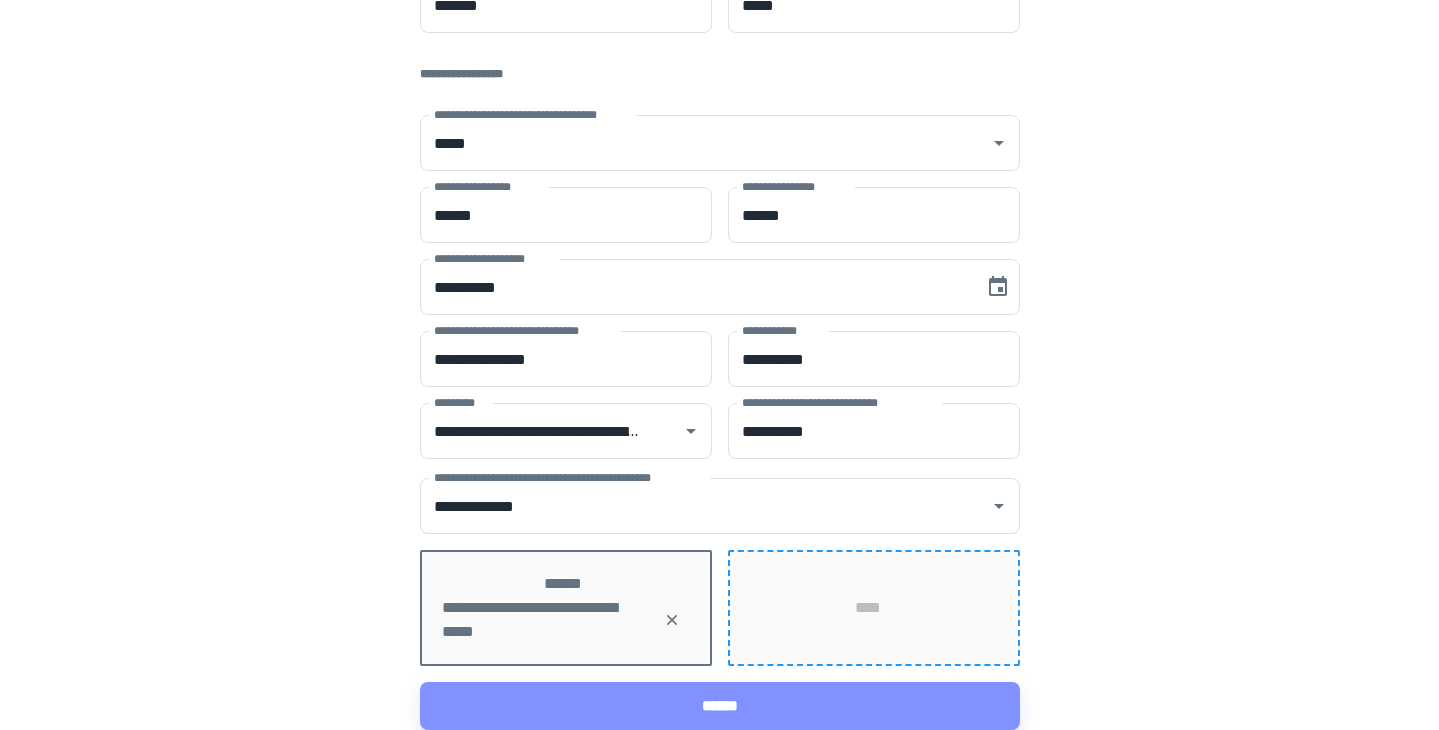 click on "**********" at bounding box center [719, 73] 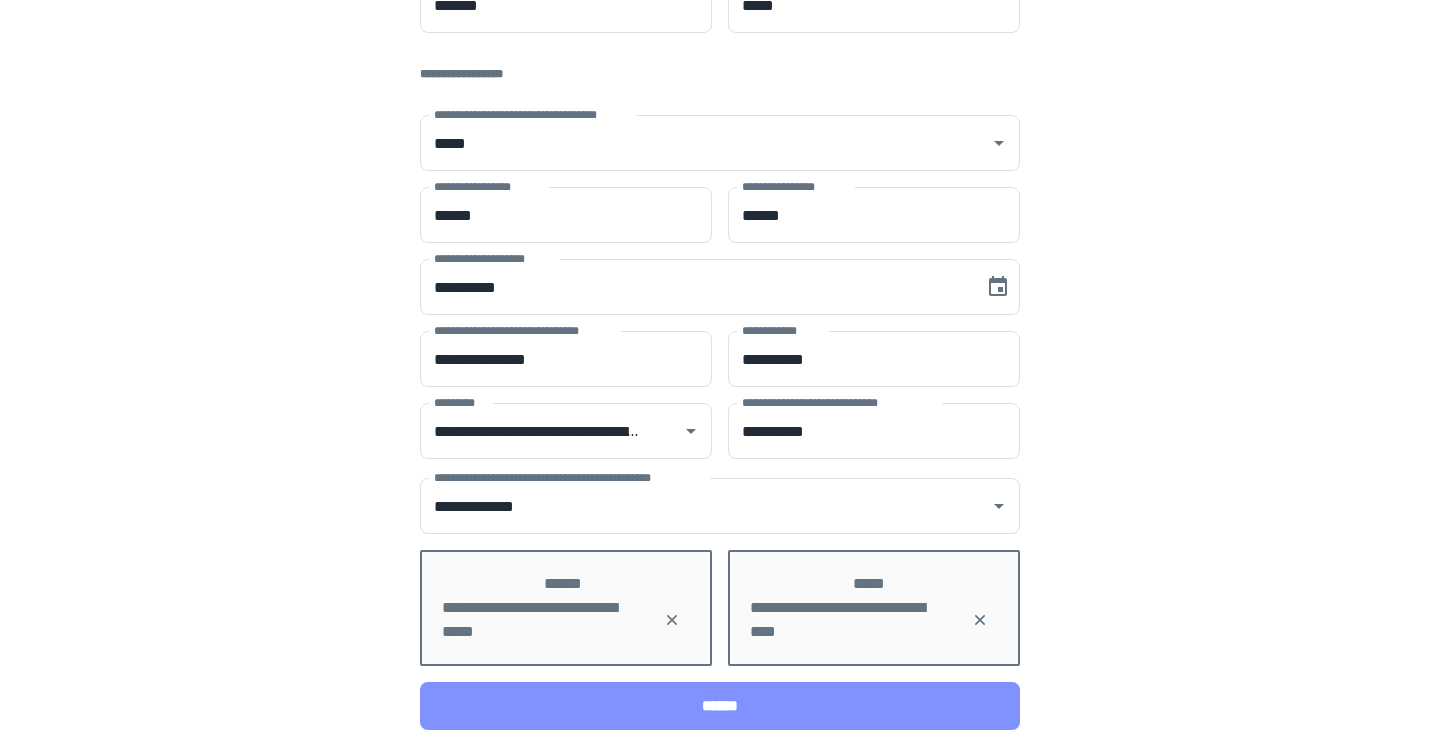 click on "******" at bounding box center [720, 706] 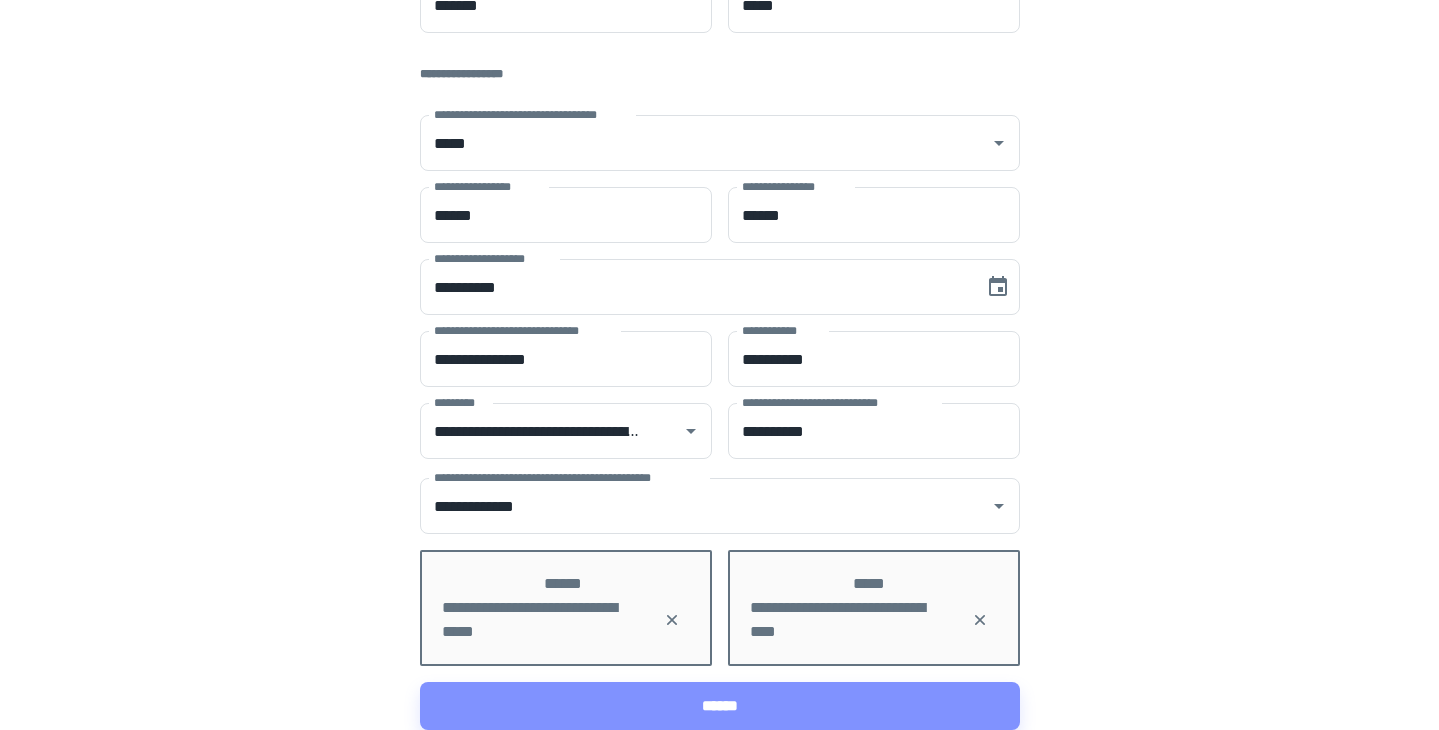 click on "**********" at bounding box center (720, 73) 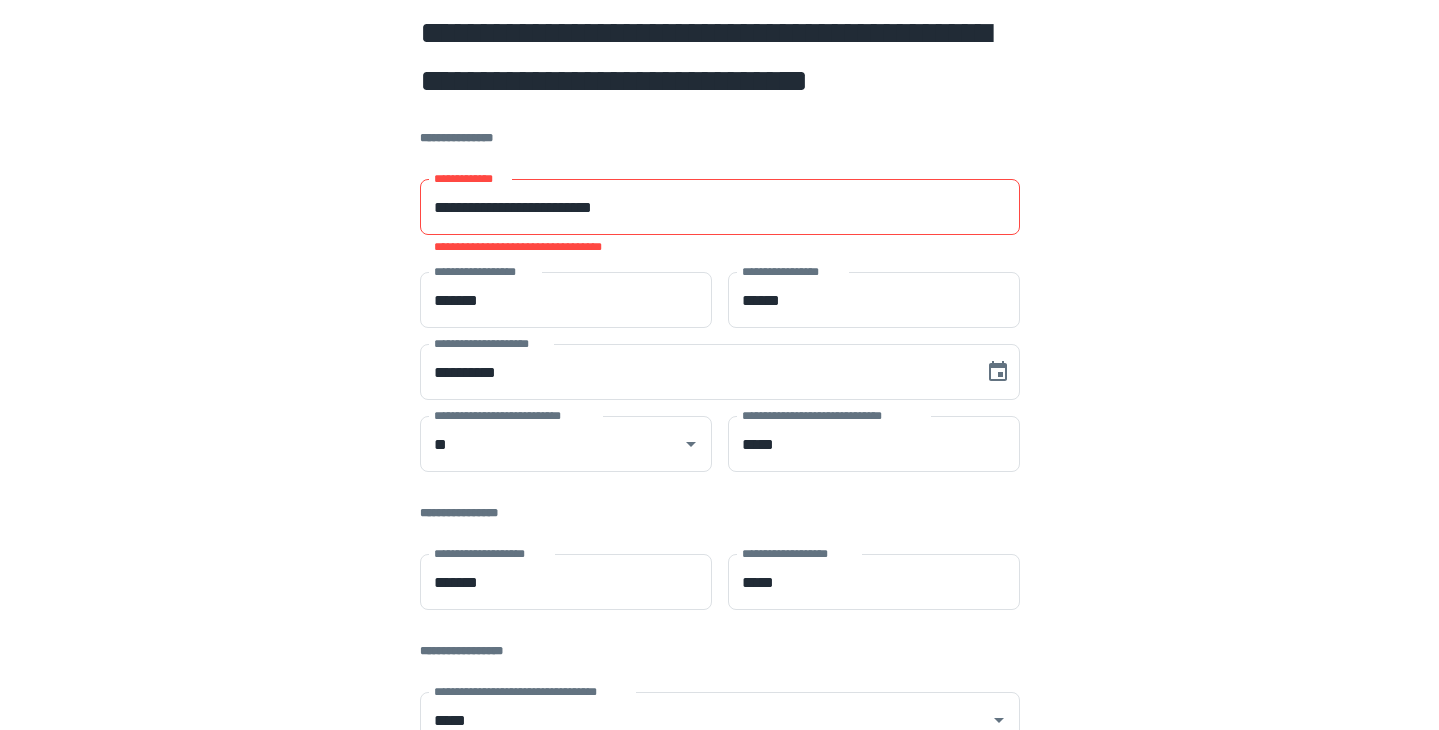 scroll, scrollTop: 0, scrollLeft: 0, axis: both 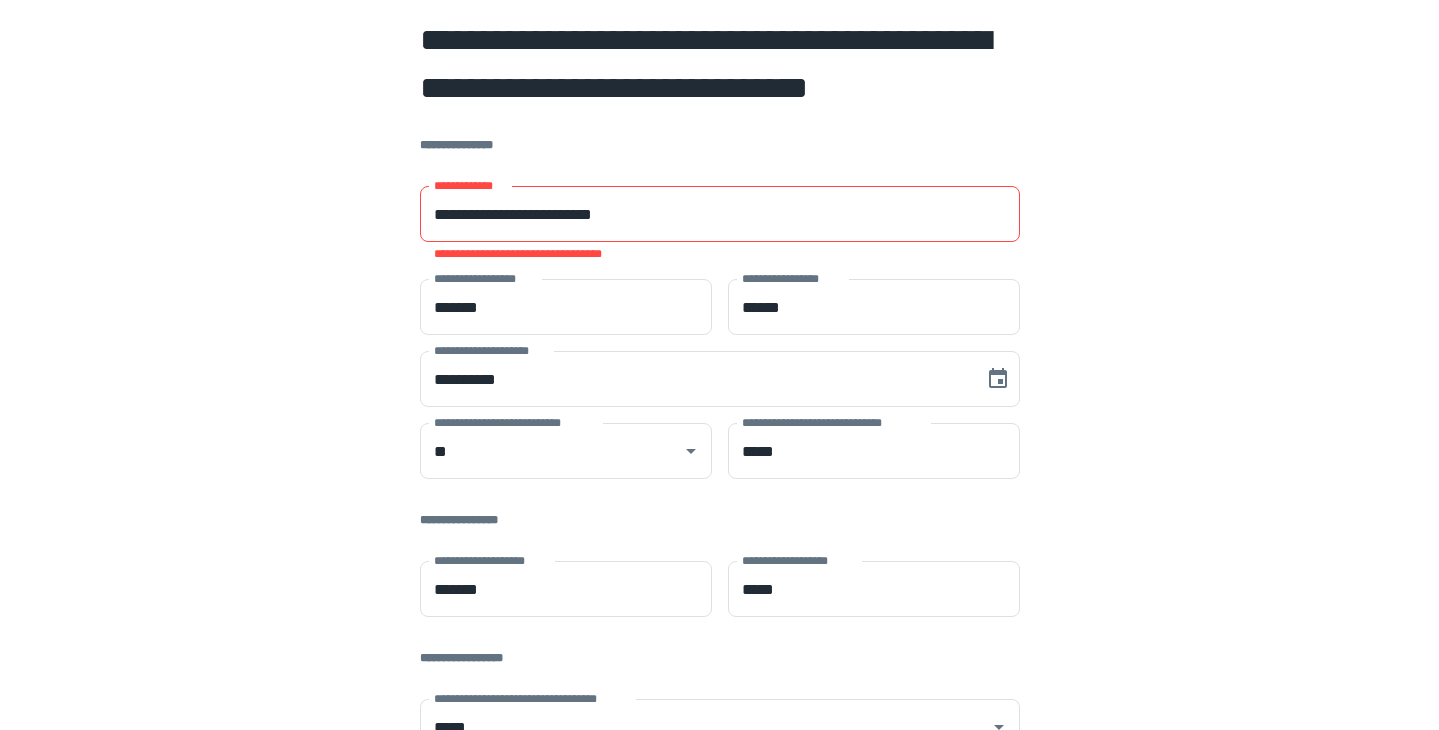 click on "**********" at bounding box center (720, 214) 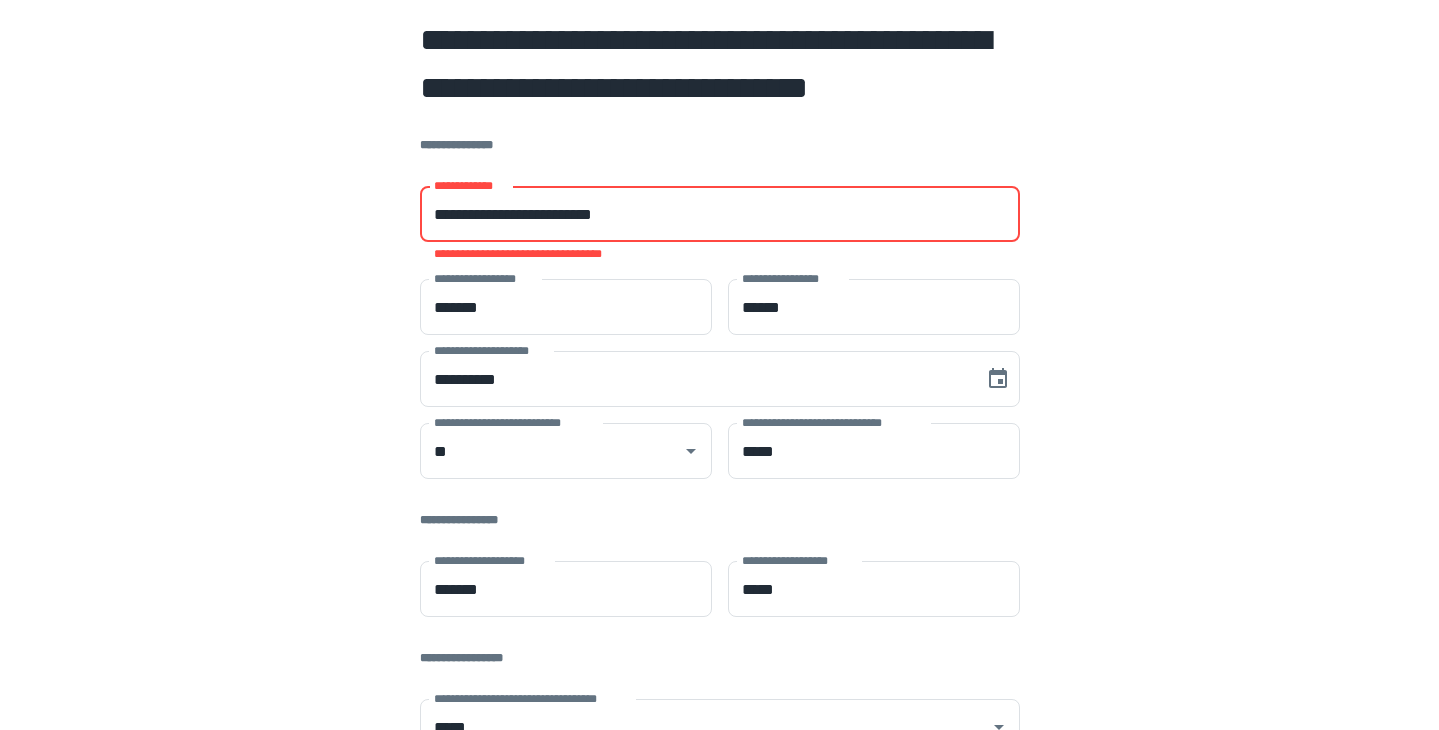 drag, startPoint x: 650, startPoint y: 196, endPoint x: 392, endPoint y: 166, distance: 259.73834 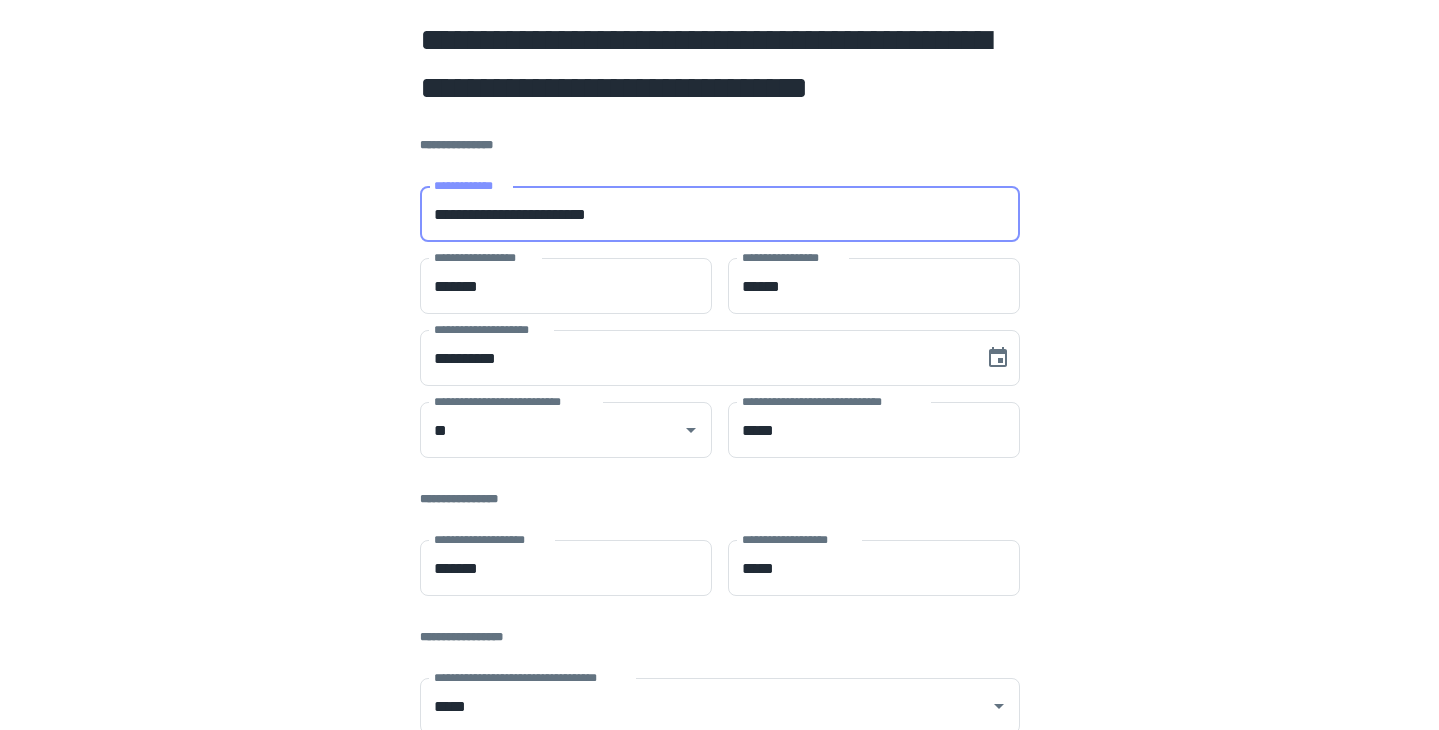 type on "**********" 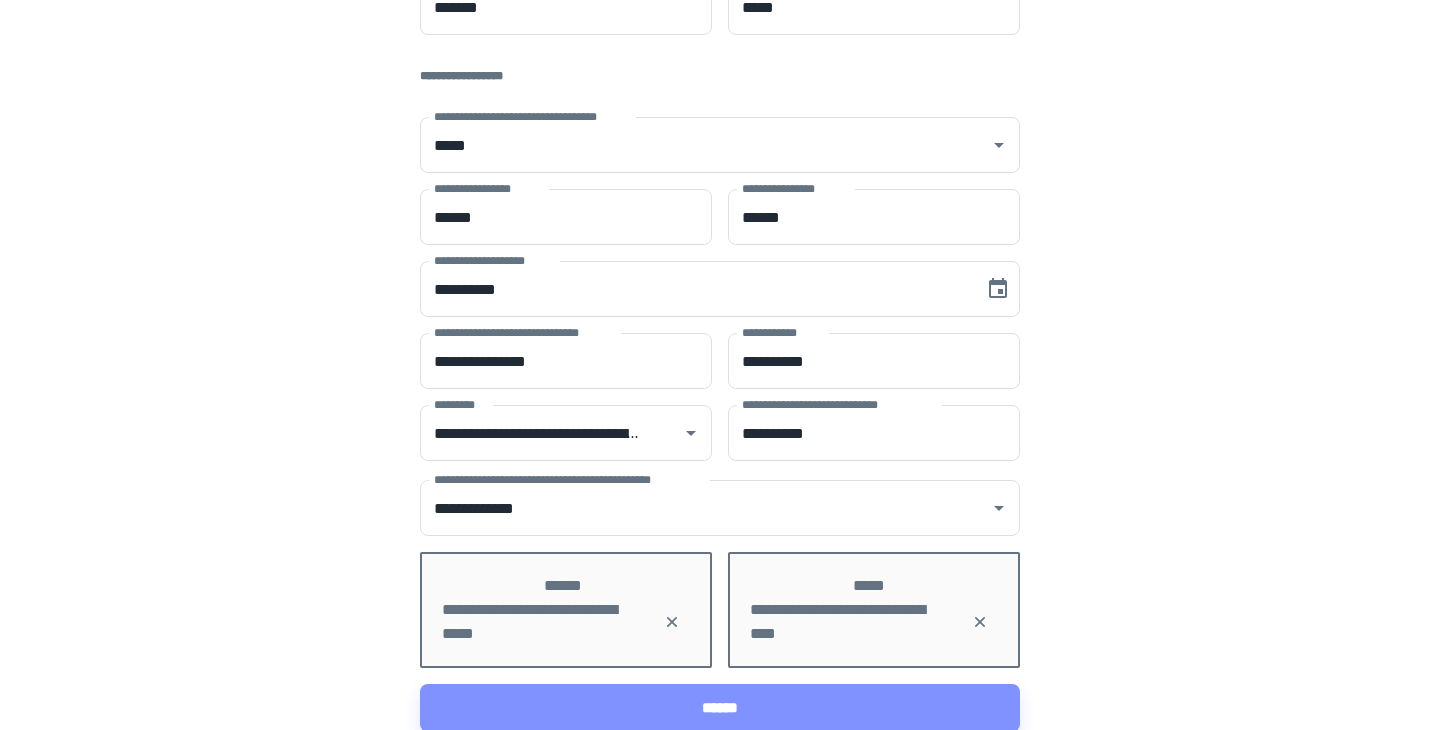 scroll, scrollTop: 563, scrollLeft: 0, axis: vertical 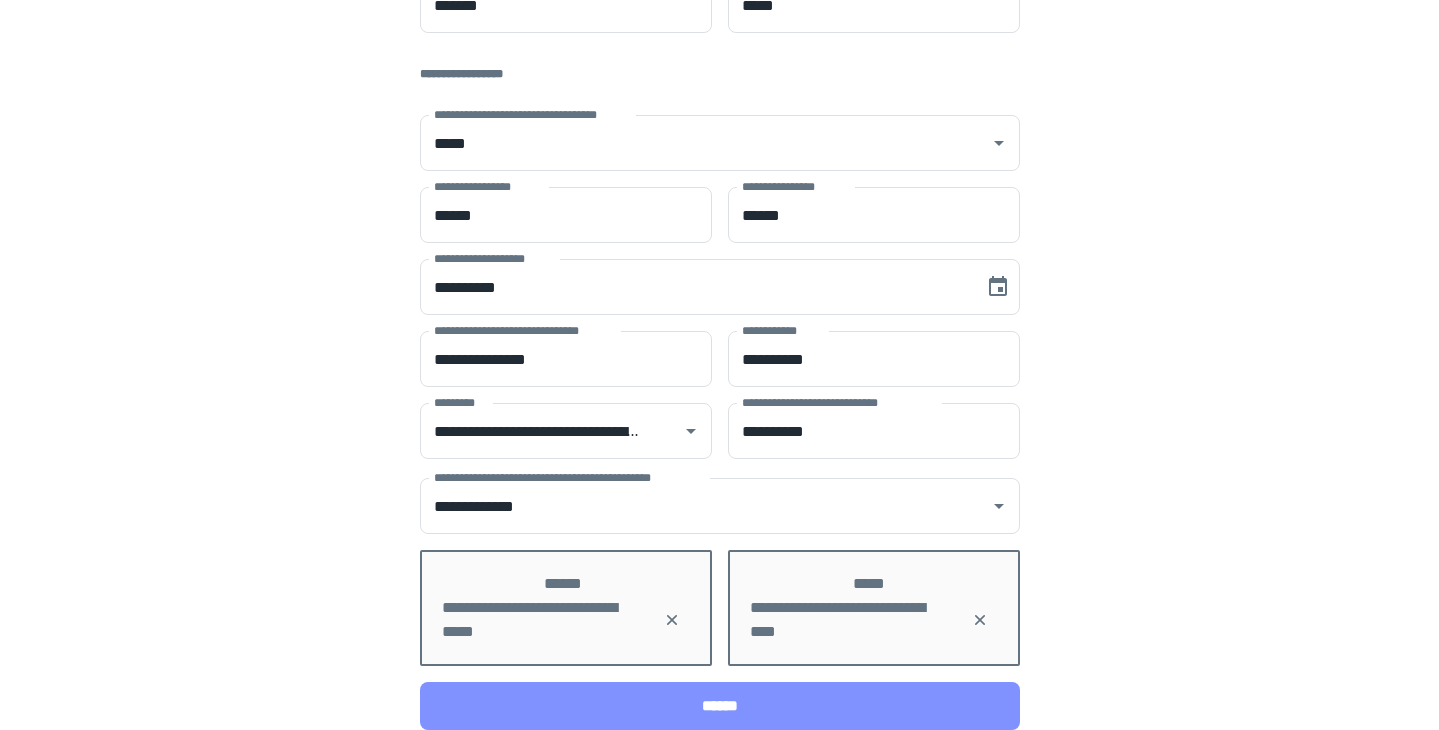 click on "******" at bounding box center (720, 706) 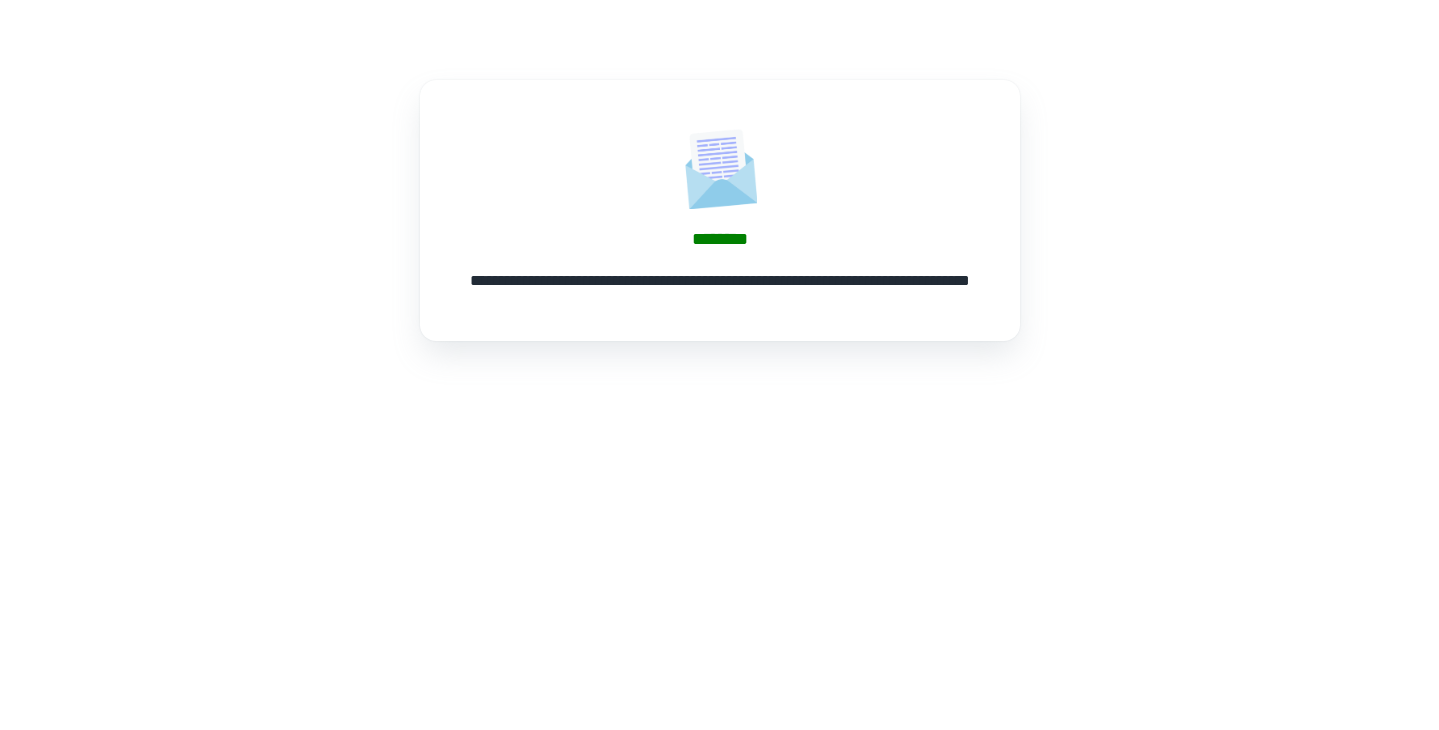 scroll, scrollTop: 0, scrollLeft: 0, axis: both 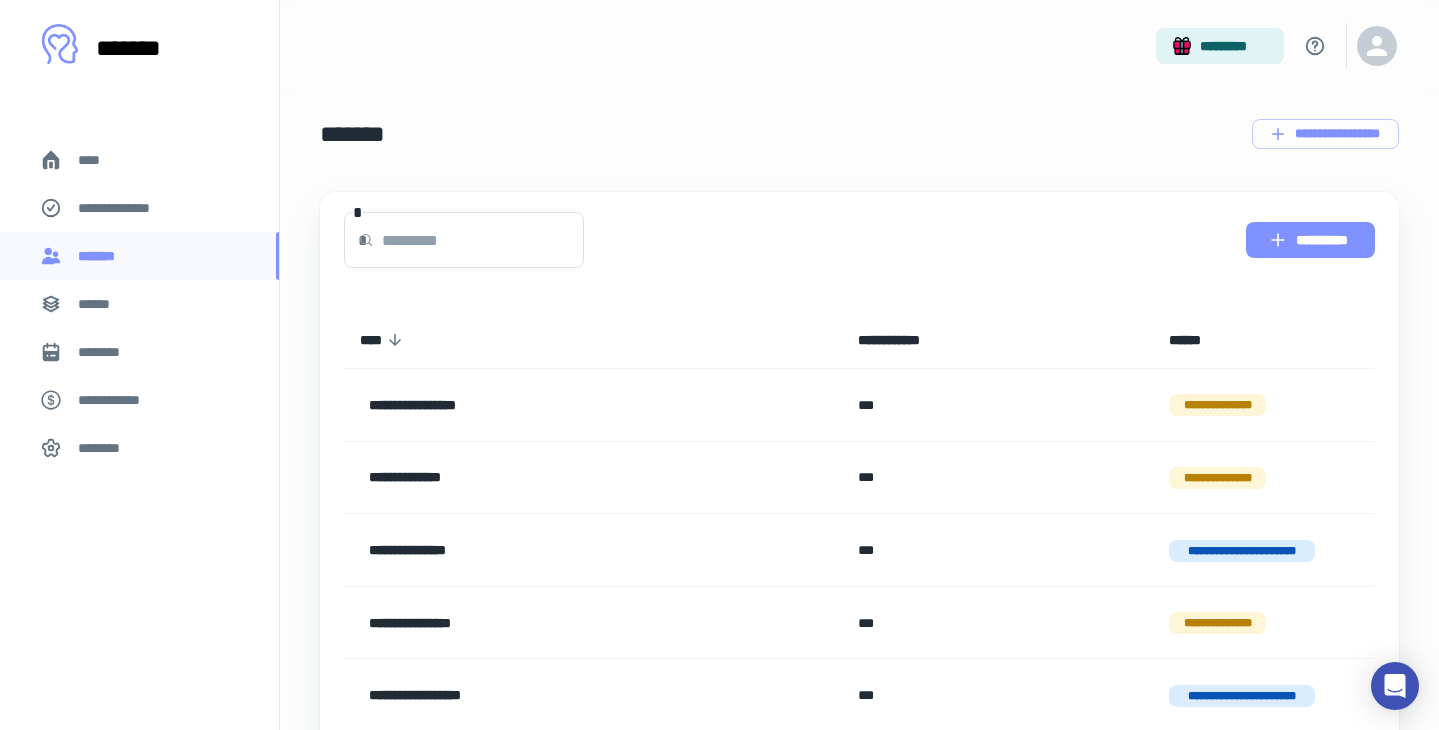 click on "**********" at bounding box center [1310, 240] 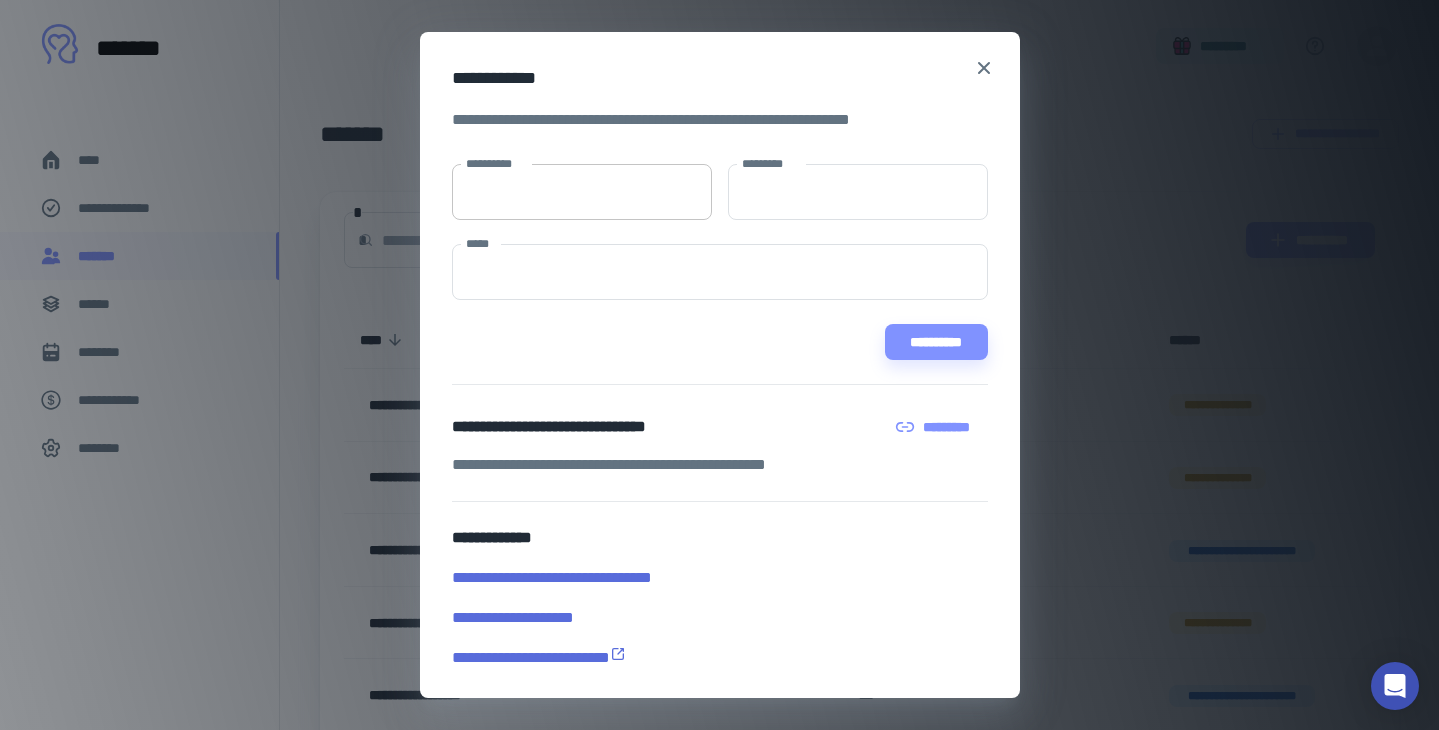 click on "**********" at bounding box center (582, 192) 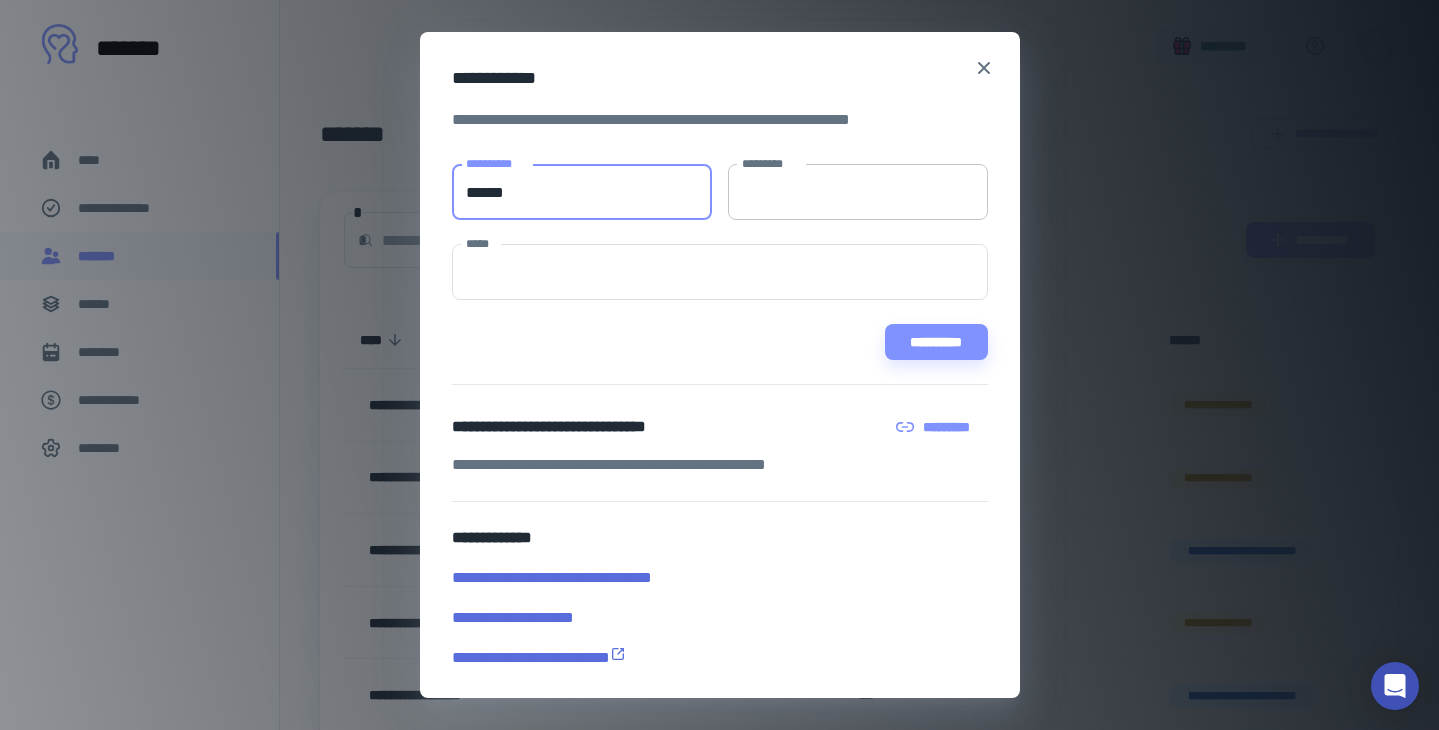 type on "******" 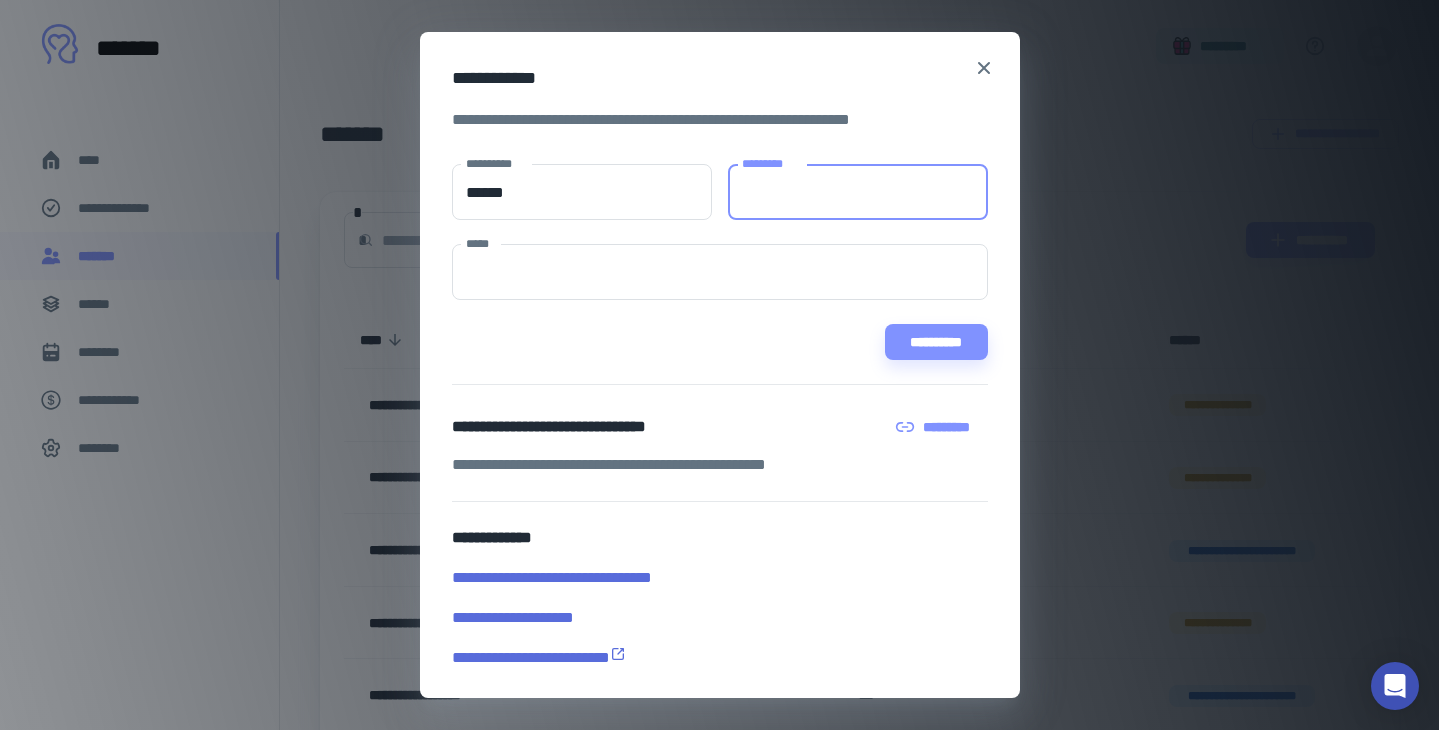 click on "*********" at bounding box center [858, 192] 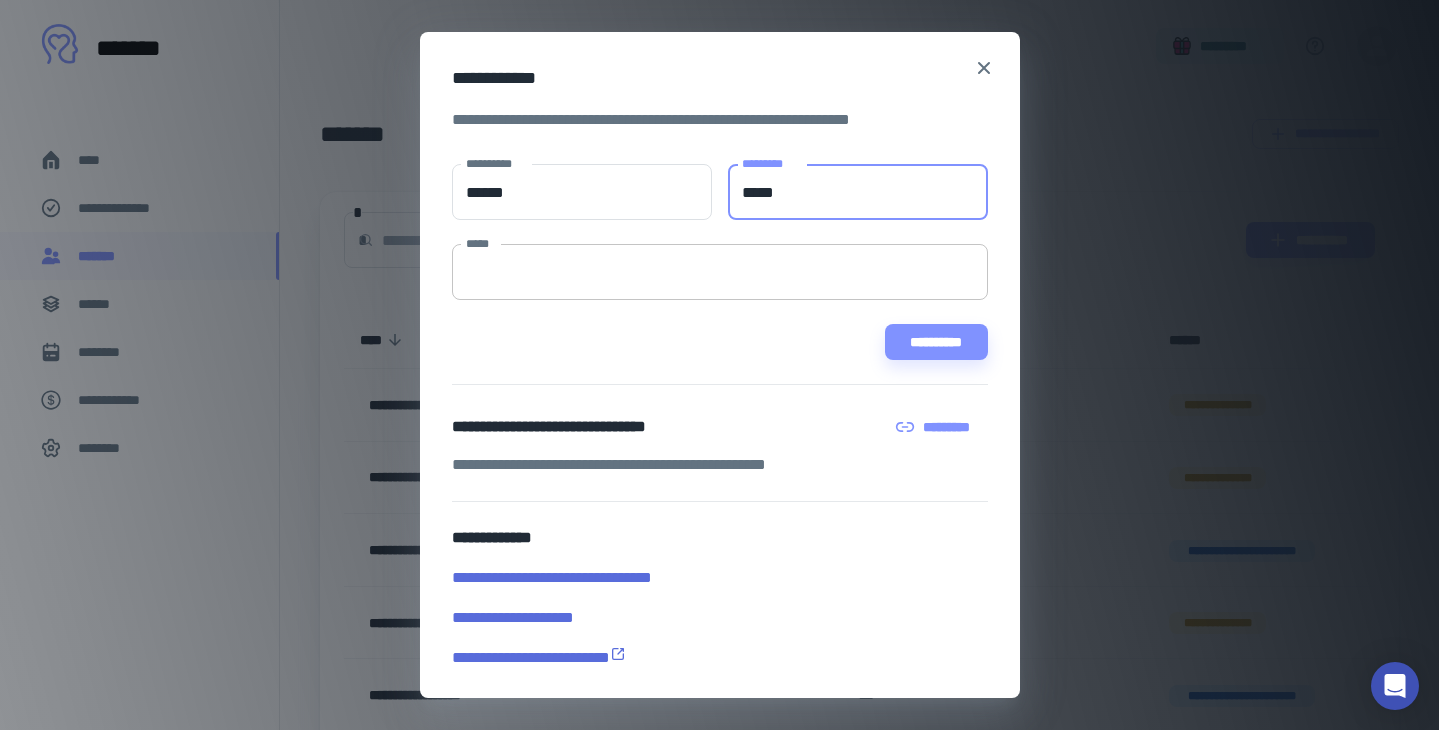 type on "*****" 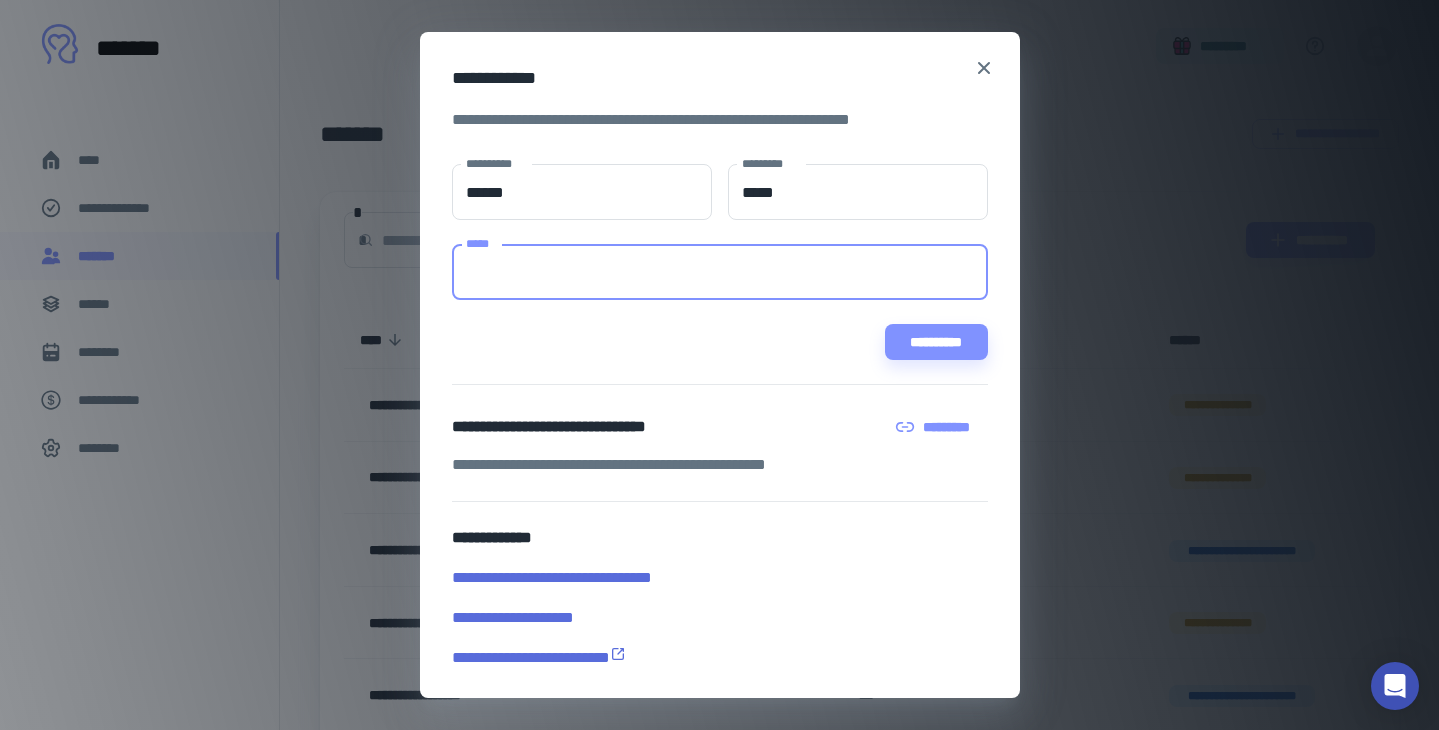 paste on "**********" 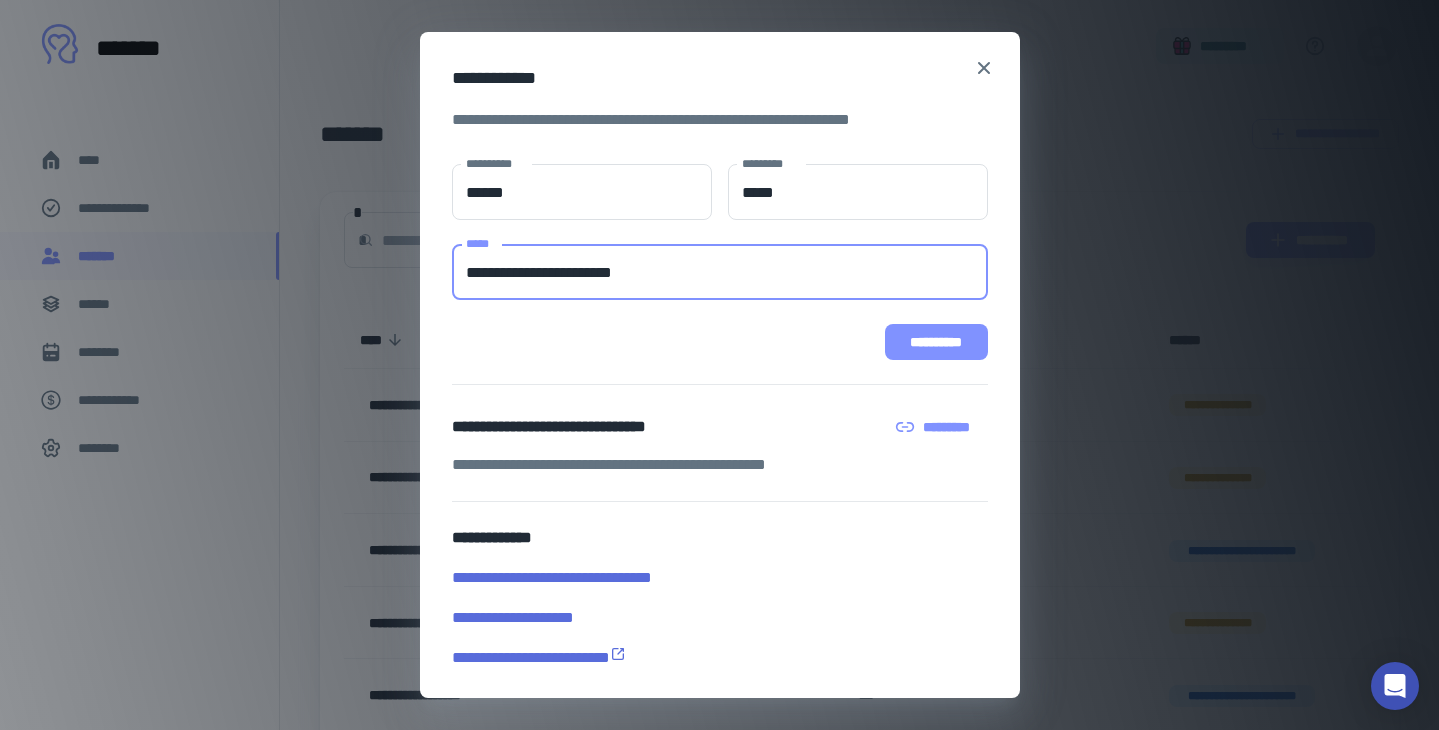 type on "**********" 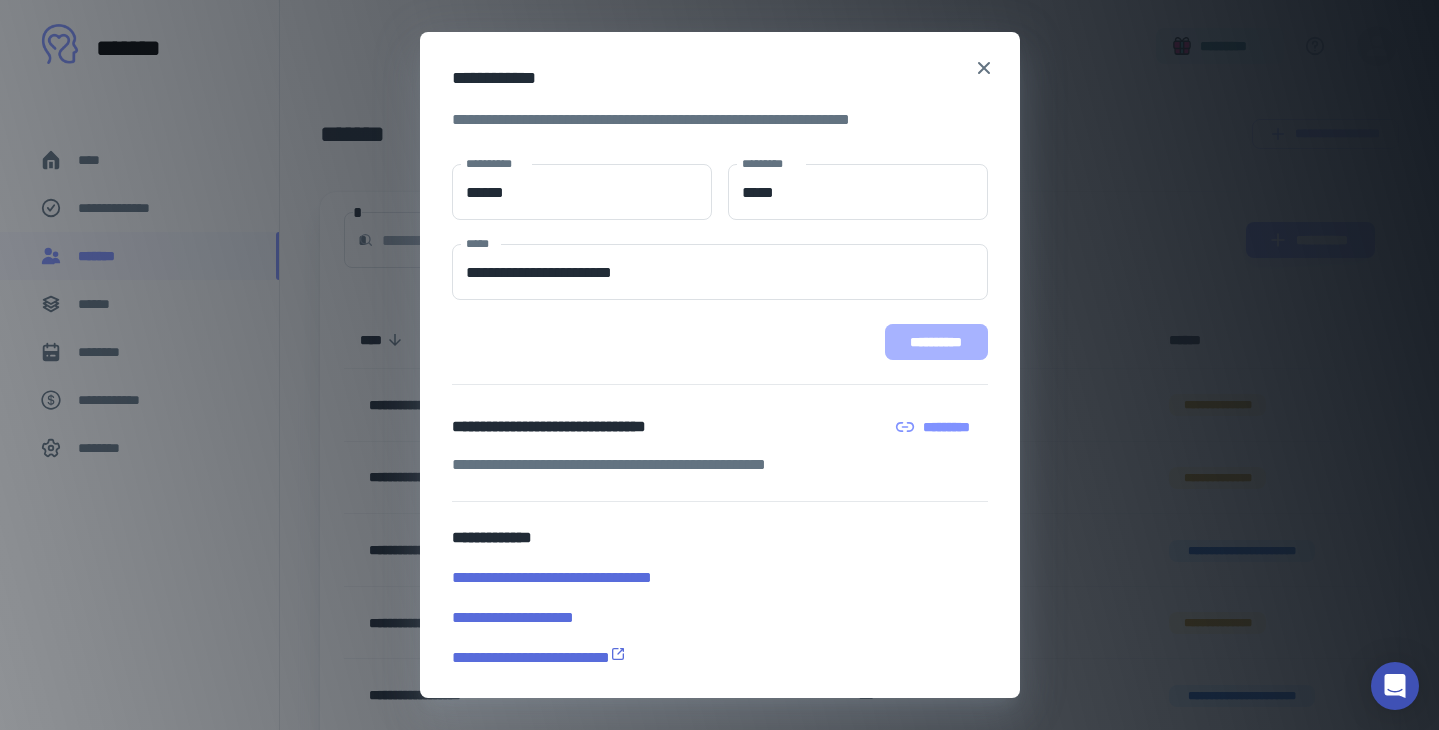 click on "**********" at bounding box center (936, 342) 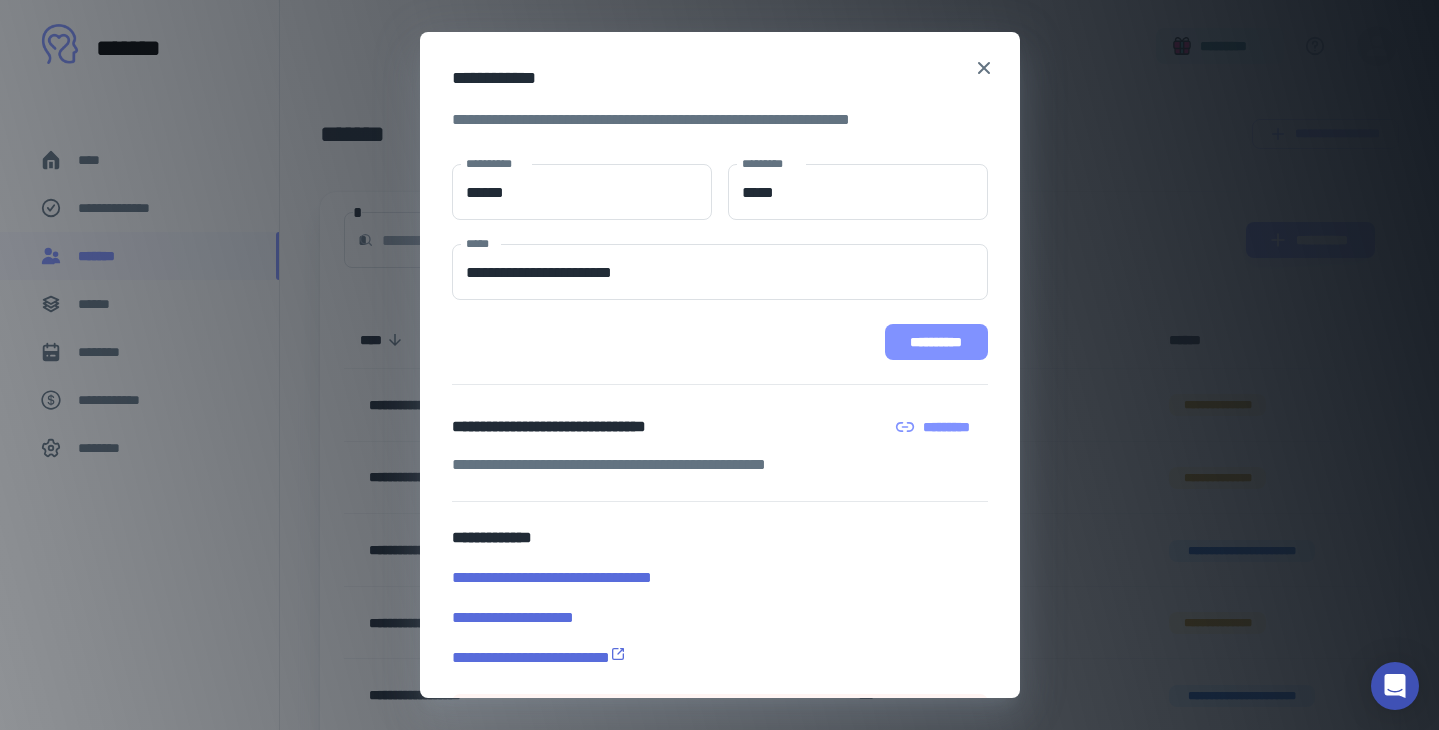 click on "**********" at bounding box center (936, 342) 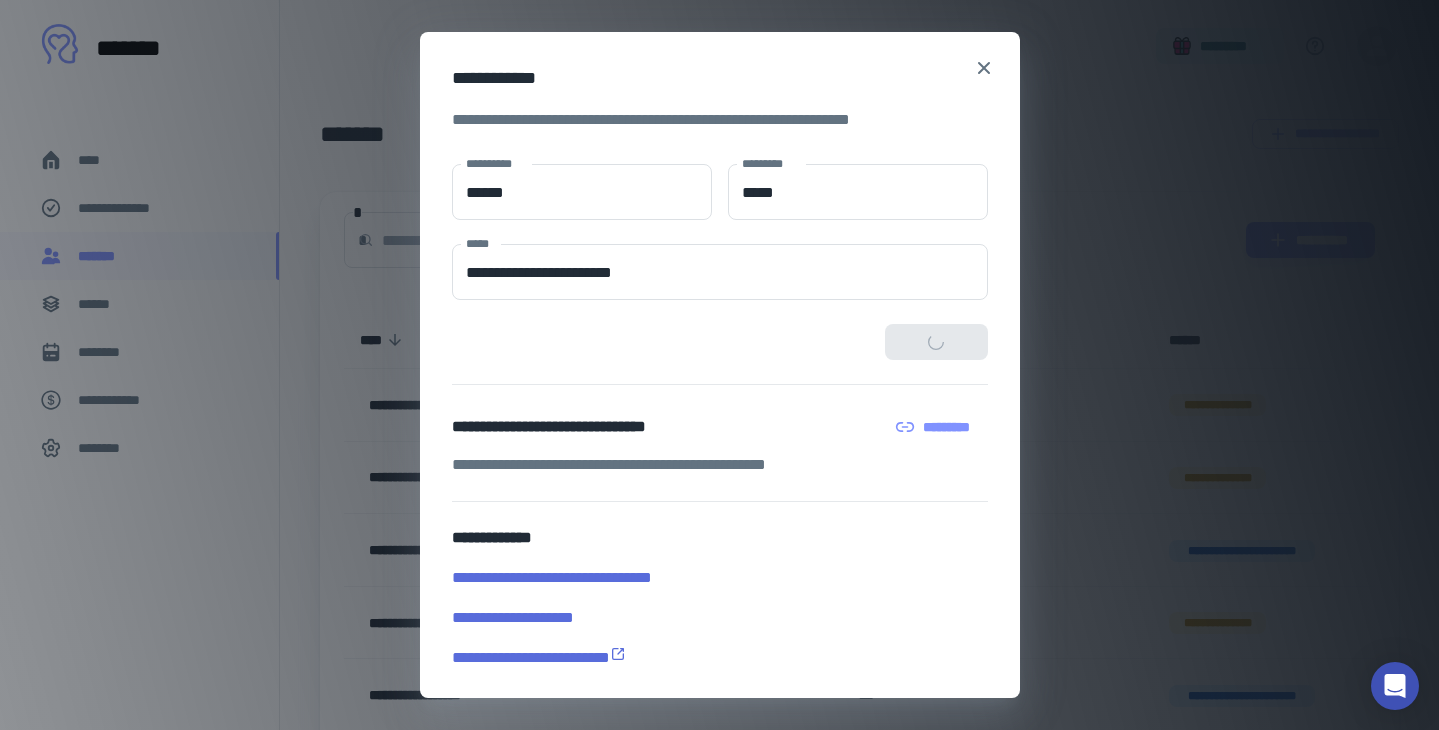 click on "**********" at bounding box center (720, 342) 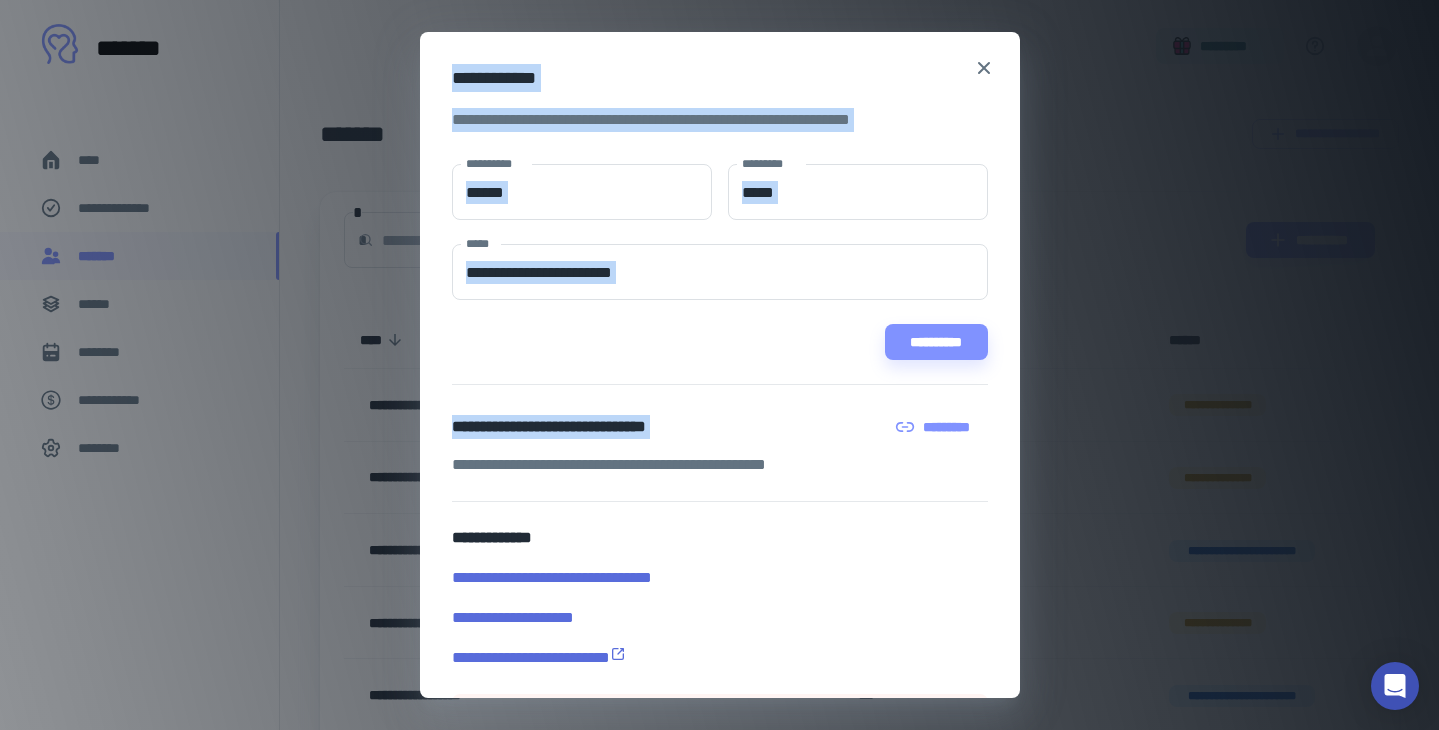 scroll, scrollTop: 78, scrollLeft: 0, axis: vertical 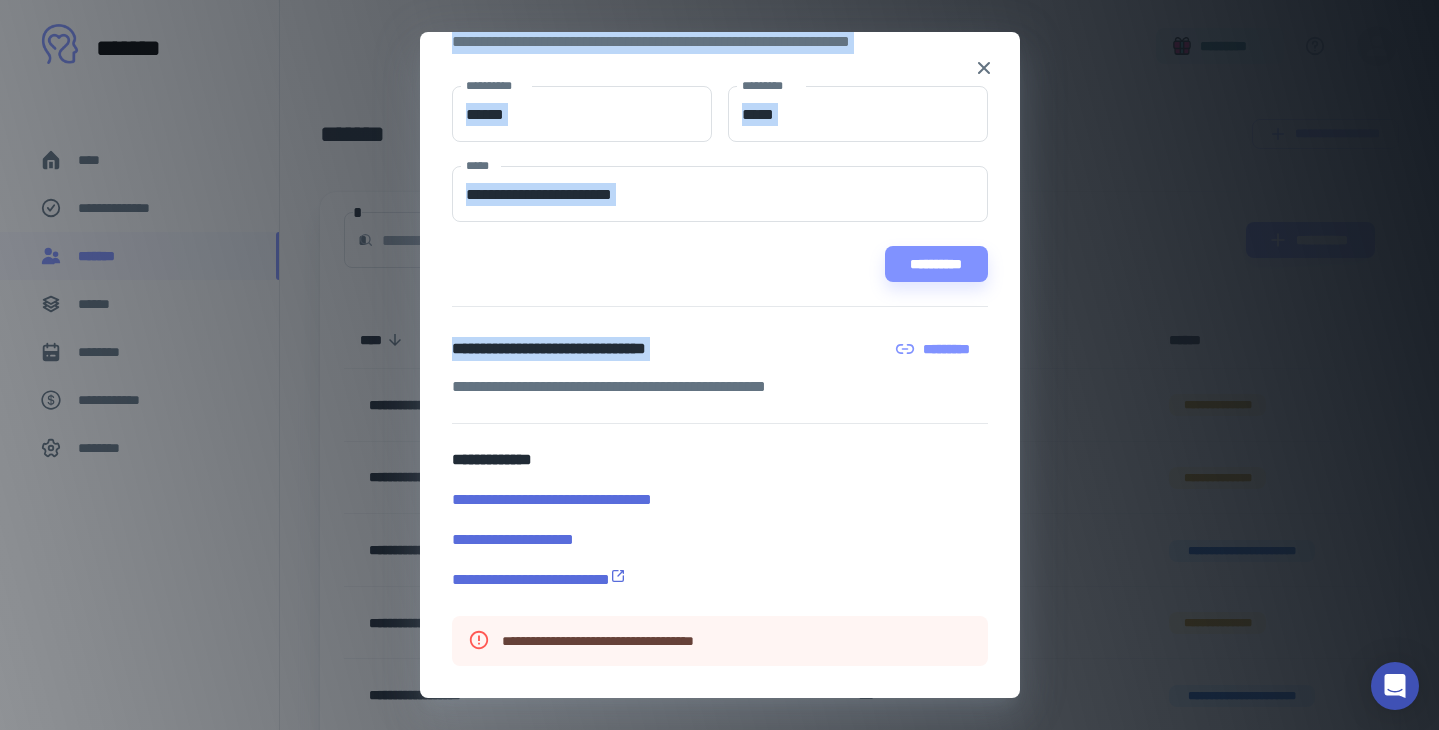 drag, startPoint x: 1013, startPoint y: 498, endPoint x: 1002, endPoint y: 759, distance: 261.2317 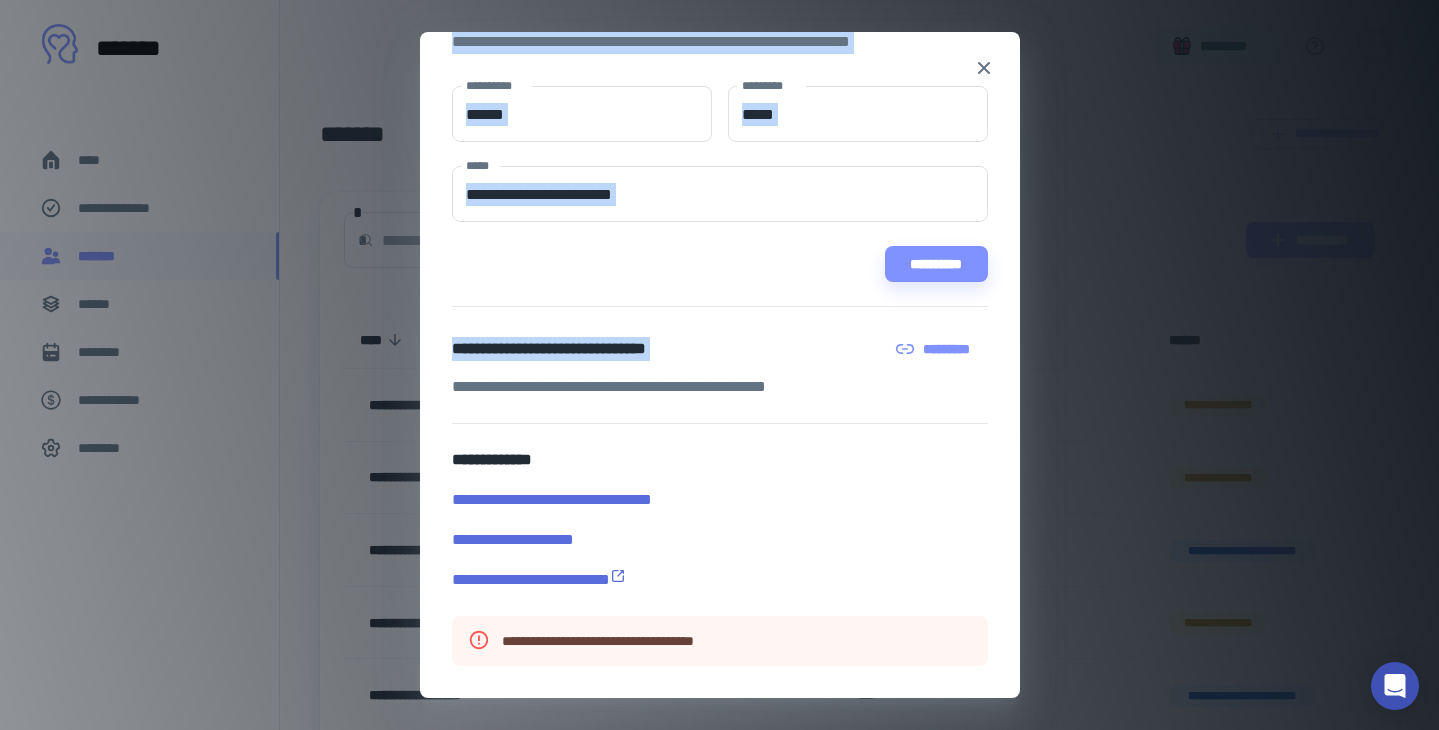 click on "**********" at bounding box center [719, 365] 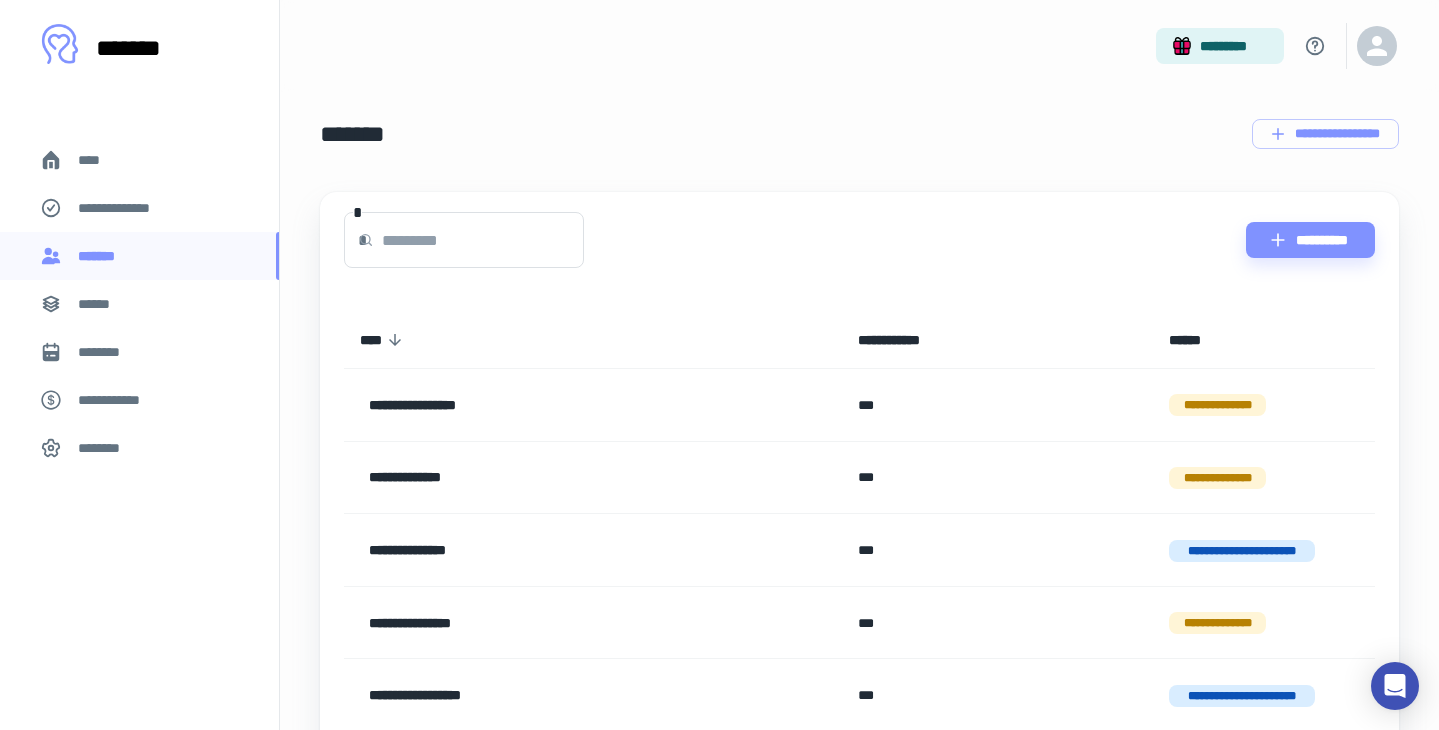 type 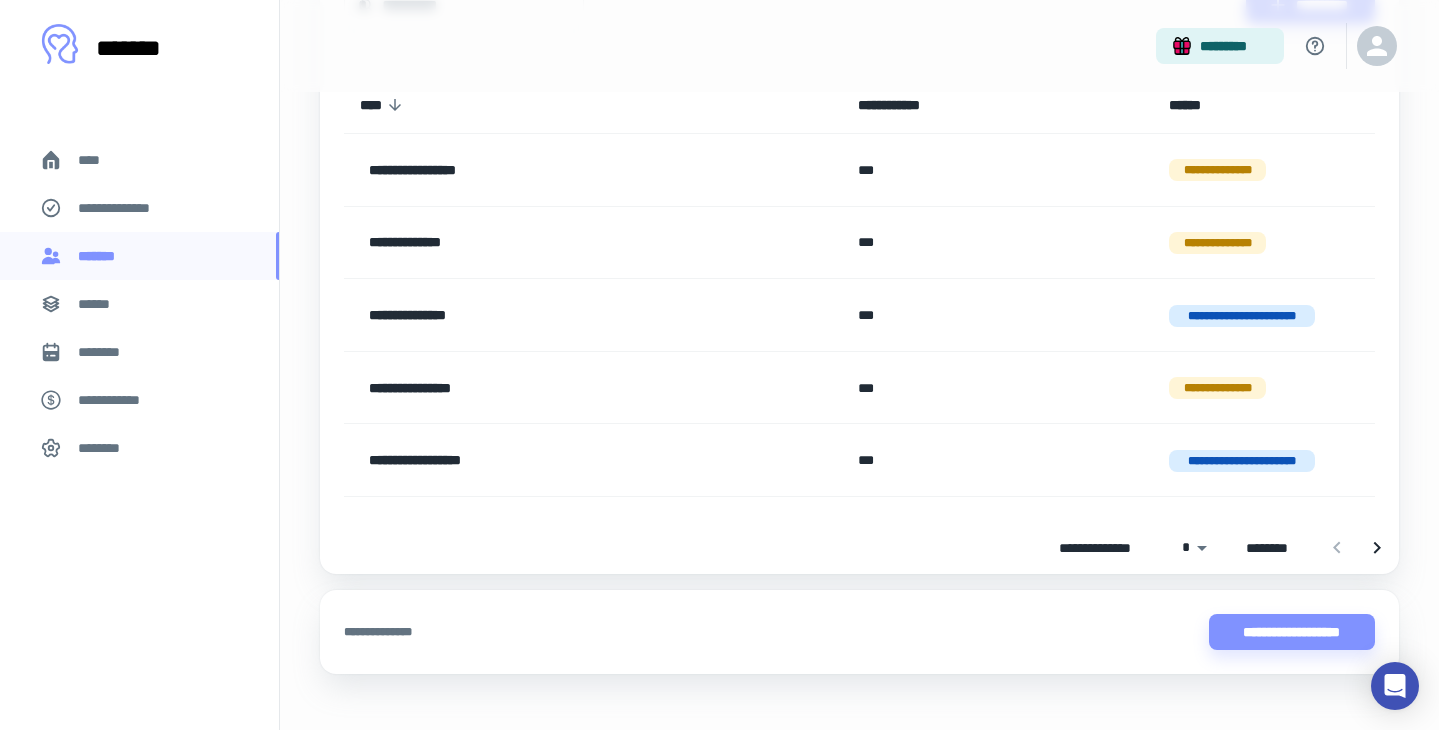 scroll, scrollTop: 259, scrollLeft: 0, axis: vertical 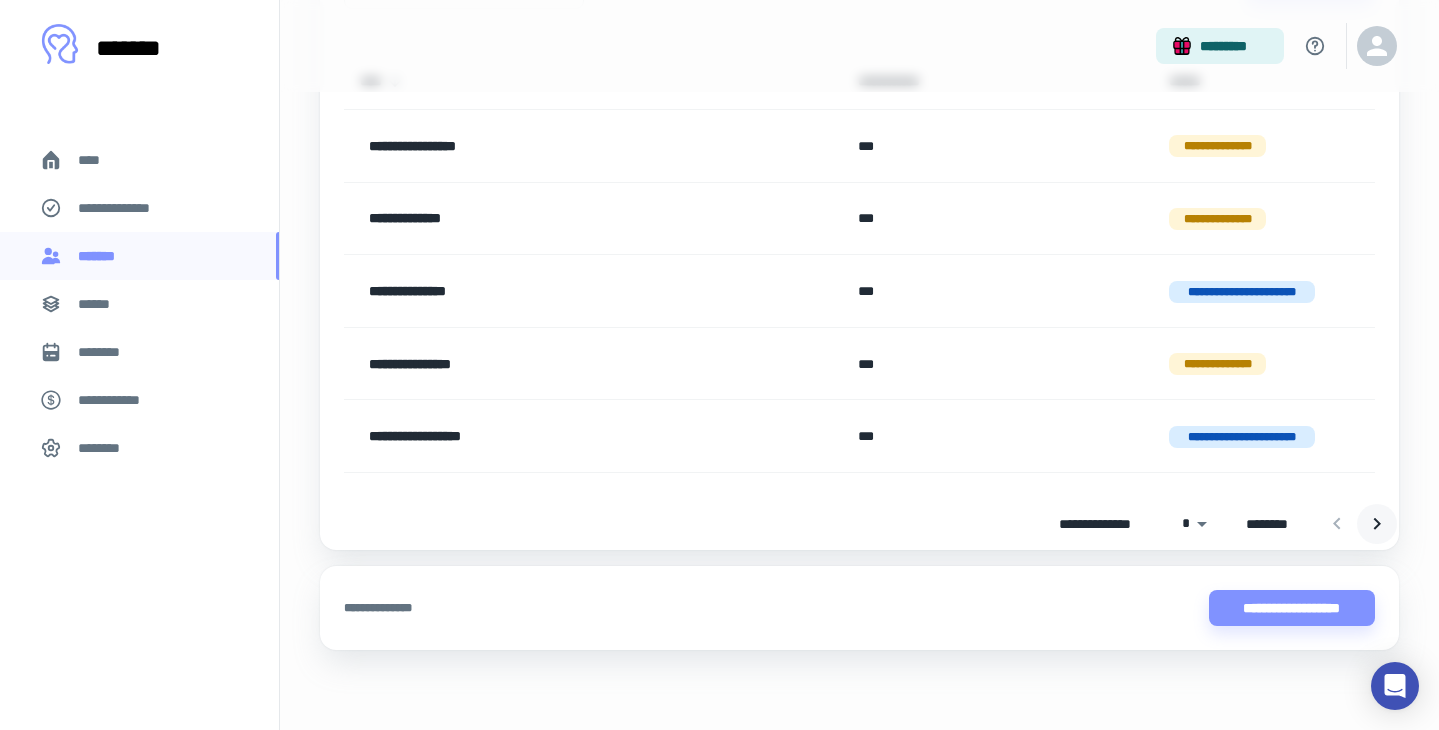 click 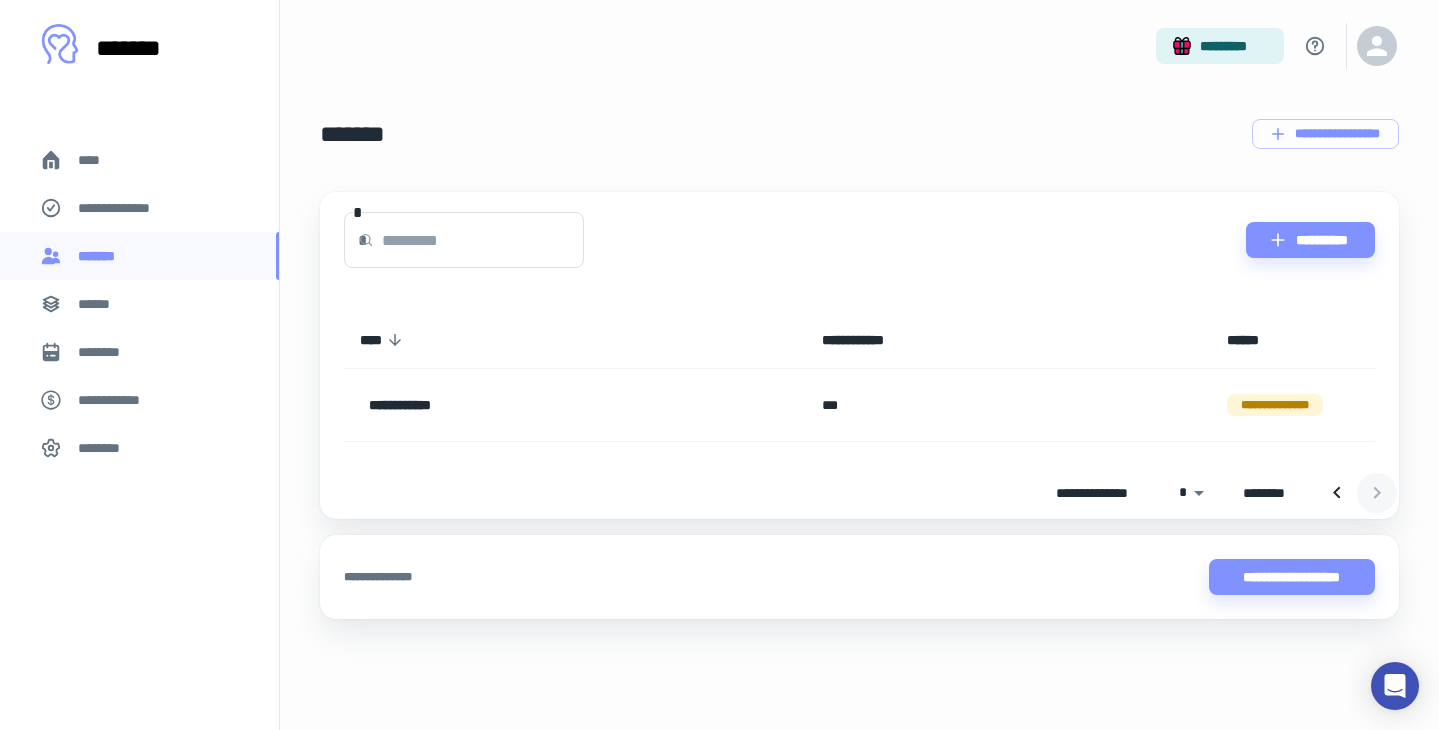 scroll, scrollTop: 0, scrollLeft: 0, axis: both 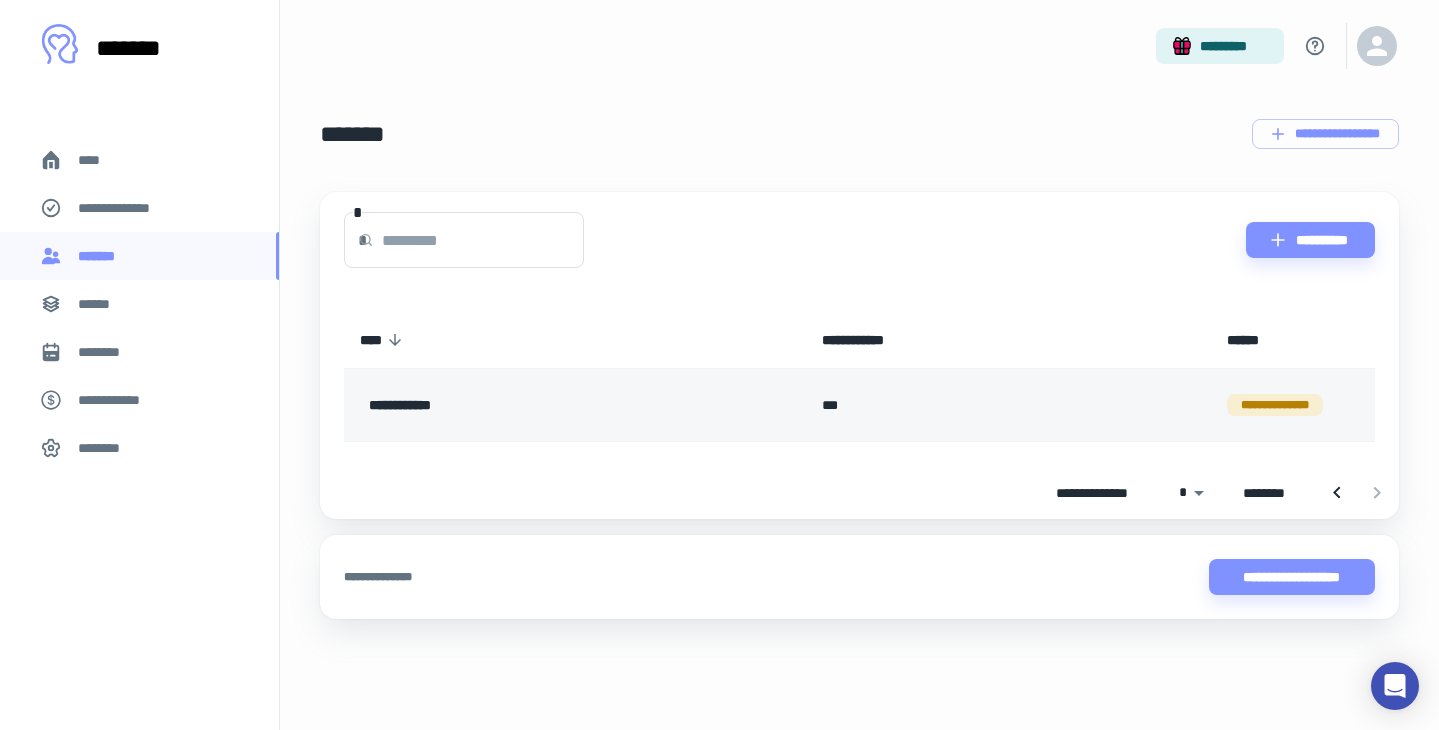 click on "**********" at bounding box center (525, 405) 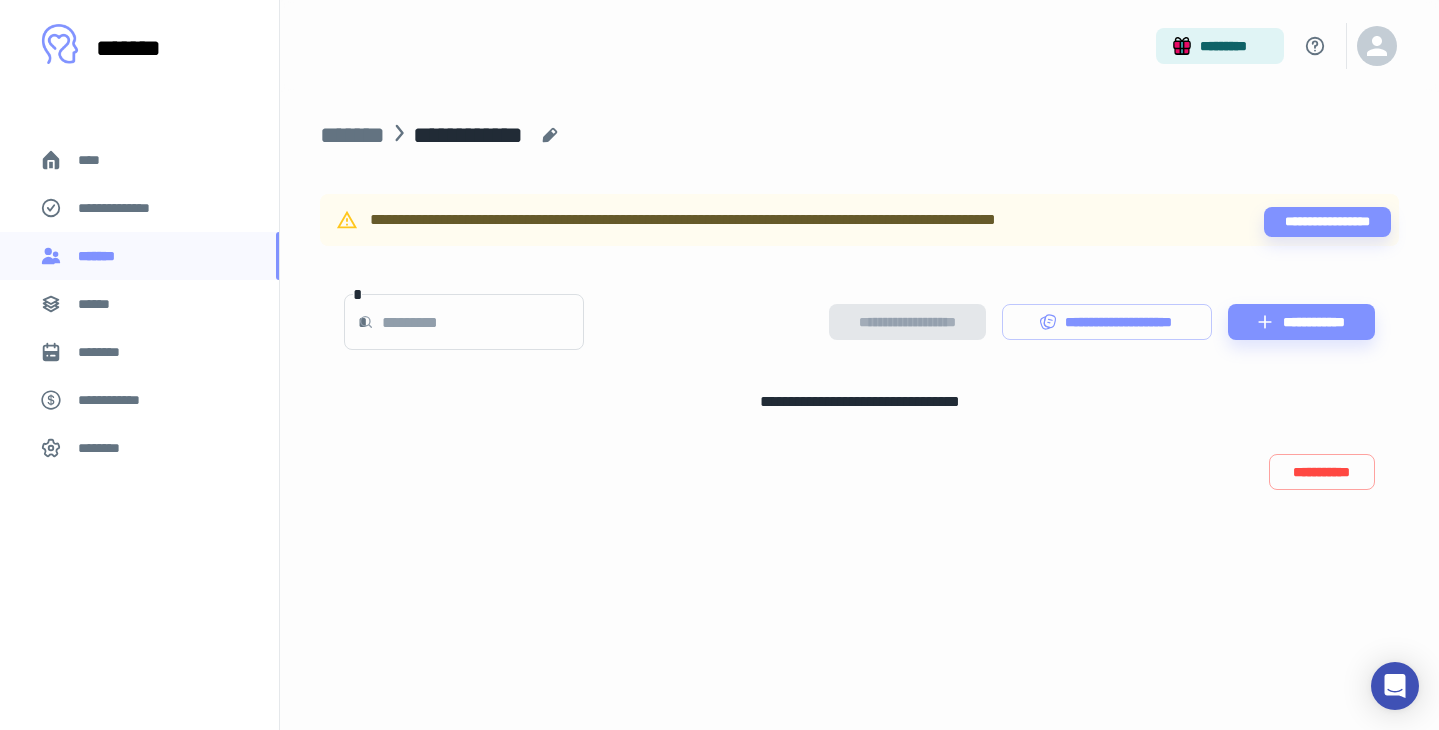 click on "******" at bounding box center [100, 304] 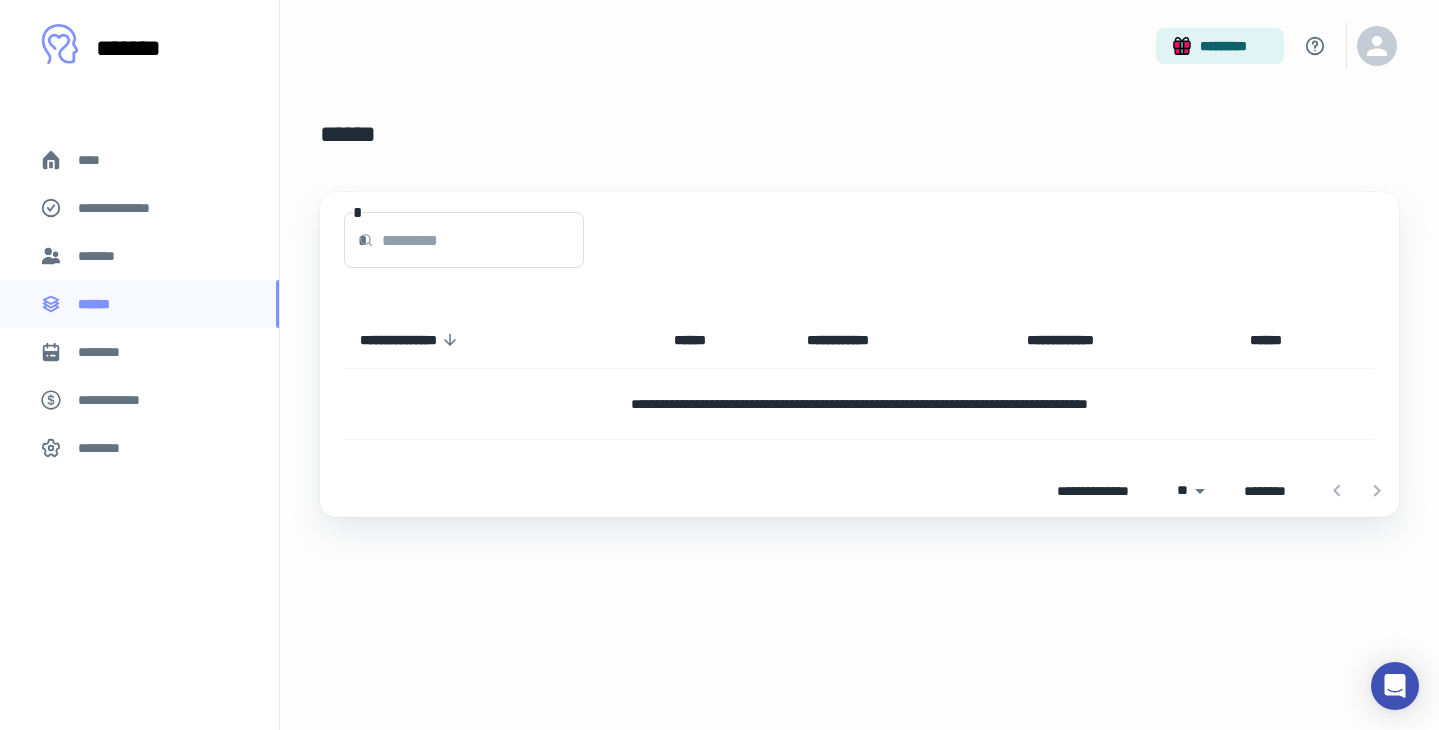click on "**********" at bounding box center (127, 208) 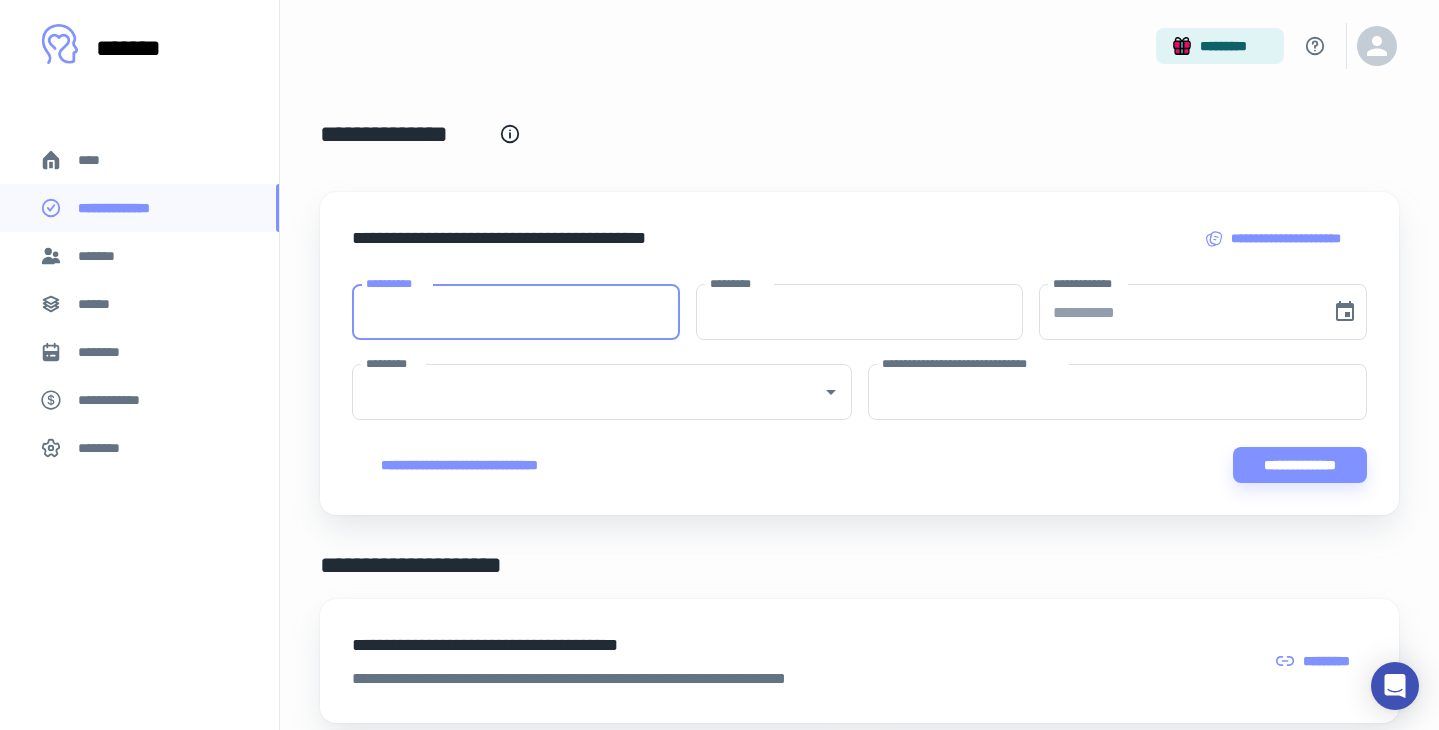 click on "**********" at bounding box center (516, 312) 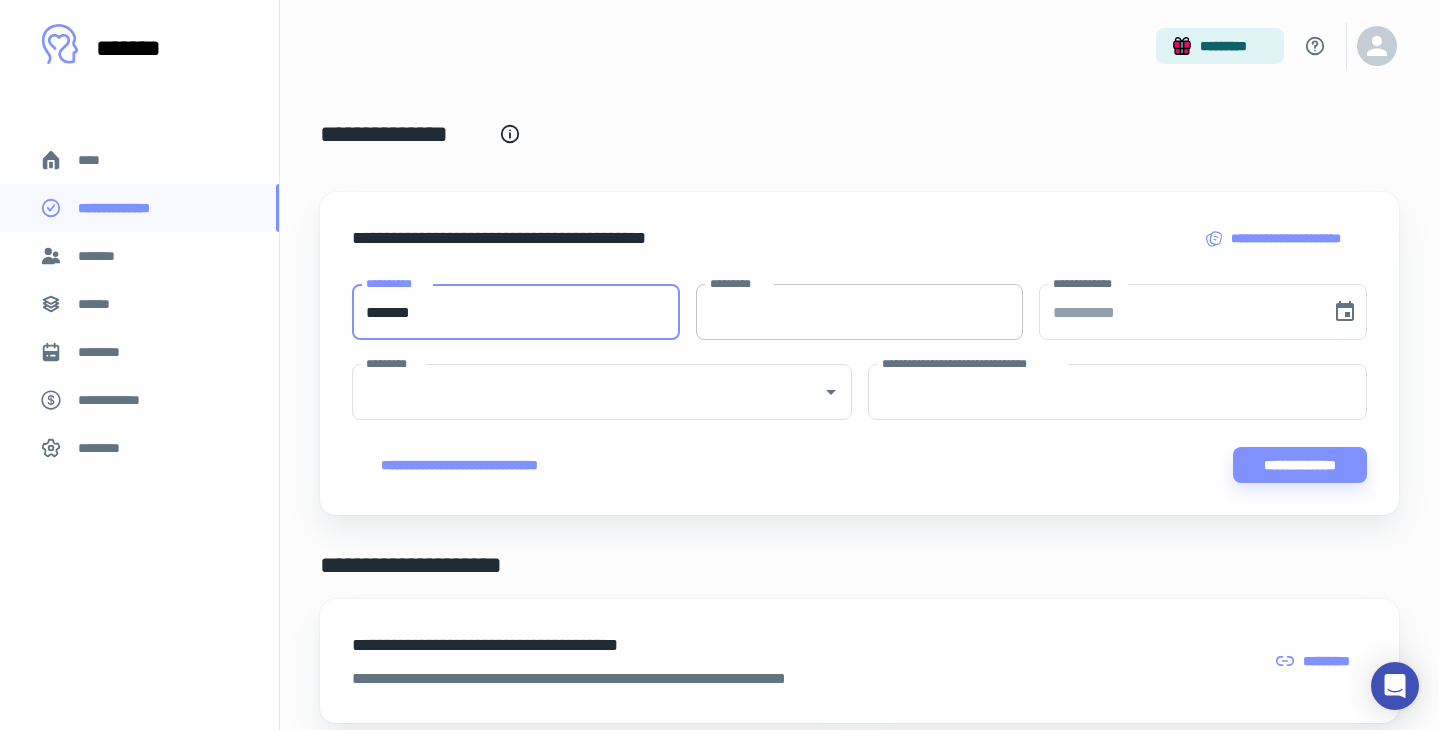 type on "*******" 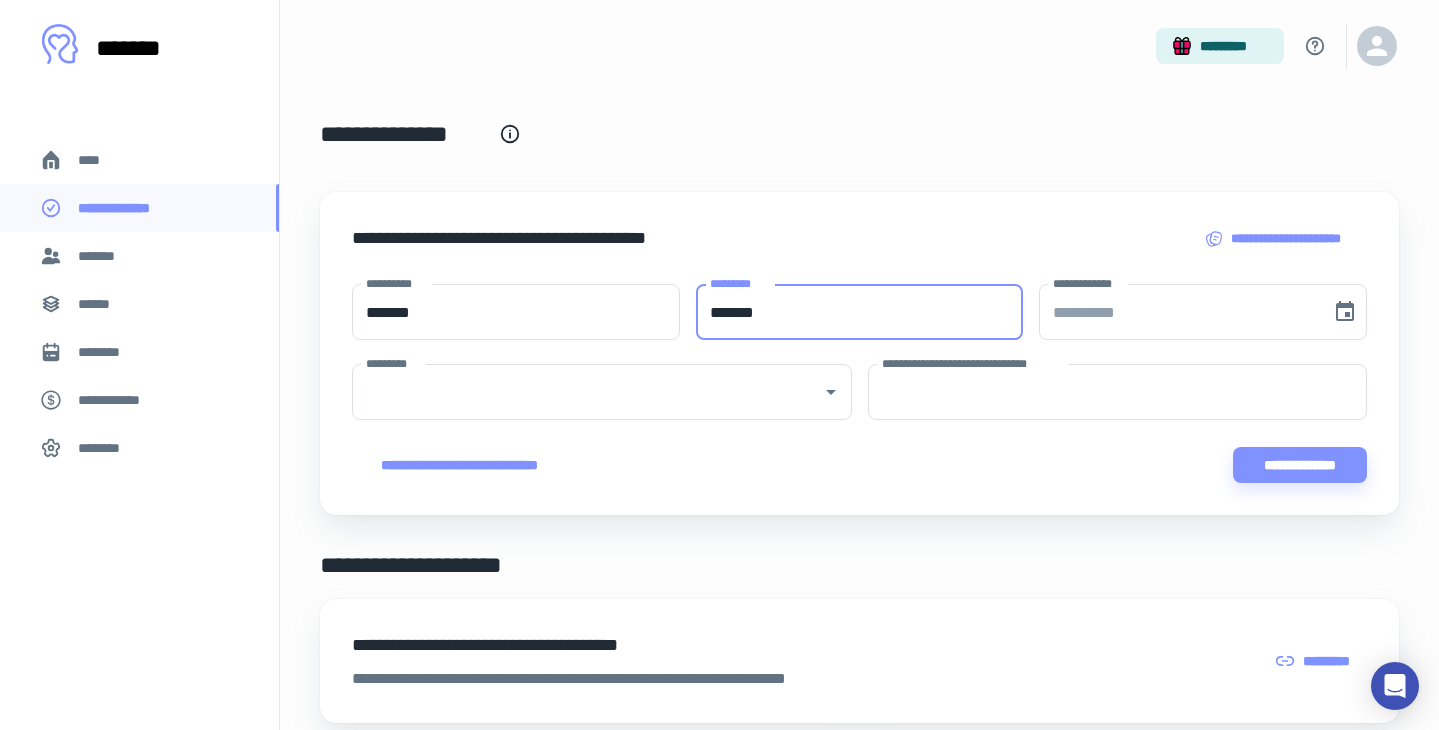 click on "*******" at bounding box center (860, 312) 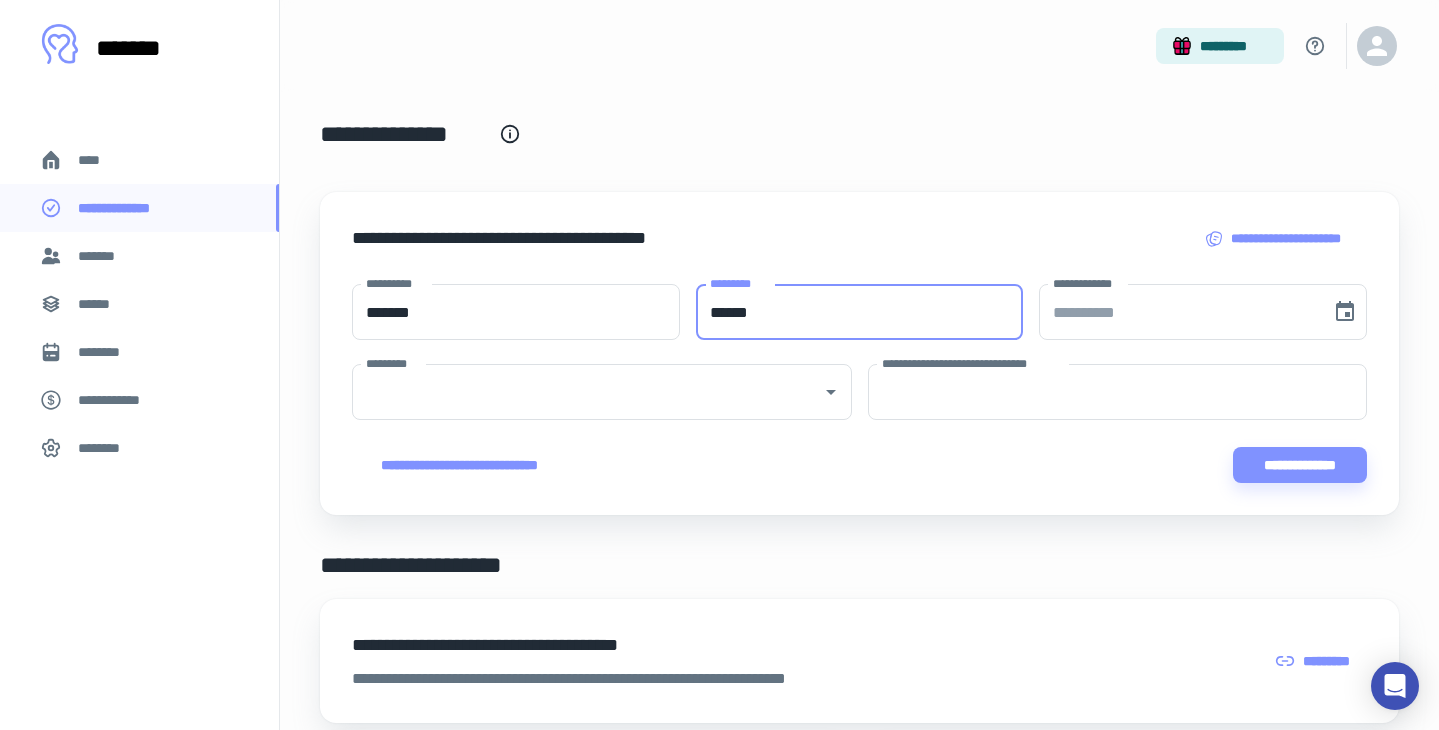 type on "******" 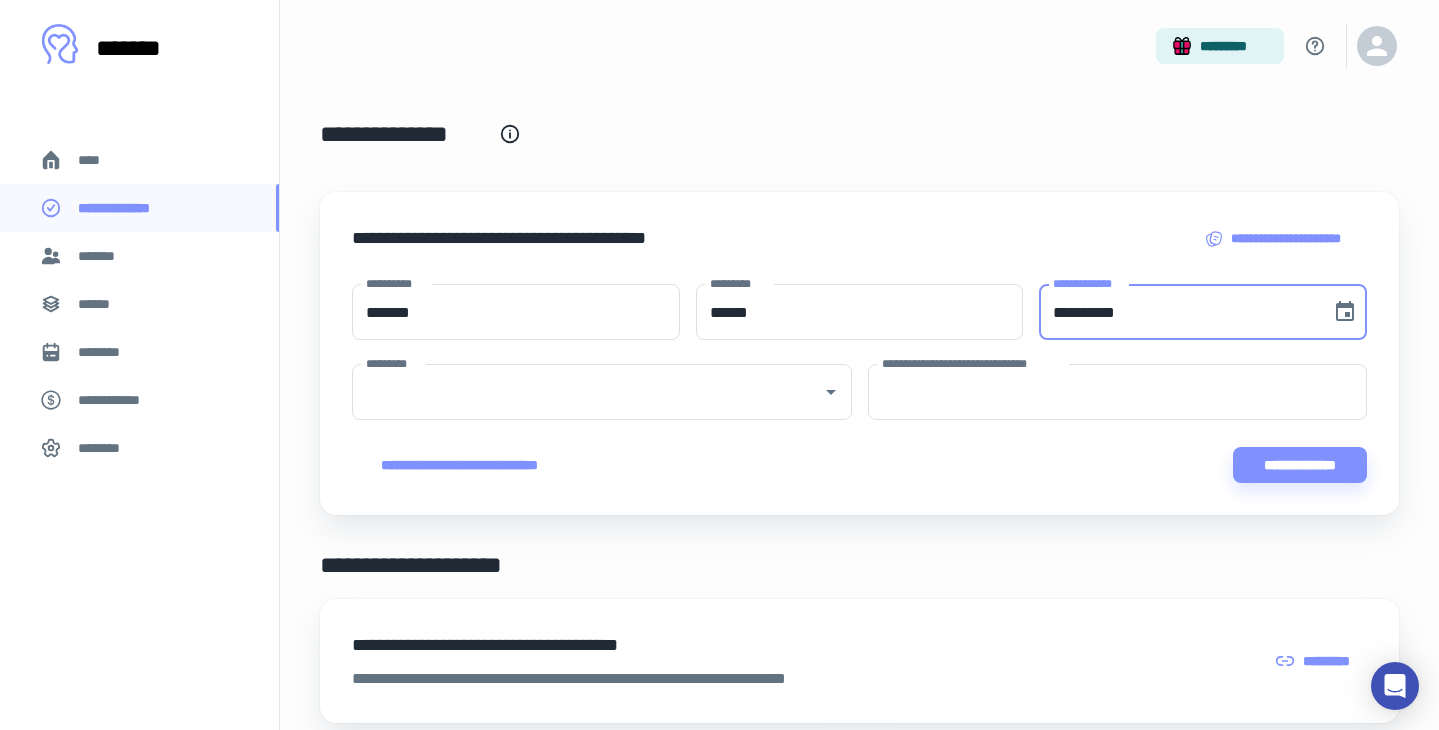 click on "**********" at bounding box center [1178, 312] 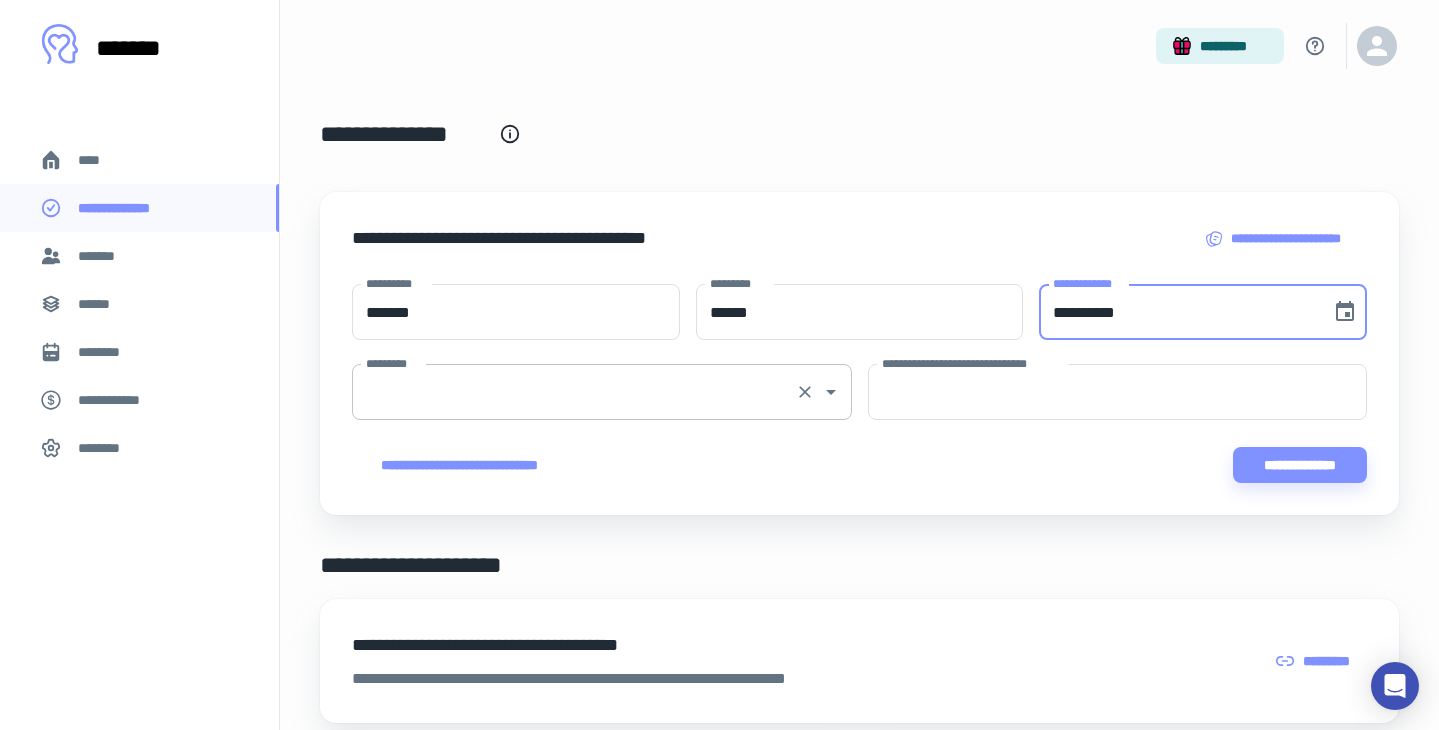 type on "**********" 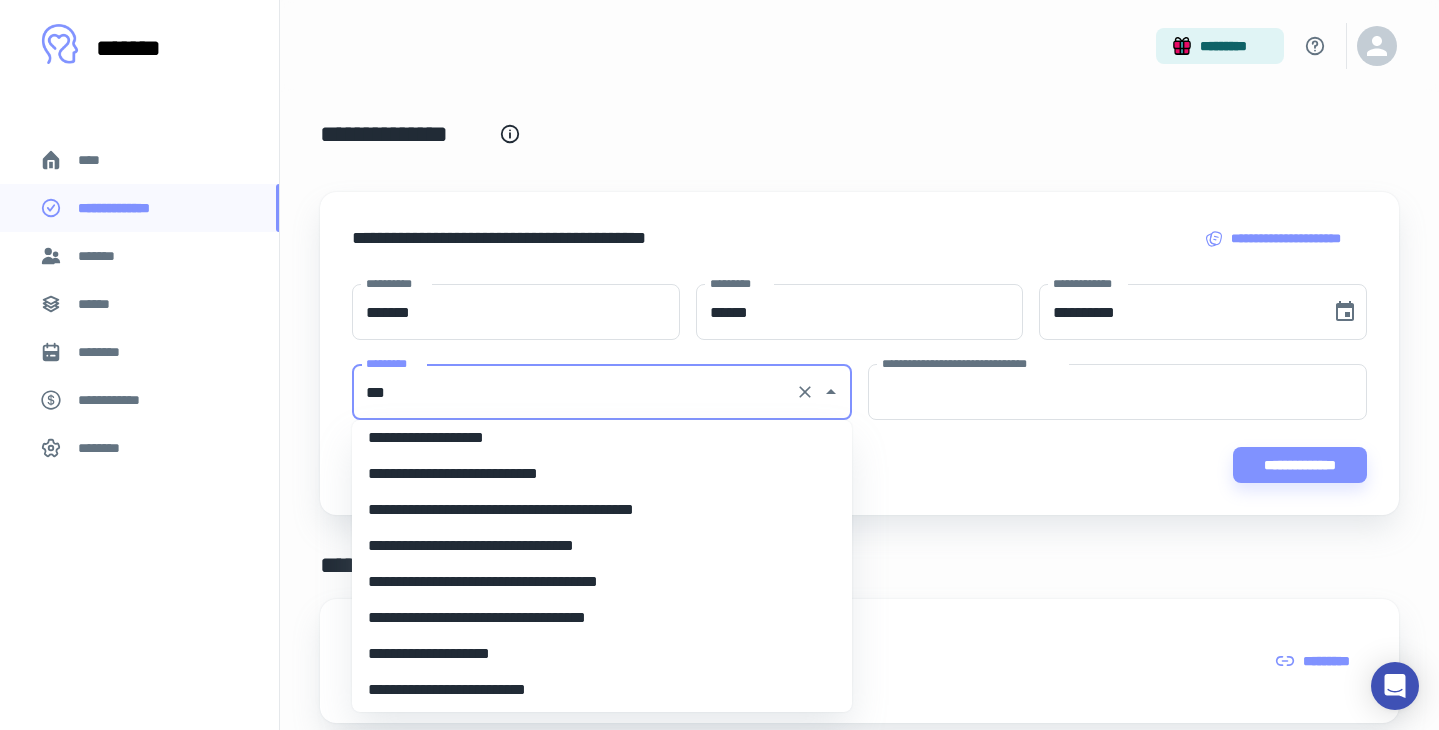 scroll, scrollTop: 0, scrollLeft: 0, axis: both 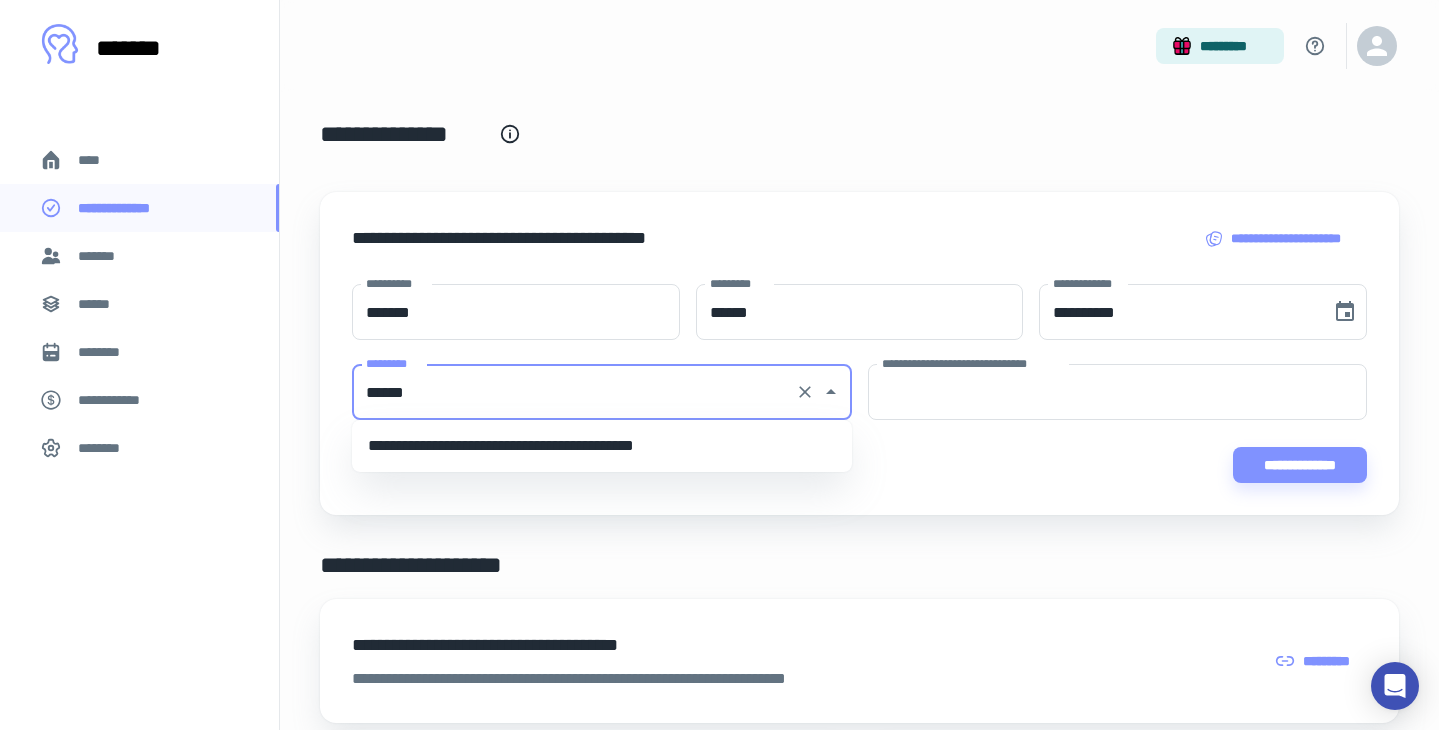 click on "**********" at bounding box center [602, 446] 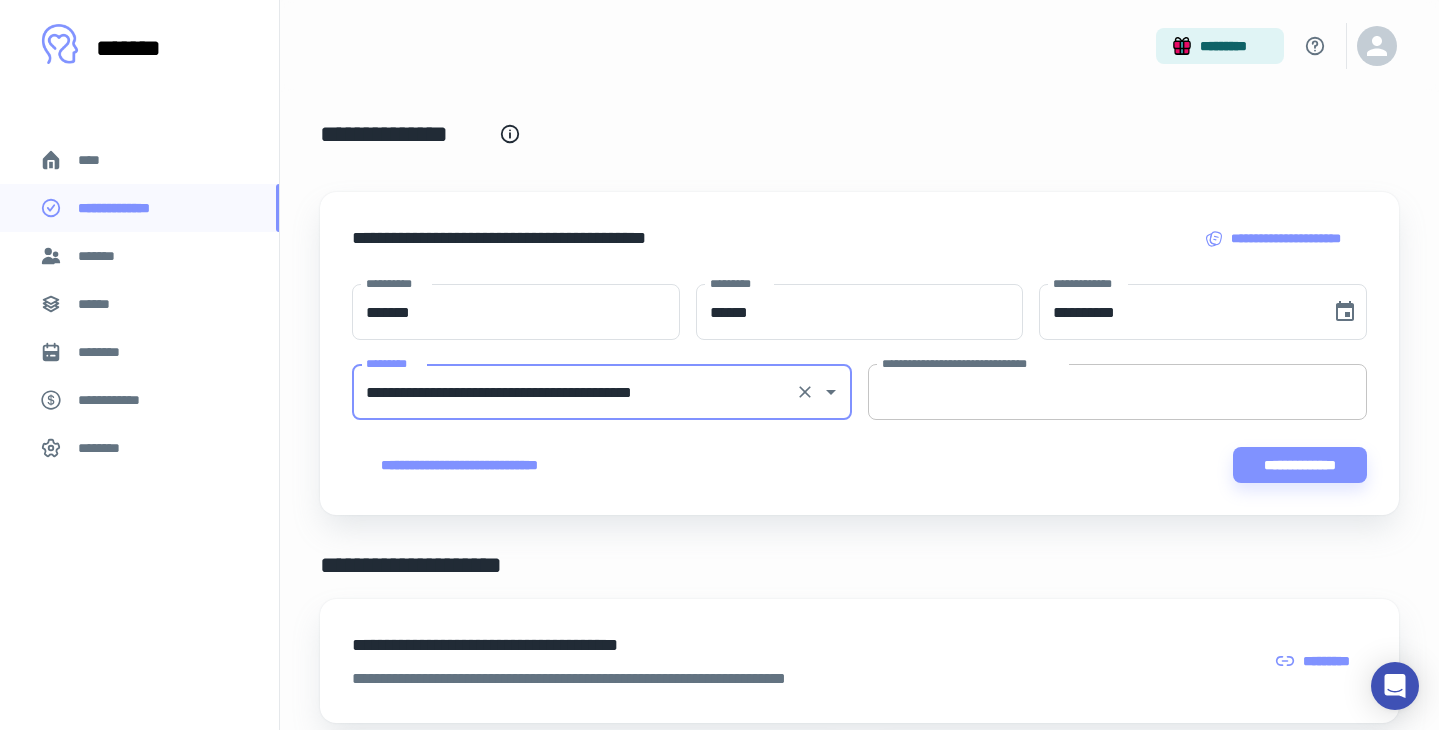 type on "**********" 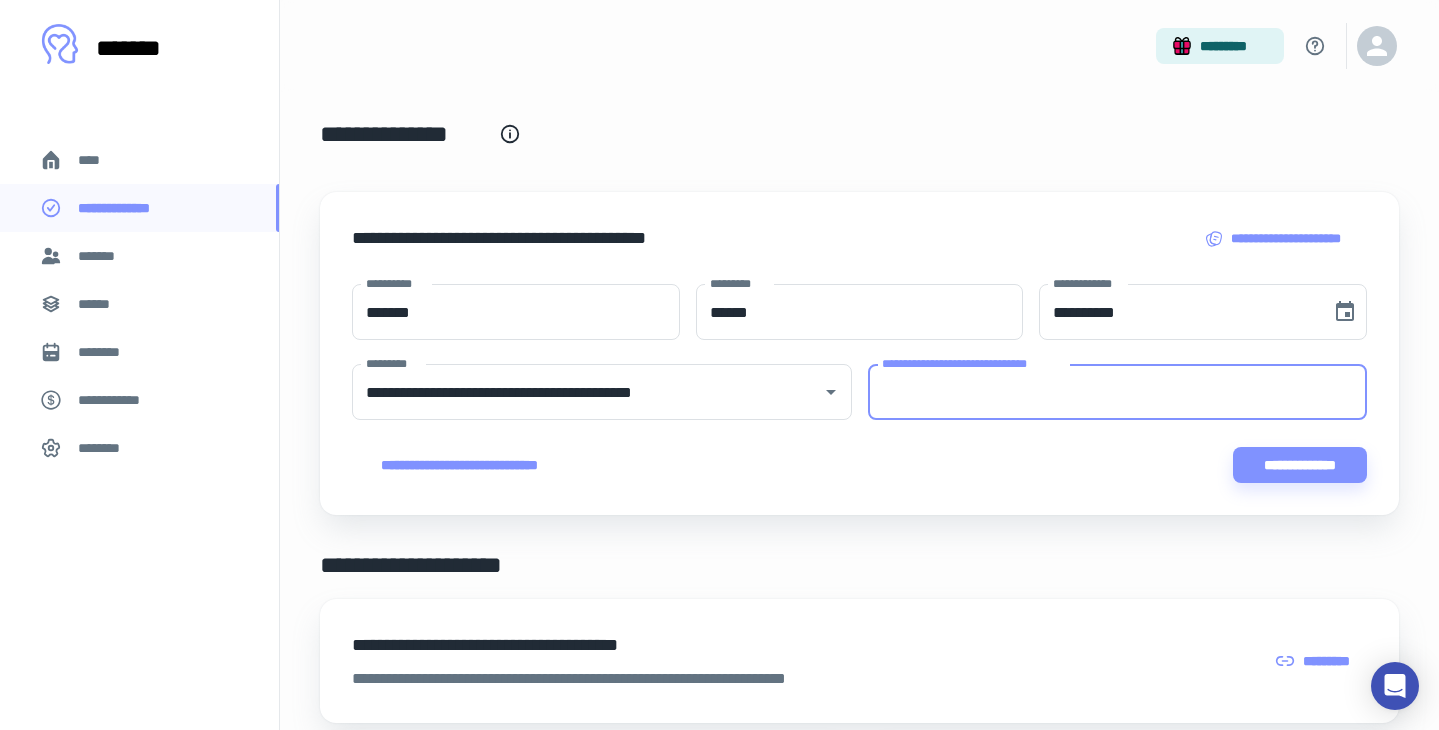 click on "**********" at bounding box center (1118, 392) 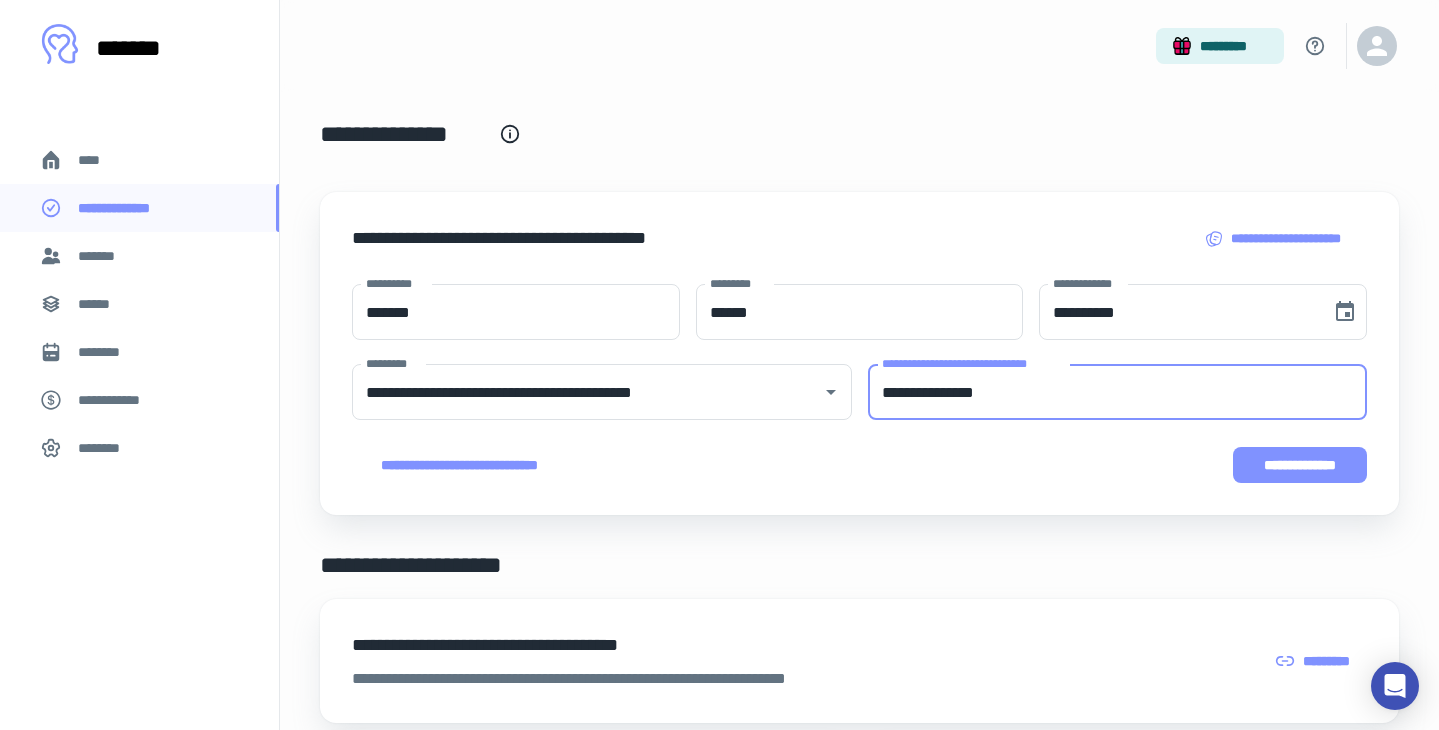 type on "**********" 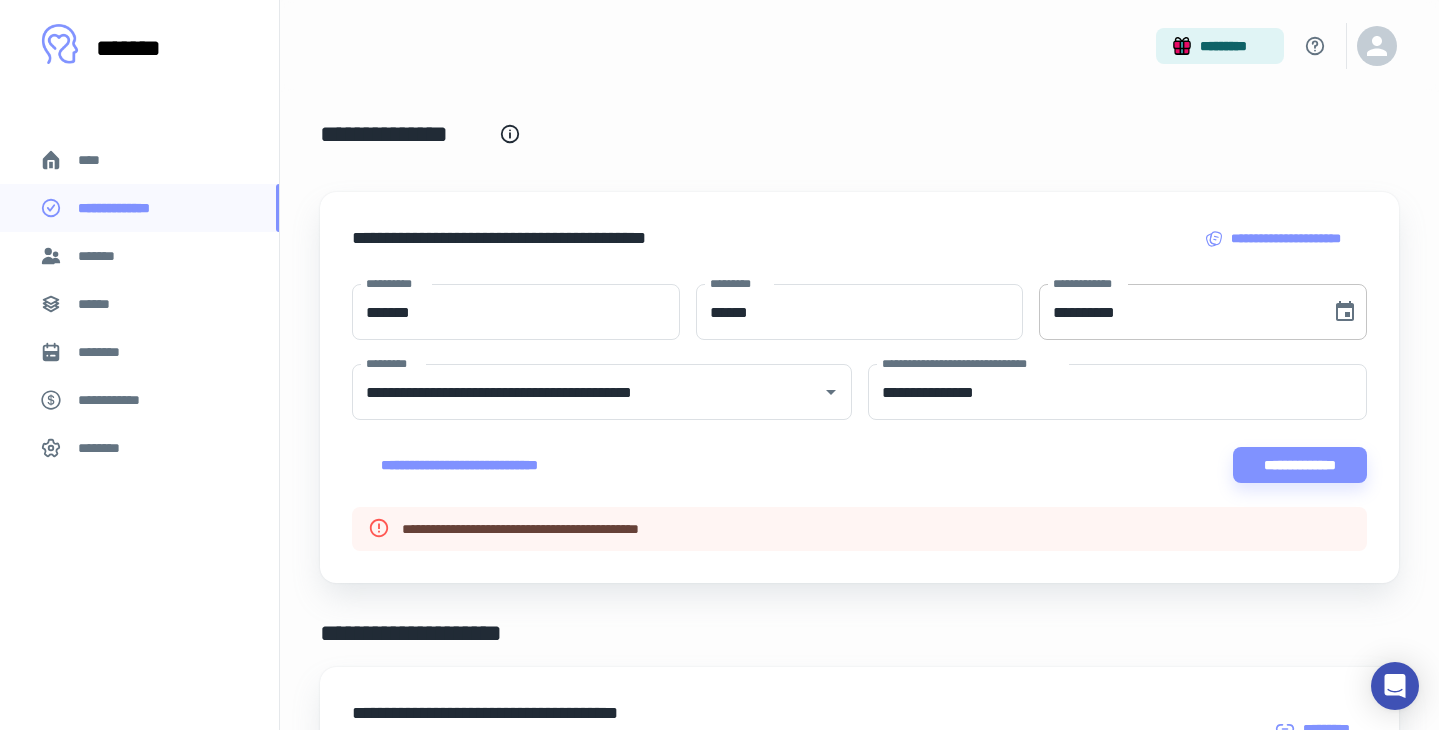 click on "**********" at bounding box center (1178, 312) 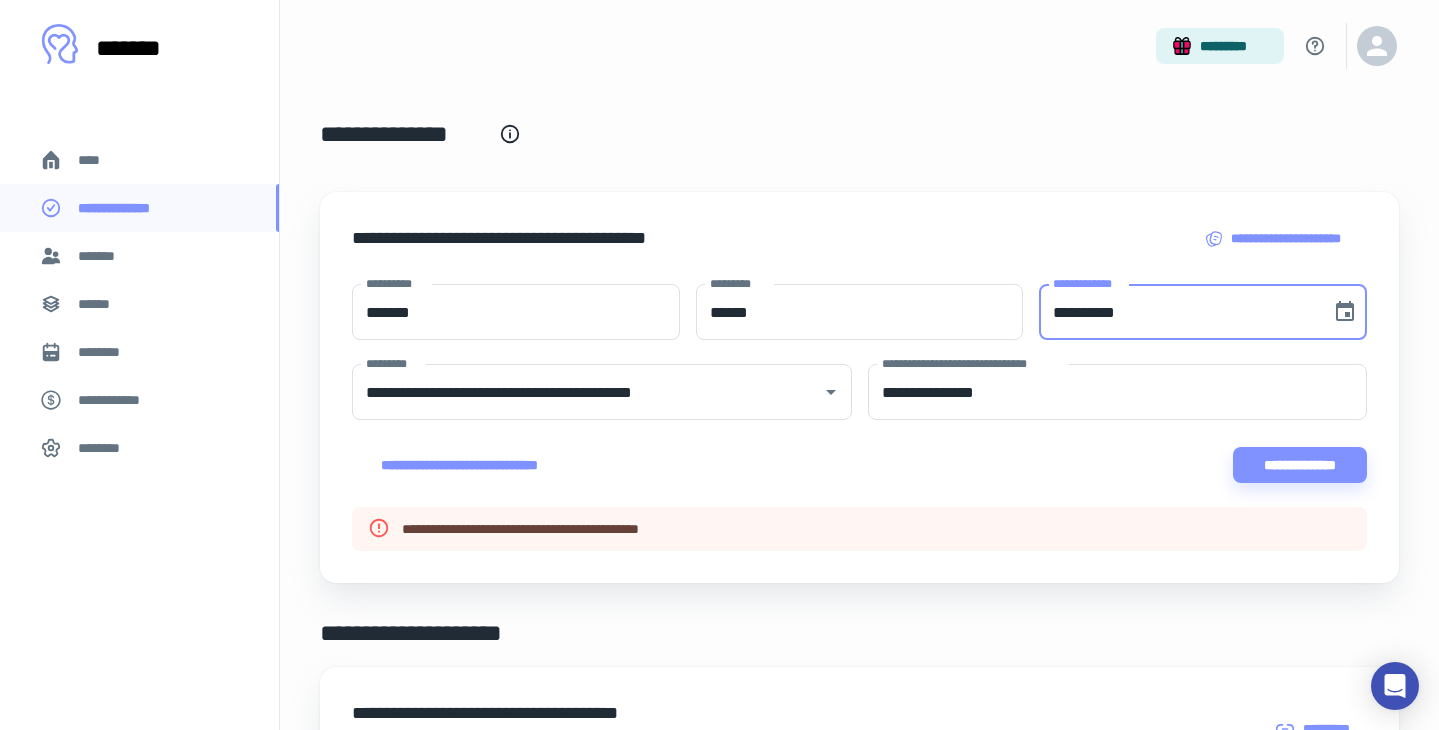 click on "**********" at bounding box center [1178, 312] 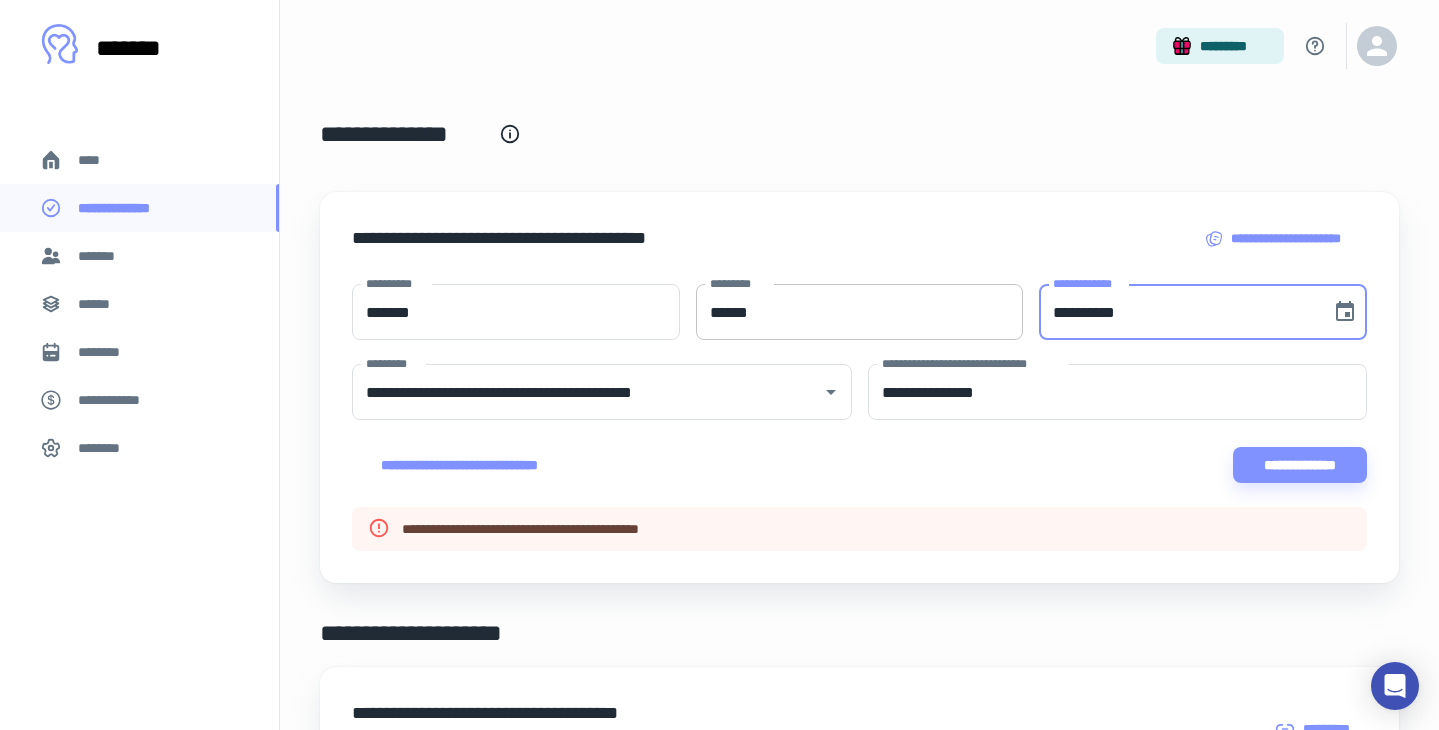 drag, startPoint x: 1140, startPoint y: 305, endPoint x: 1017, endPoint y: 305, distance: 123 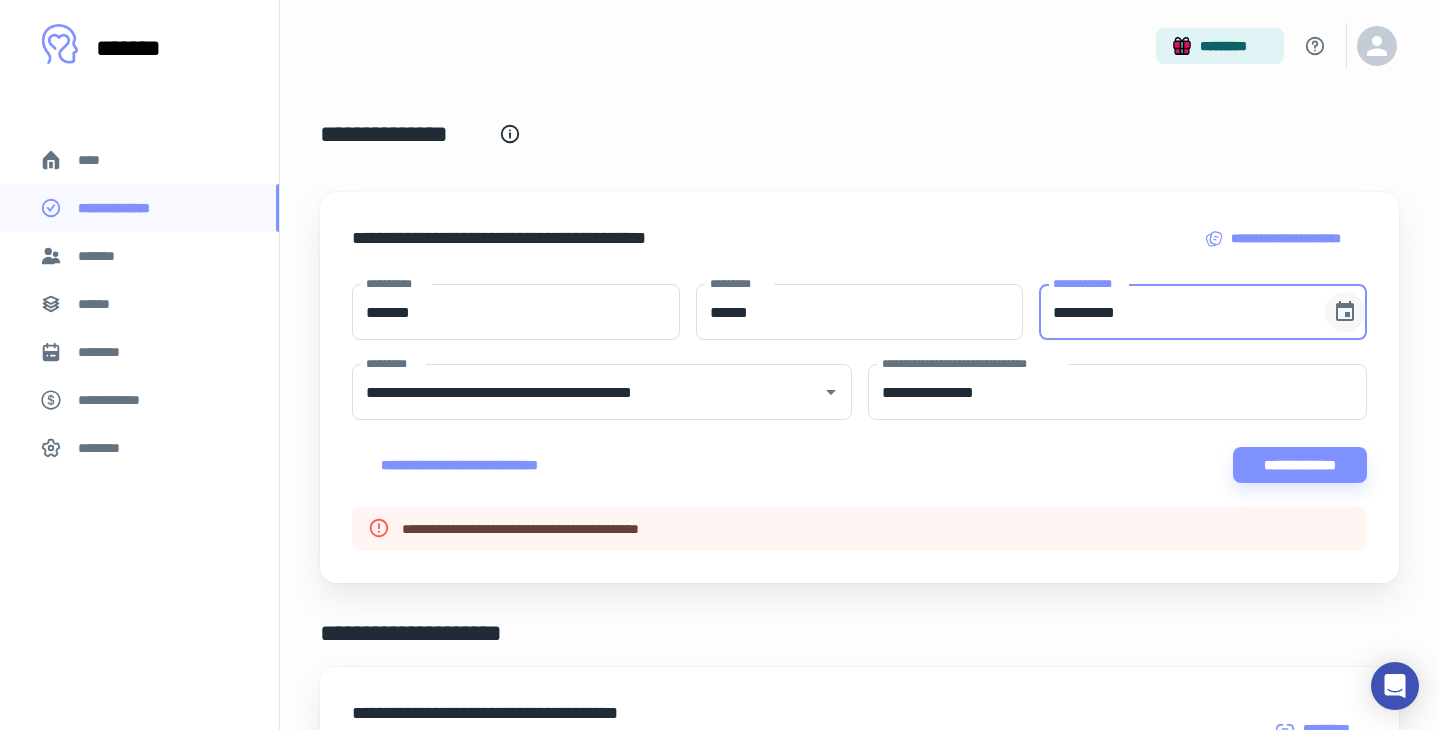 click at bounding box center (1345, 312) 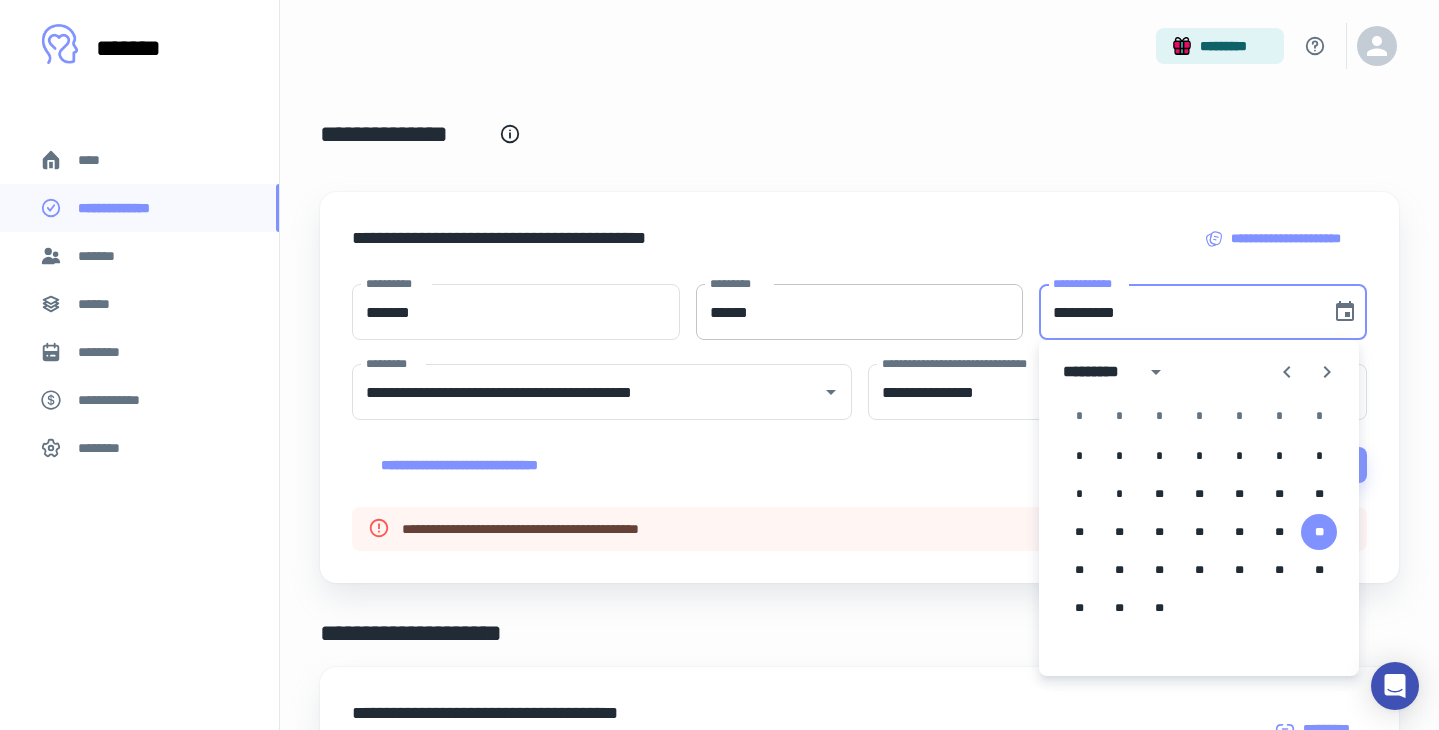 drag, startPoint x: 1154, startPoint y: 308, endPoint x: 1015, endPoint y: 292, distance: 139.91783 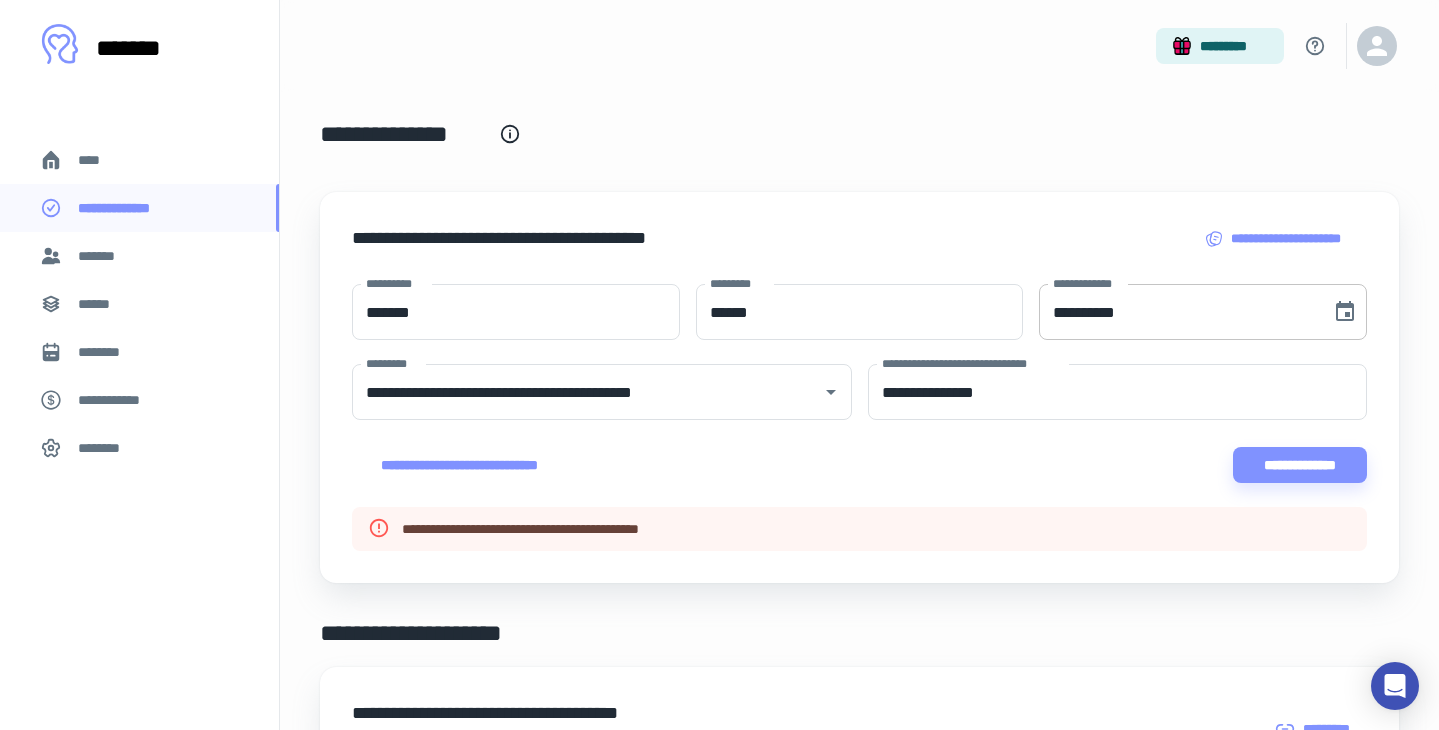 click on "**********" at bounding box center (1178, 312) 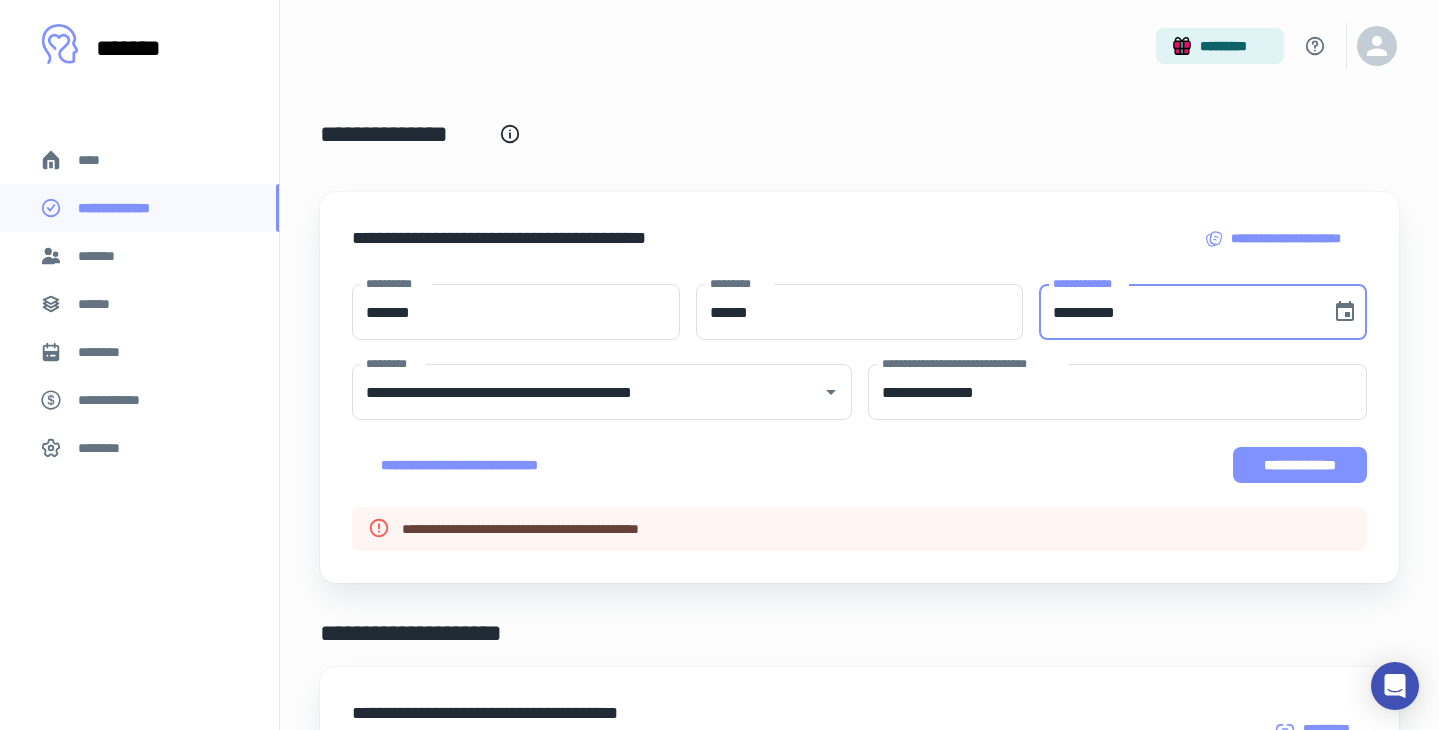 type on "**********" 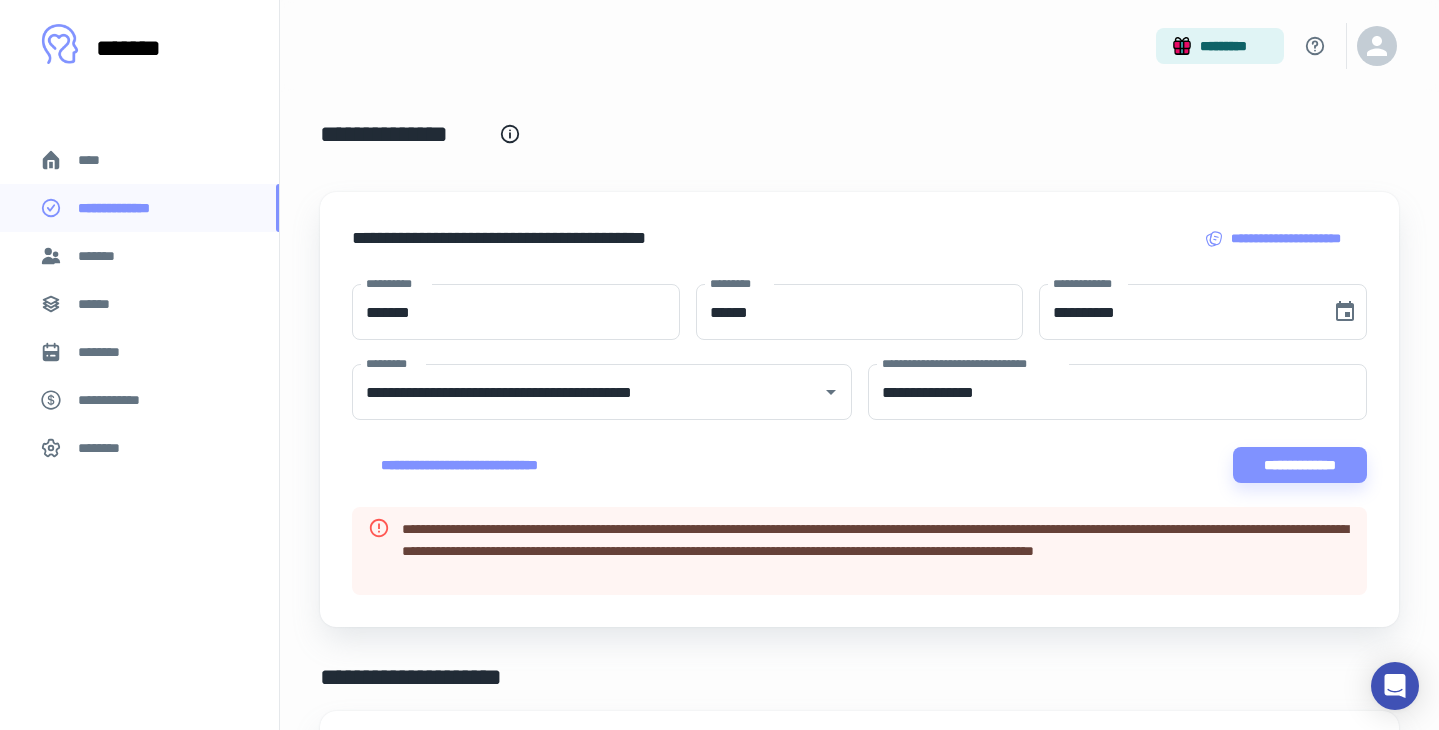 drag, startPoint x: 1404, startPoint y: 492, endPoint x: 1404, endPoint y: 473, distance: 19 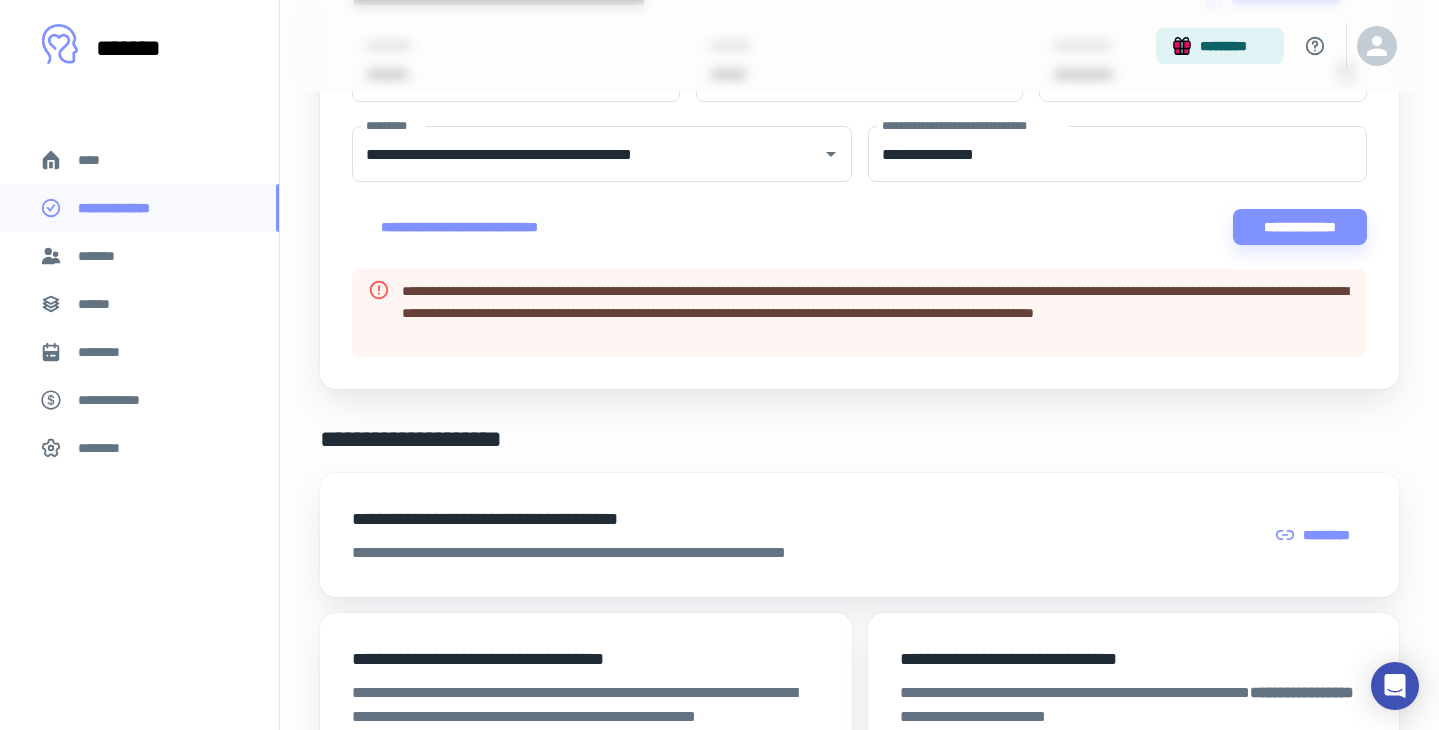 scroll, scrollTop: 240, scrollLeft: 0, axis: vertical 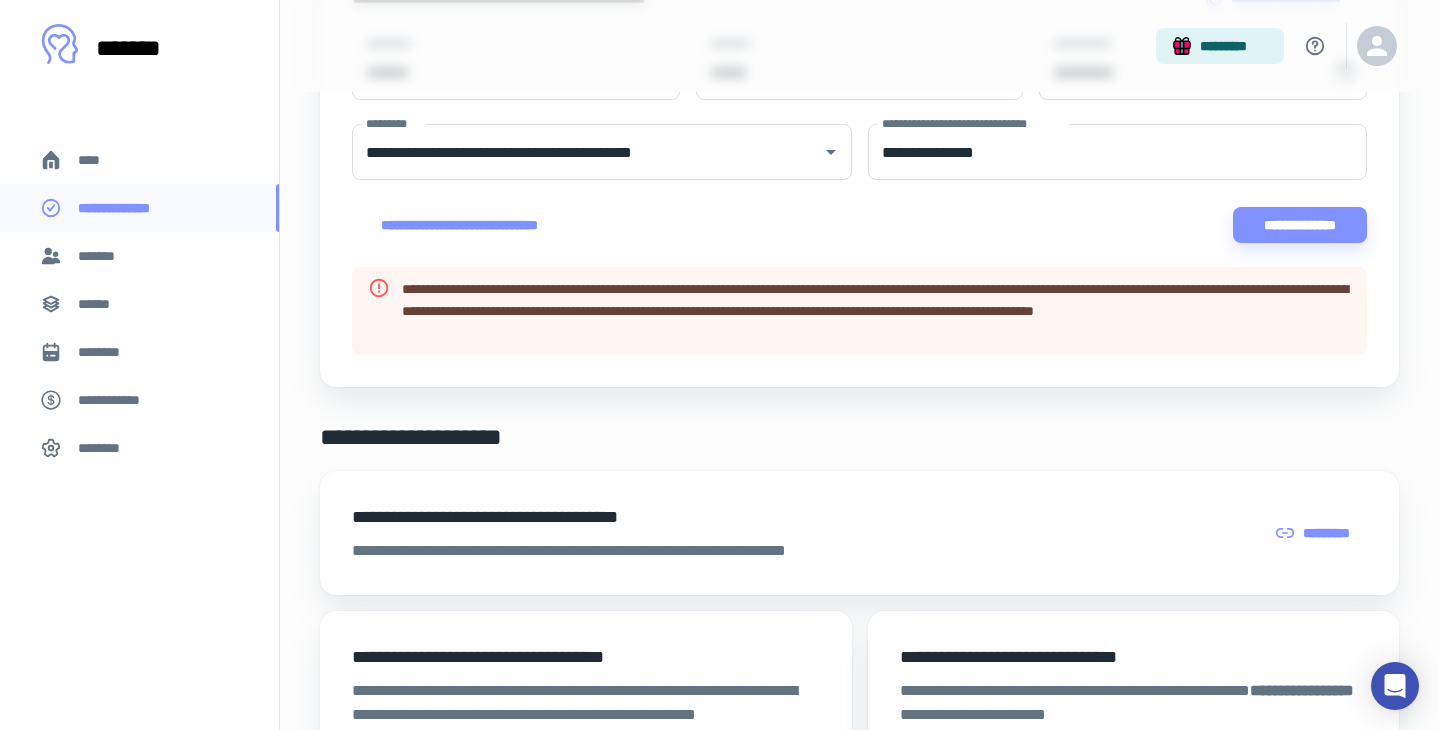 click on "*******" at bounding box center (139, 256) 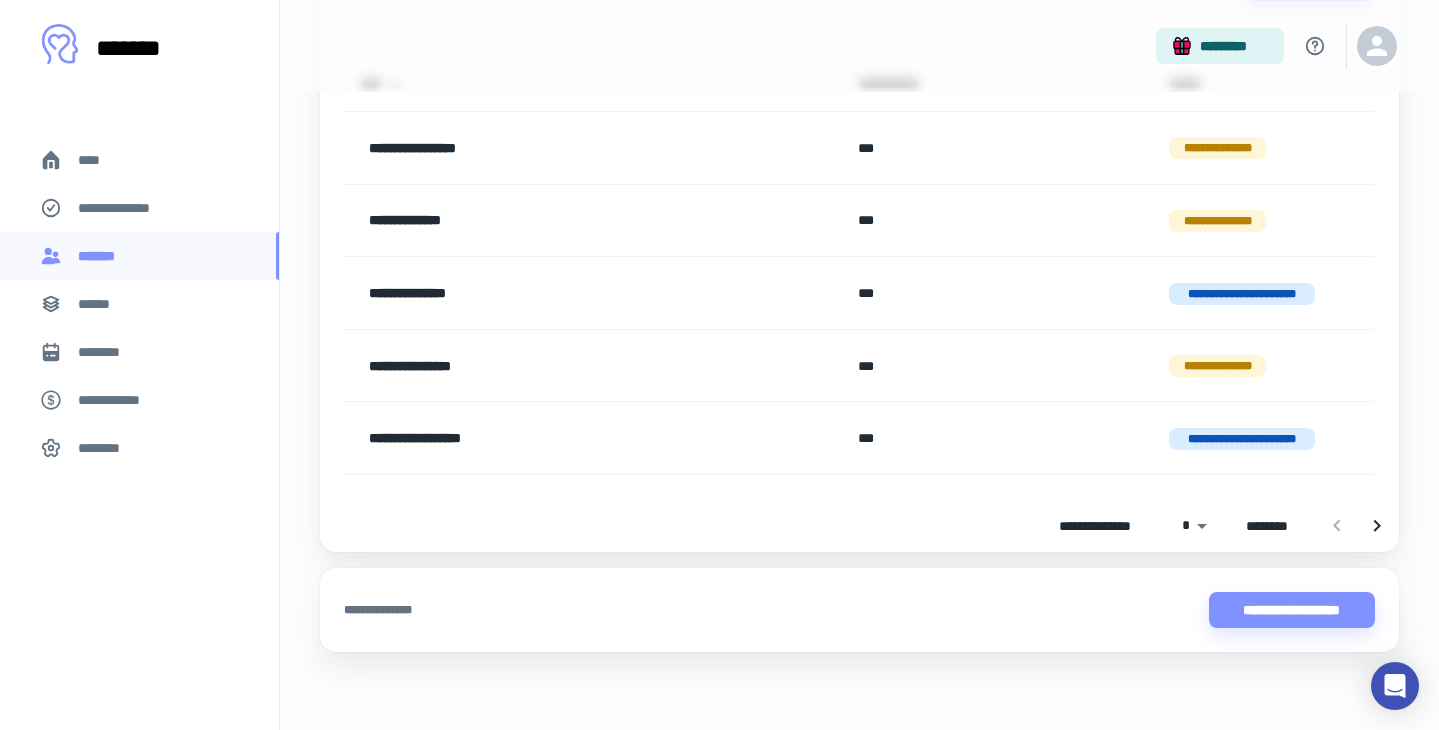 scroll, scrollTop: 259, scrollLeft: 0, axis: vertical 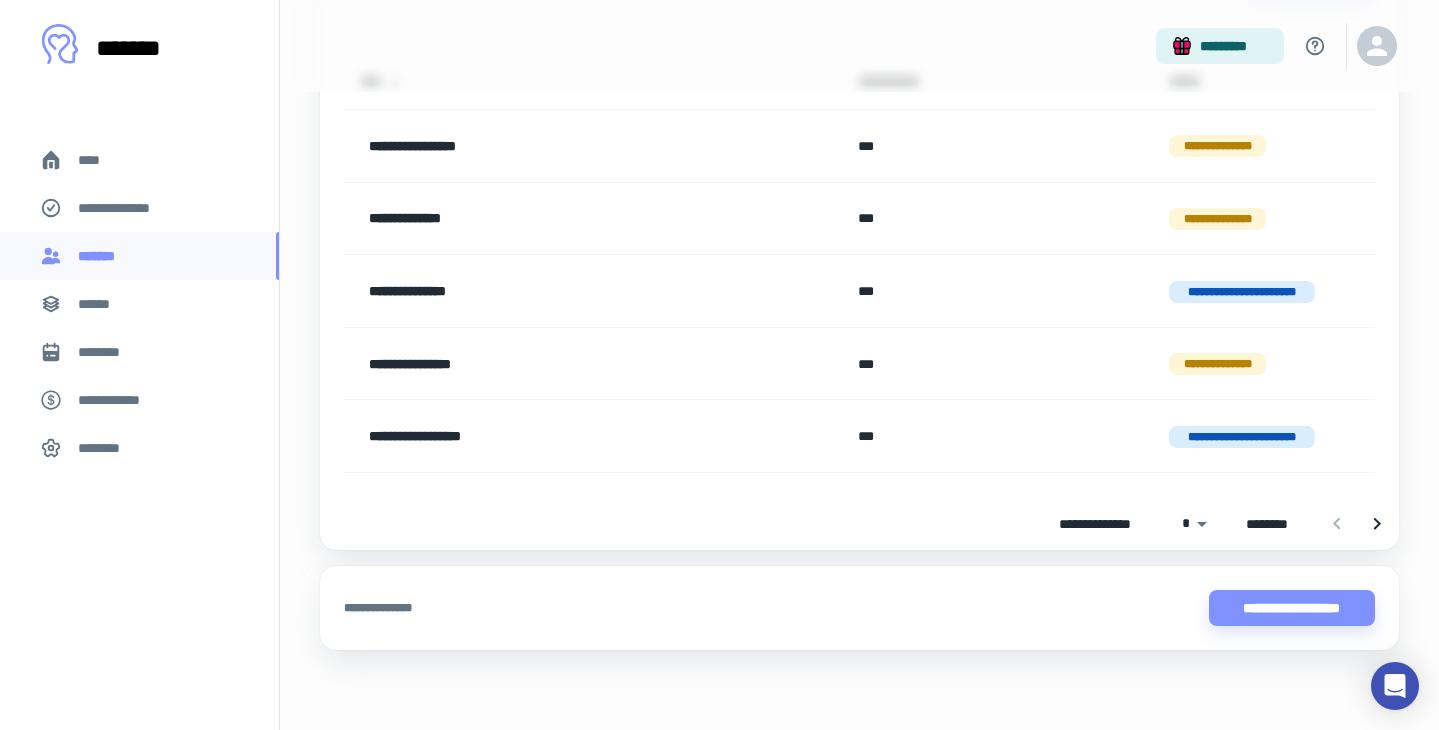 click on "**********" at bounding box center (859, 235) 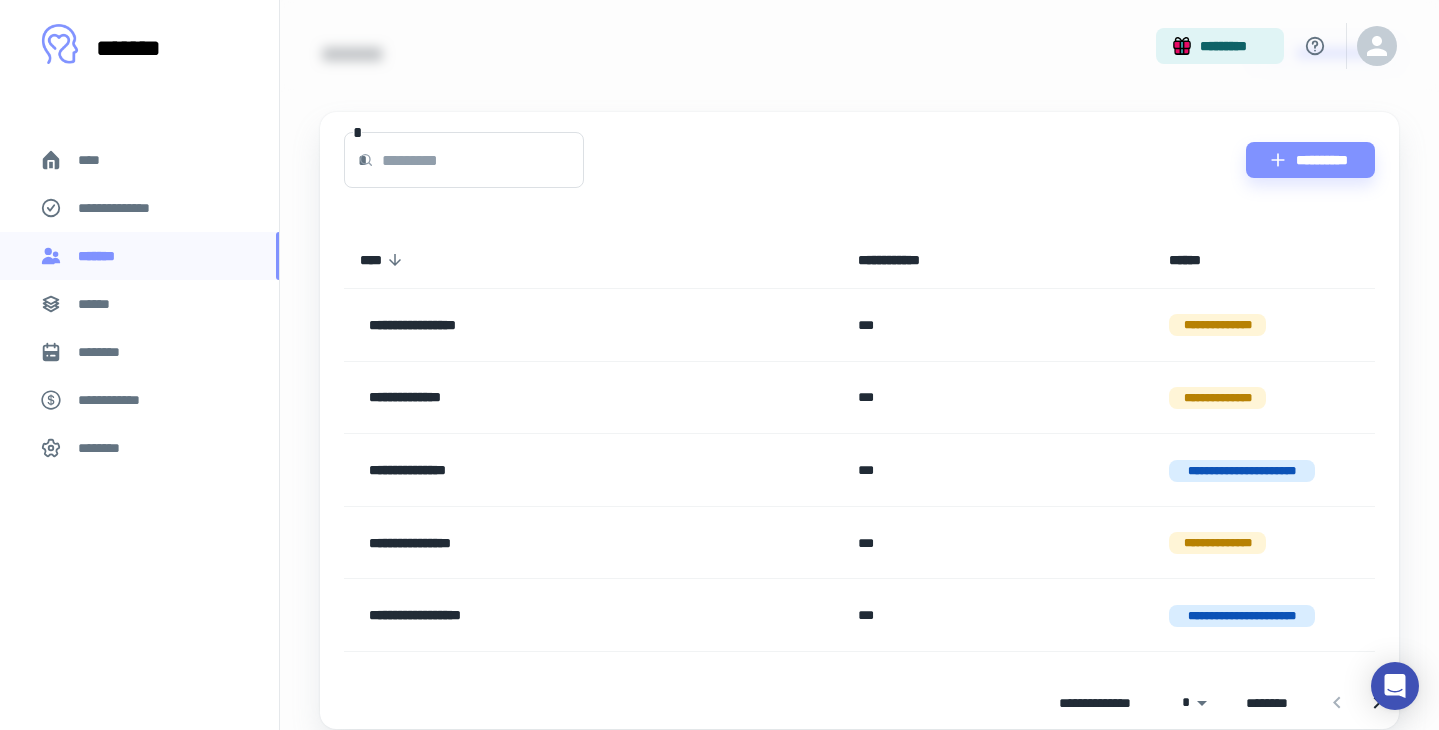 scroll, scrollTop: 120, scrollLeft: 0, axis: vertical 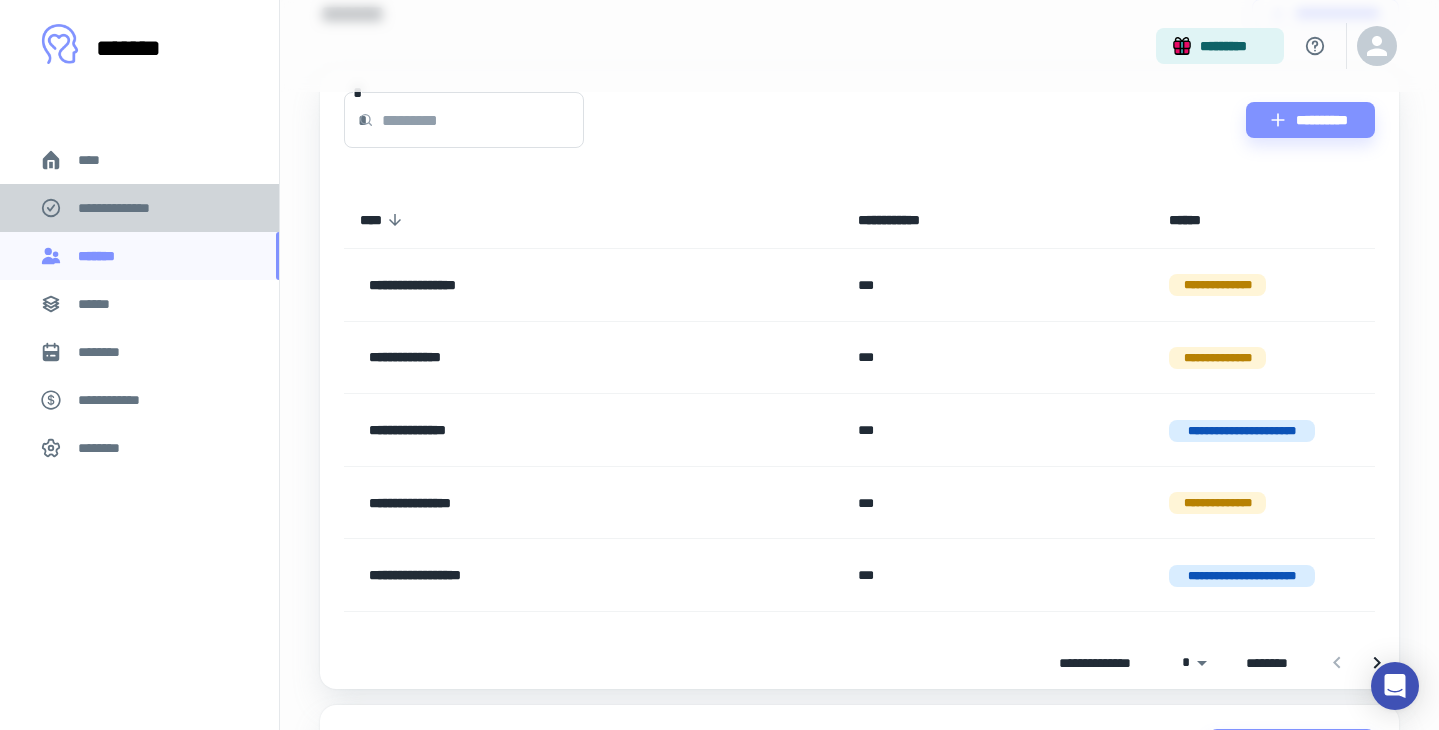 click on "**********" at bounding box center [127, 208] 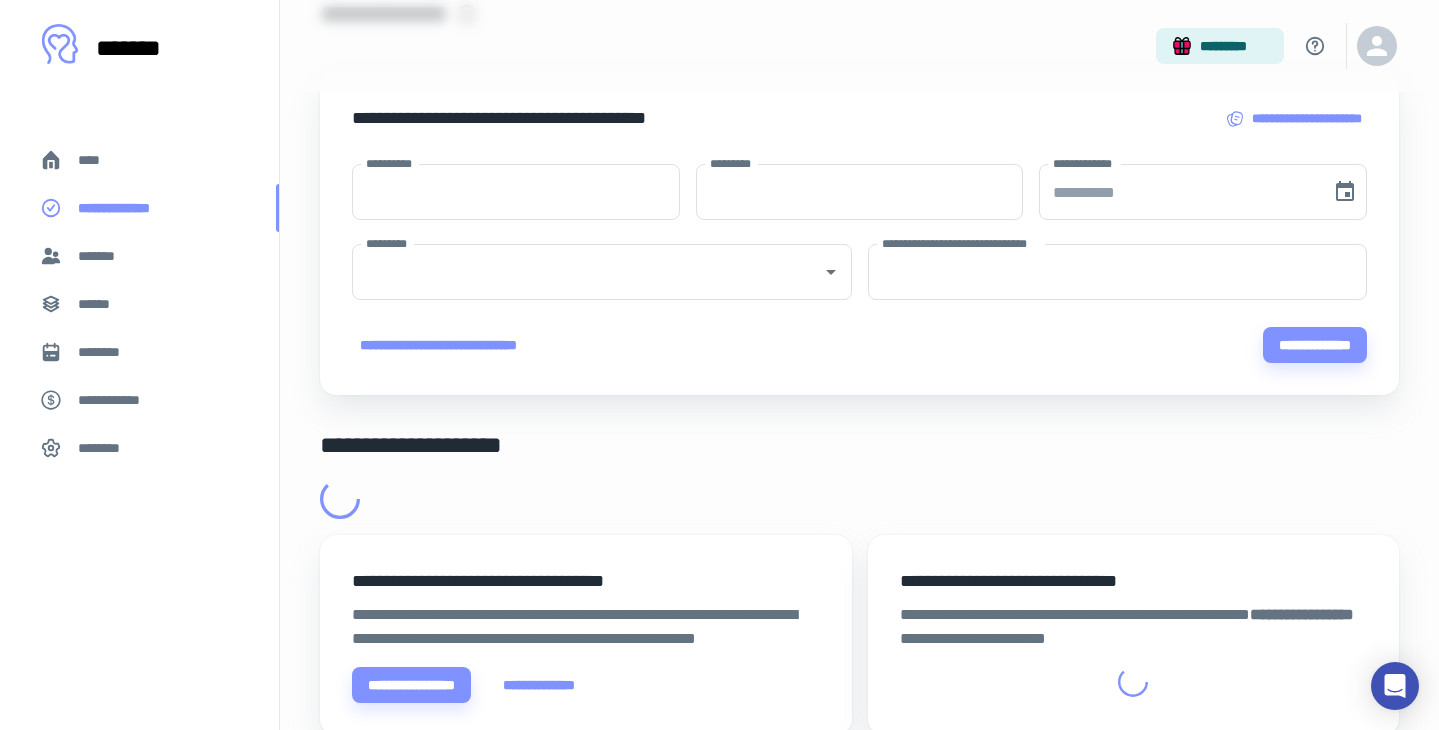 scroll, scrollTop: 0, scrollLeft: 0, axis: both 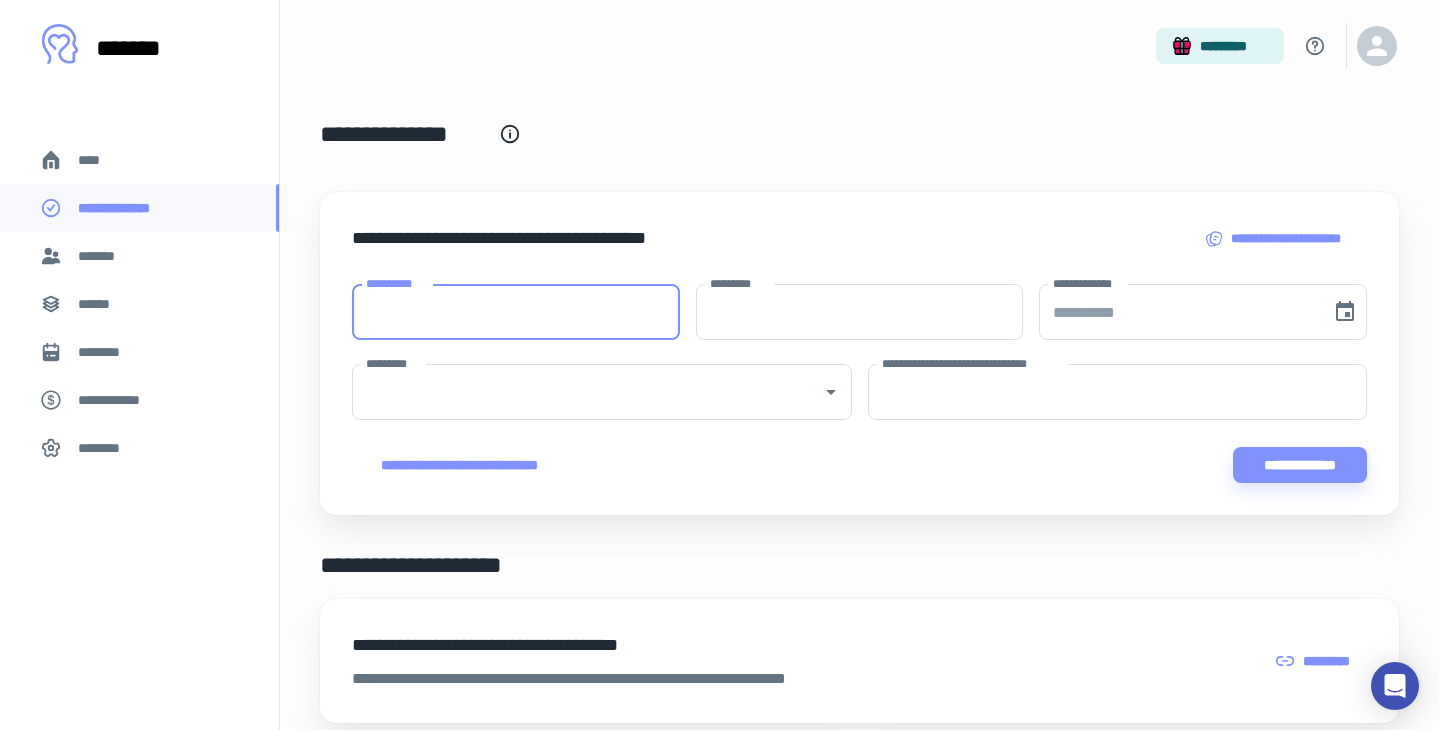 click on "**********" at bounding box center [516, 312] 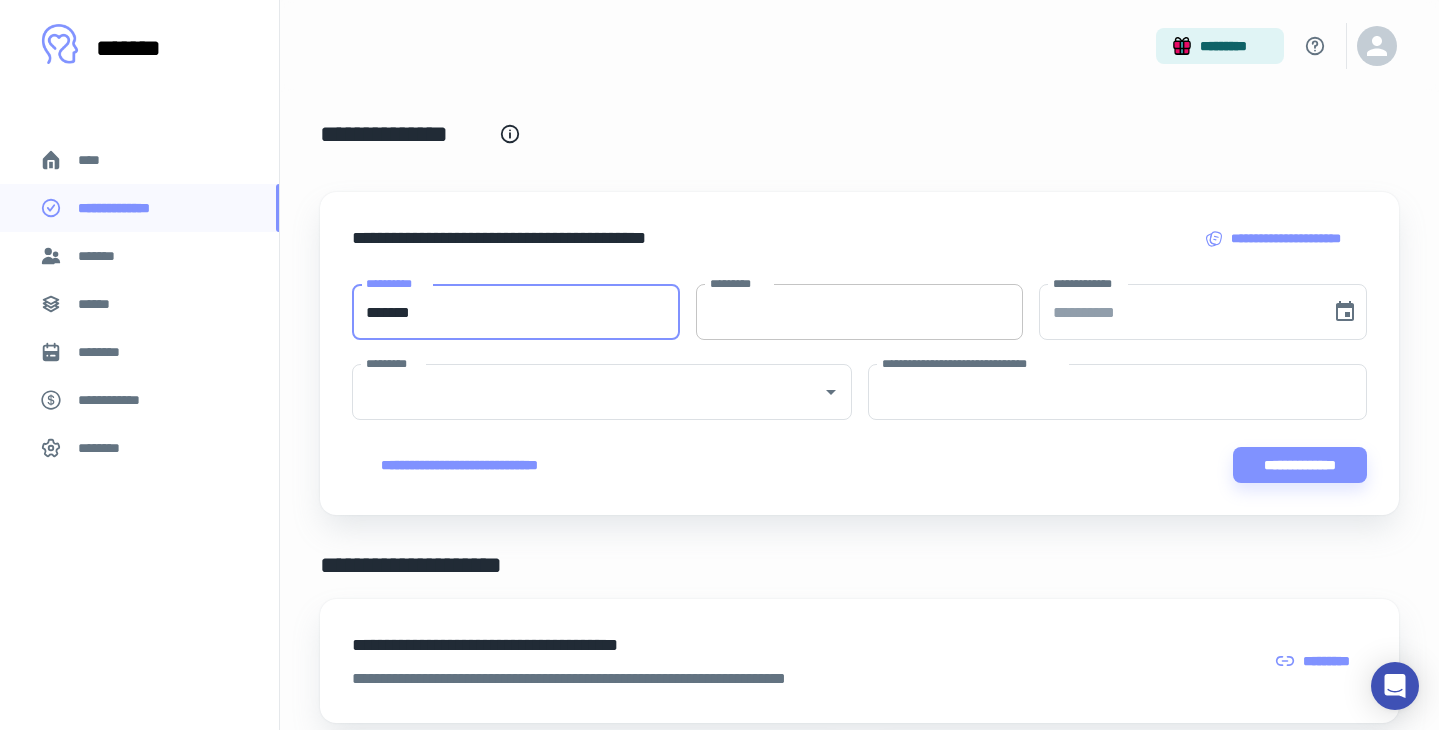 type on "*******" 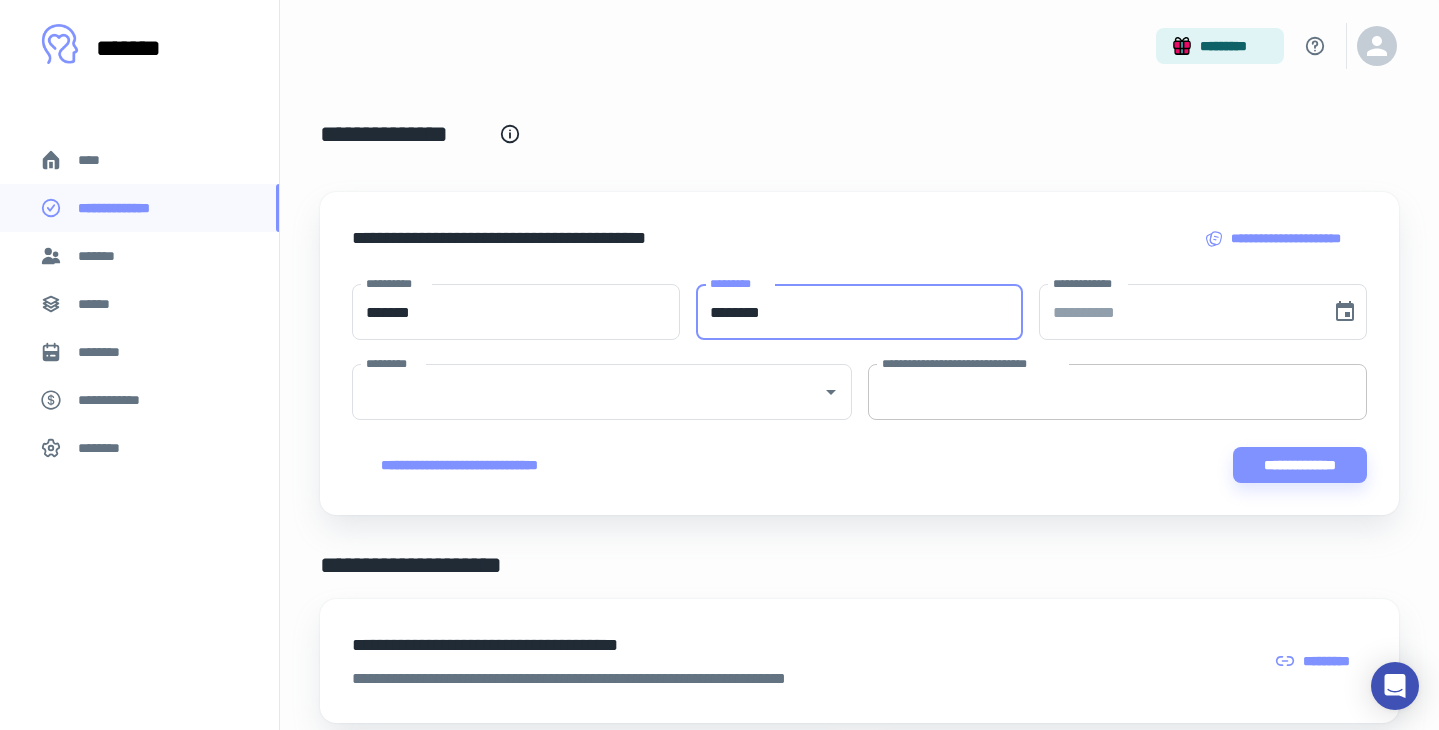 type on "********" 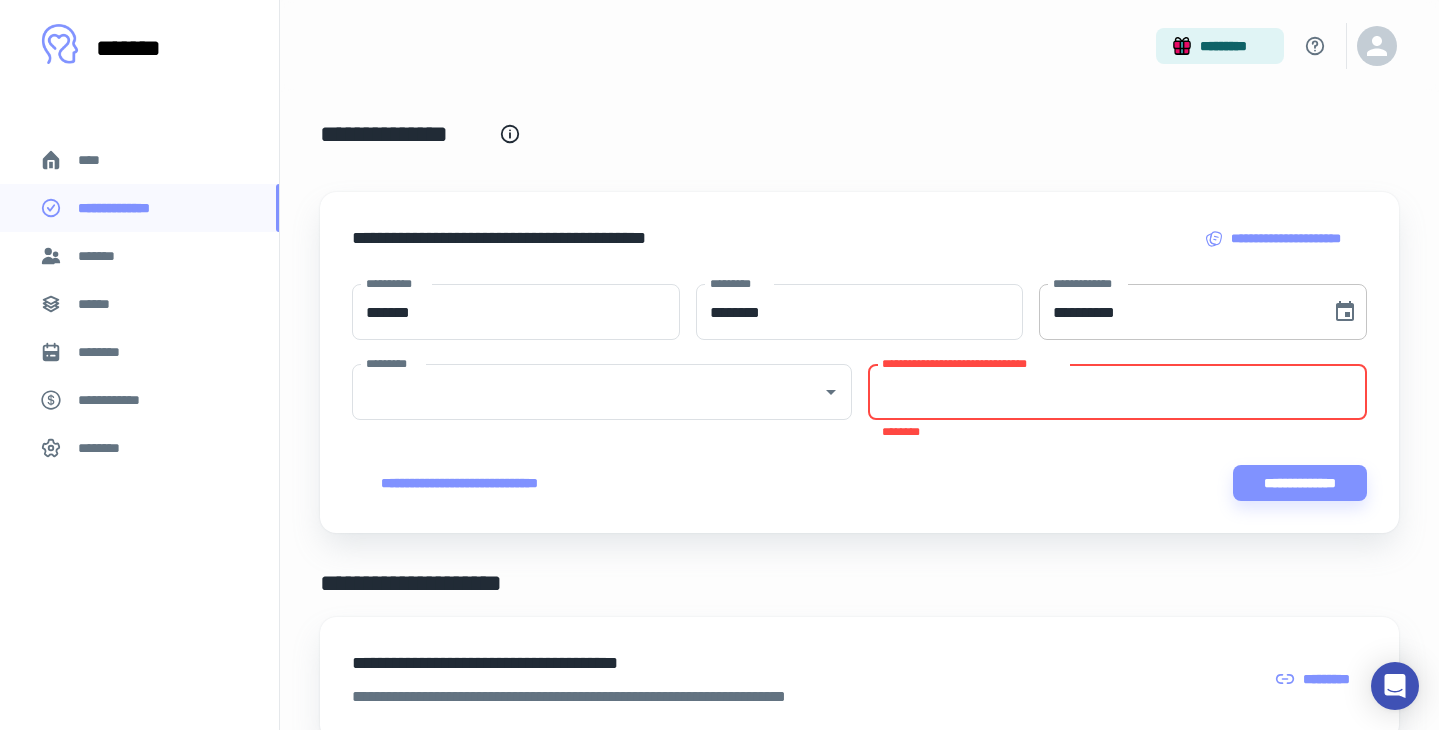 click on "**********" at bounding box center (1178, 312) 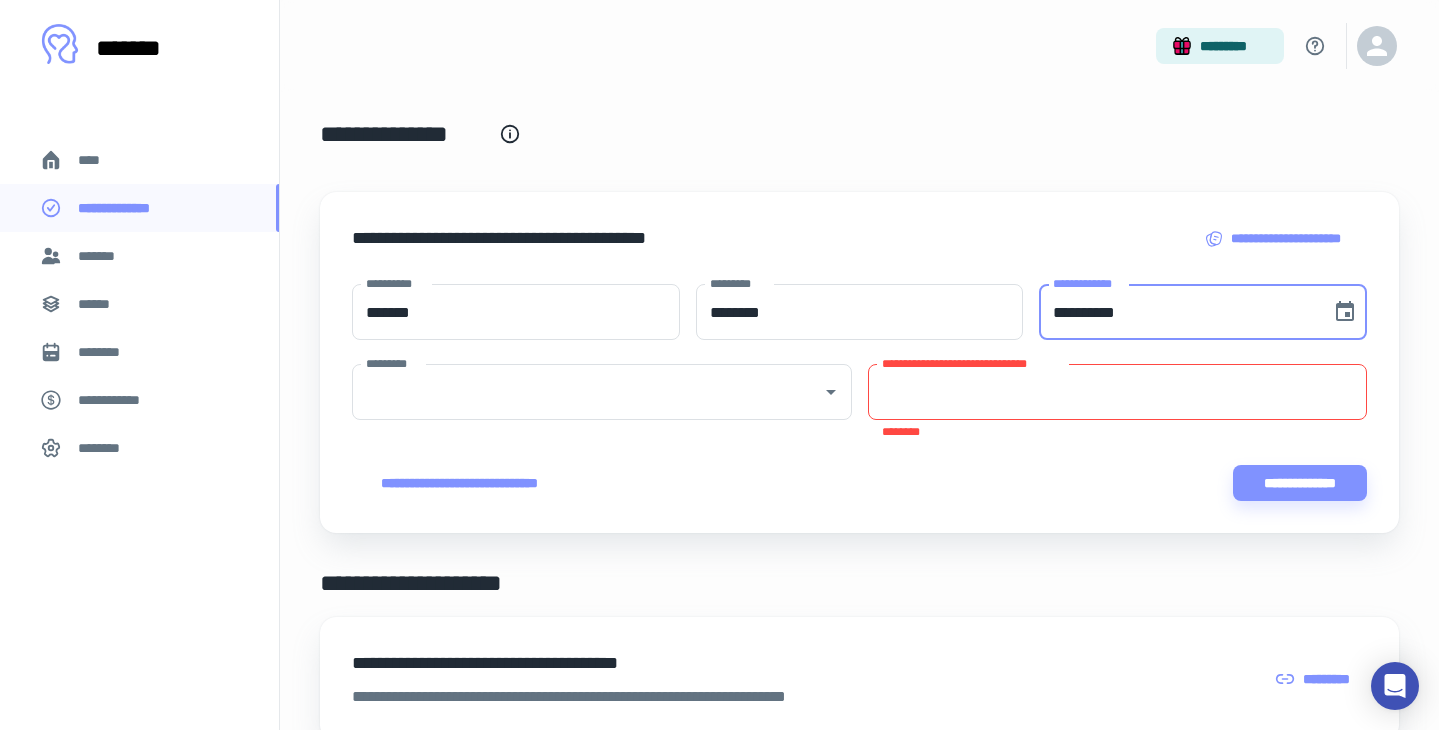 paste 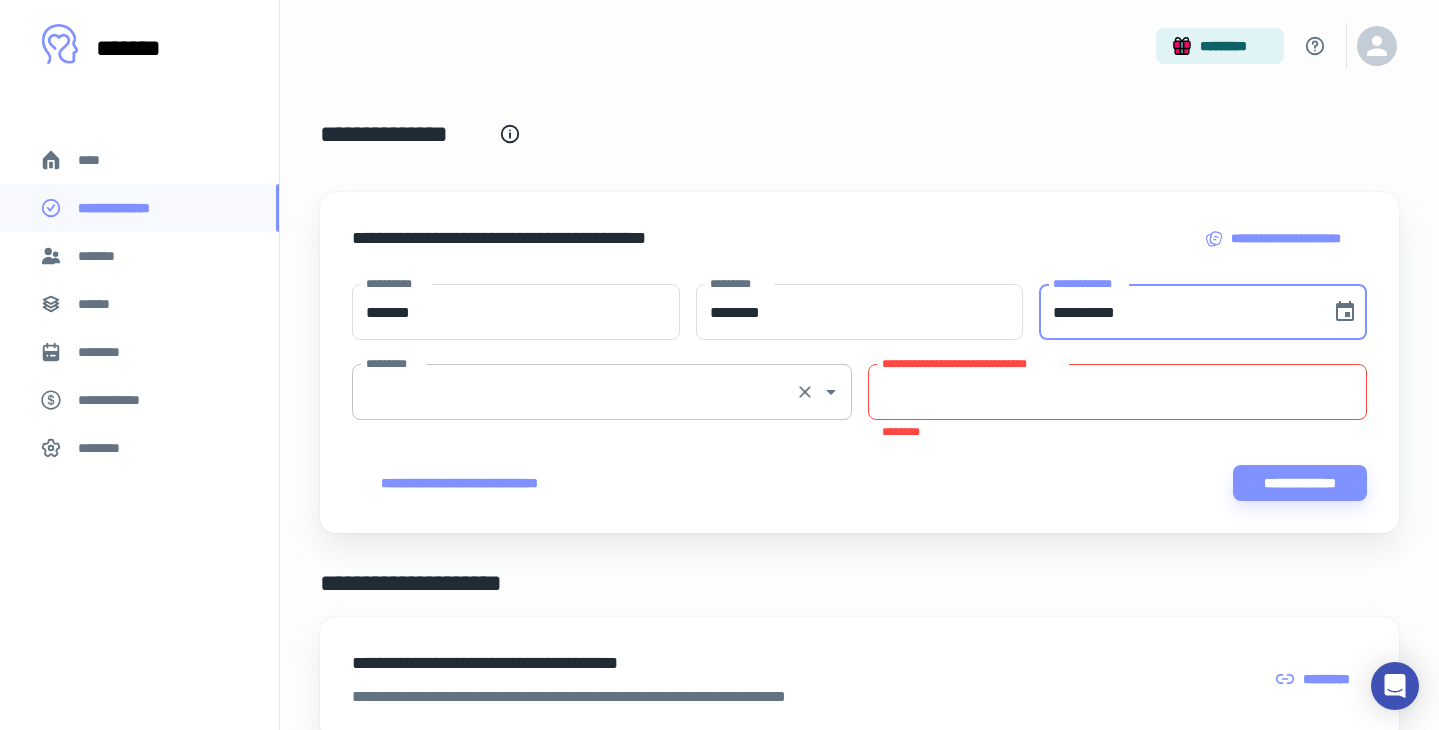 click on "*********" at bounding box center [602, 392] 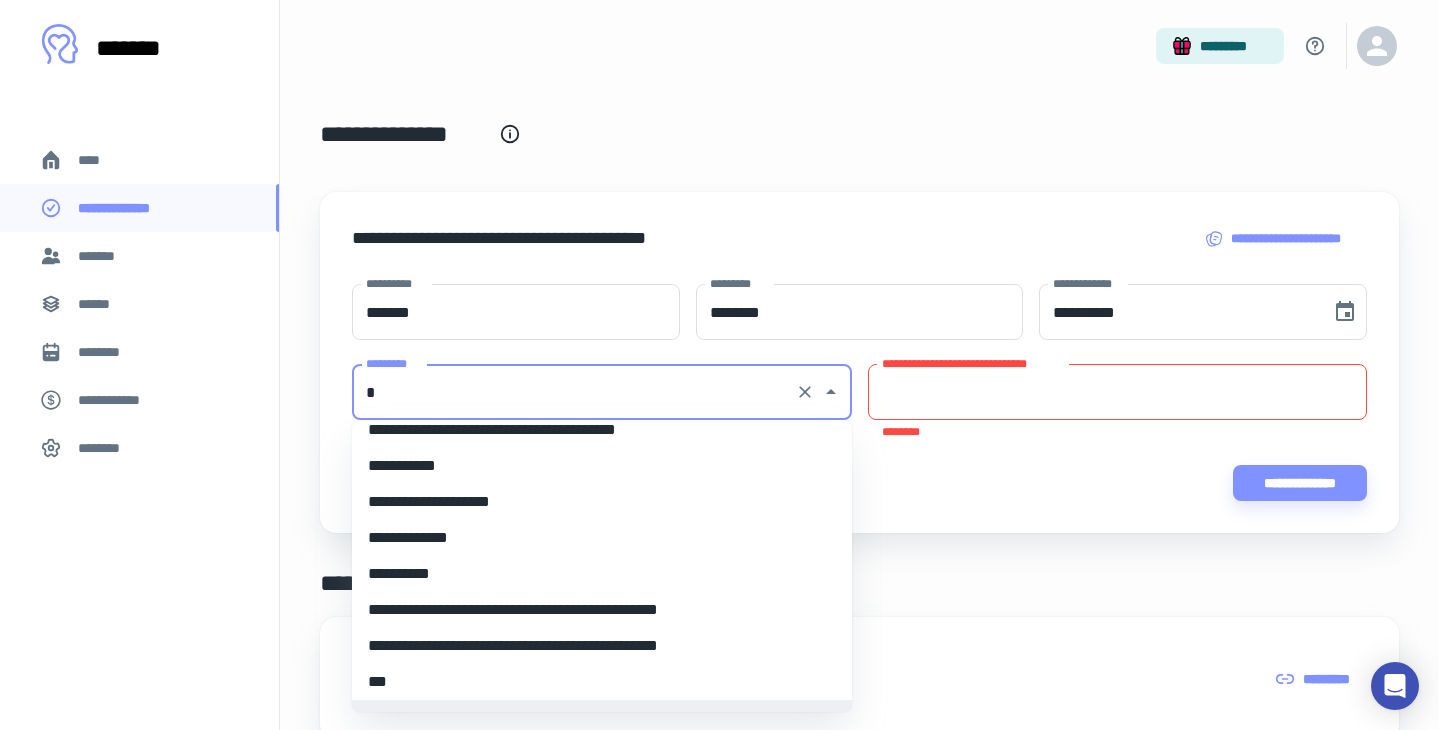 scroll, scrollTop: 8, scrollLeft: 0, axis: vertical 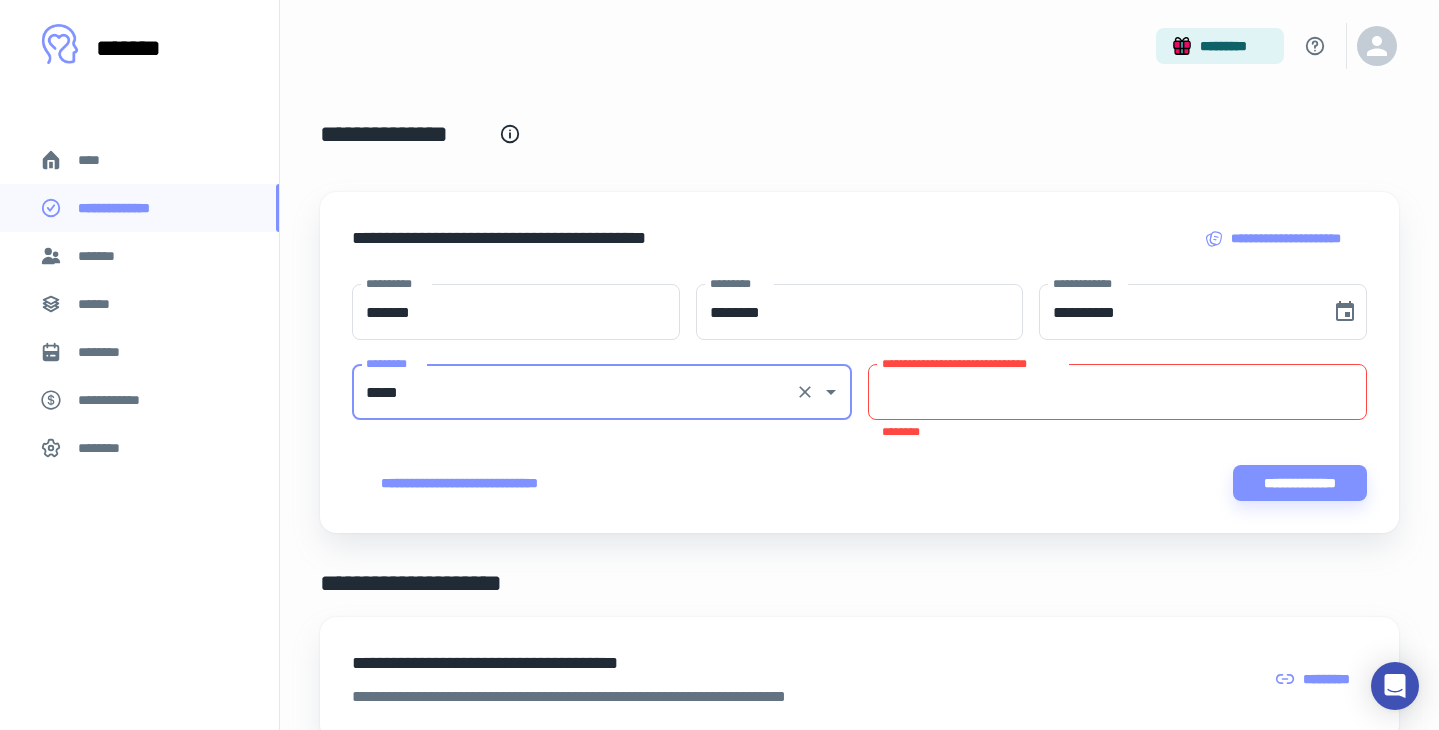 type on "*****" 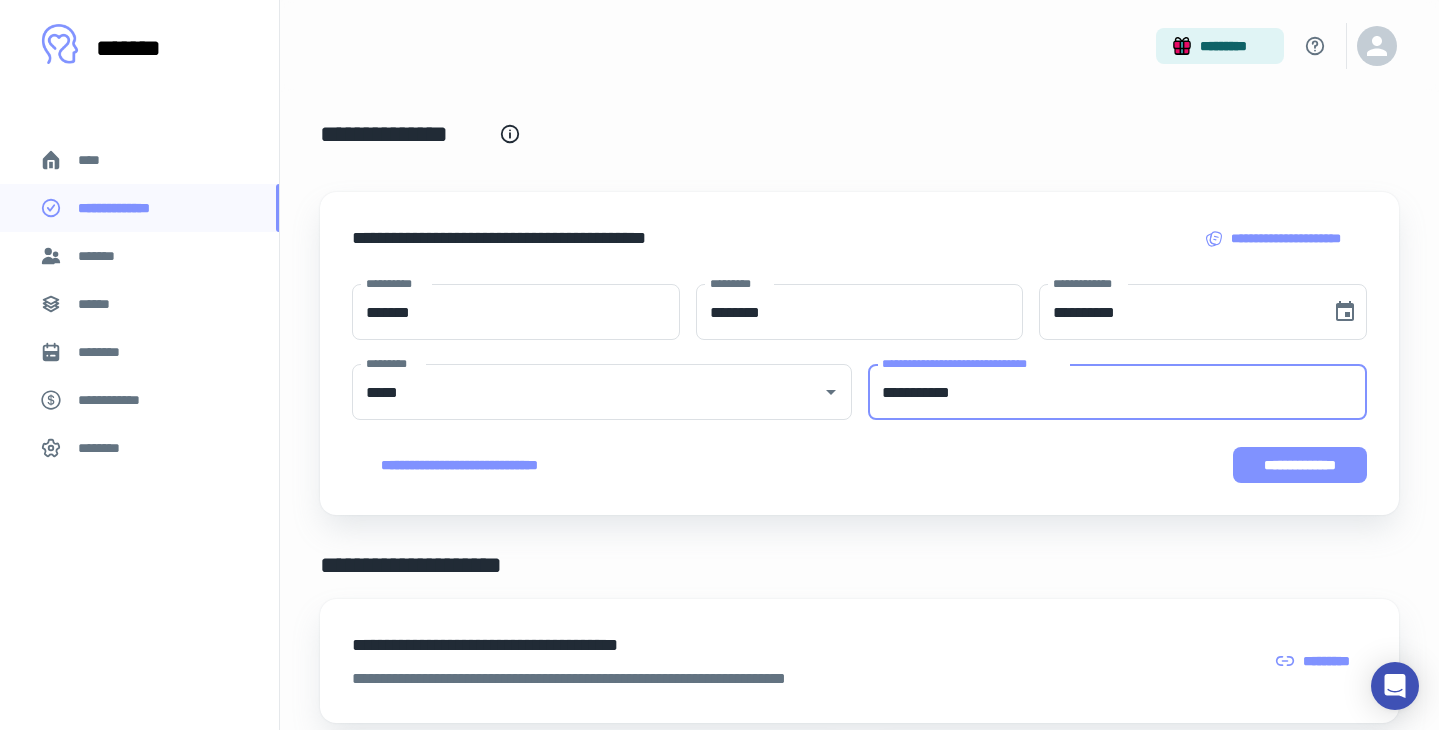 type on "**********" 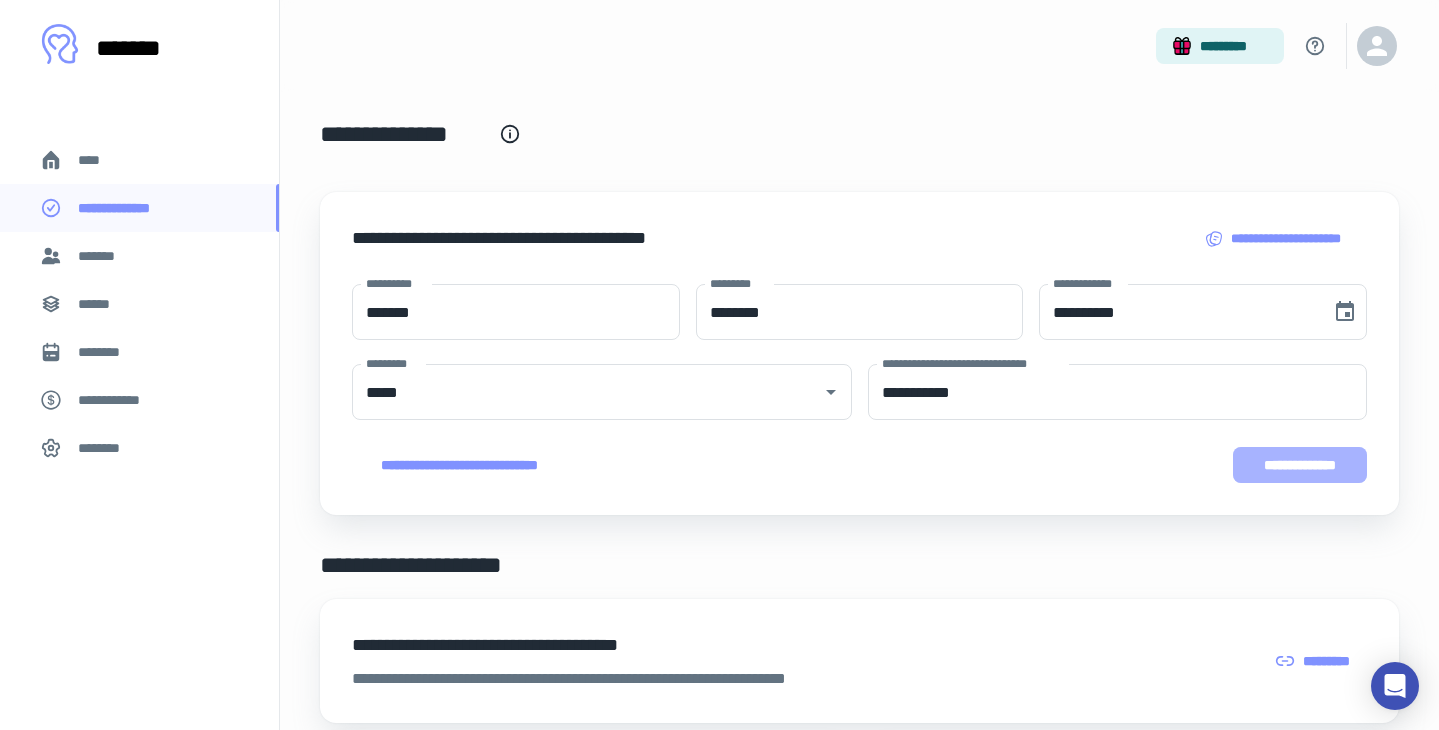 click on "**********" at bounding box center [1300, 465] 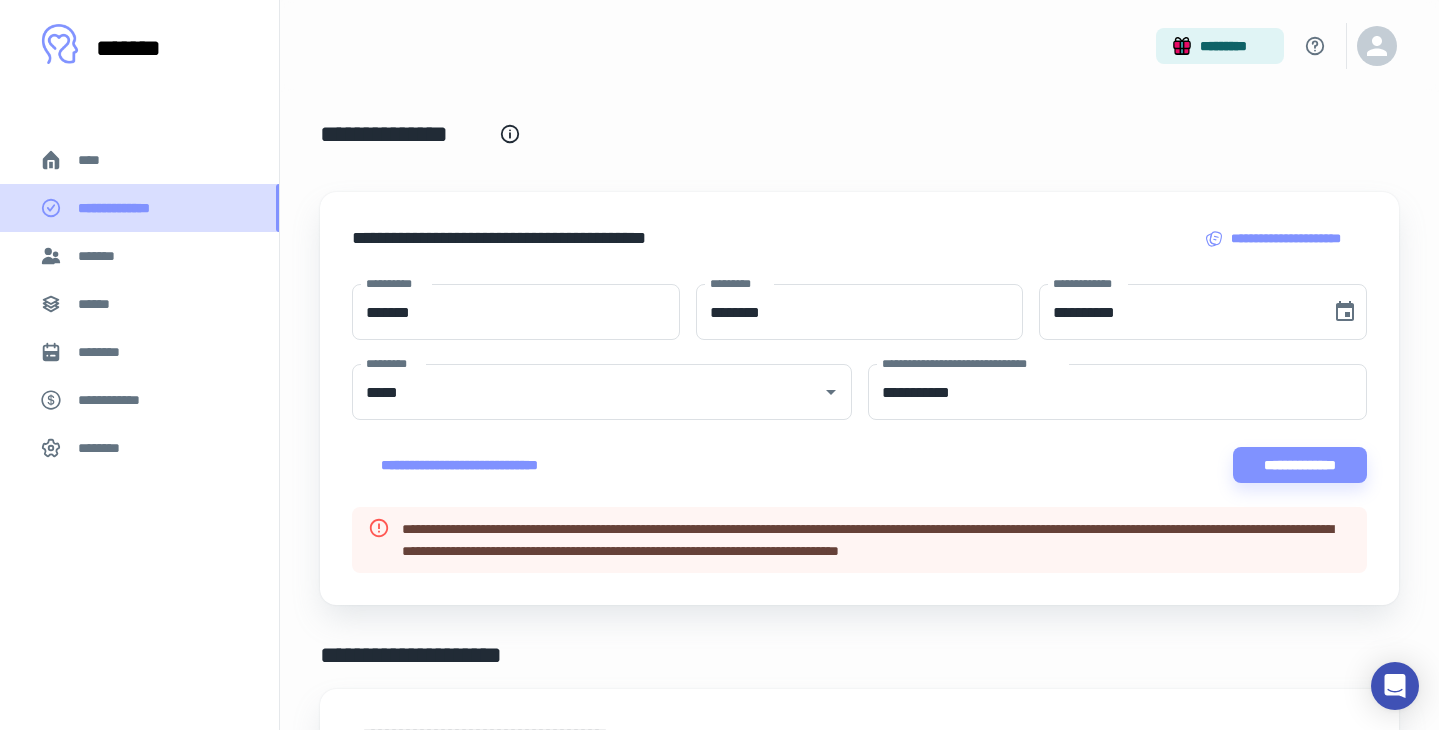 click on "**********" at bounding box center [128, 208] 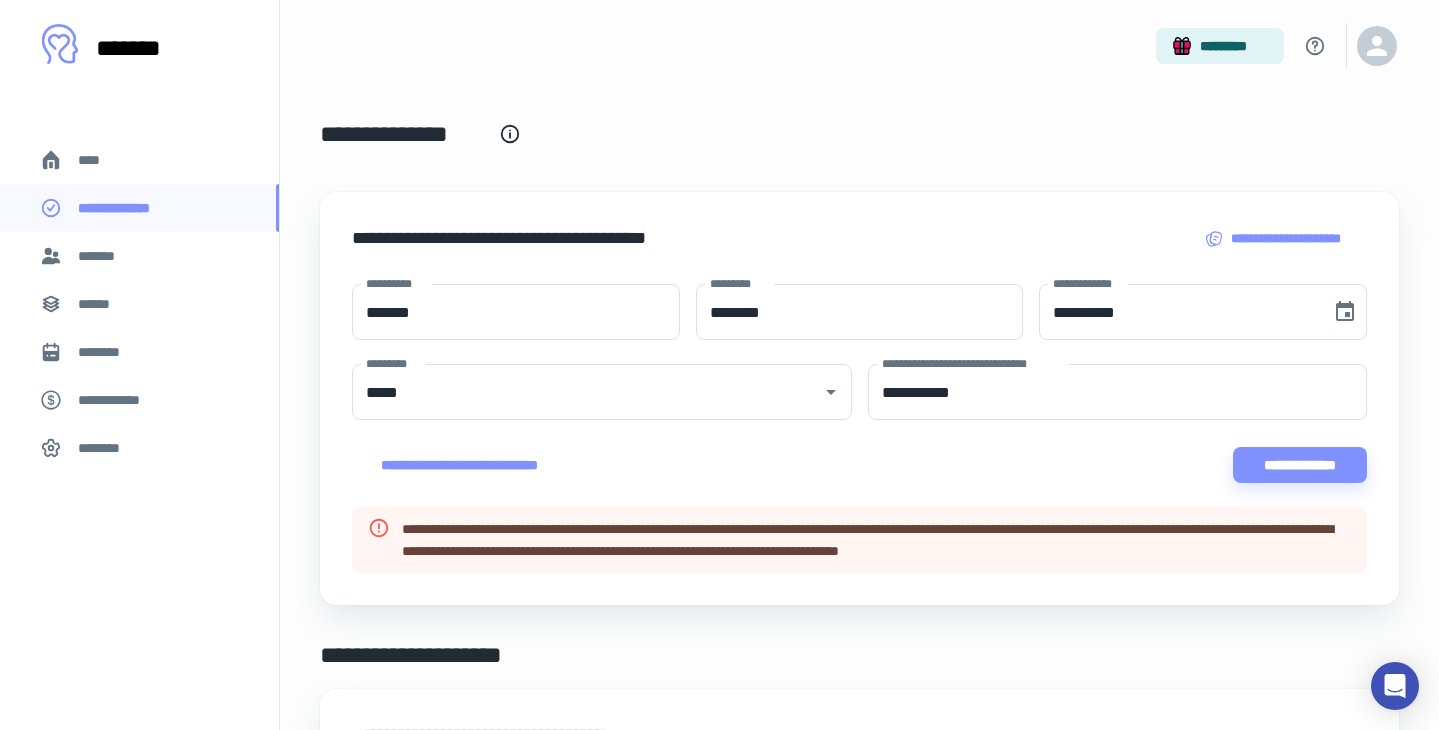 click on "*******" at bounding box center [101, 256] 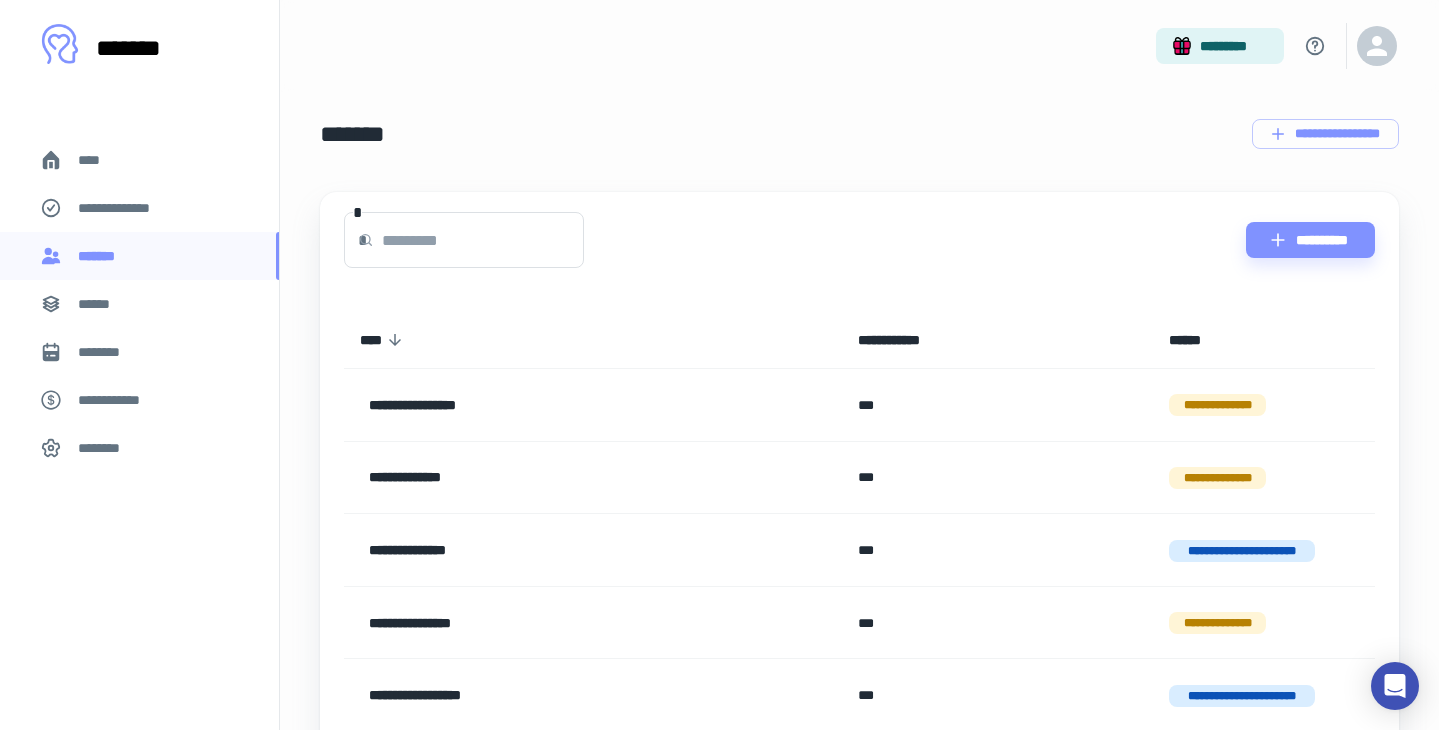 click on "**********" at bounding box center [127, 208] 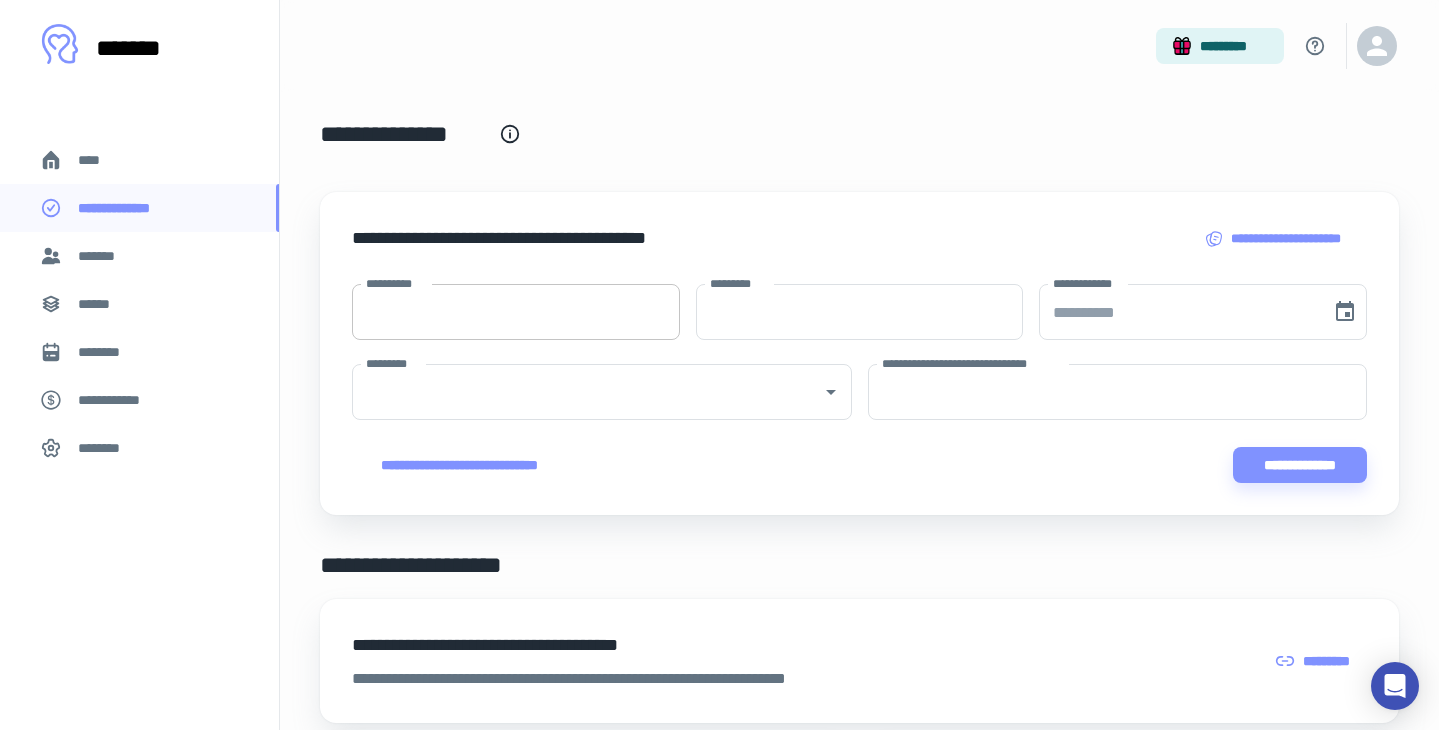 click on "**********" at bounding box center [516, 312] 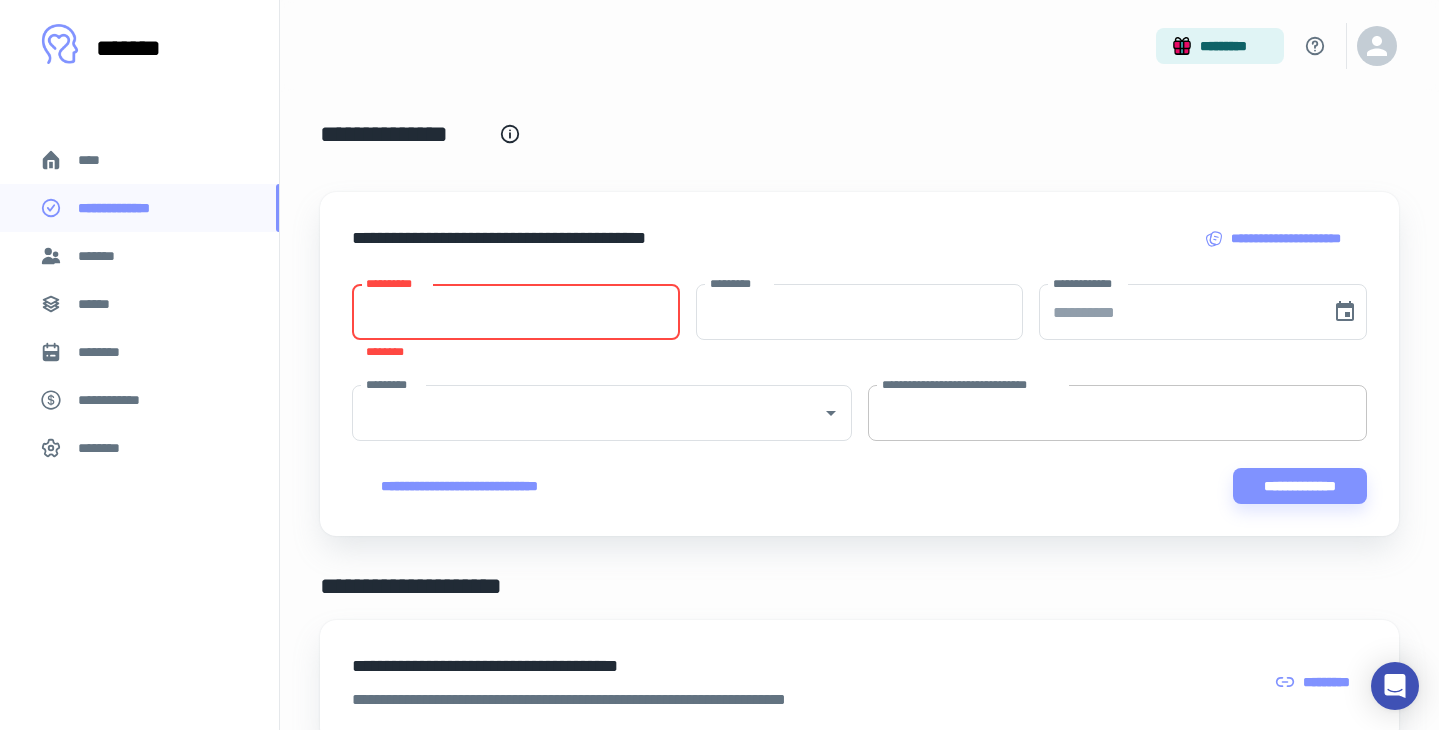 click on "**********" at bounding box center [1118, 413] 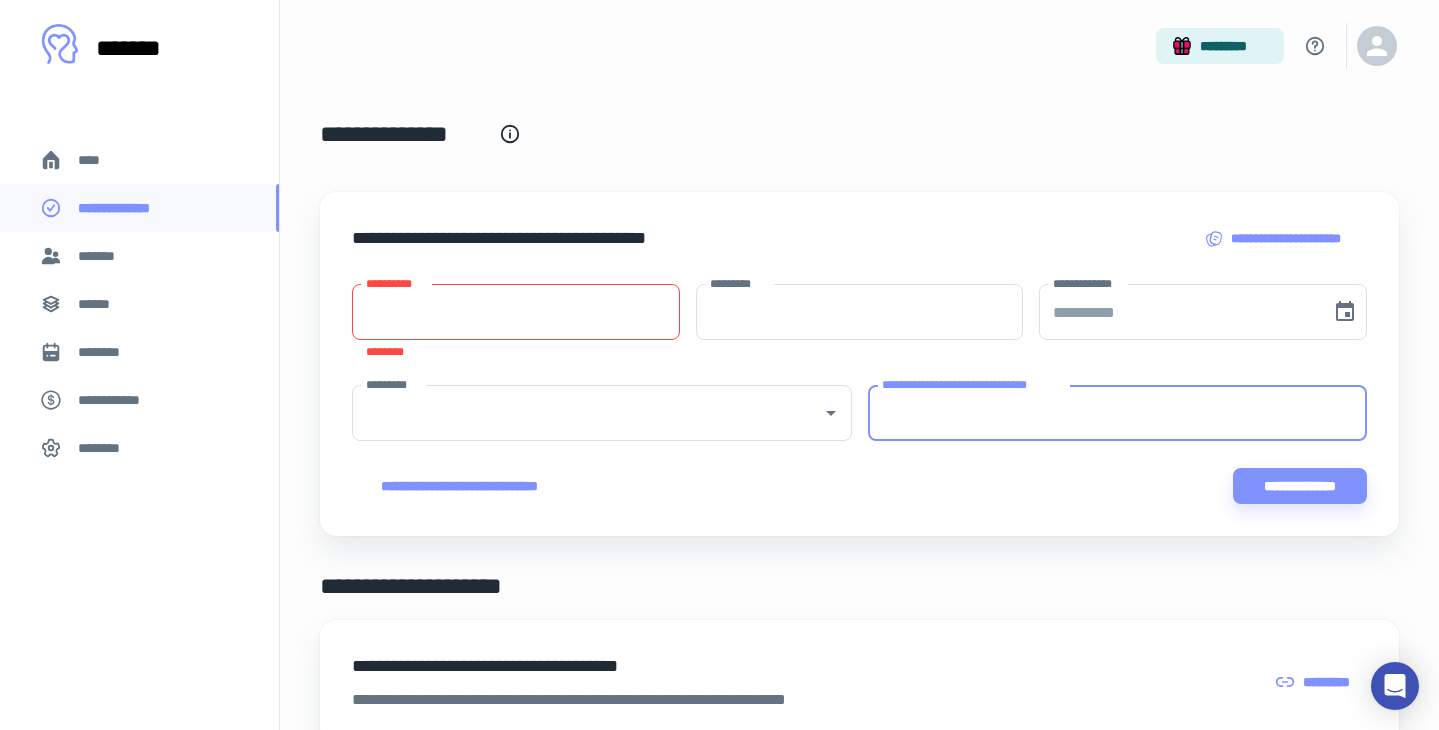 paste on "**********" 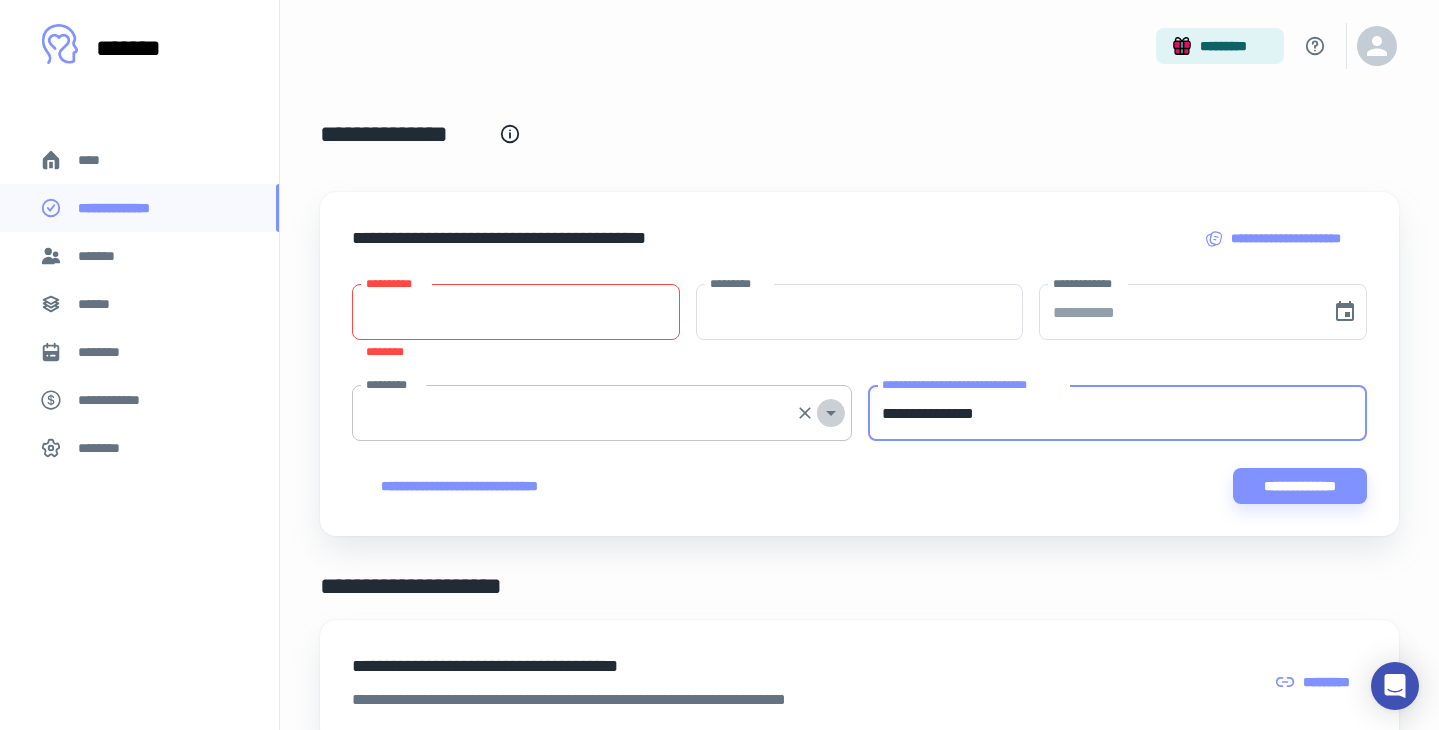 click at bounding box center (831, 413) 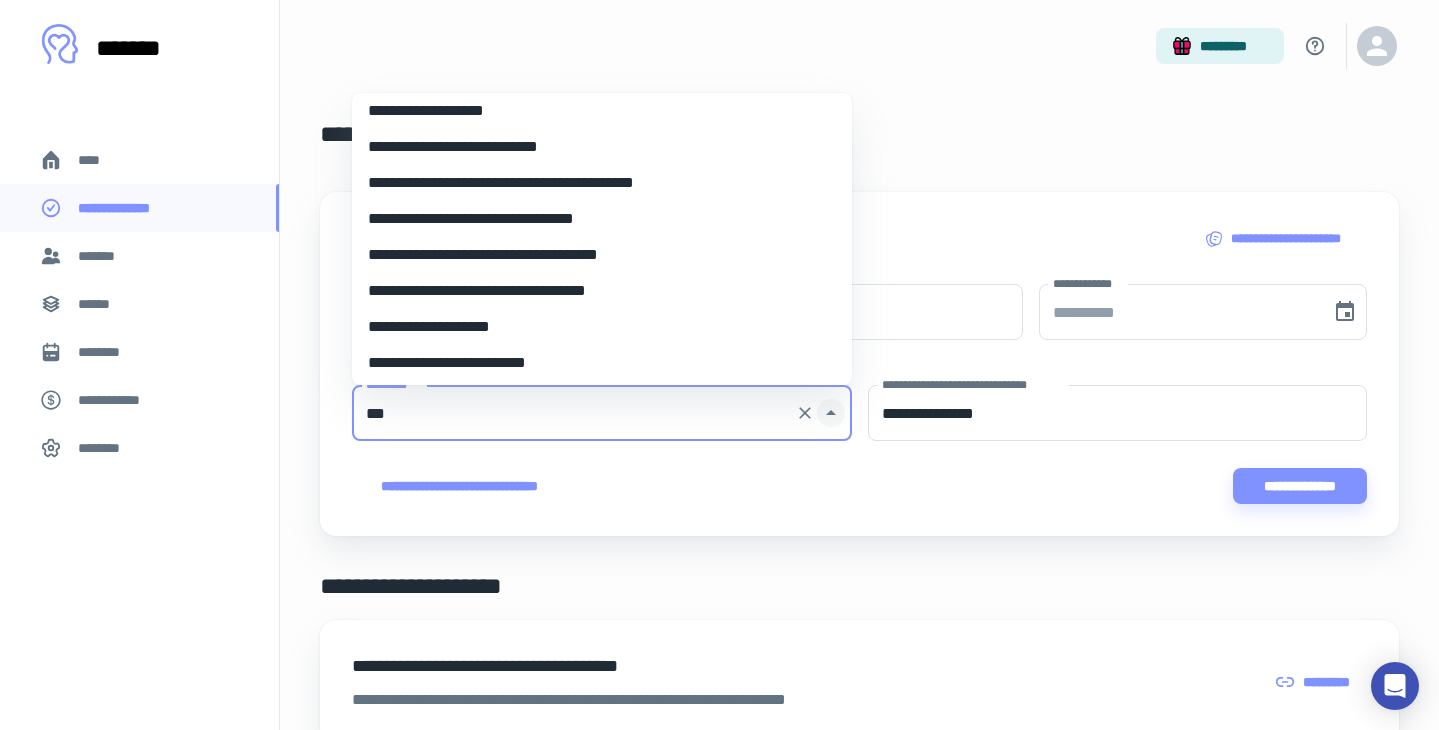 scroll, scrollTop: 0, scrollLeft: 0, axis: both 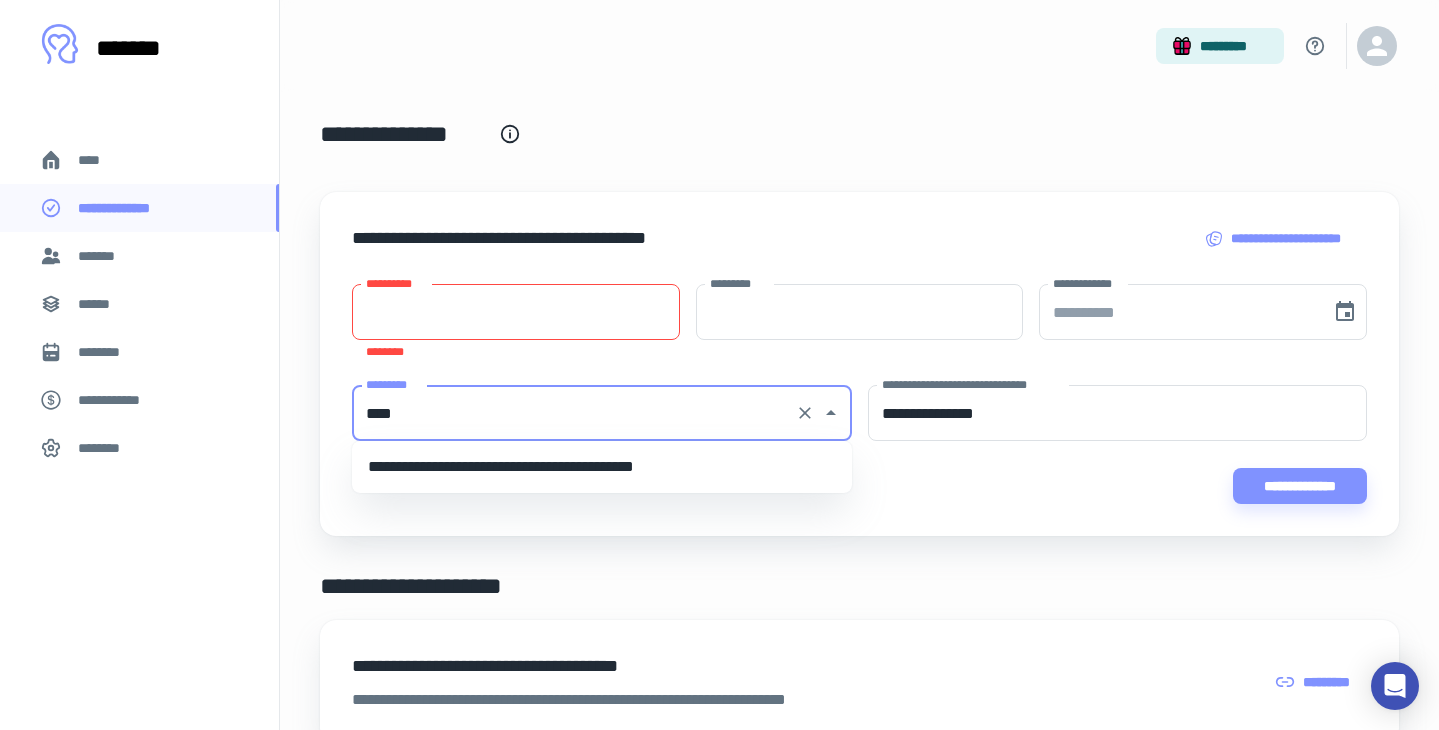 click on "**********" at bounding box center [602, 467] 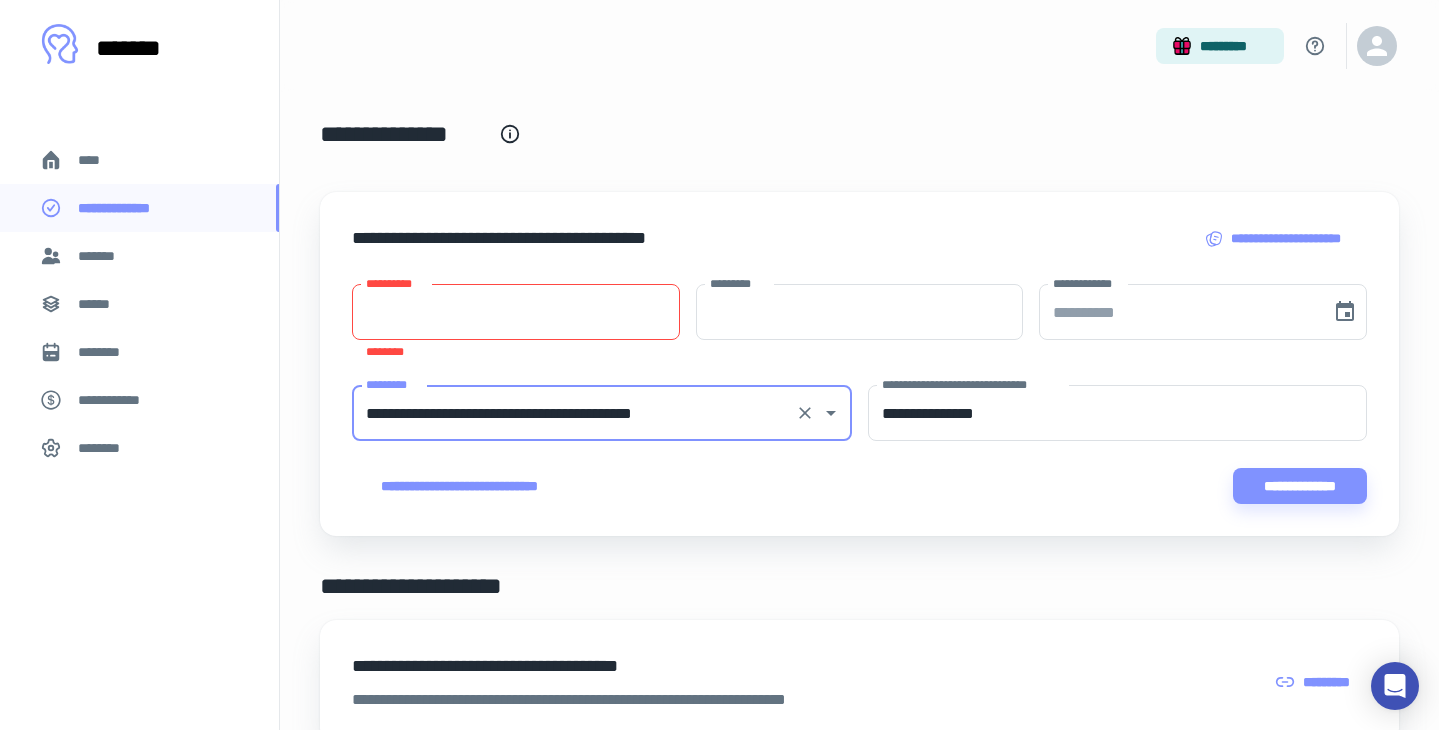 type on "**********" 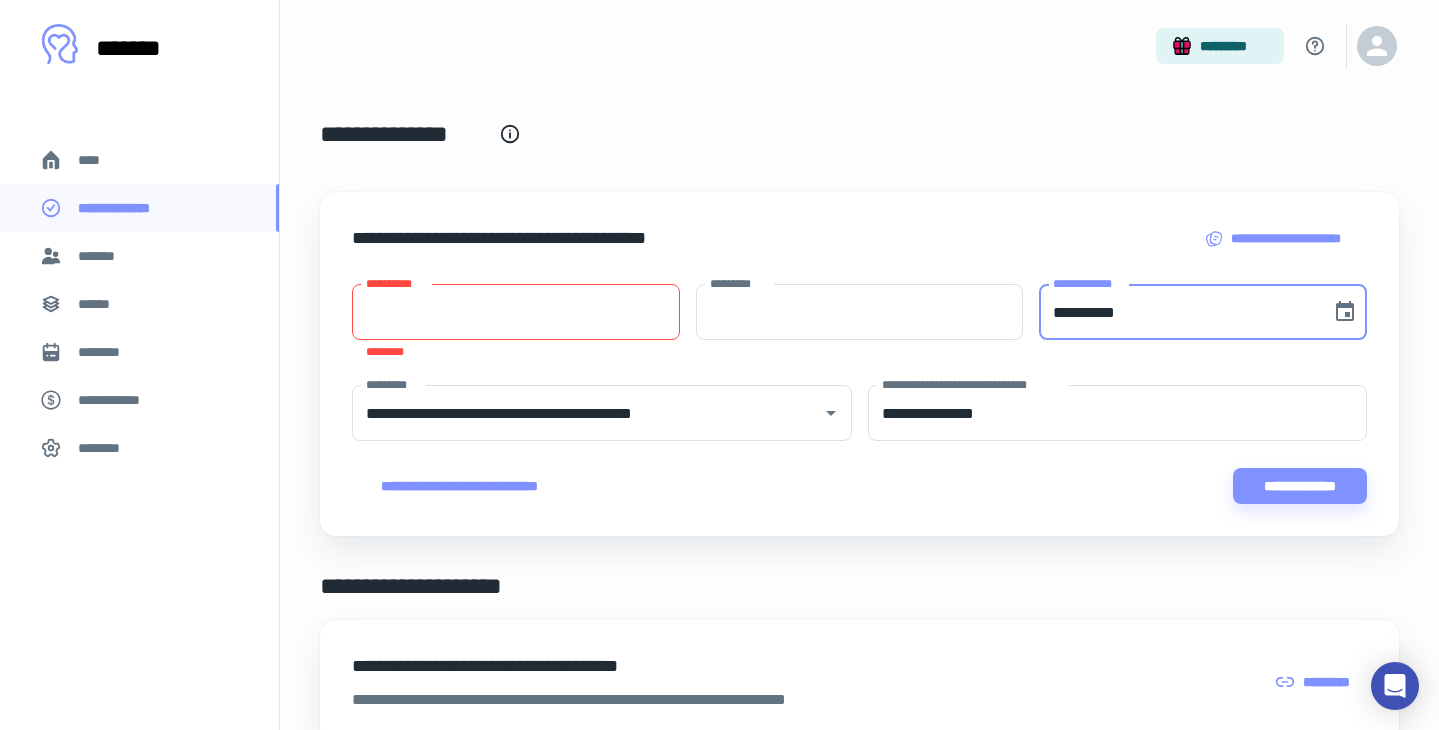 click on "**********" at bounding box center [1178, 312] 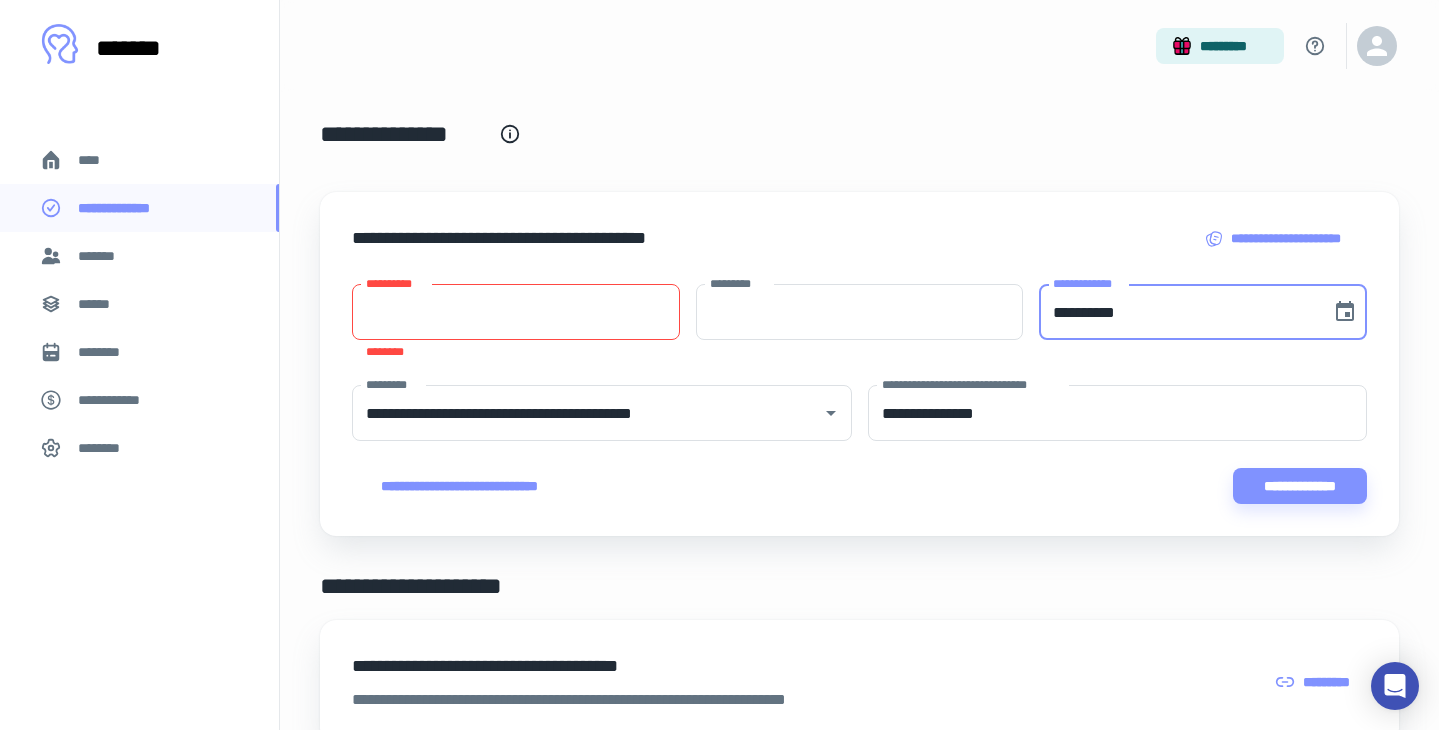 paste 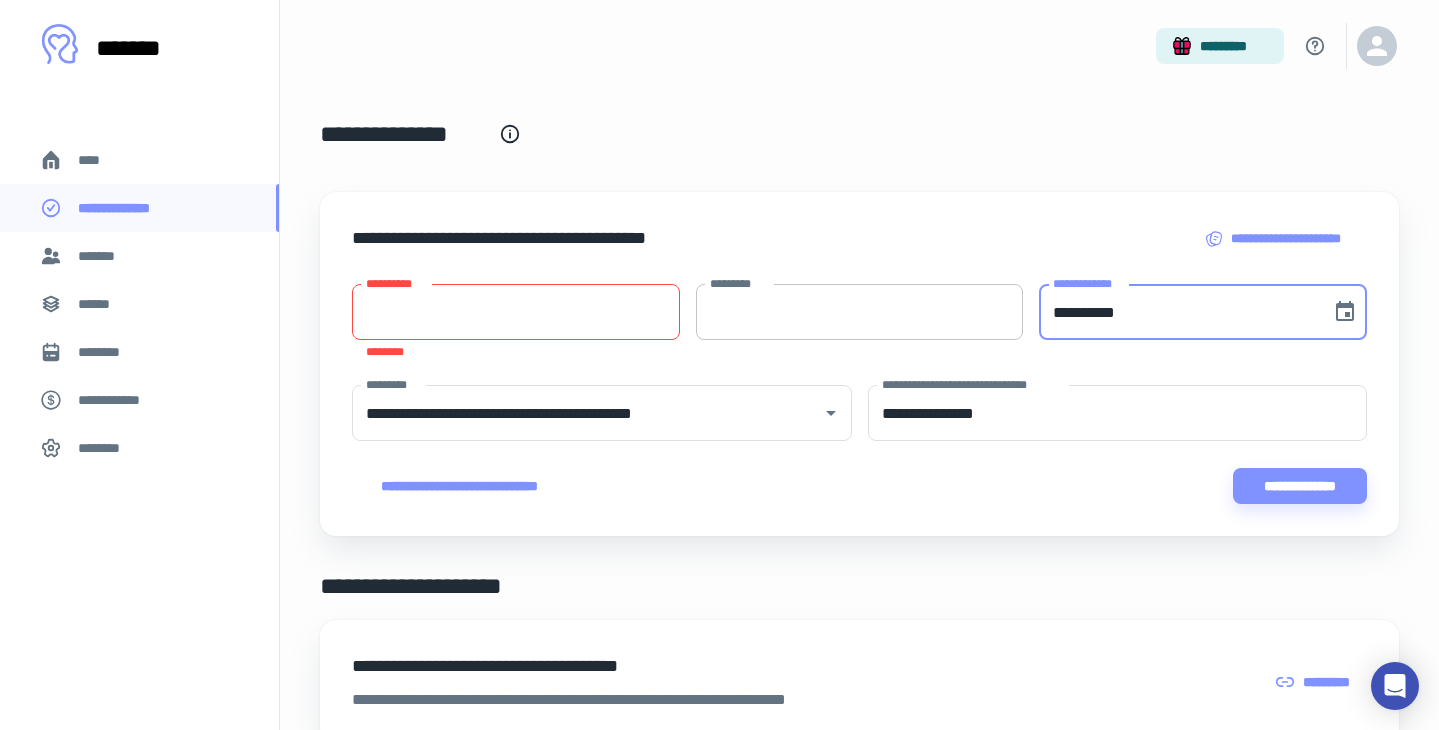 click on "*********" at bounding box center (860, 312) 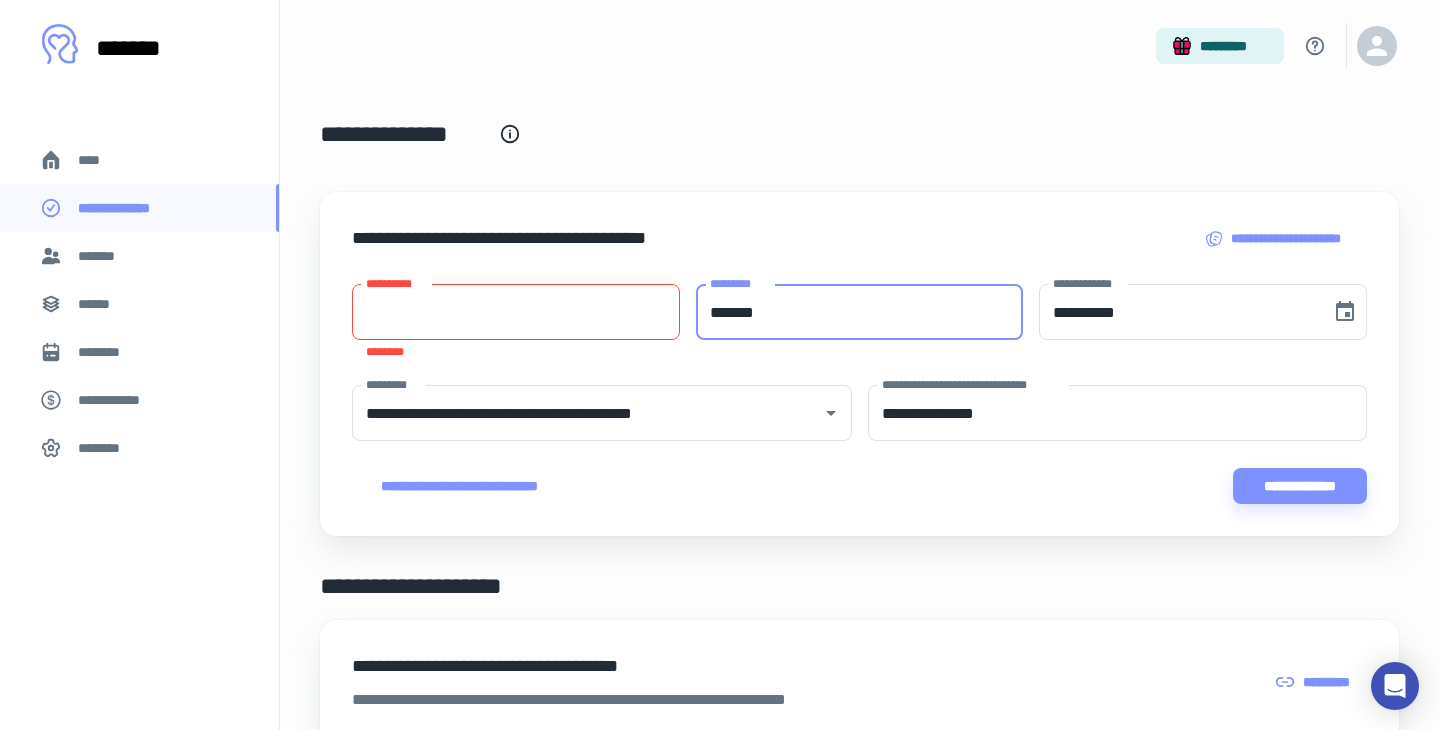 type on "*******" 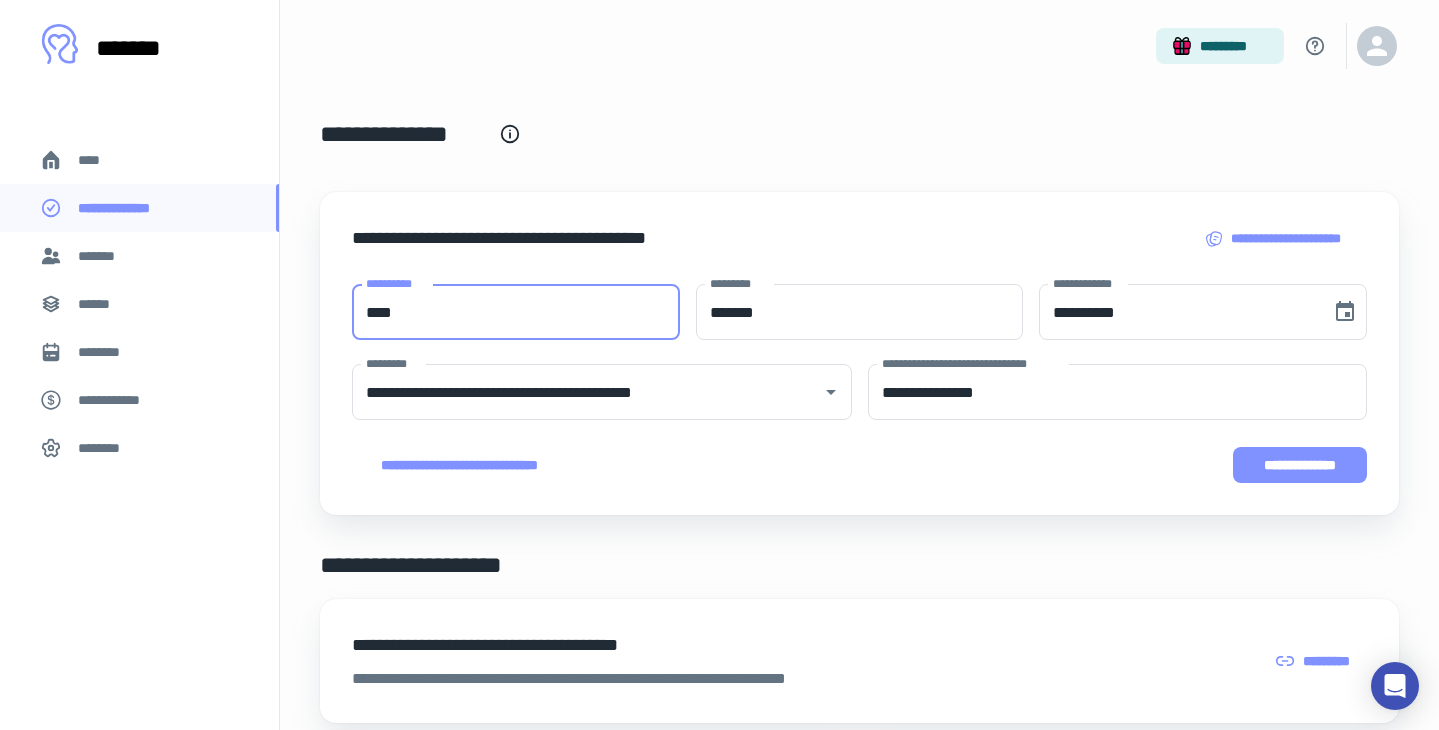 type on "****" 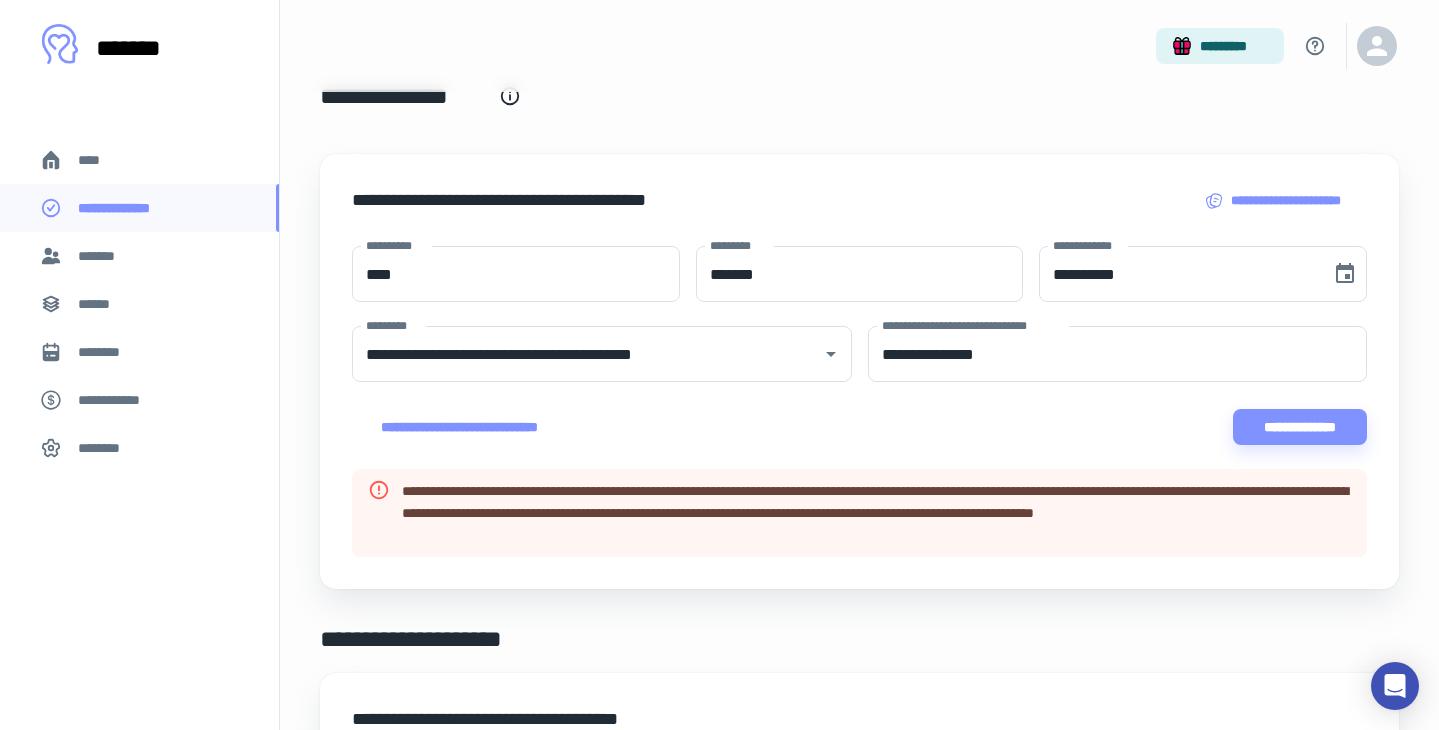 scroll, scrollTop: 40, scrollLeft: 0, axis: vertical 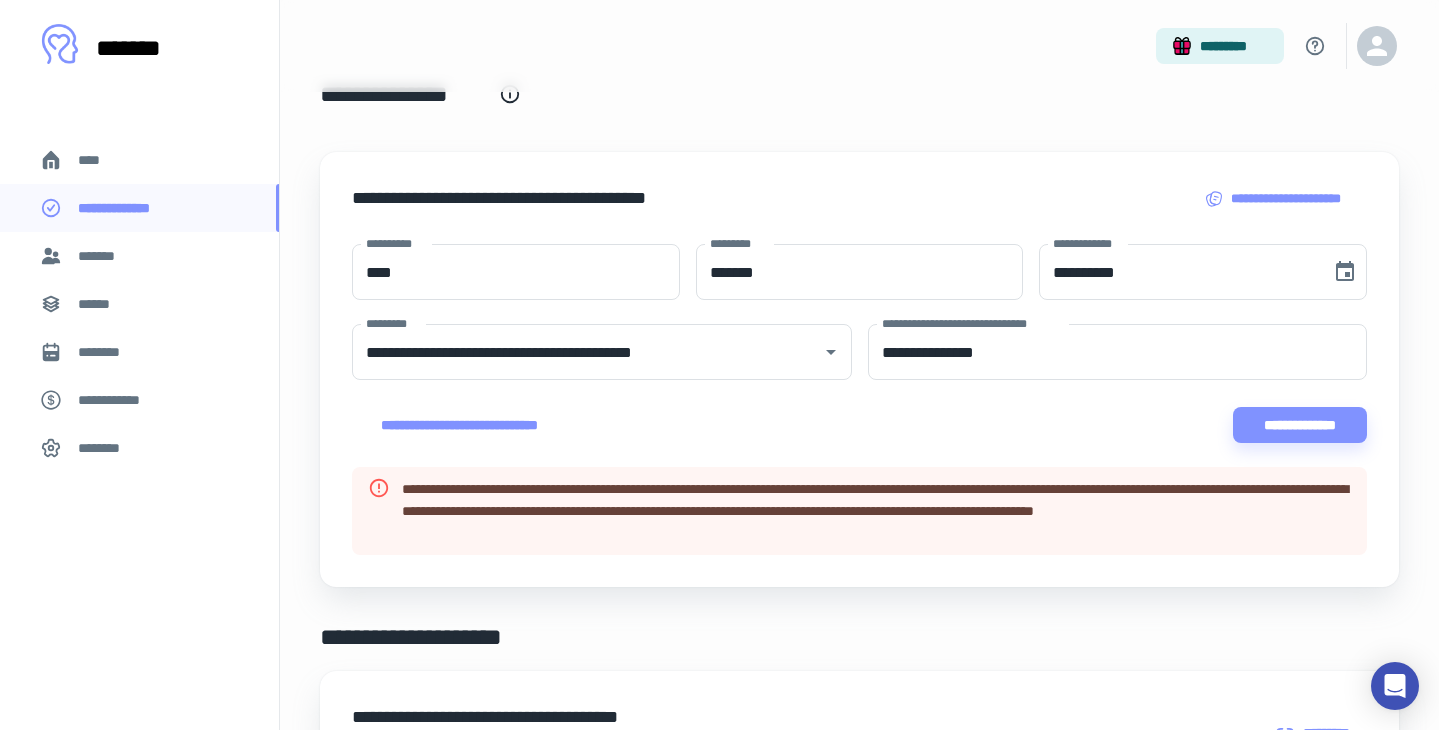click on "*******" at bounding box center [101, 256] 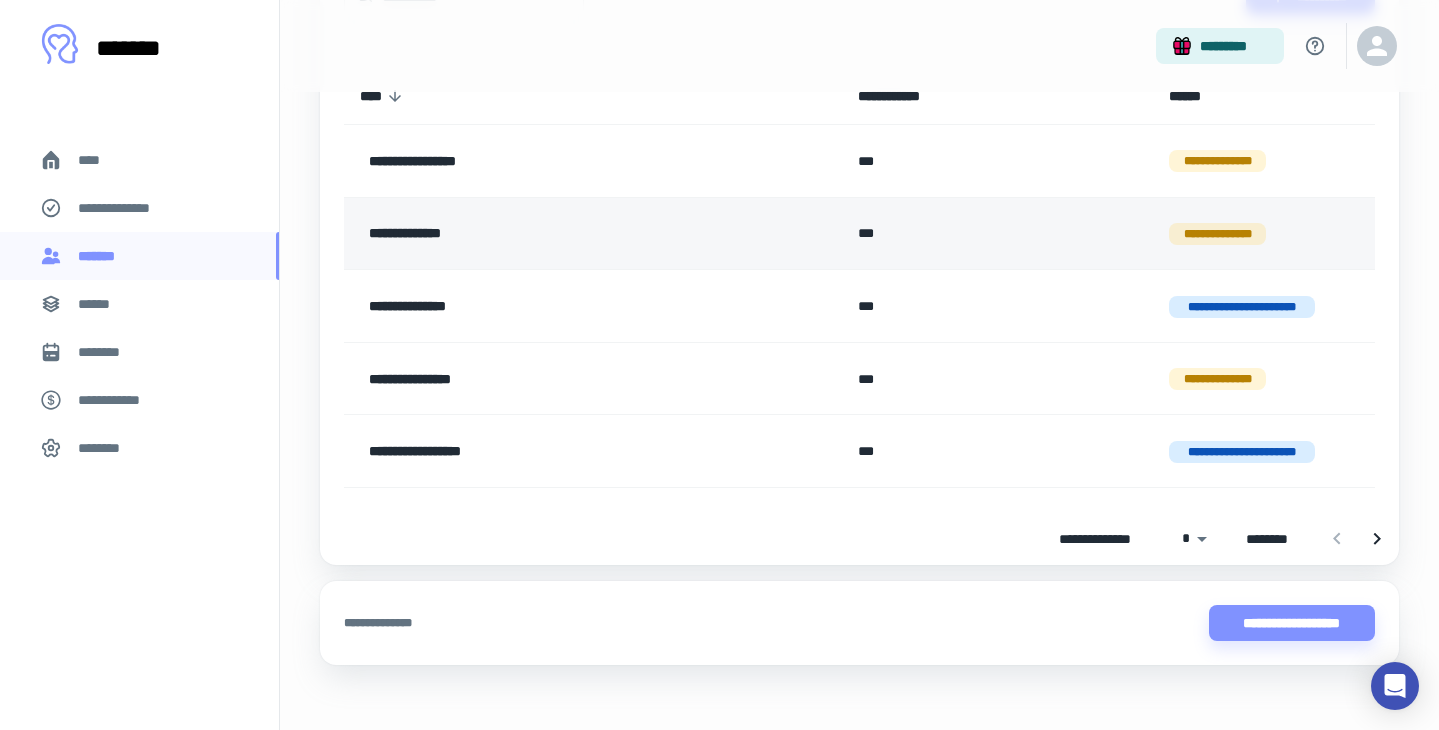 scroll, scrollTop: 259, scrollLeft: 0, axis: vertical 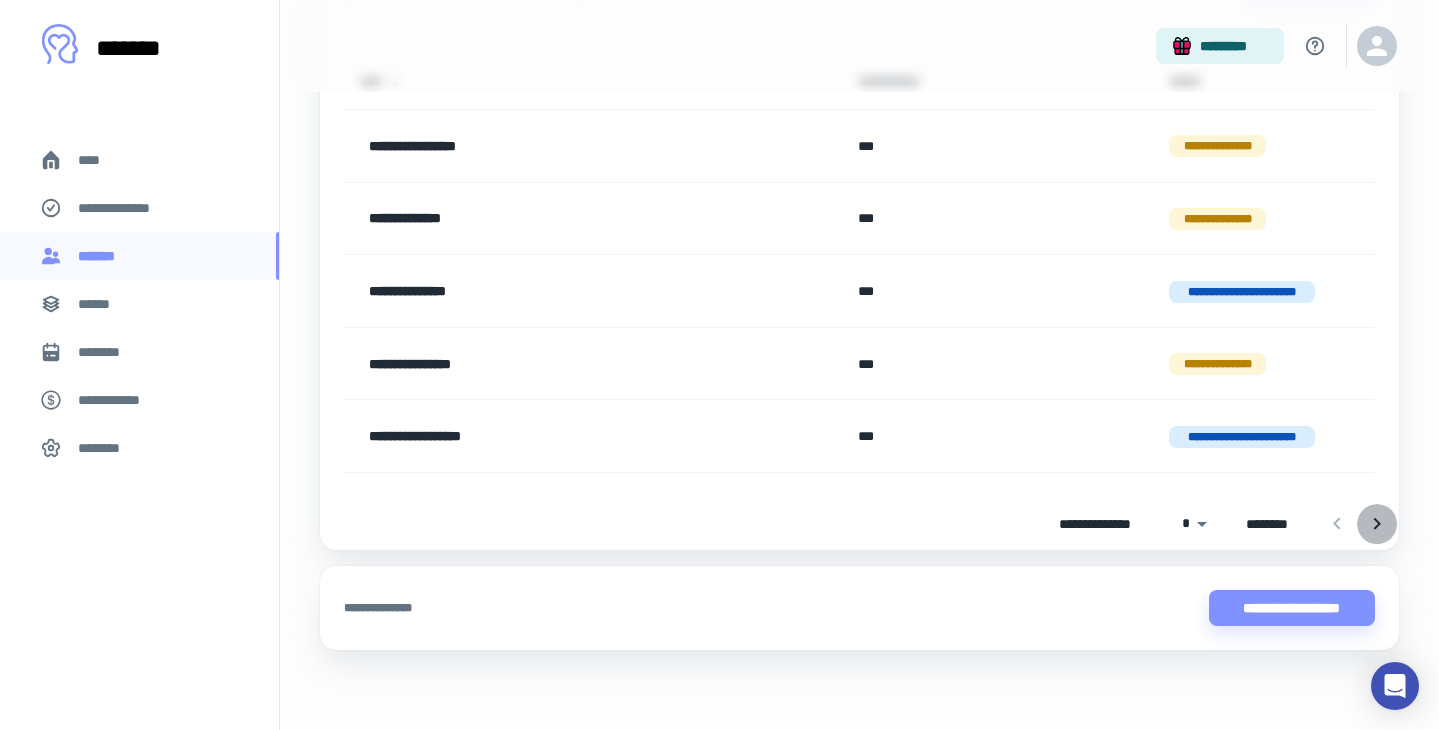 click 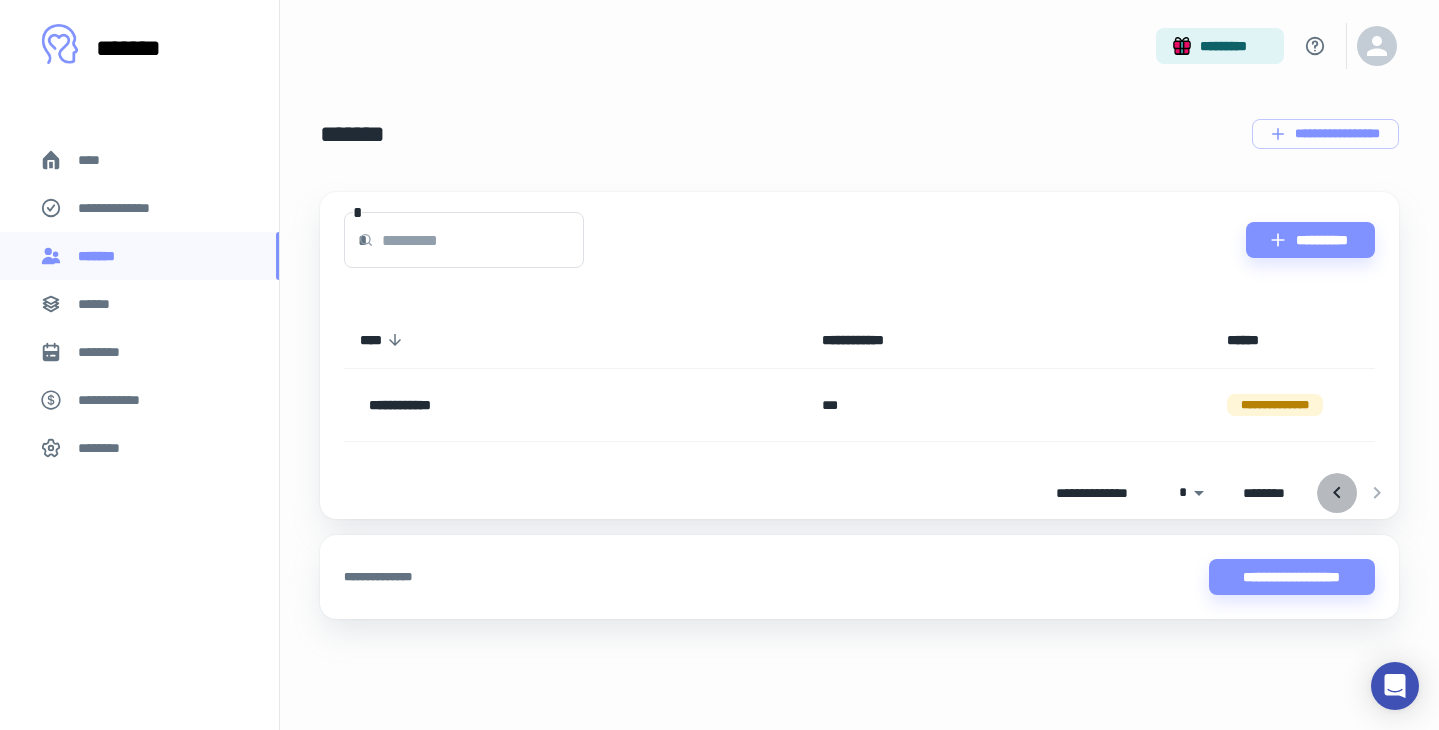 click 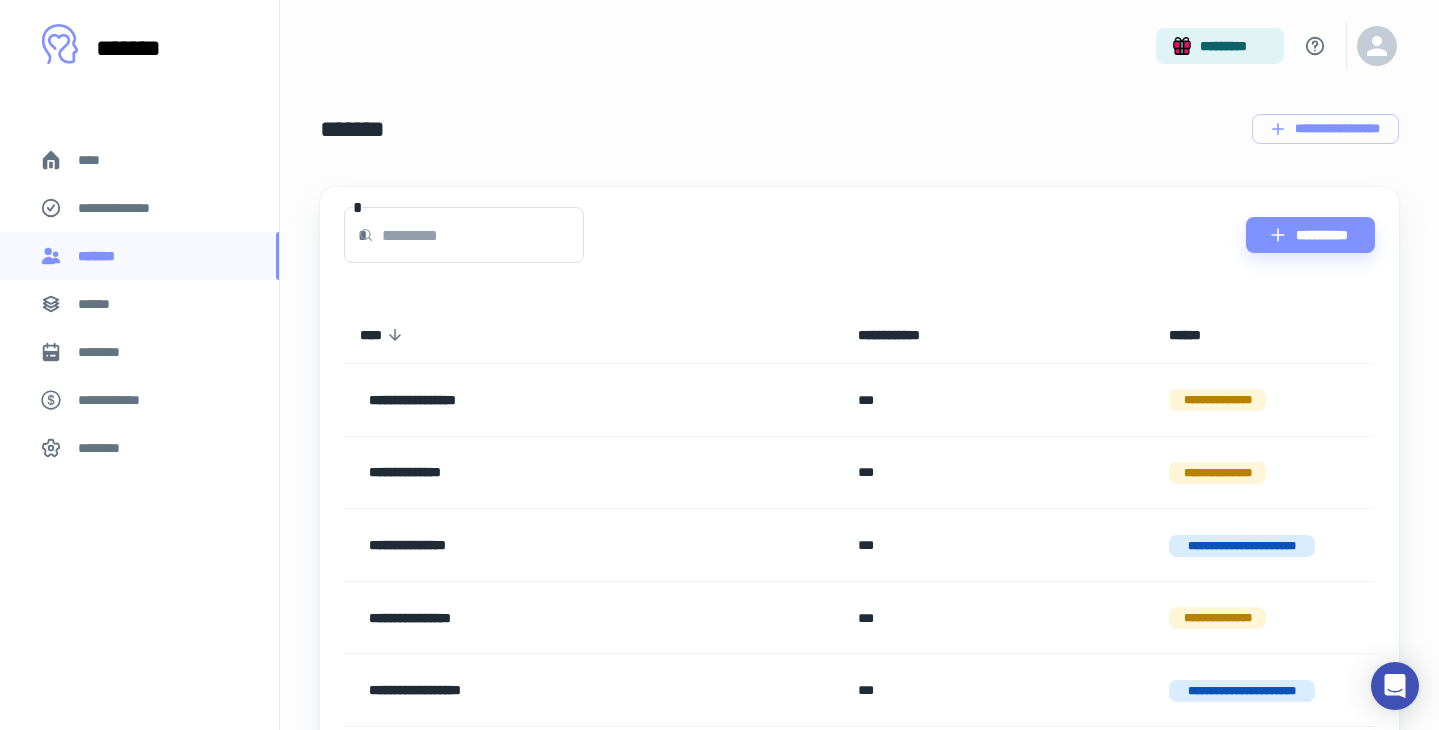 scroll, scrollTop: 0, scrollLeft: 0, axis: both 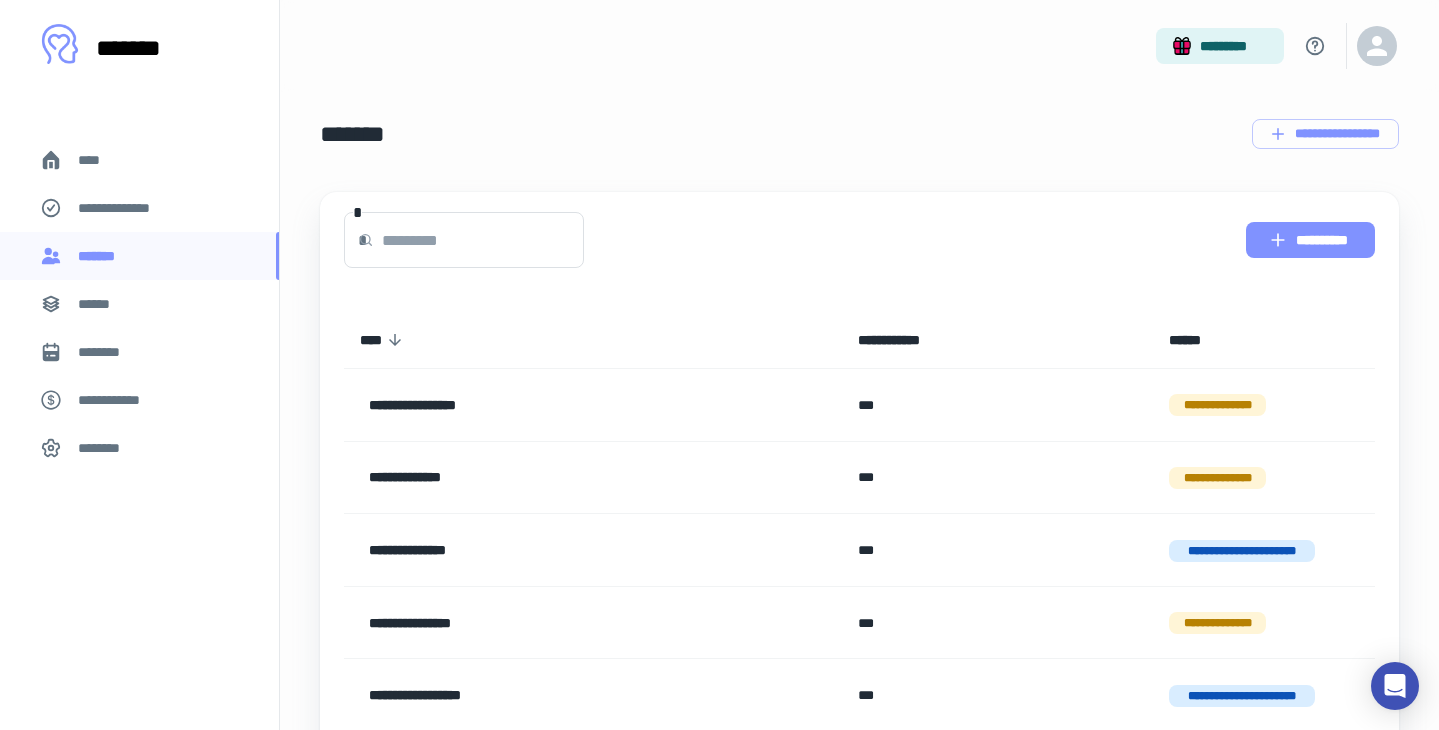 click on "**********" at bounding box center [1310, 240] 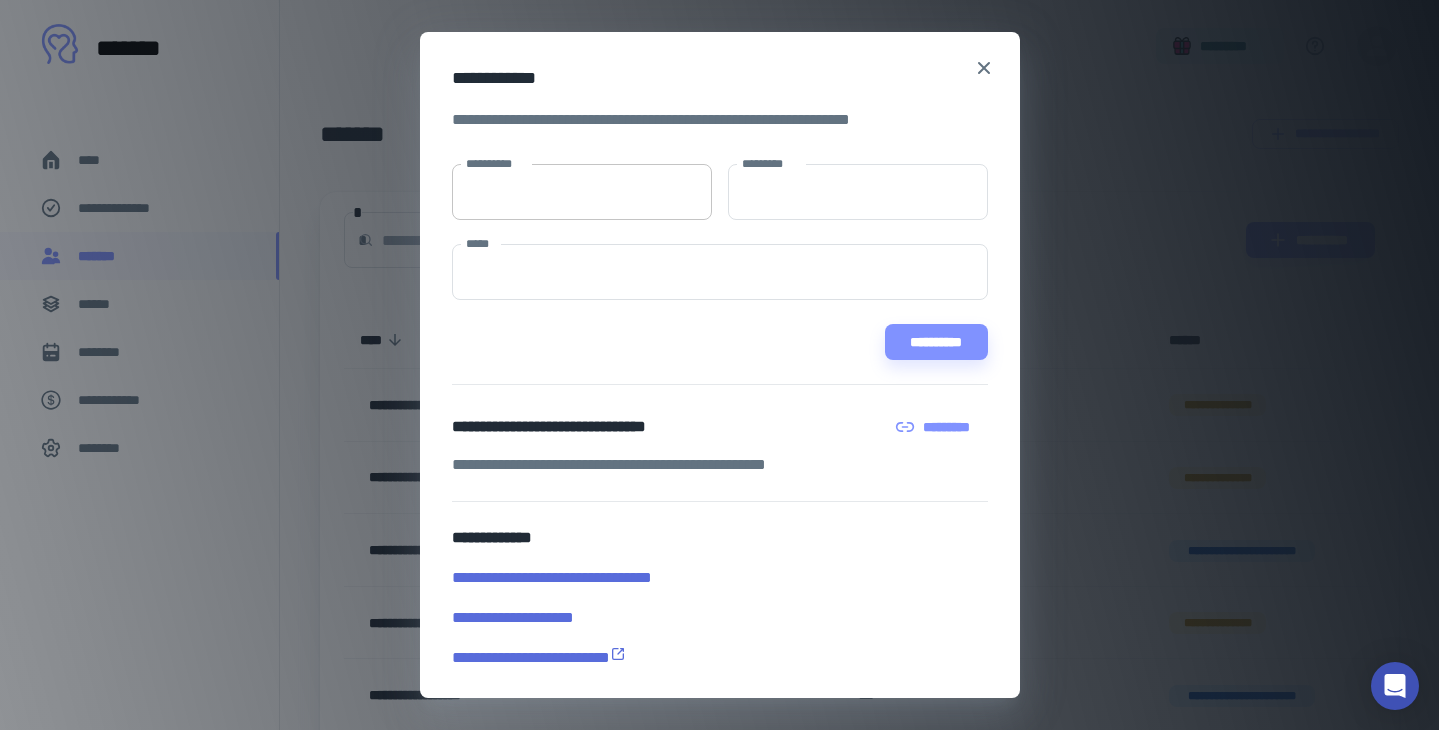 click on "**********" at bounding box center (582, 192) 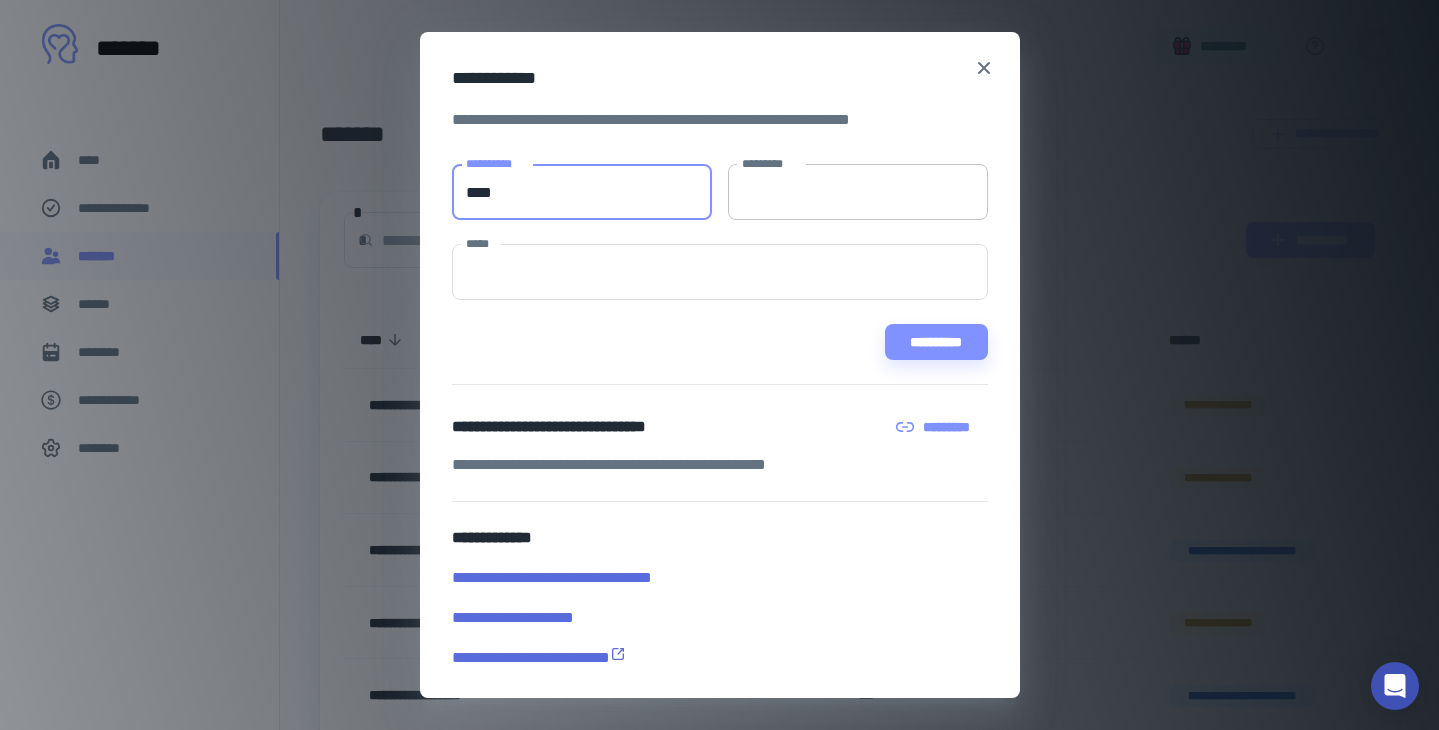 type on "****" 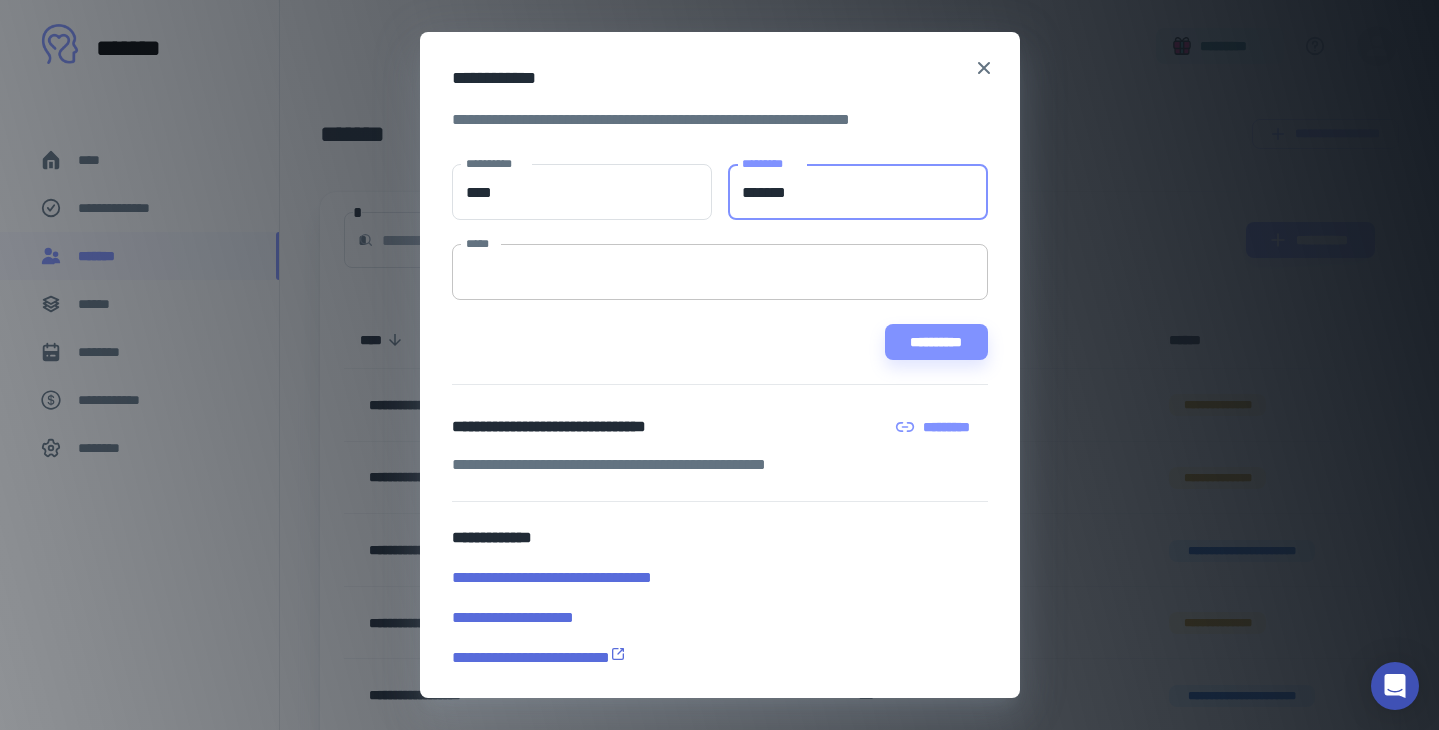 type on "*******" 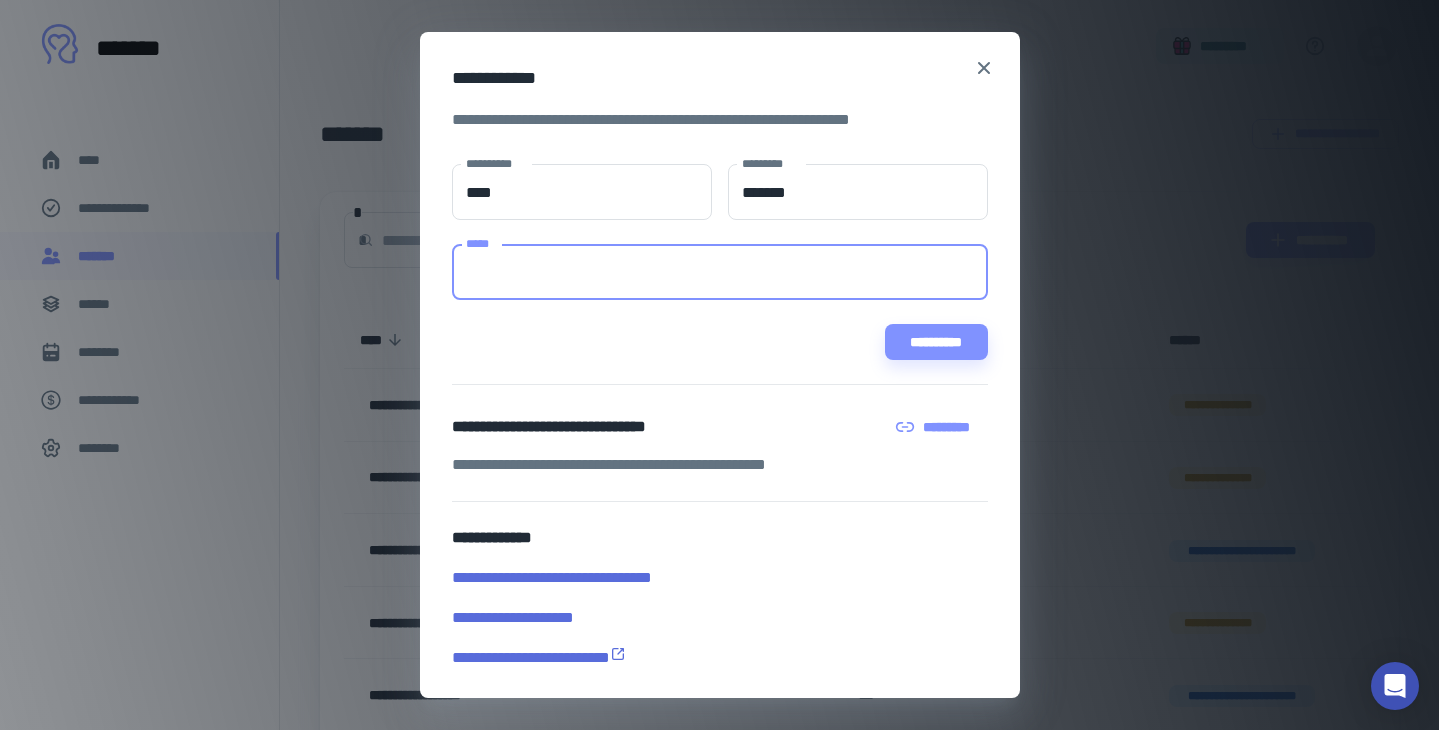 paste on "**********" 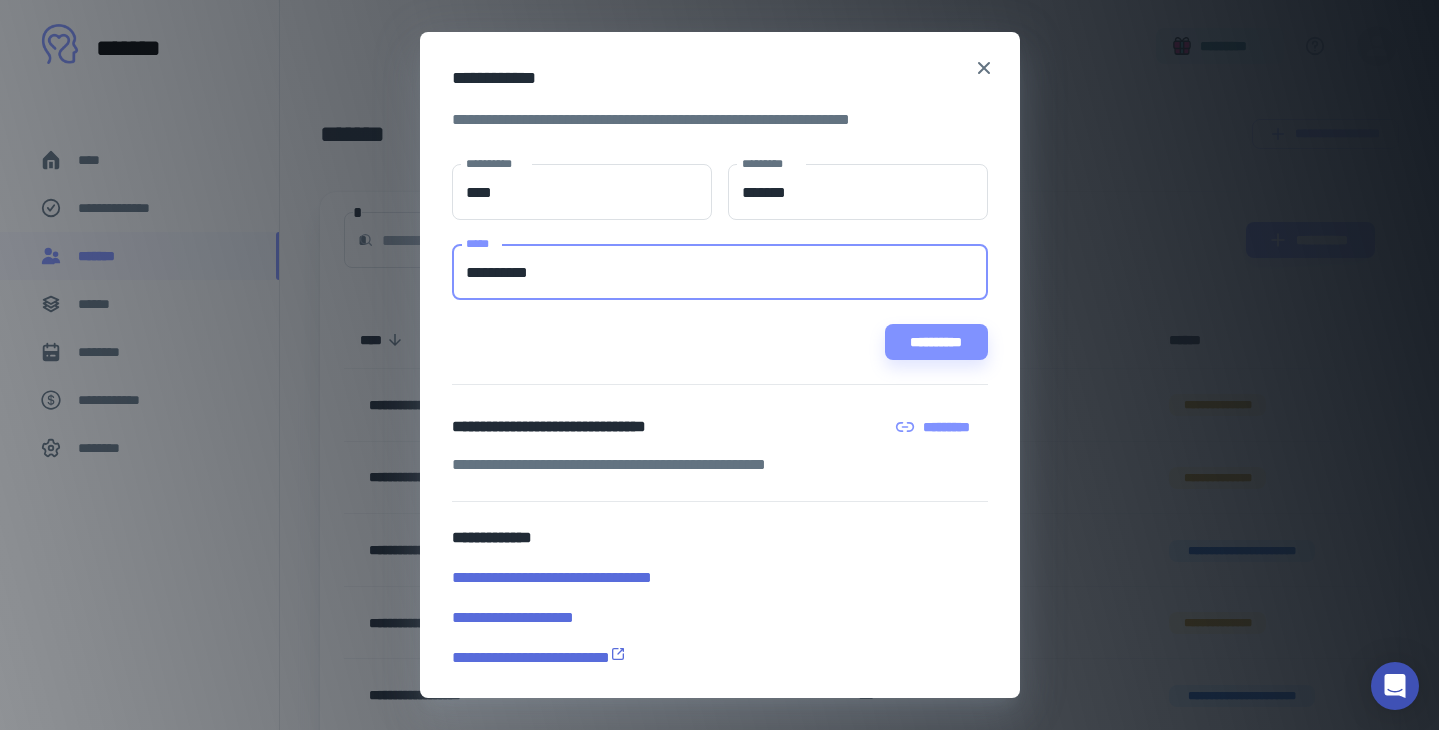 drag, startPoint x: 559, startPoint y: 281, endPoint x: 417, endPoint y: 277, distance: 142.05632 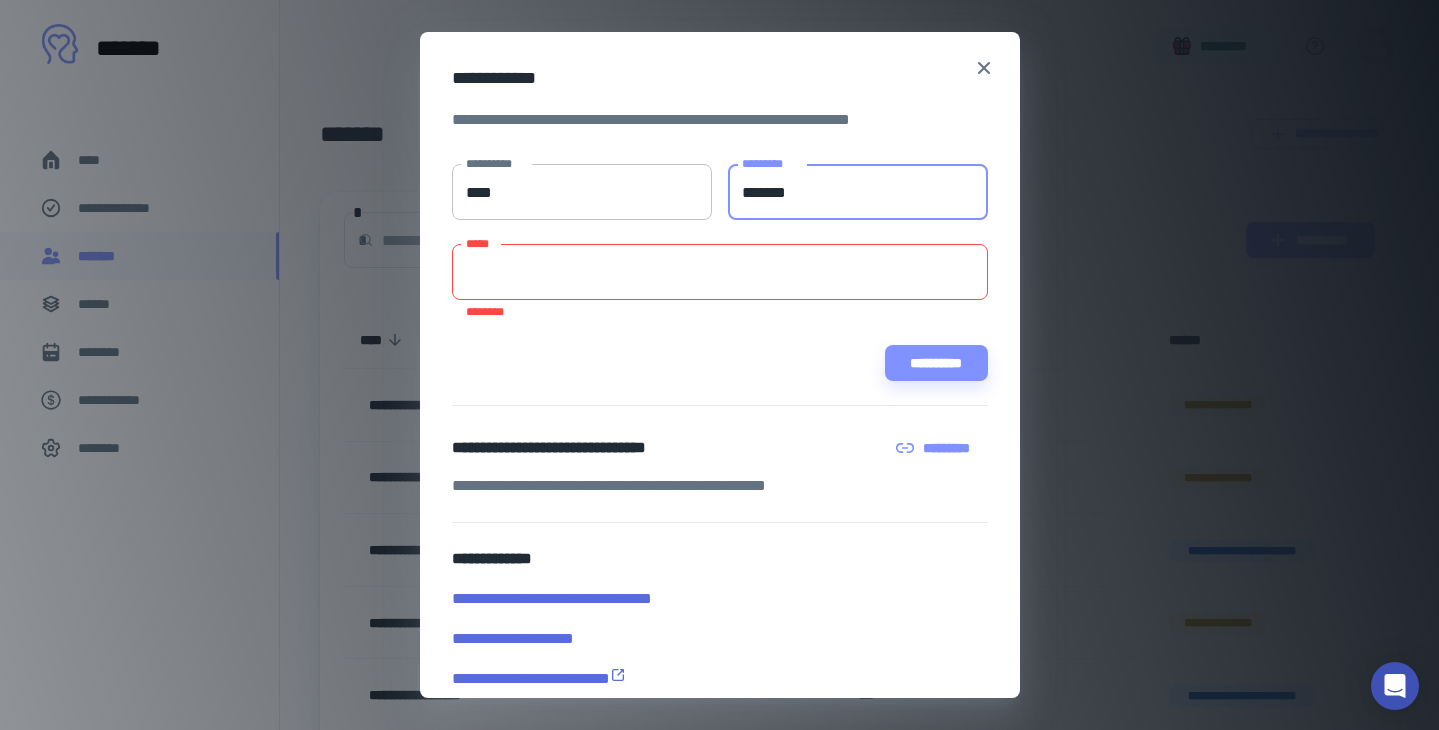 drag, startPoint x: 770, startPoint y: 190, endPoint x: 657, endPoint y: 189, distance: 113.004425 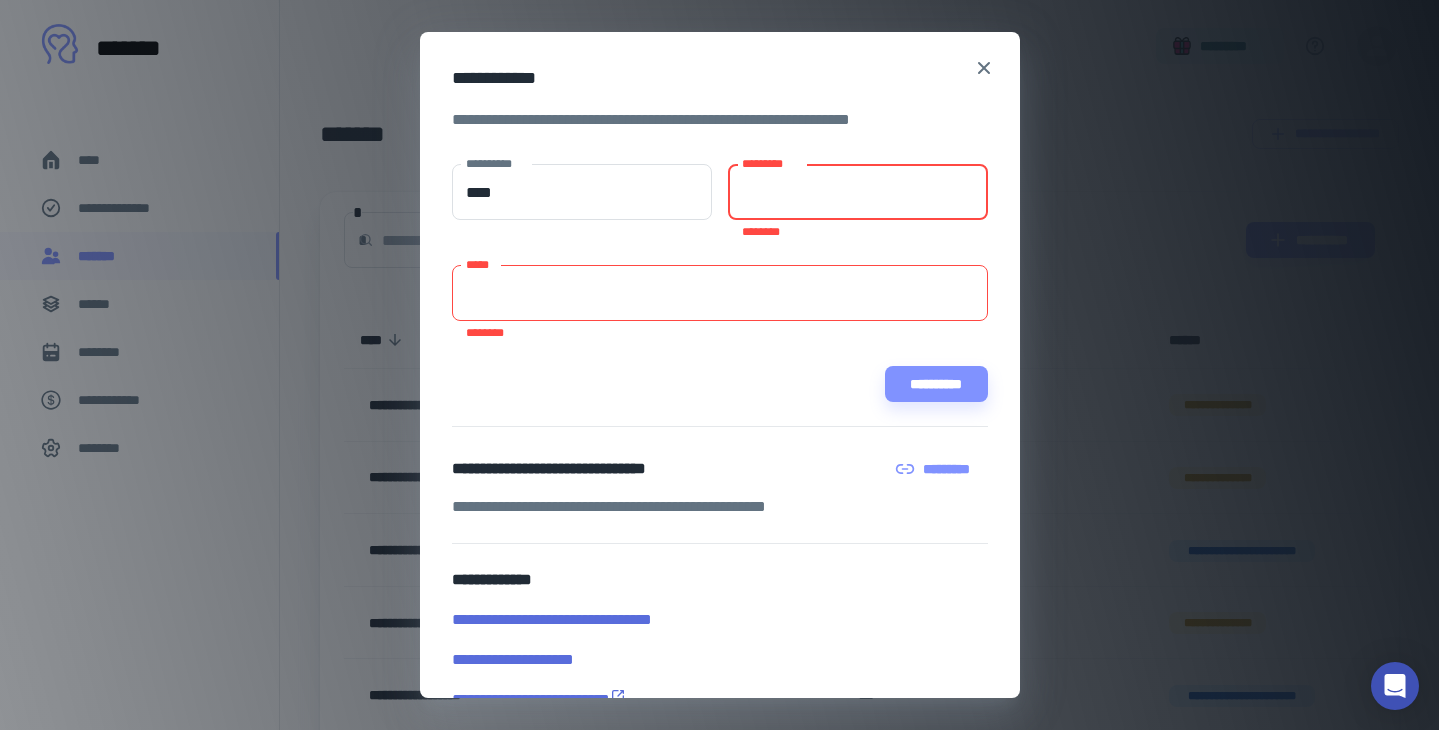 paste on "**********" 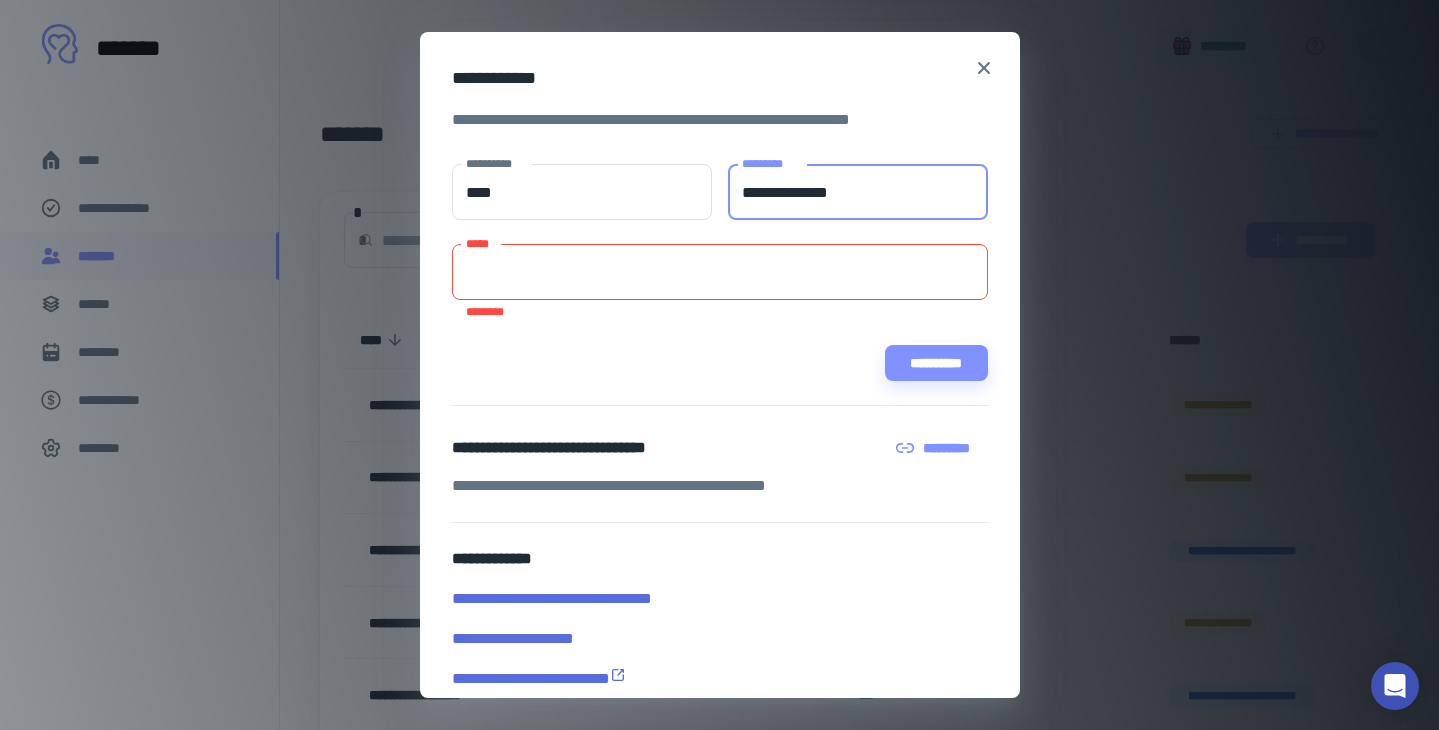 type on "**********" 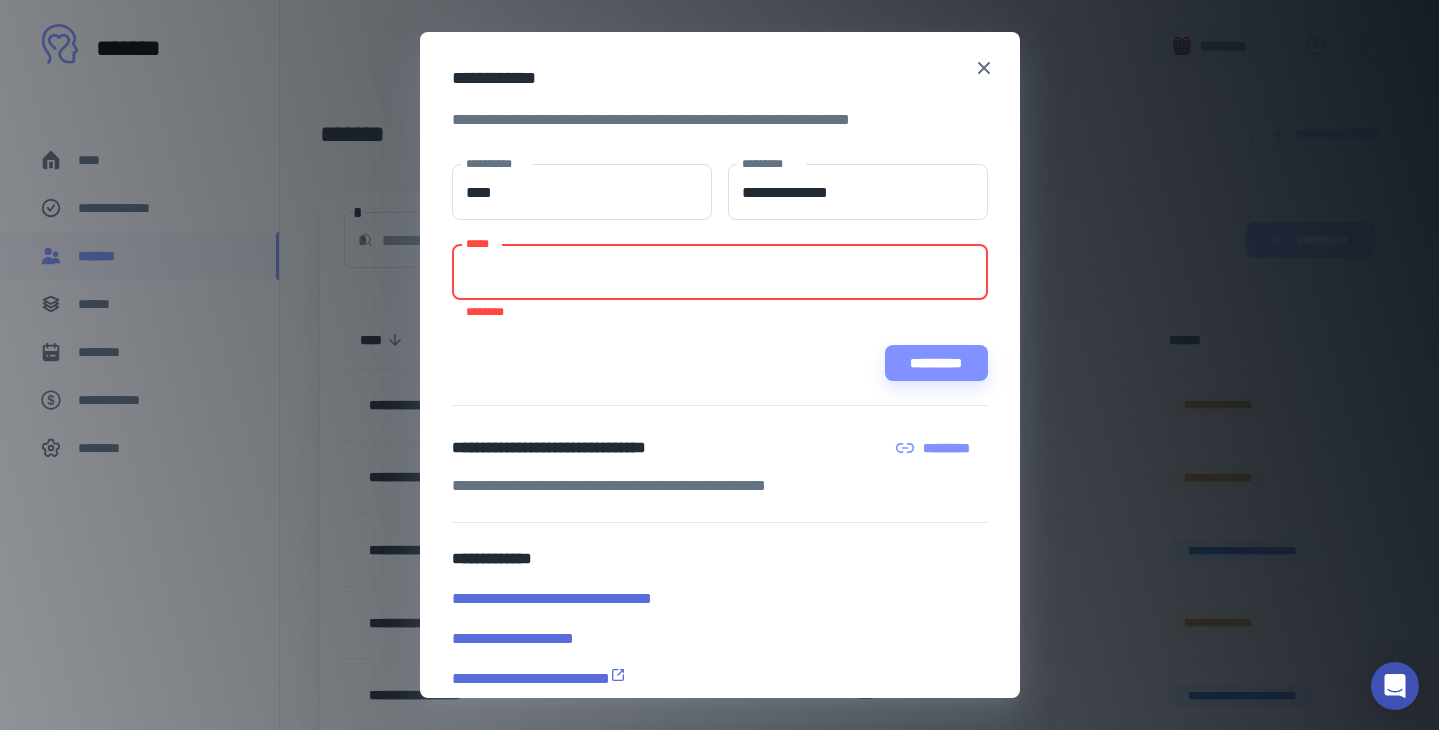 click on "*****" at bounding box center [720, 272] 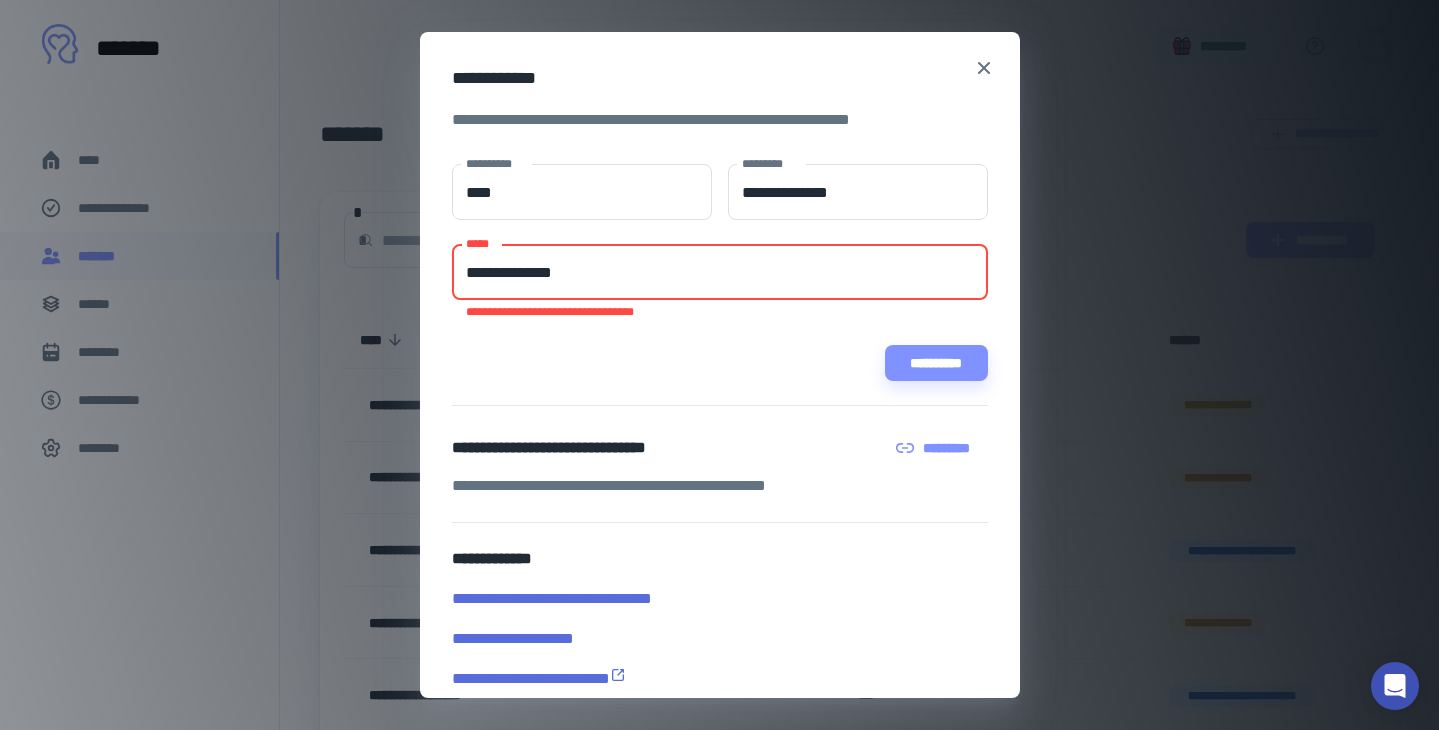 drag, startPoint x: 655, startPoint y: 281, endPoint x: 374, endPoint y: 252, distance: 282.4925 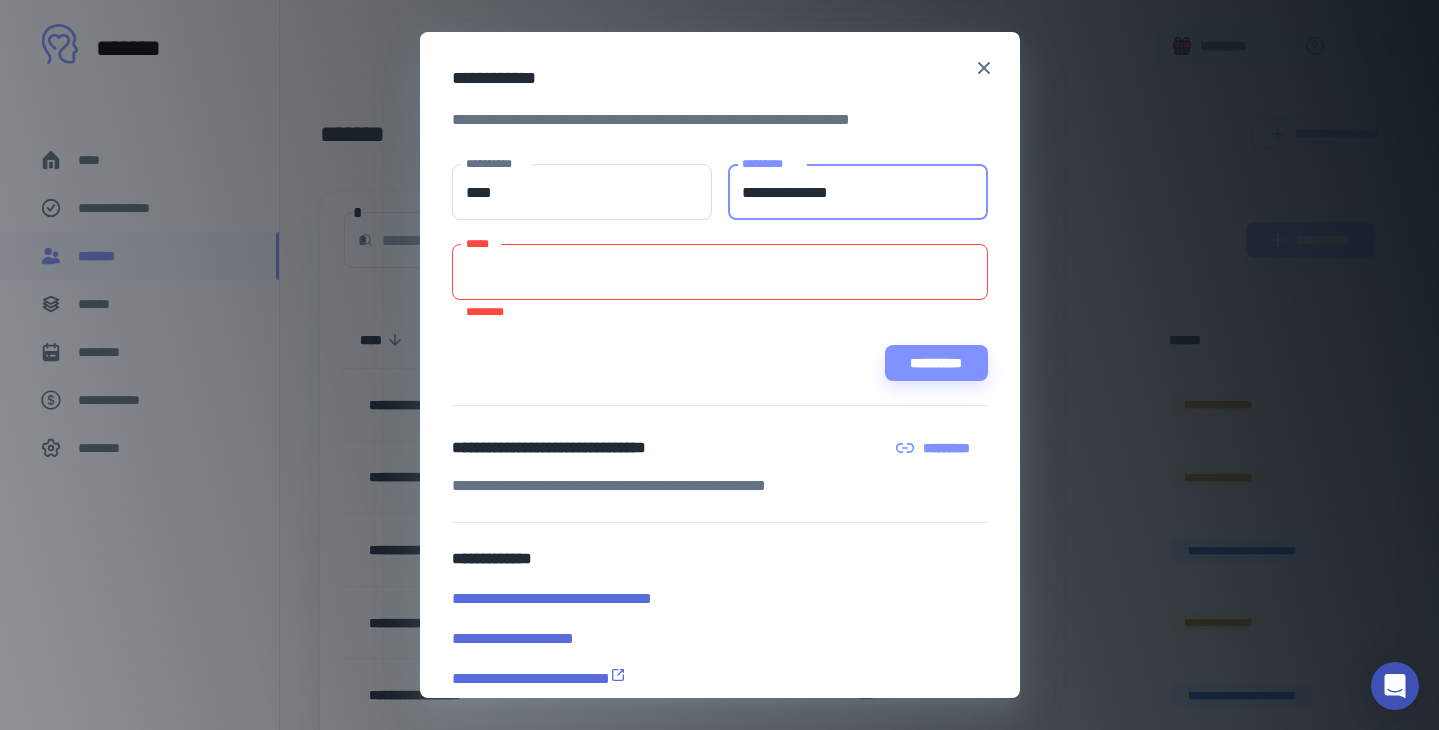 drag, startPoint x: 870, startPoint y: 196, endPoint x: 570, endPoint y: 124, distance: 308.51904 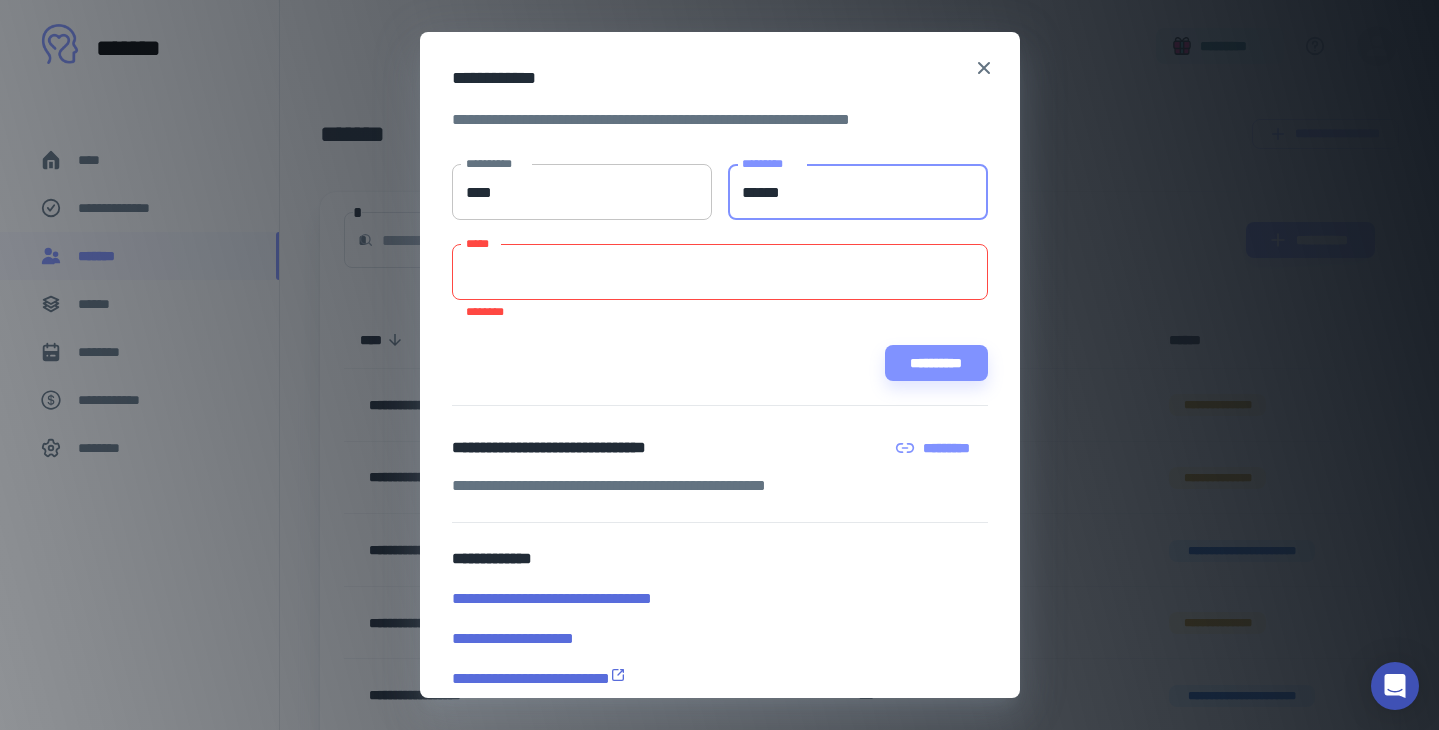 type on "******" 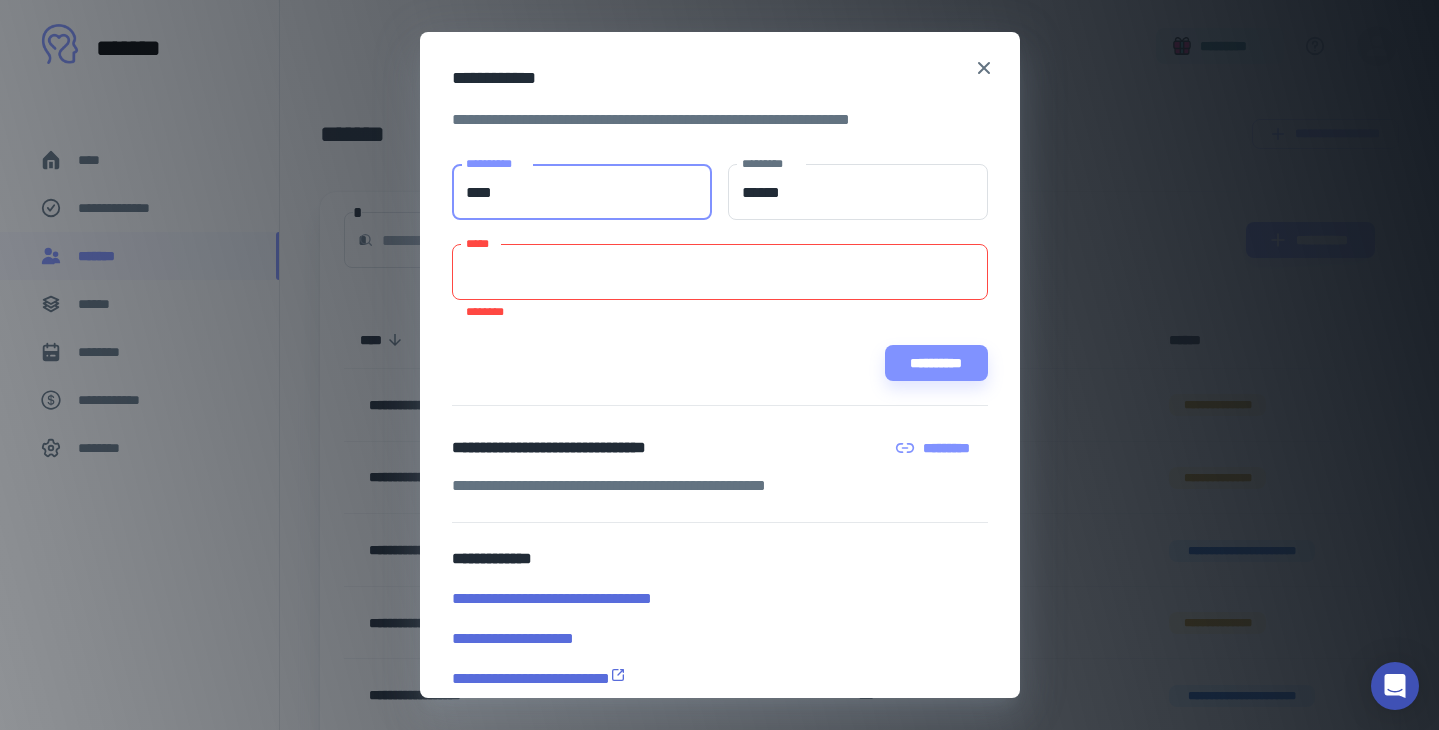 drag, startPoint x: 576, startPoint y: 205, endPoint x: 443, endPoint y: 173, distance: 136.79547 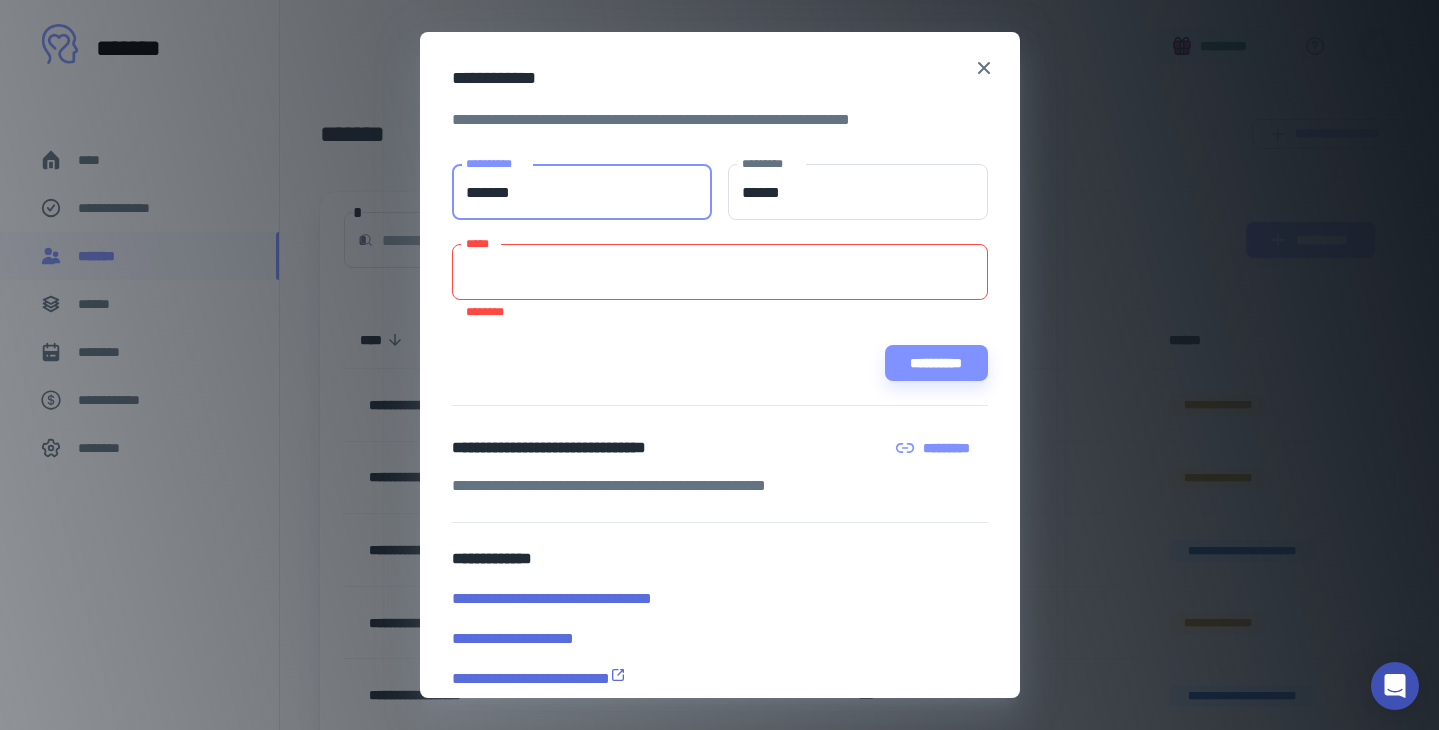 type on "*******" 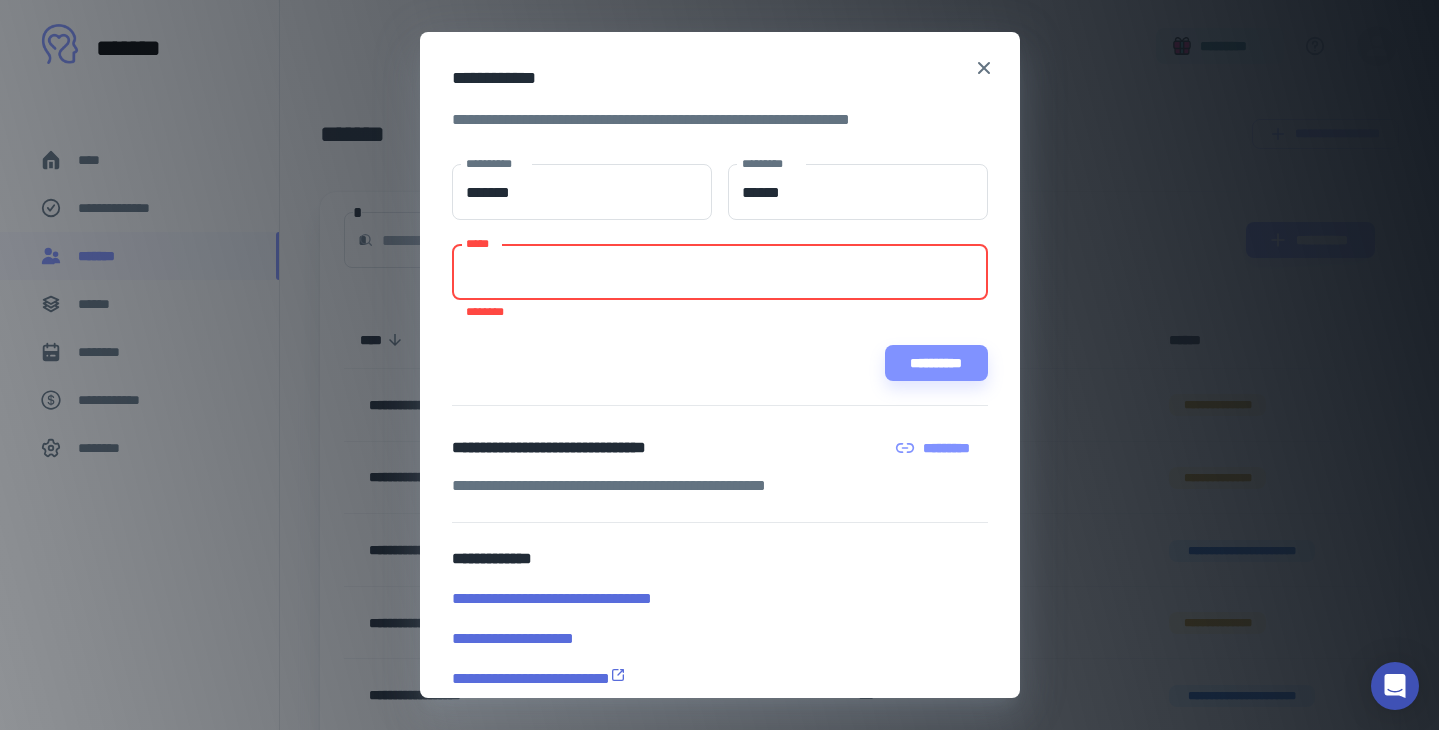 paste on "**********" 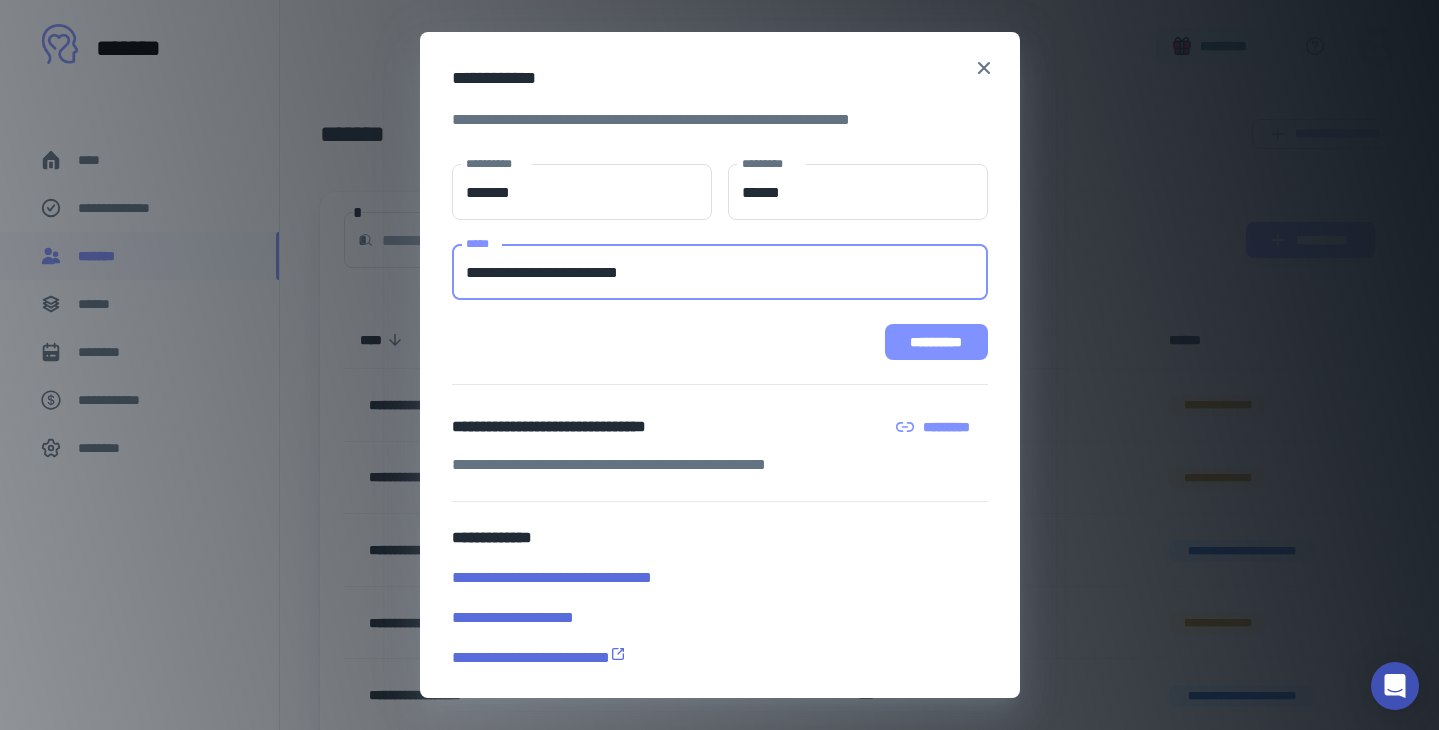 type on "**********" 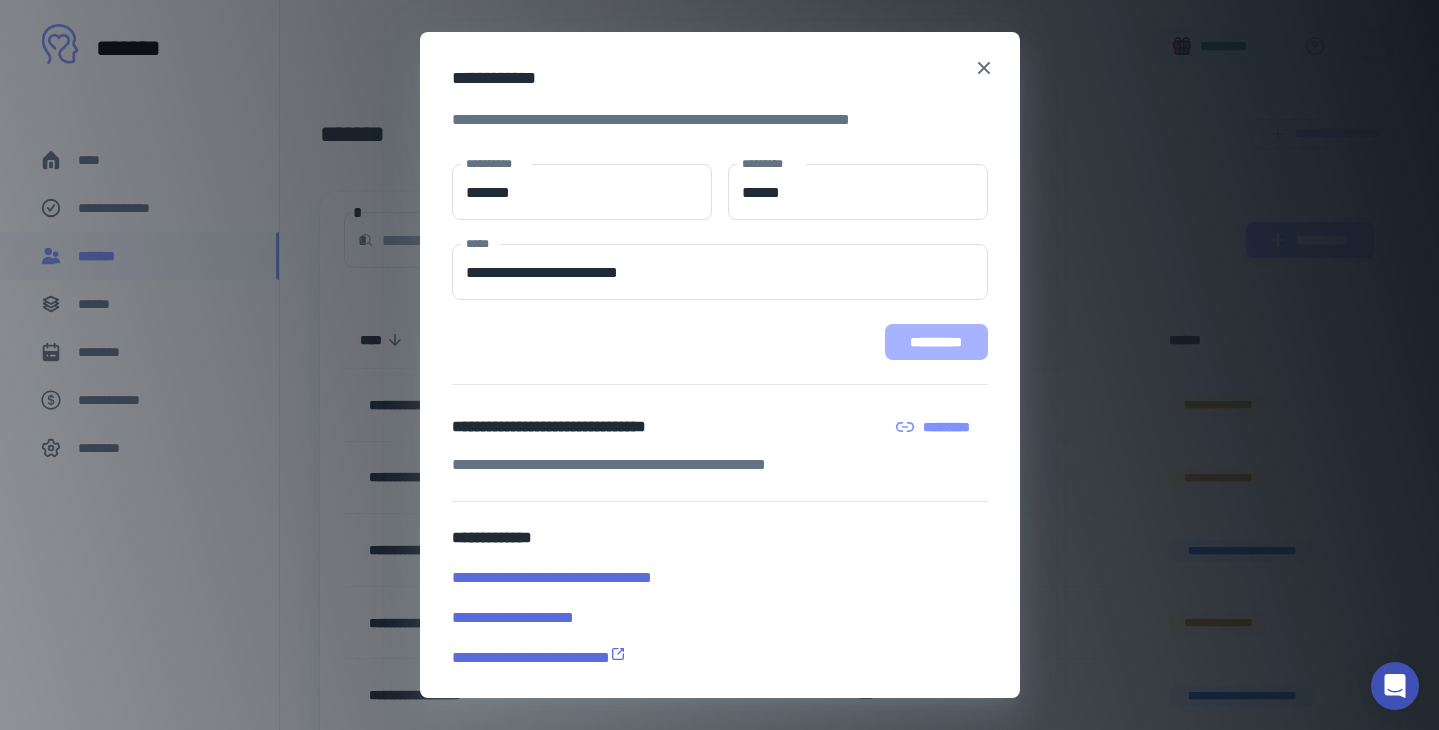 click on "**********" at bounding box center [936, 342] 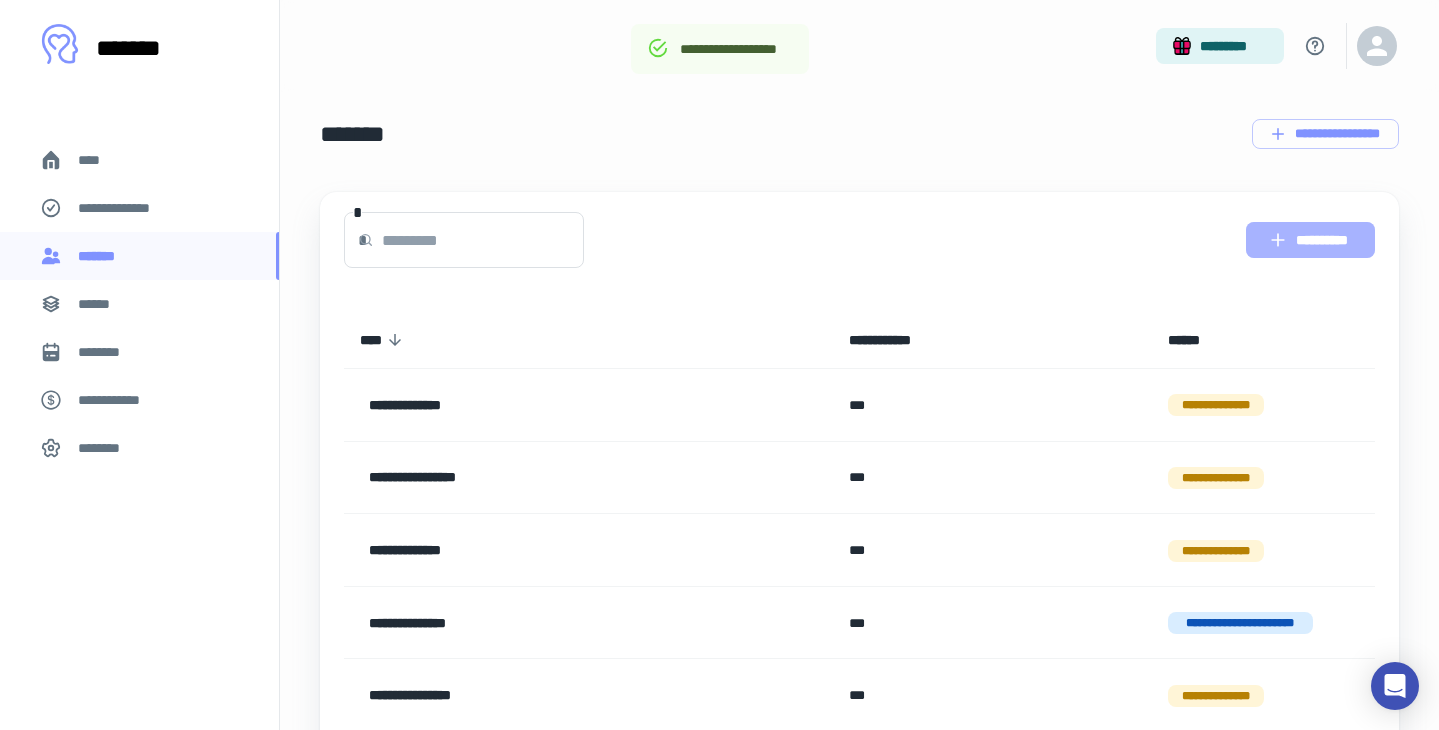 click on "**********" at bounding box center (1310, 240) 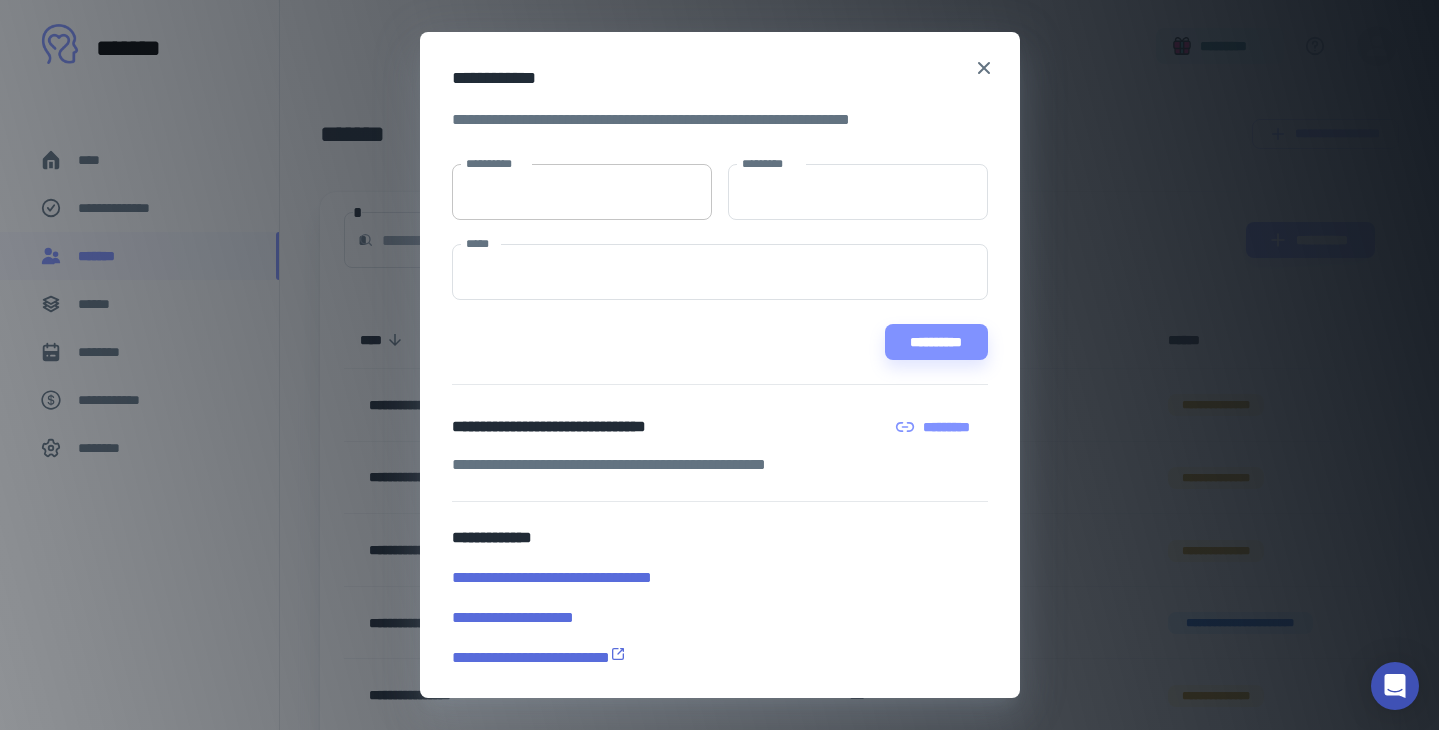 click on "**********" at bounding box center (582, 192) 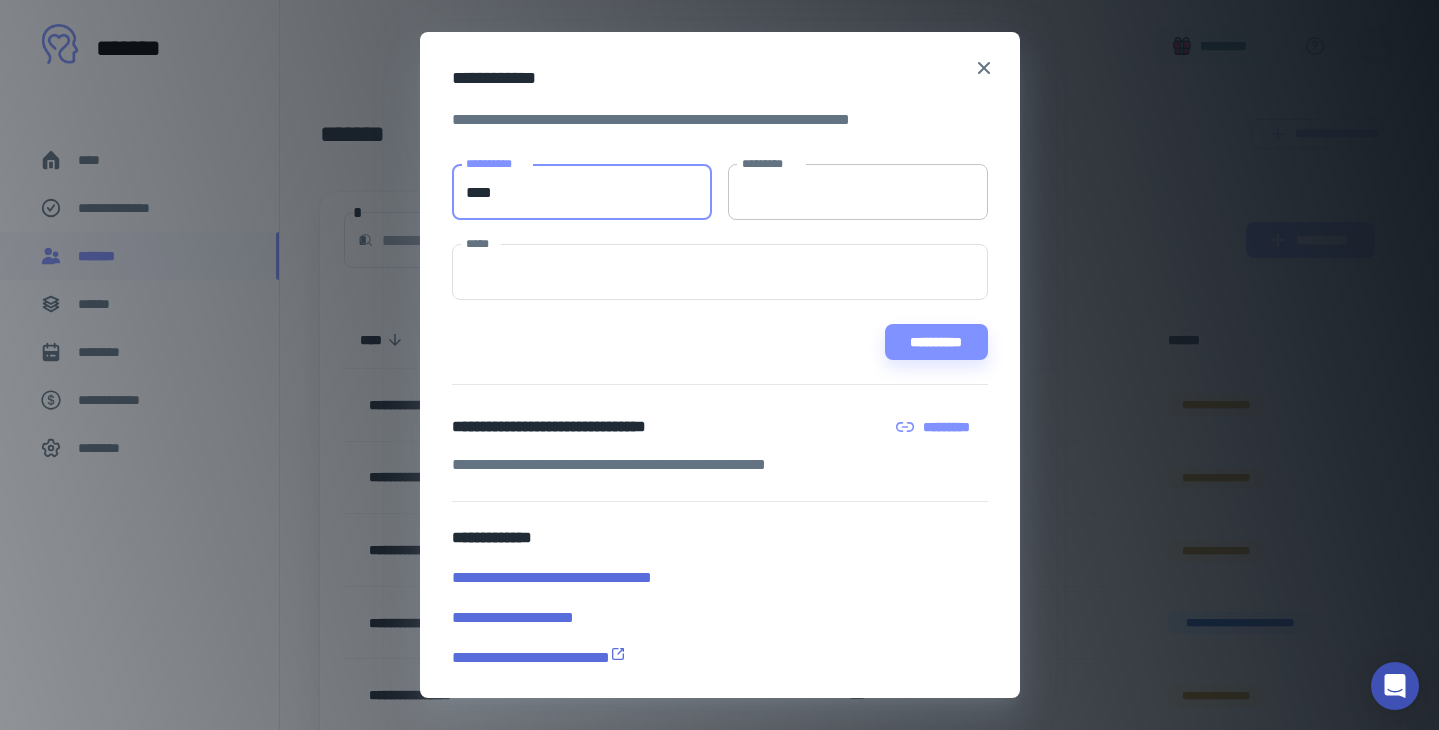 type on "****" 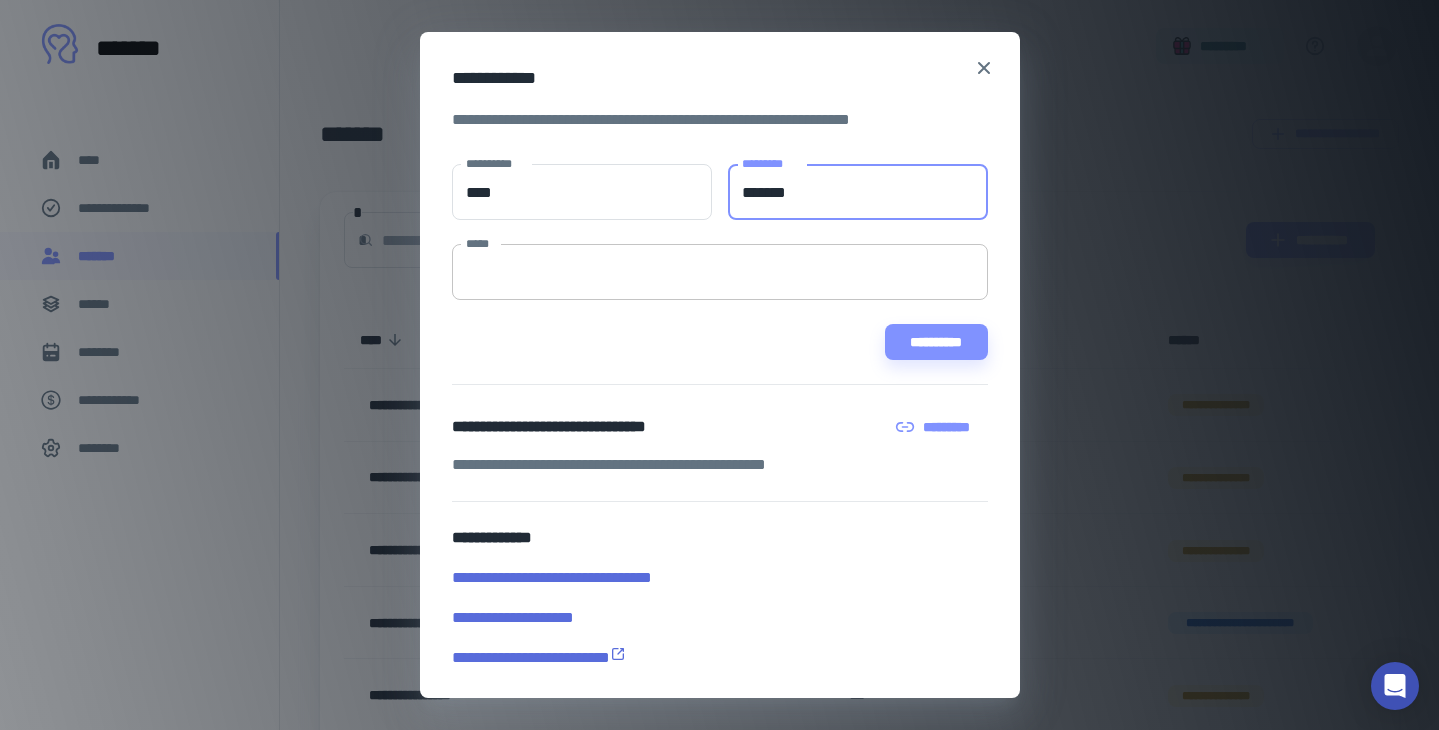 type on "*******" 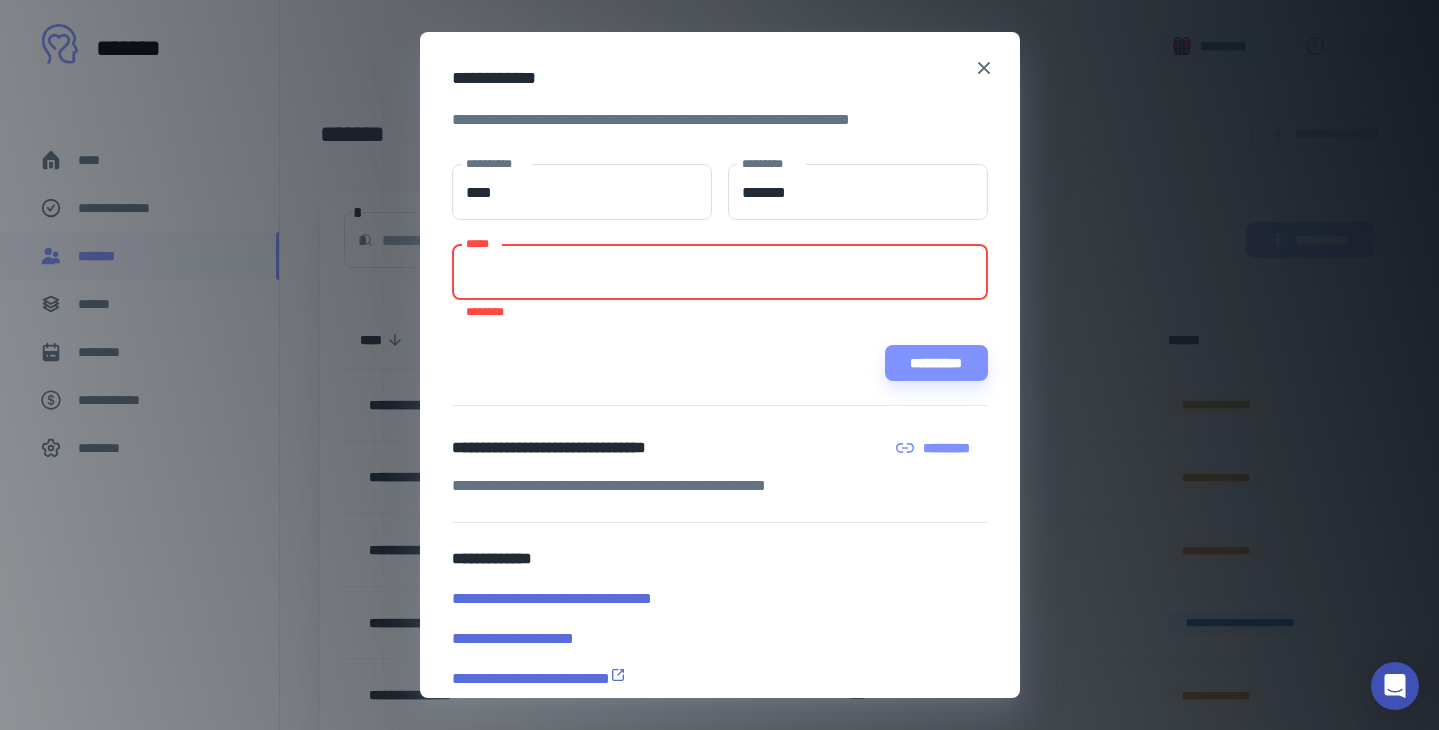 paste on "**********" 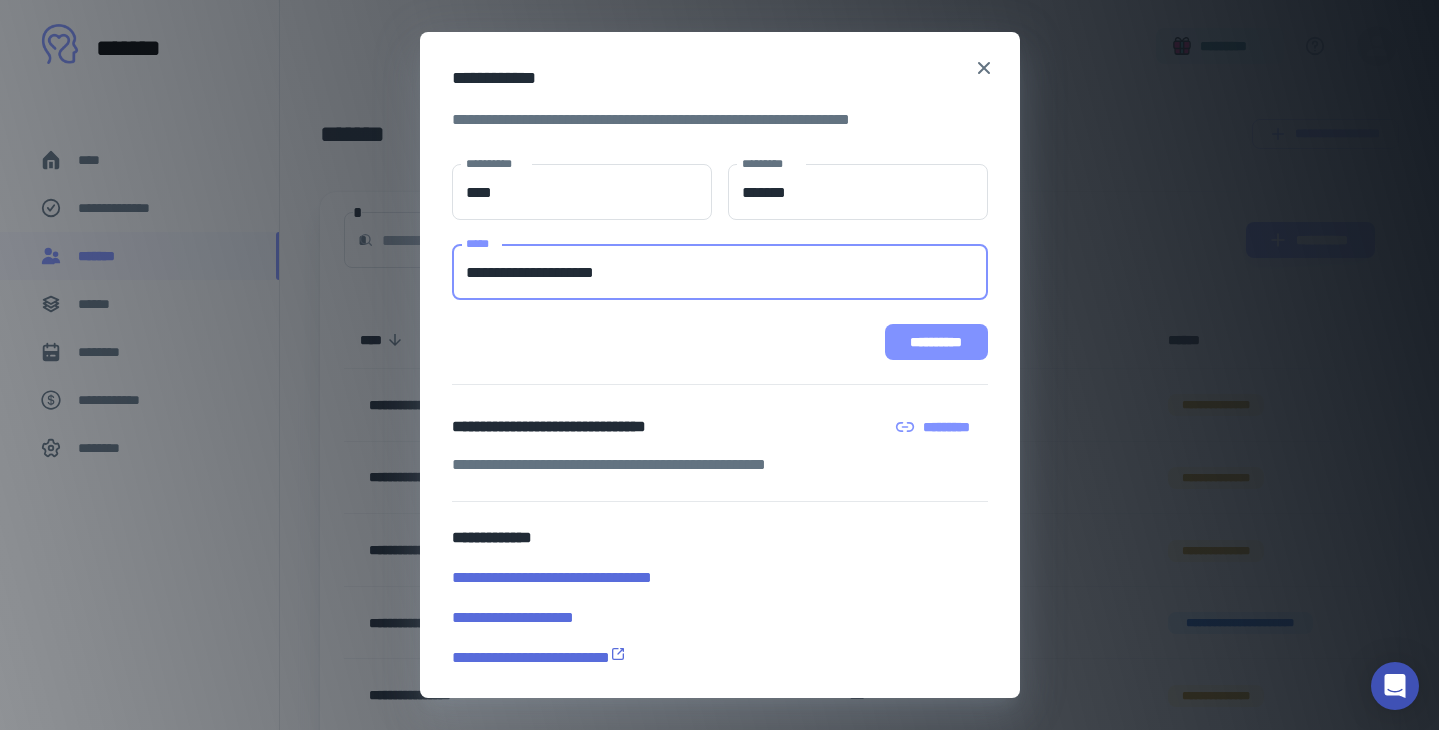 type on "**********" 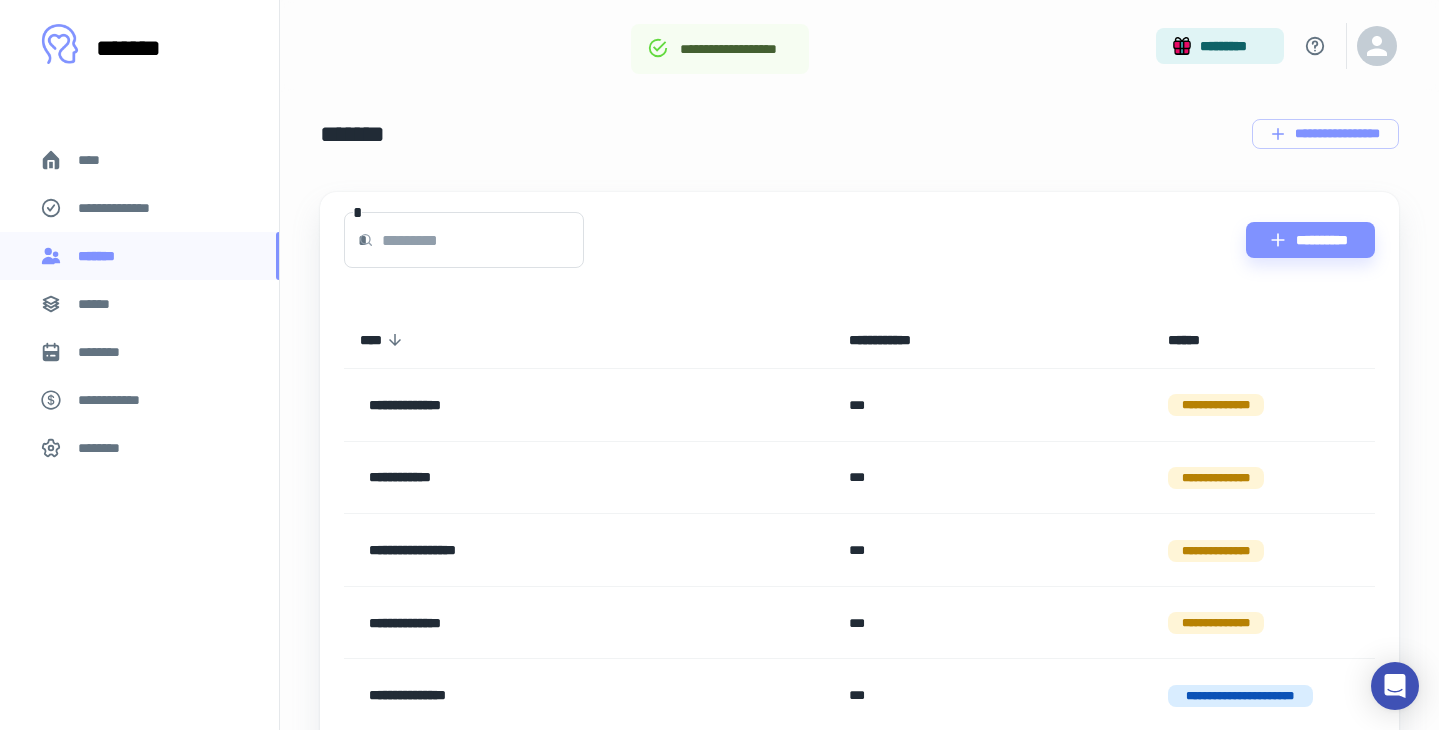 click on "**********" at bounding box center [859, 512] 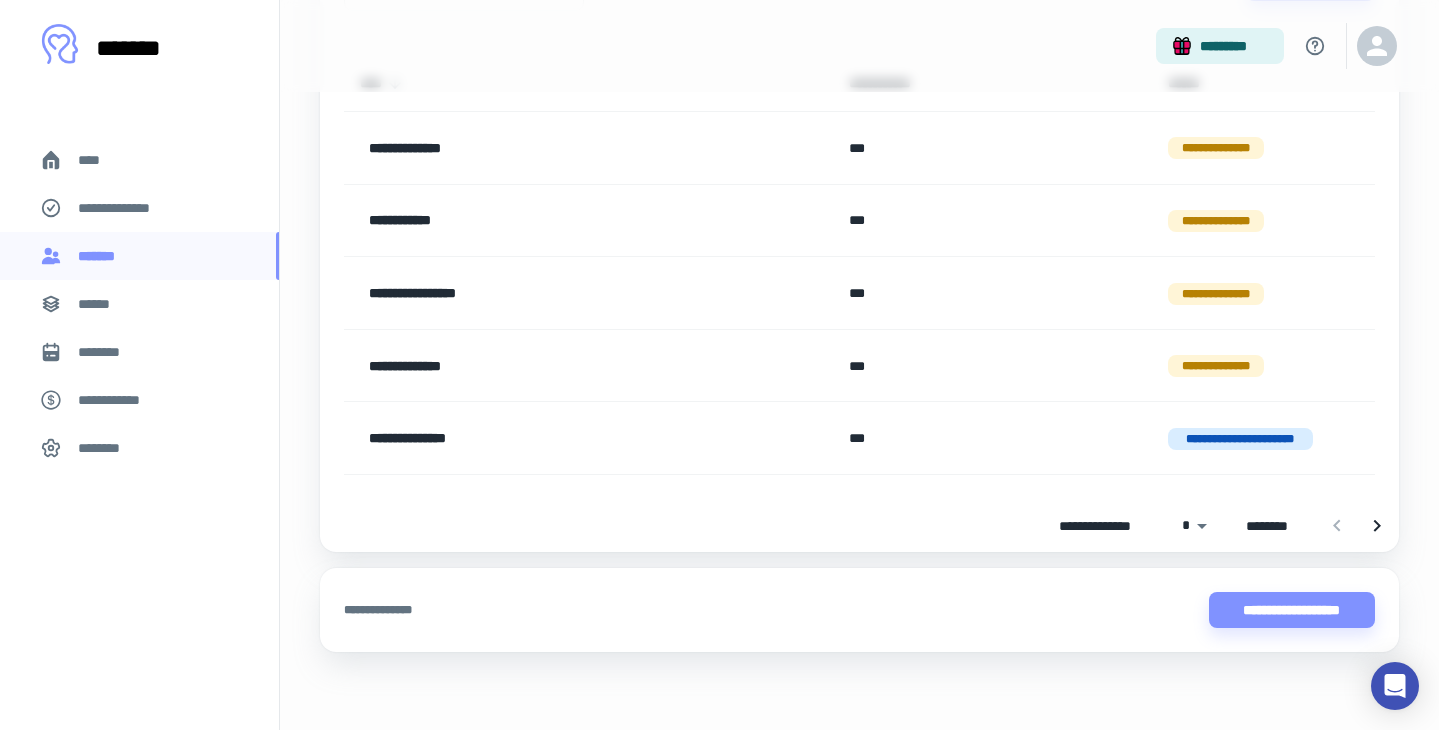 scroll, scrollTop: 259, scrollLeft: 0, axis: vertical 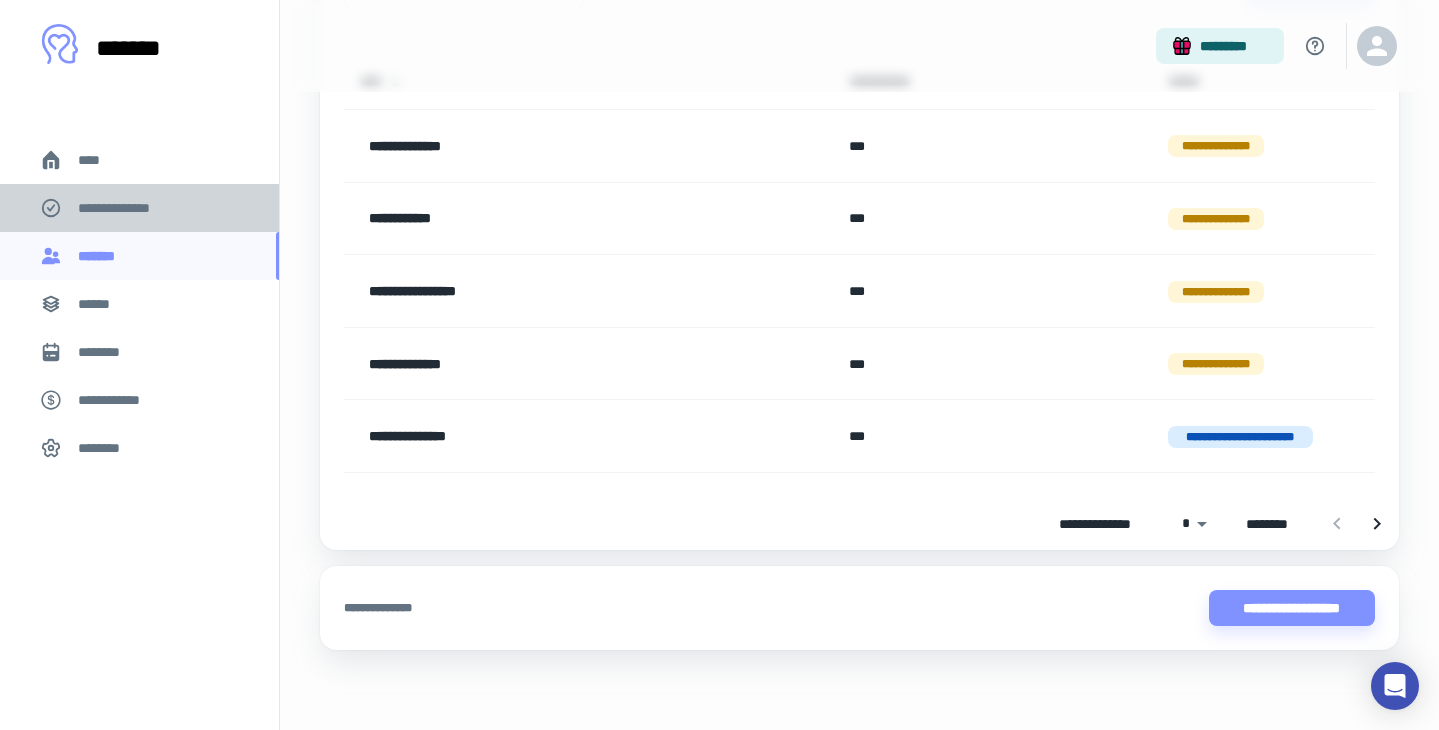click on "**********" at bounding box center [127, 208] 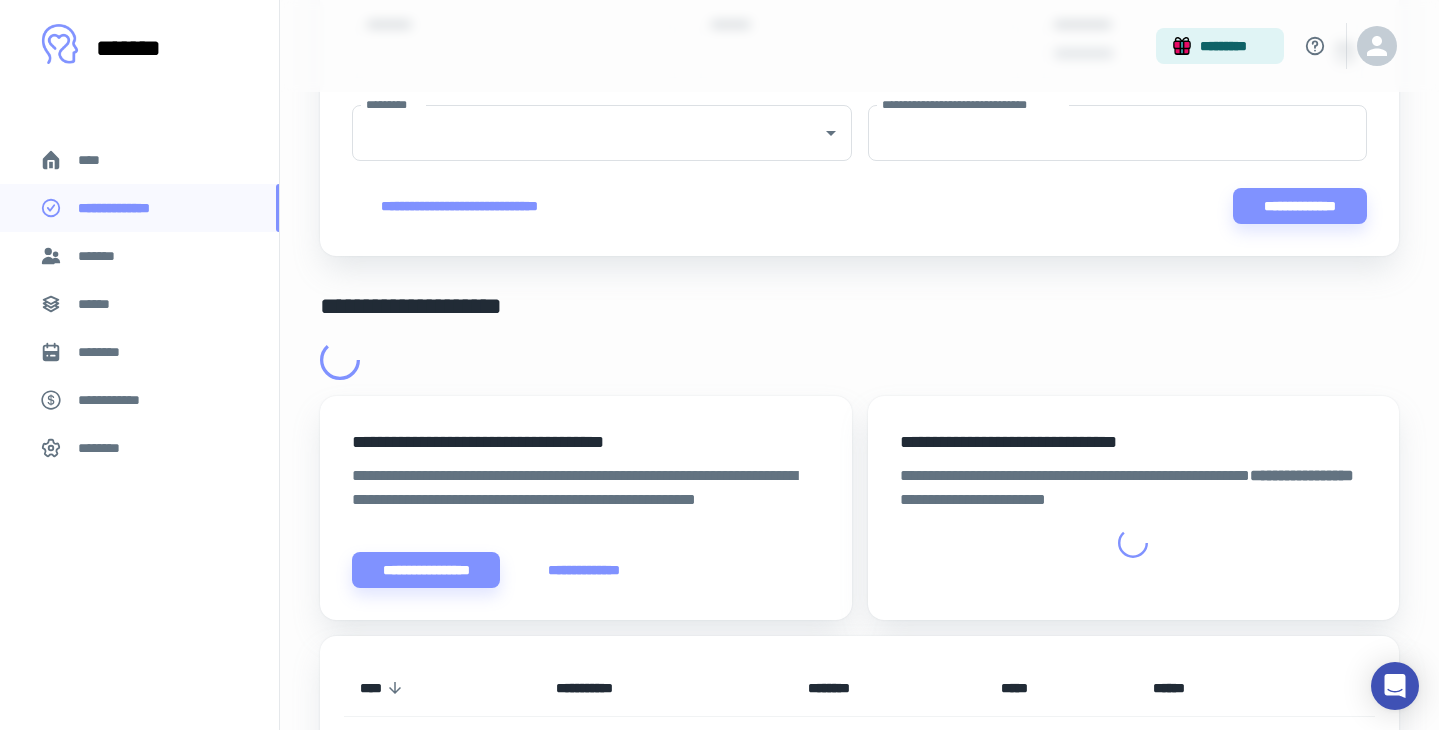 scroll, scrollTop: 0, scrollLeft: 0, axis: both 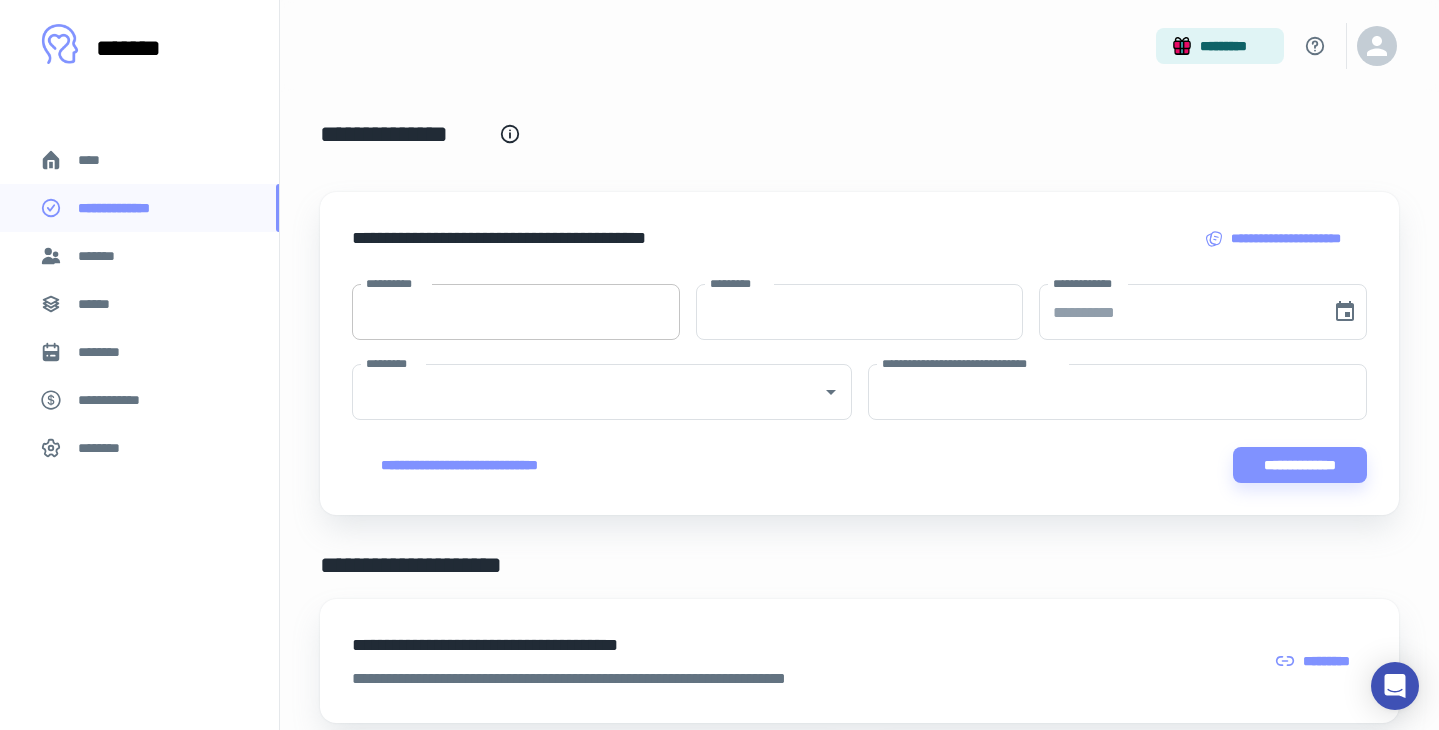 click on "**********" at bounding box center [516, 312] 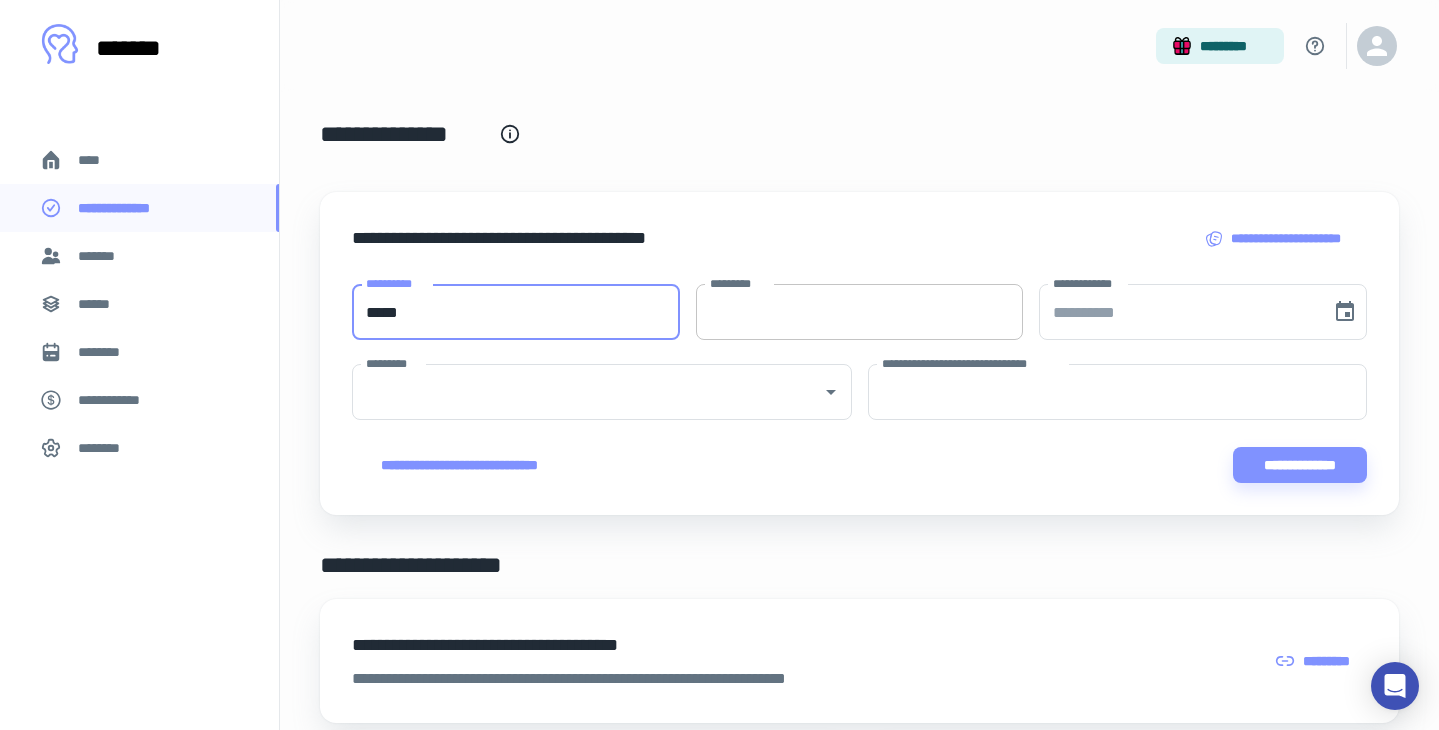 type on "*****" 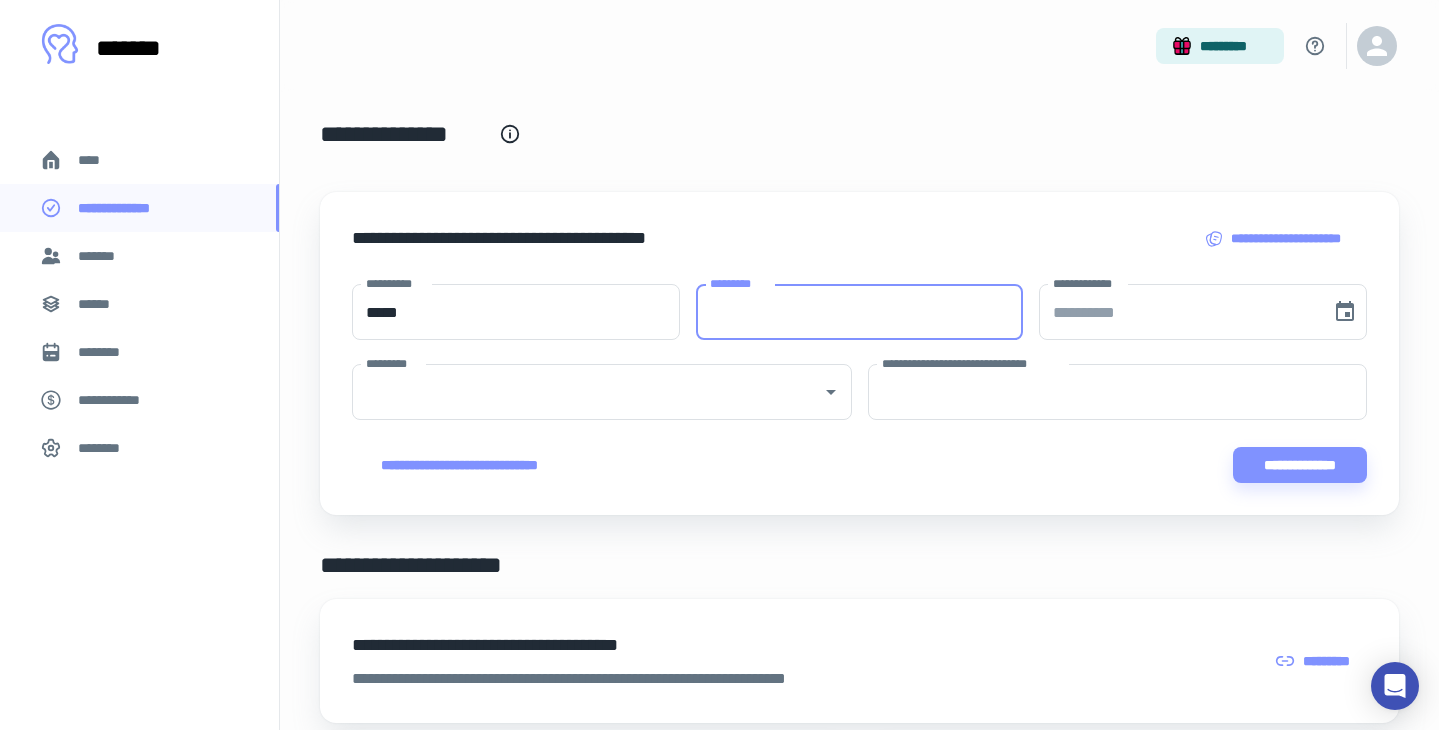 click on "*********" at bounding box center (860, 312) 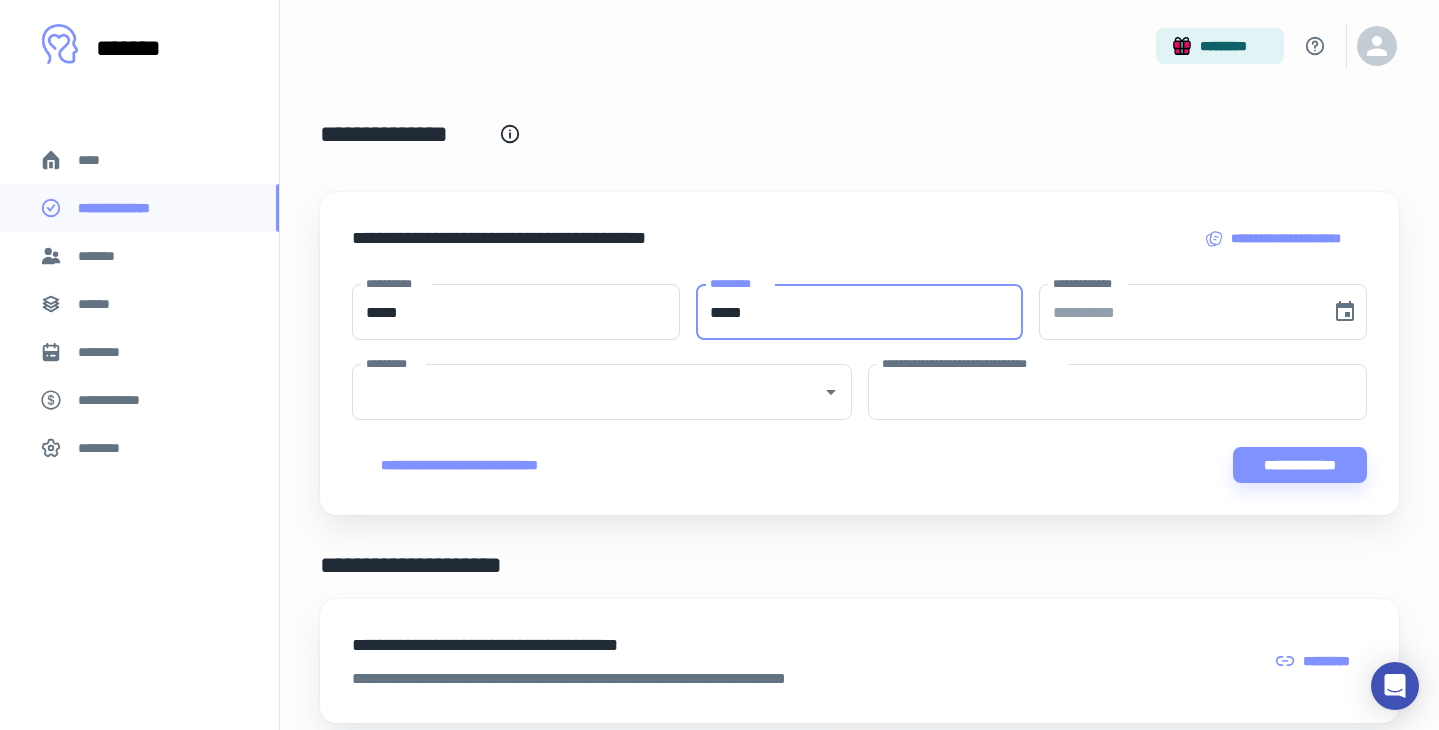 type on "*****" 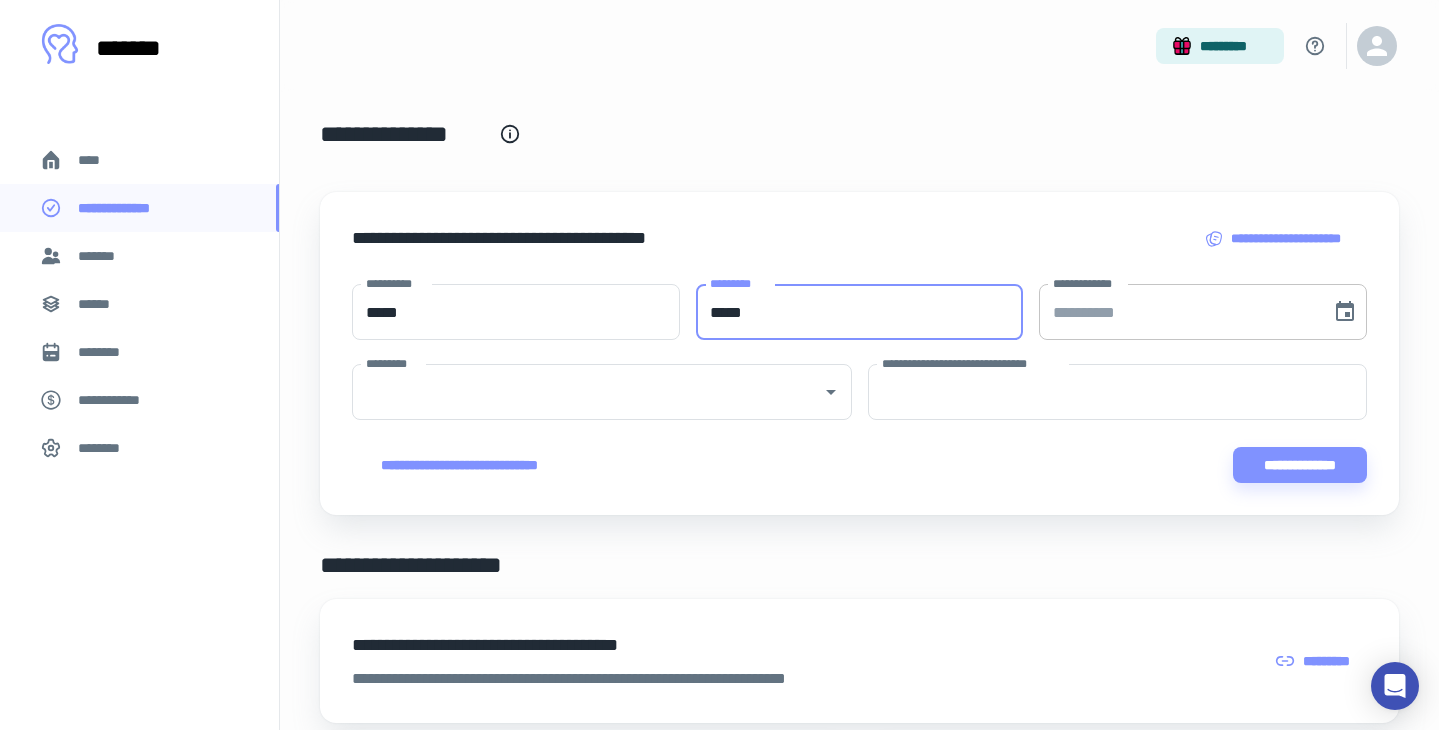type on "**********" 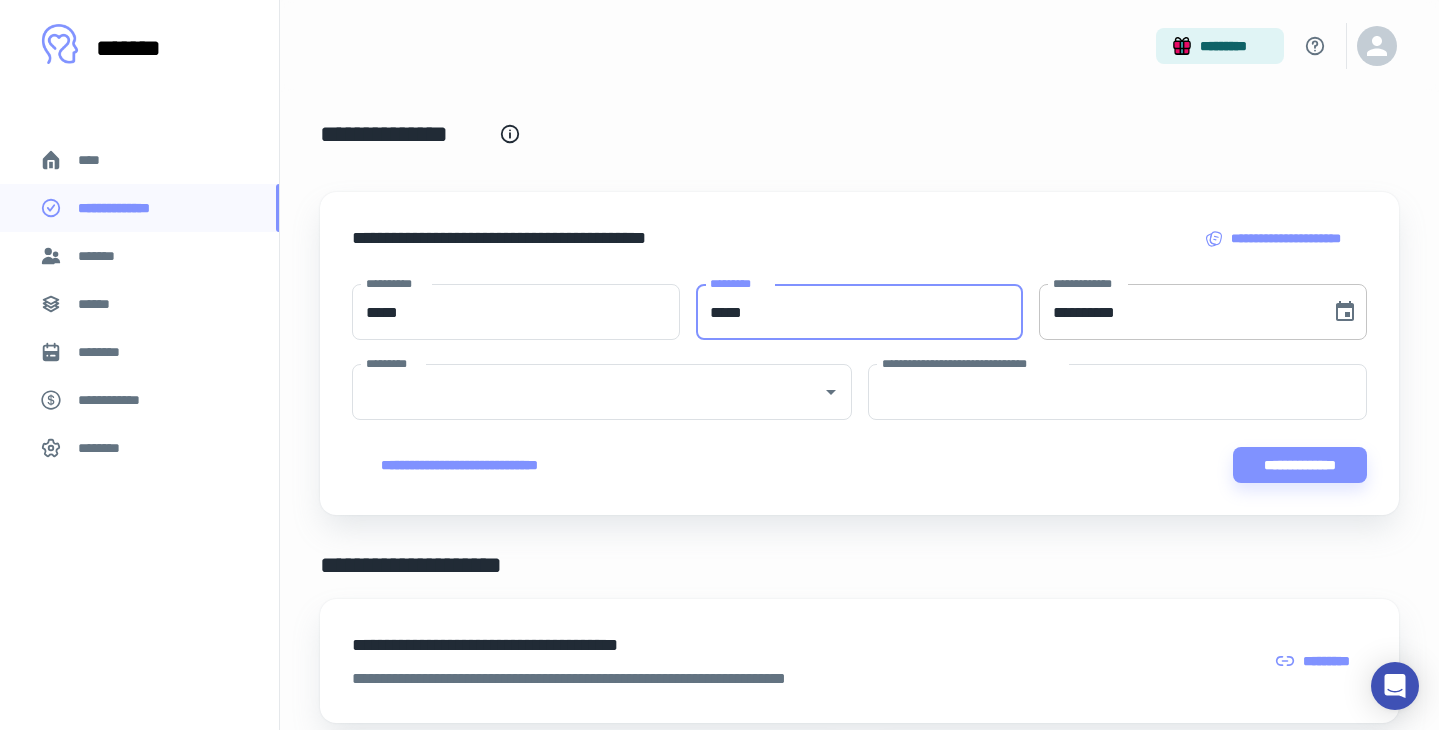click on "**********" at bounding box center (1178, 312) 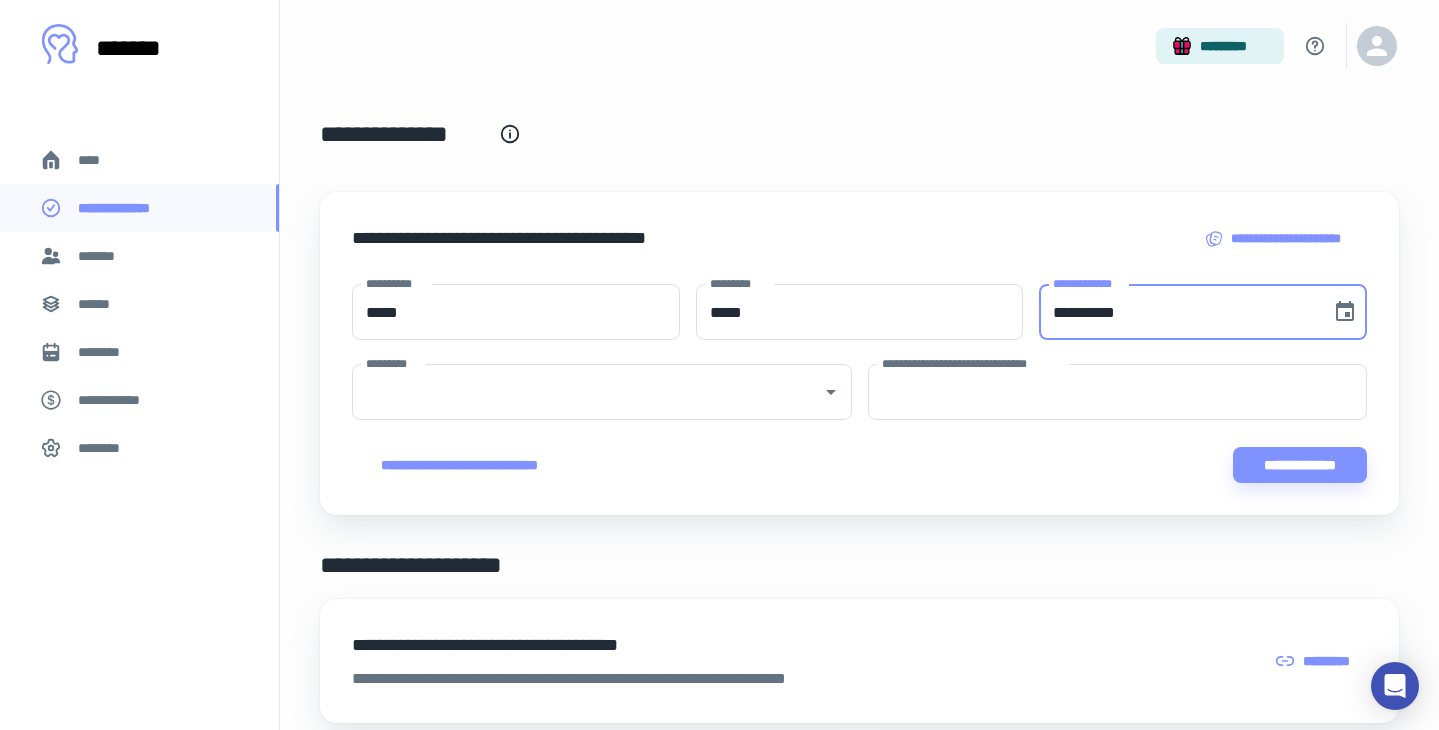 paste 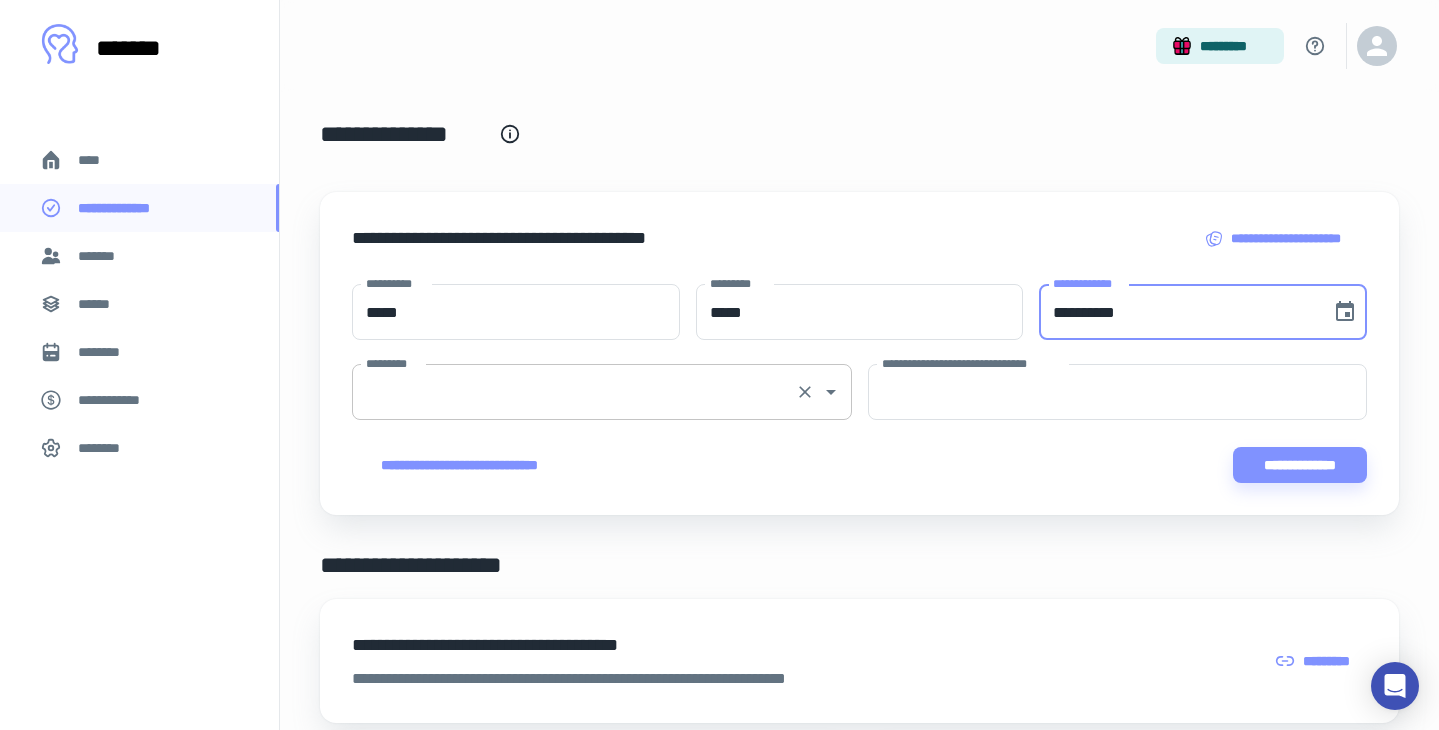 click on "*********" at bounding box center [574, 392] 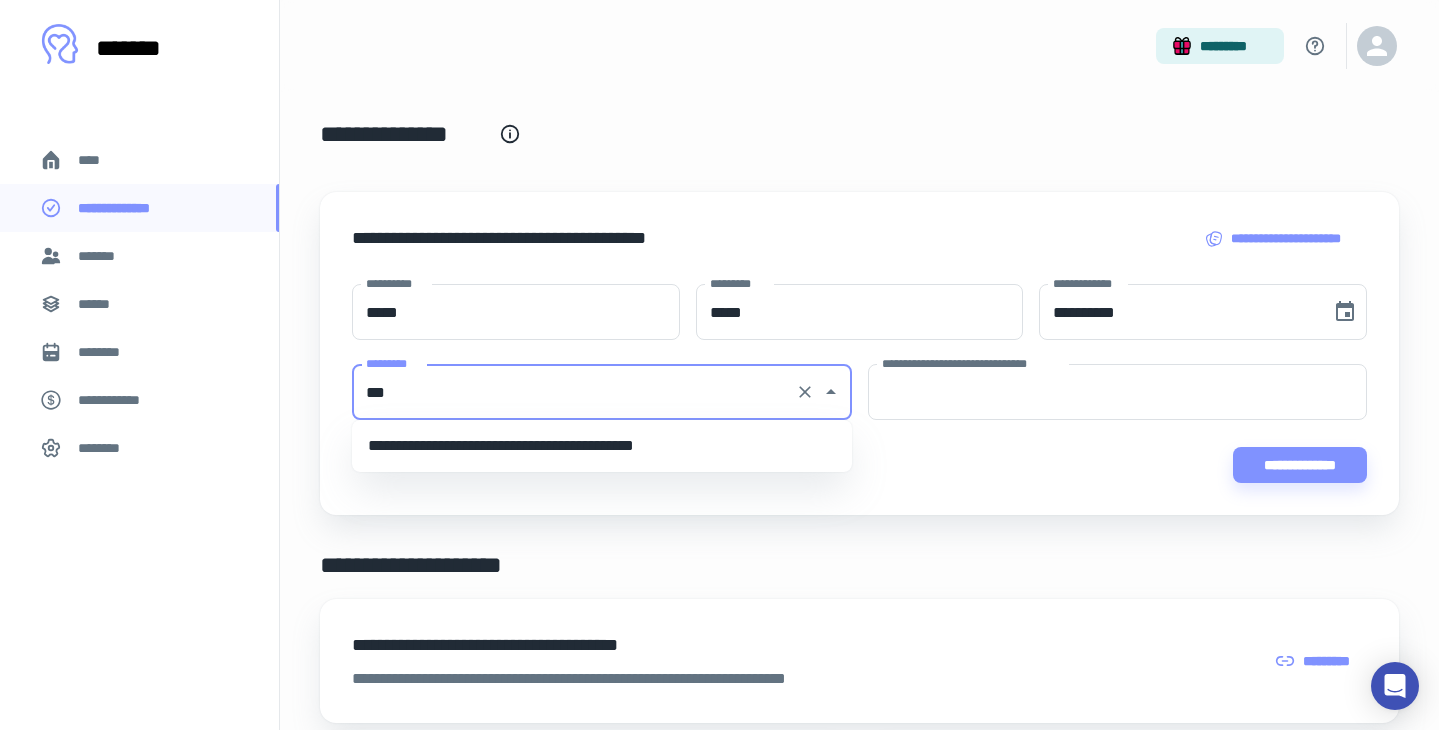 scroll, scrollTop: 0, scrollLeft: 0, axis: both 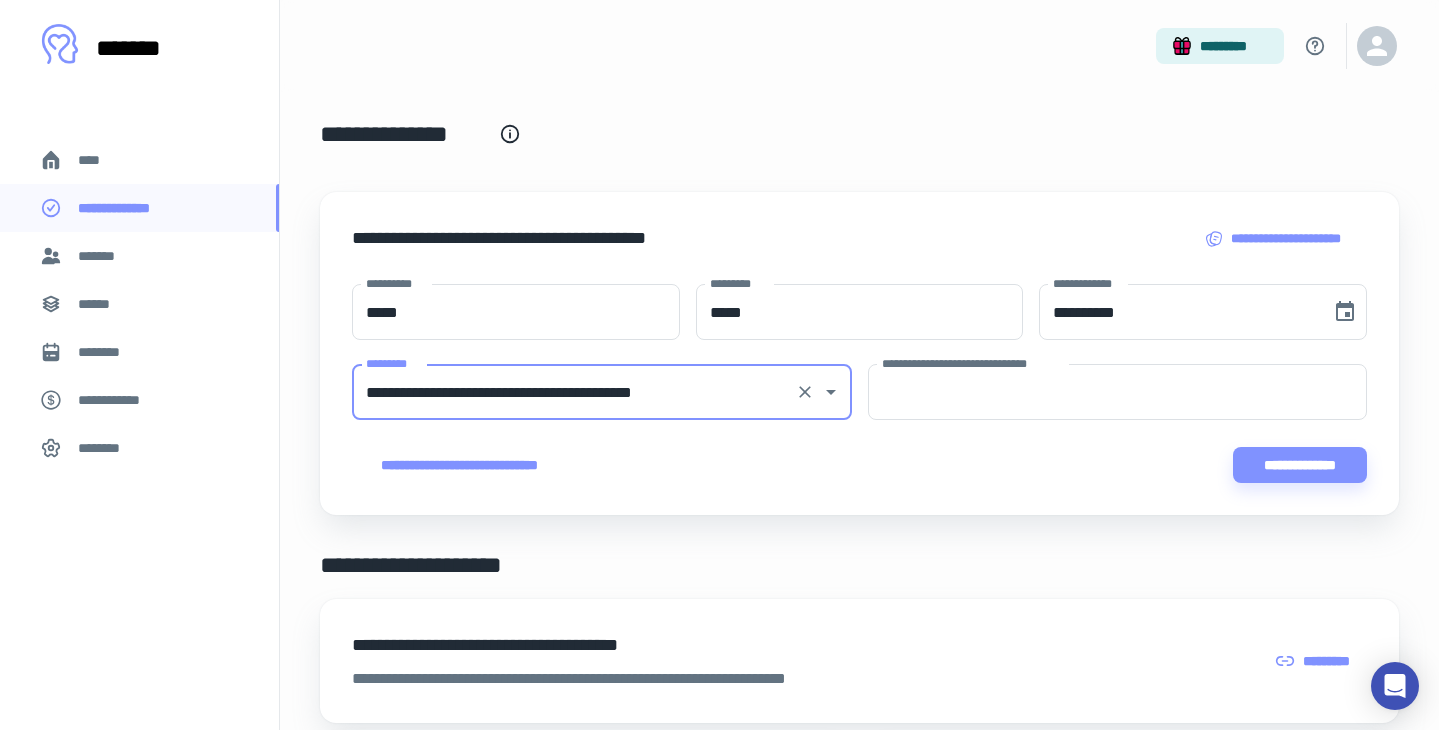 type on "**********" 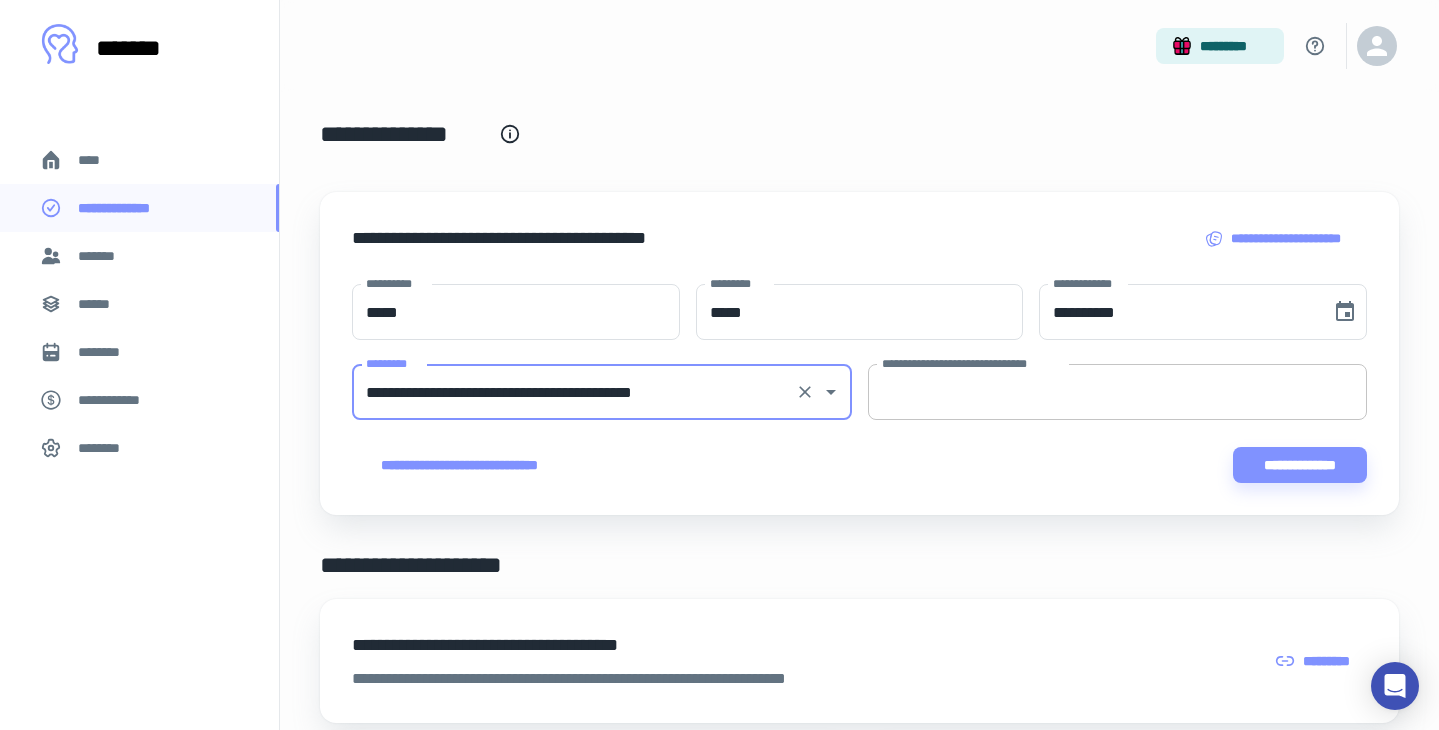 click on "**********" at bounding box center (1118, 392) 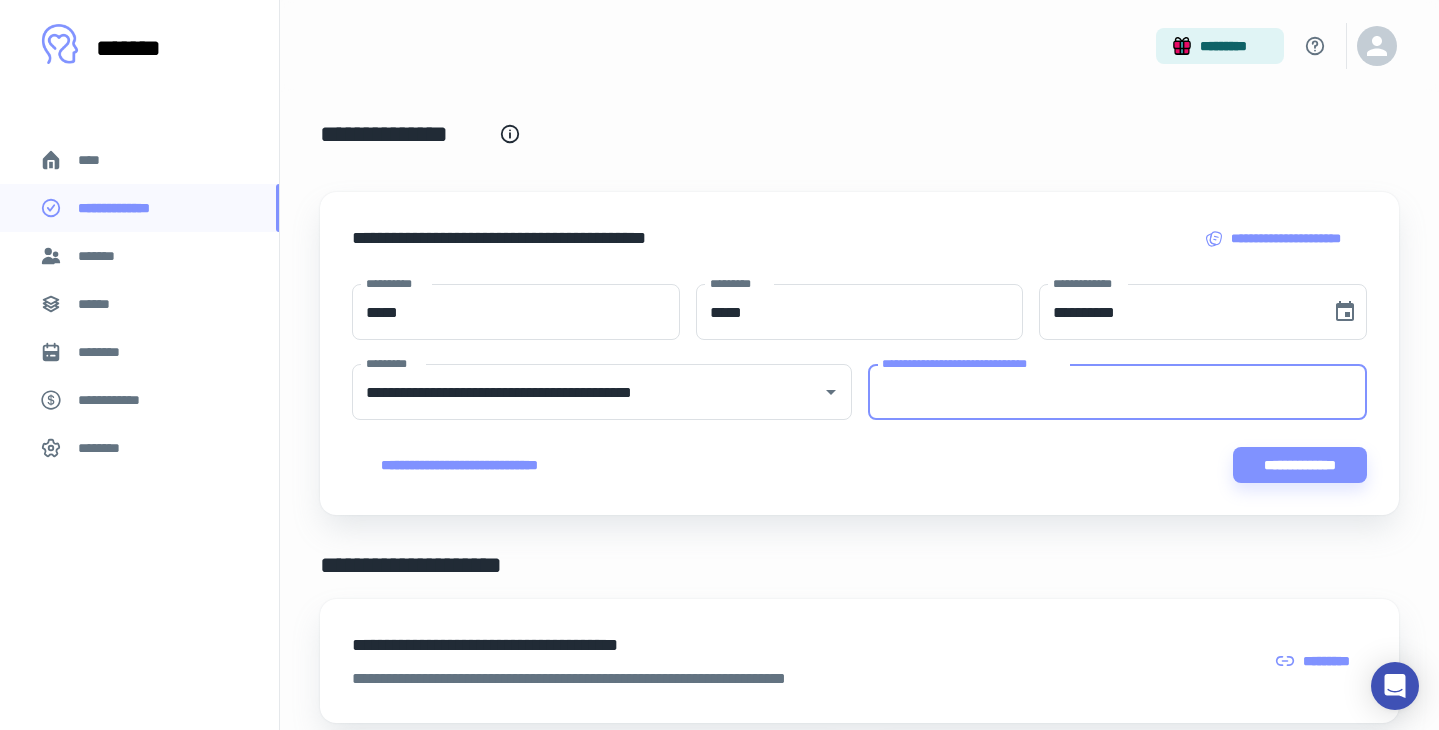 paste on "**********" 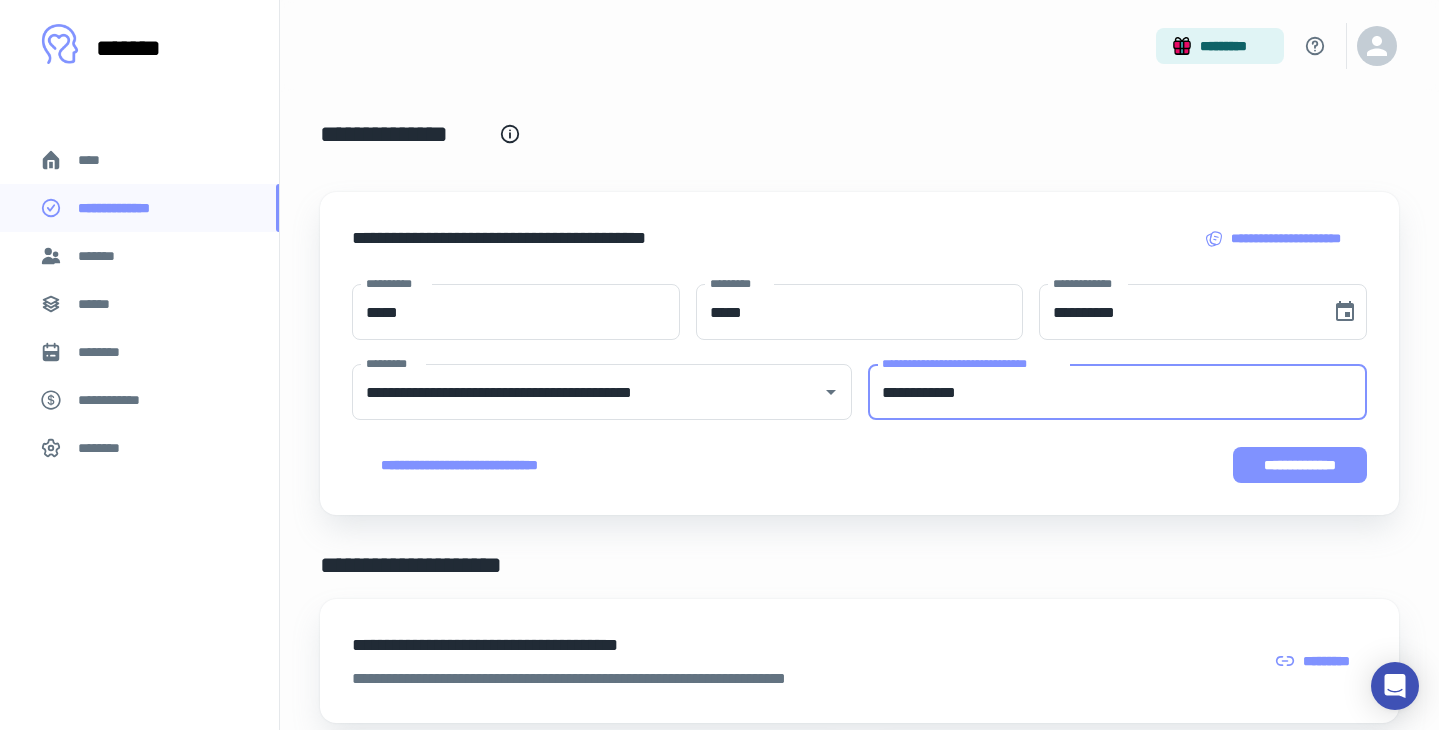 type on "**********" 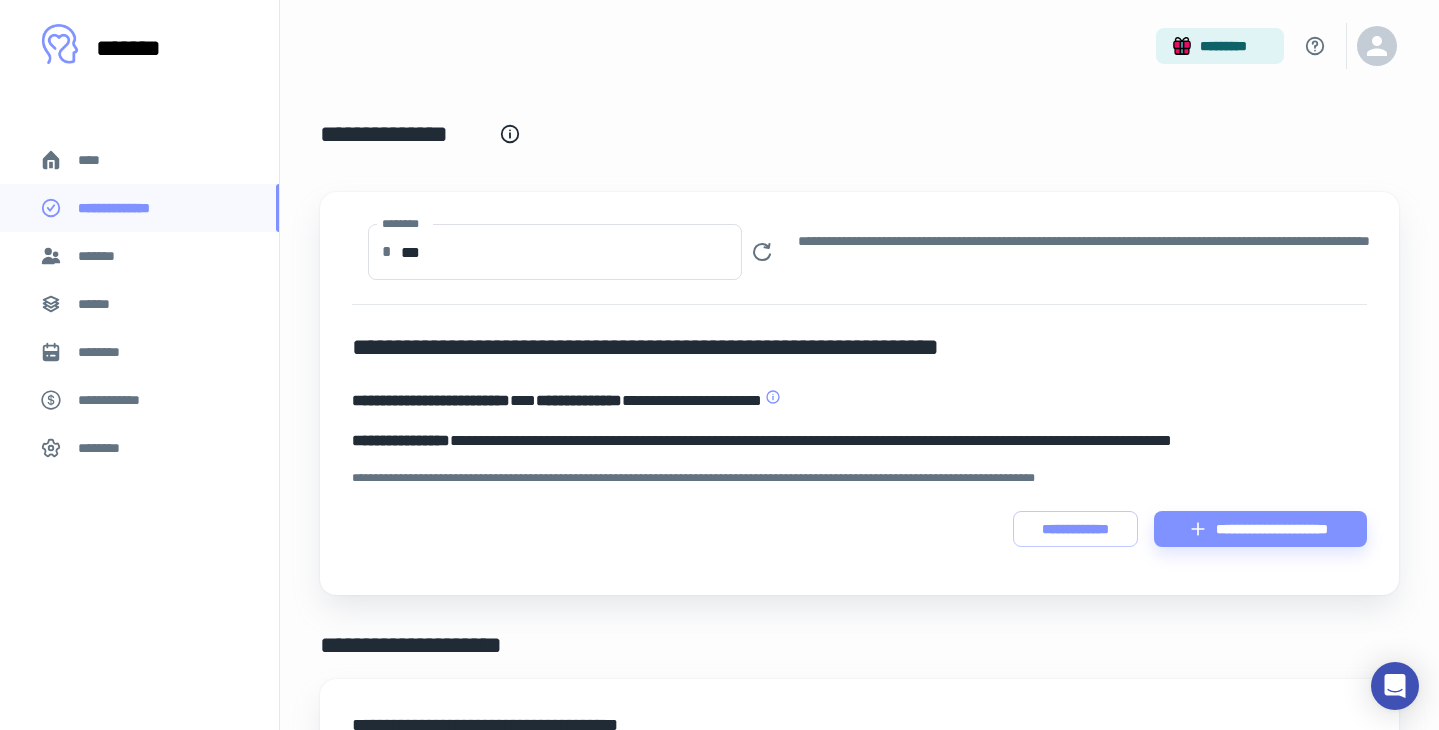 click on "**********" at bounding box center [859, 478] 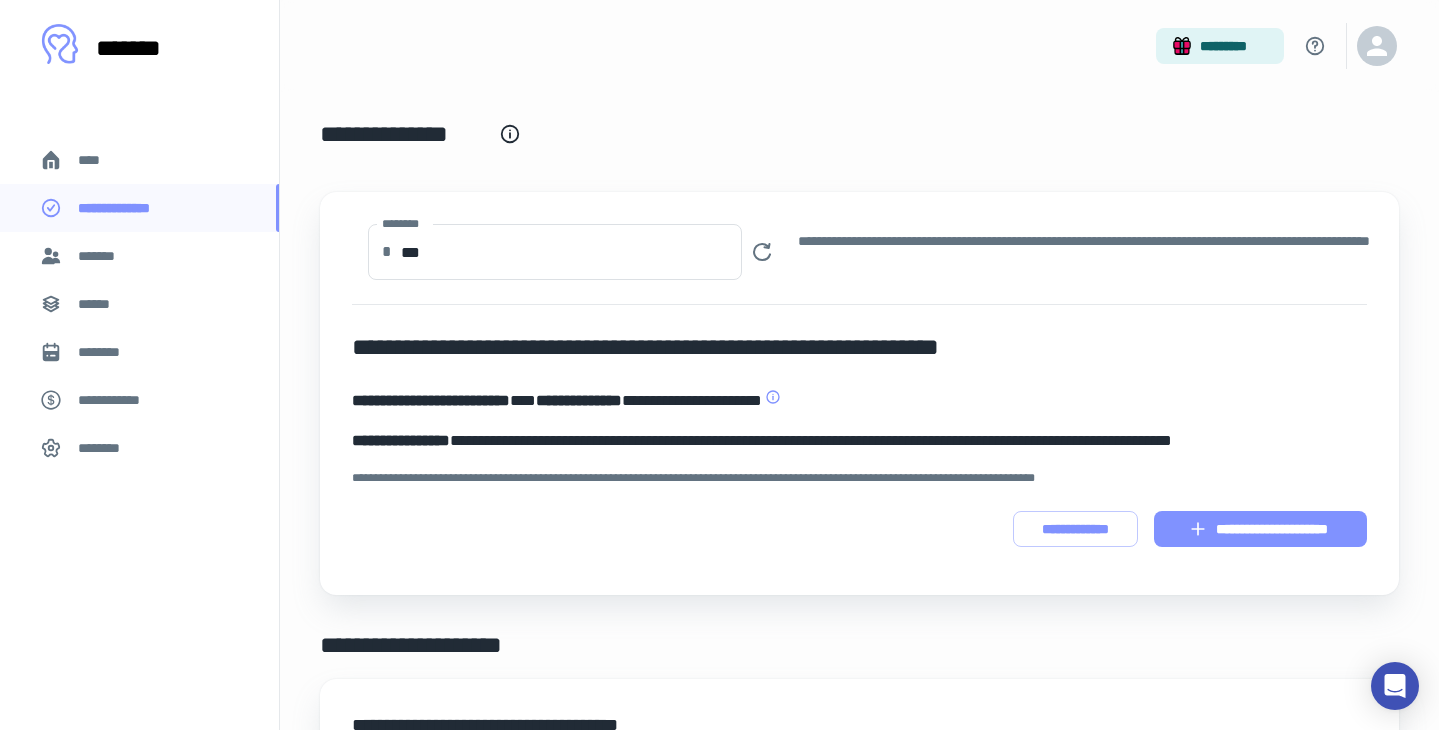 click on "**********" at bounding box center [1260, 529] 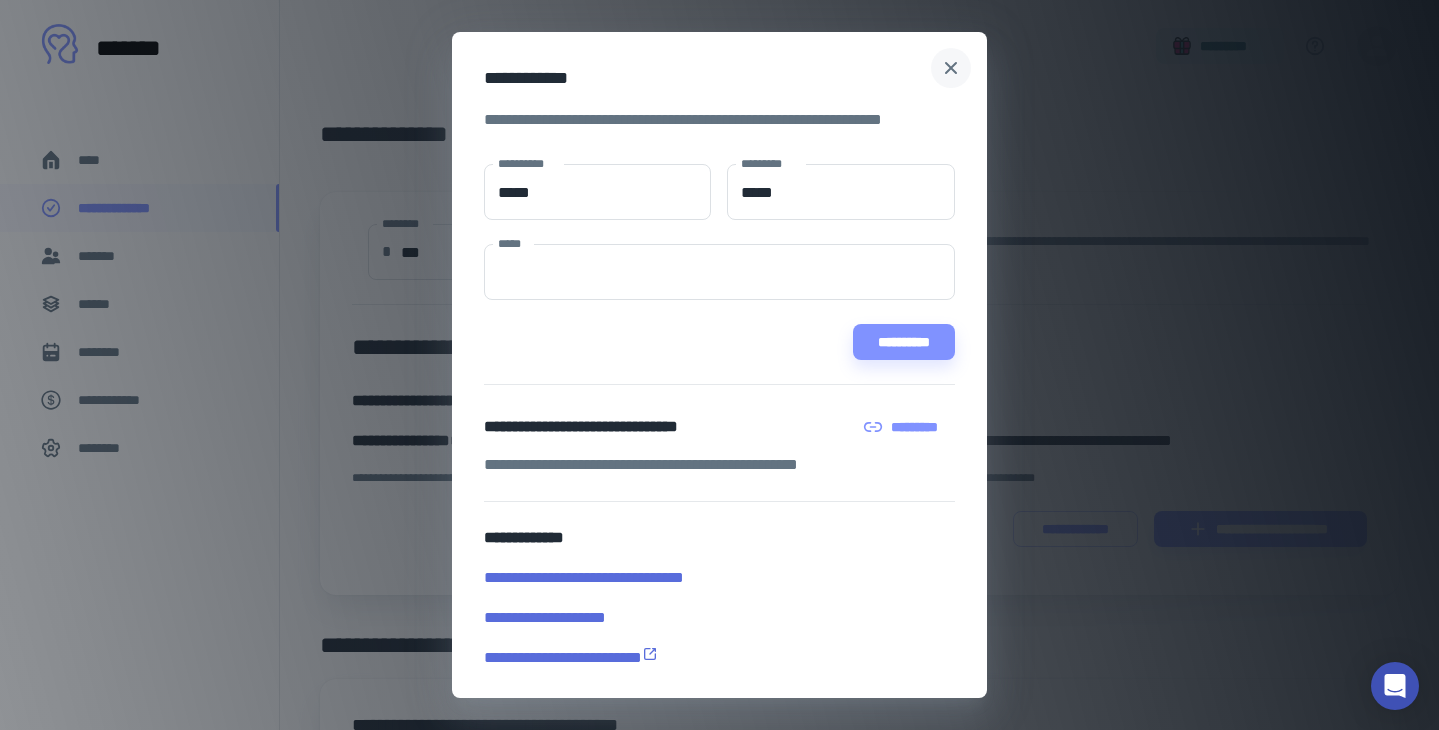 click 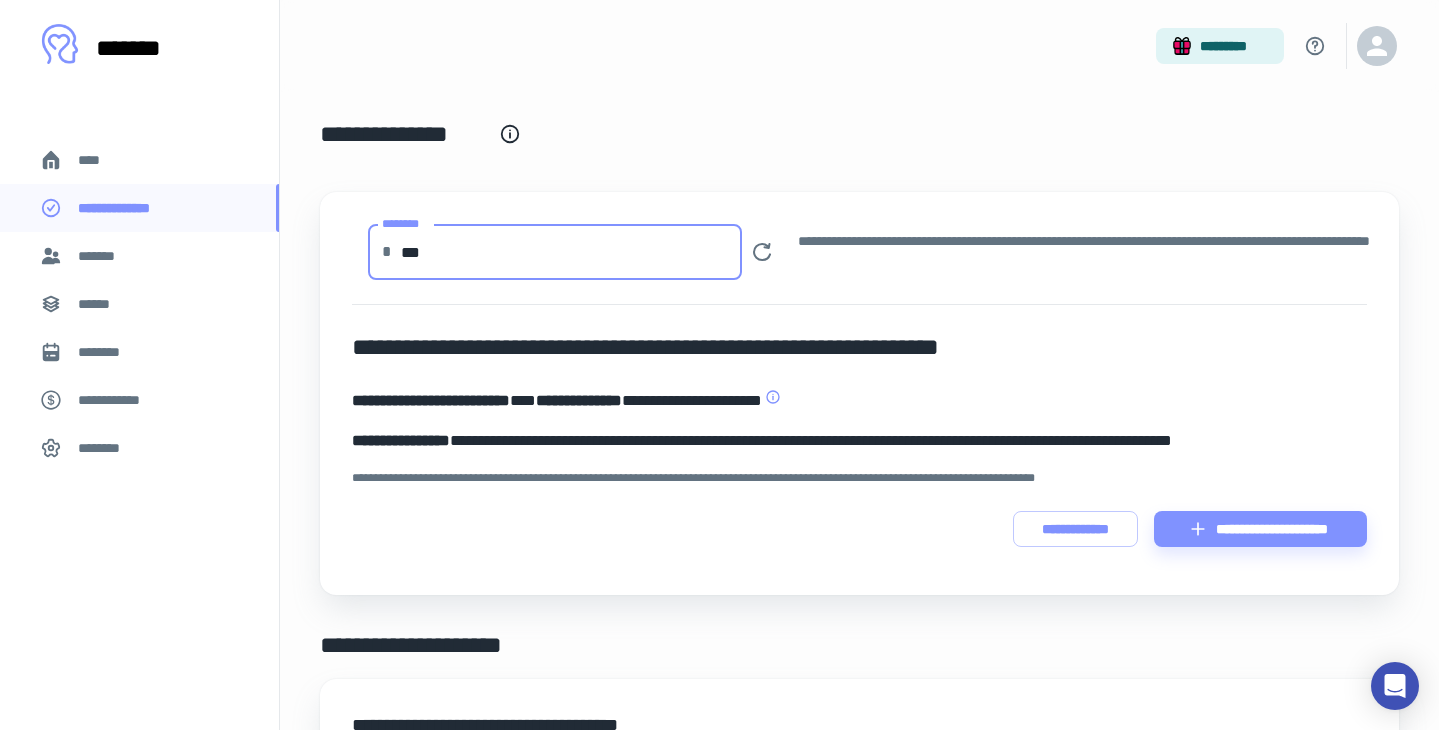 drag, startPoint x: 495, startPoint y: 246, endPoint x: 323, endPoint y: 241, distance: 172.07266 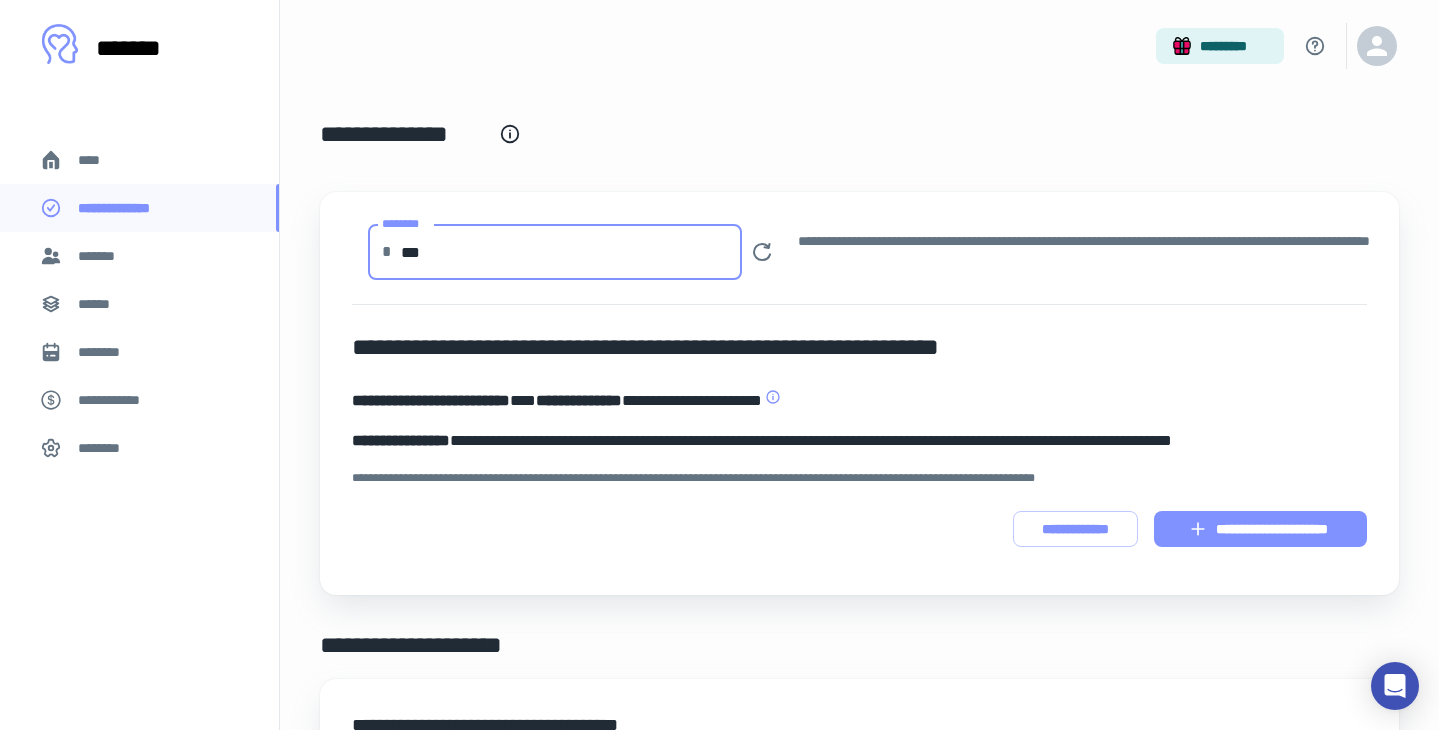 type on "***" 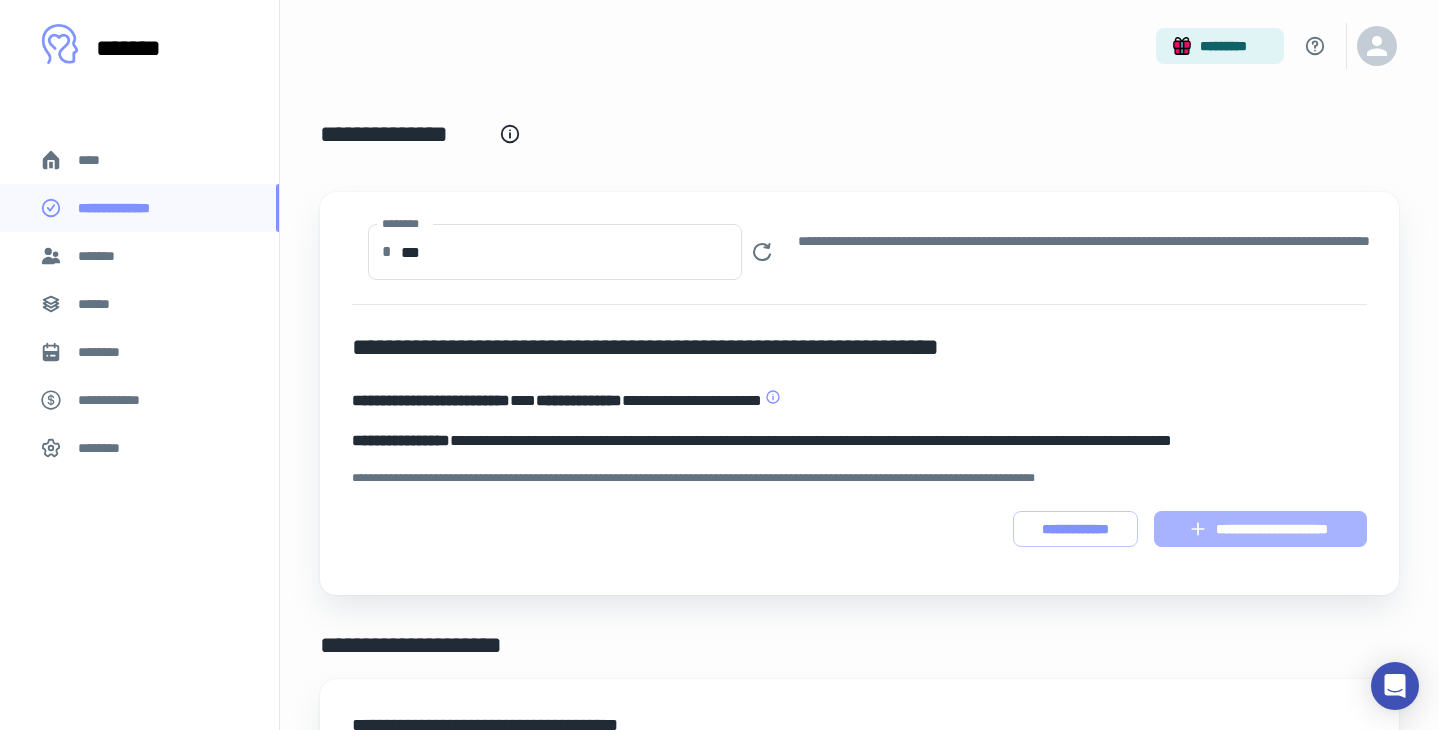 click on "**********" at bounding box center [1260, 529] 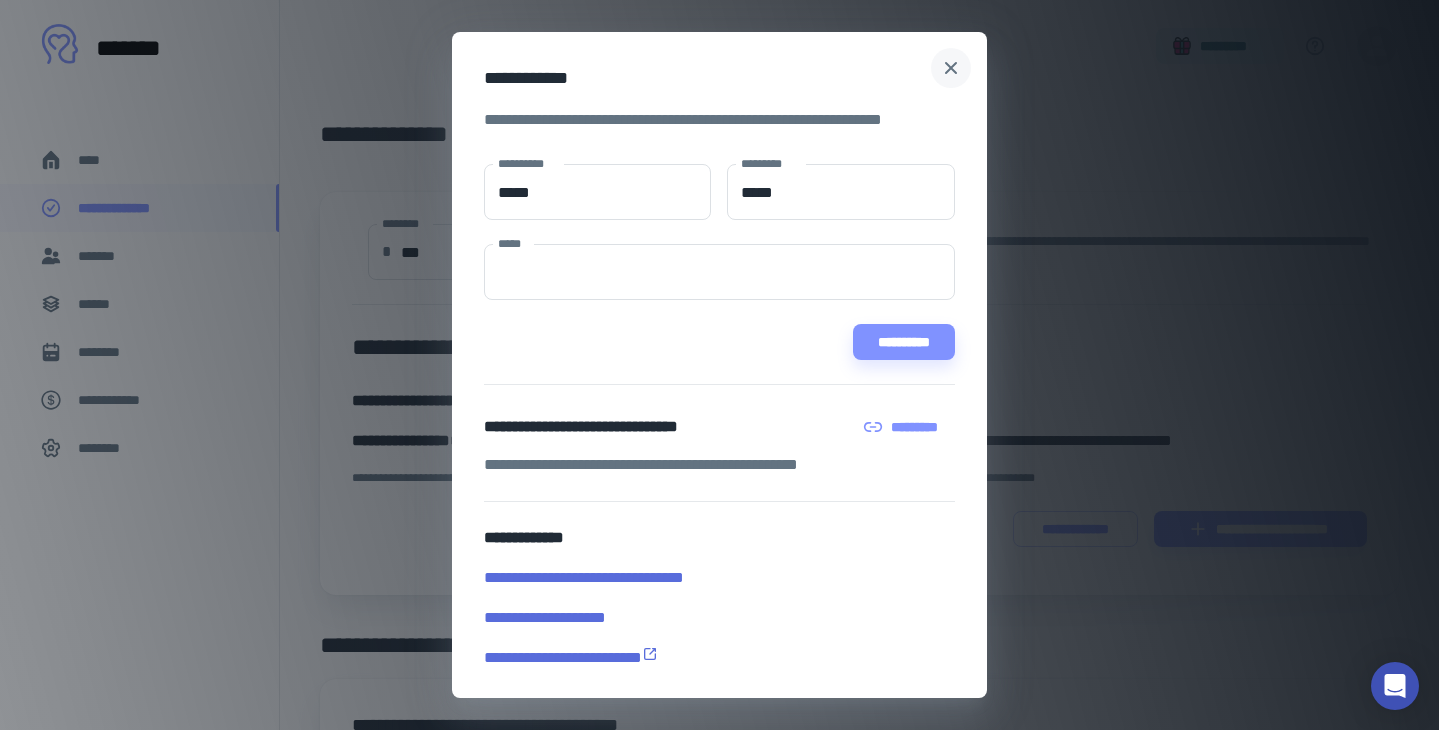 click 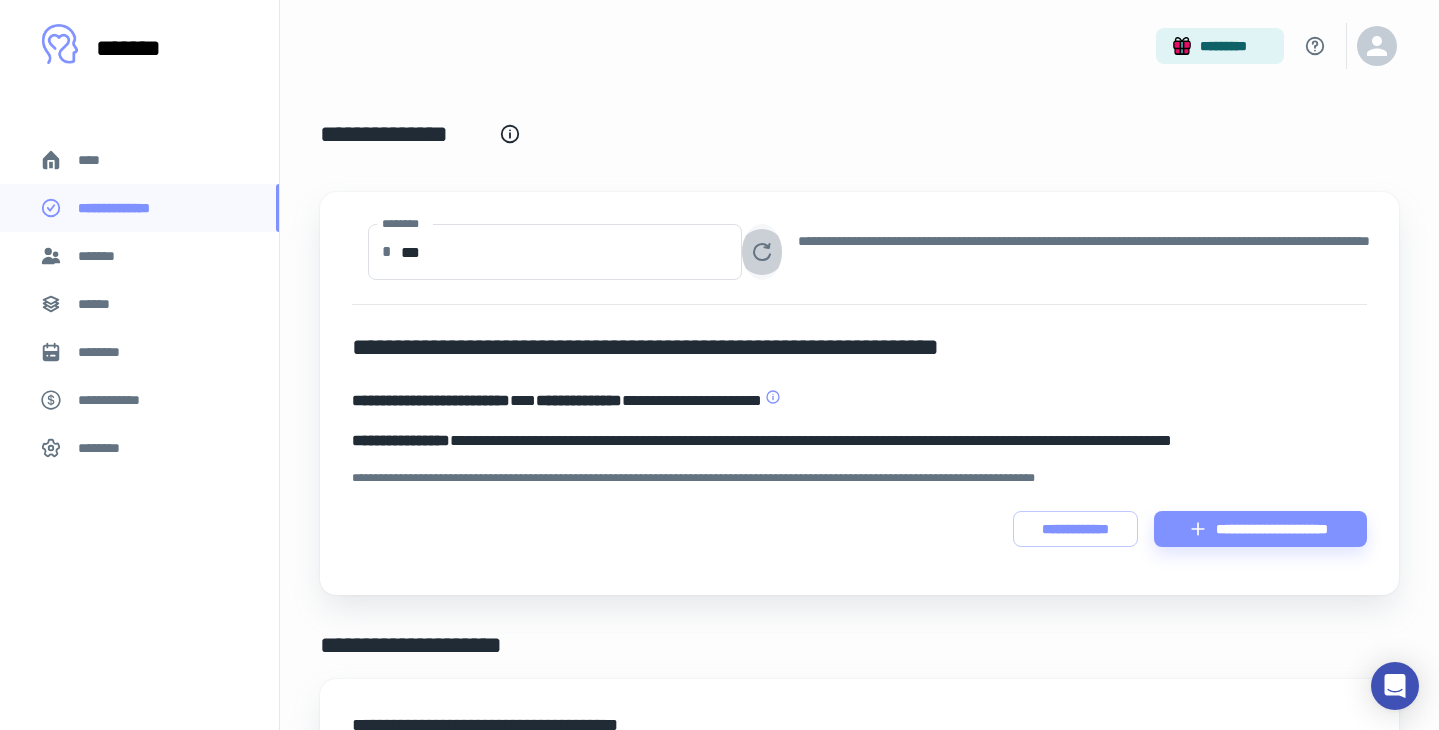 click at bounding box center (762, 252) 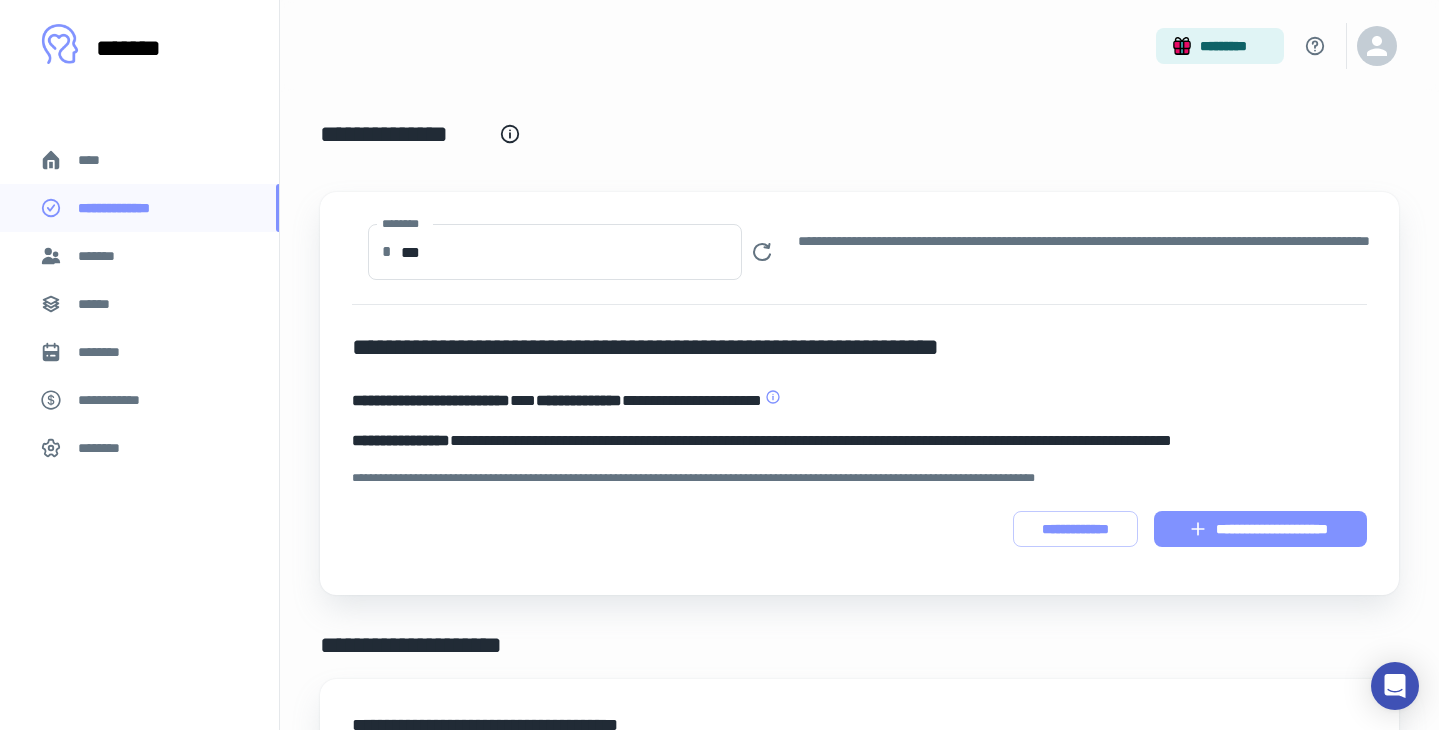 click on "**********" at bounding box center (1260, 529) 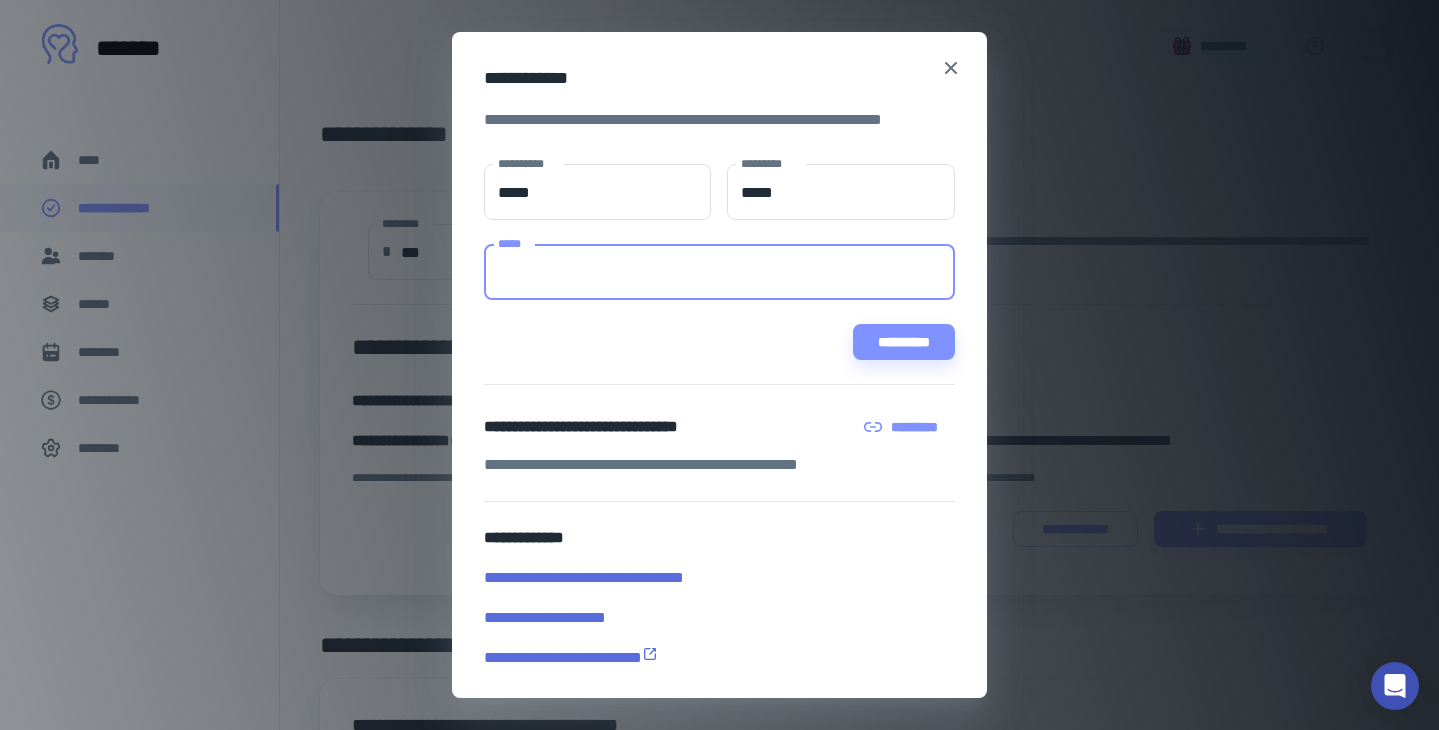 paste on "**********" 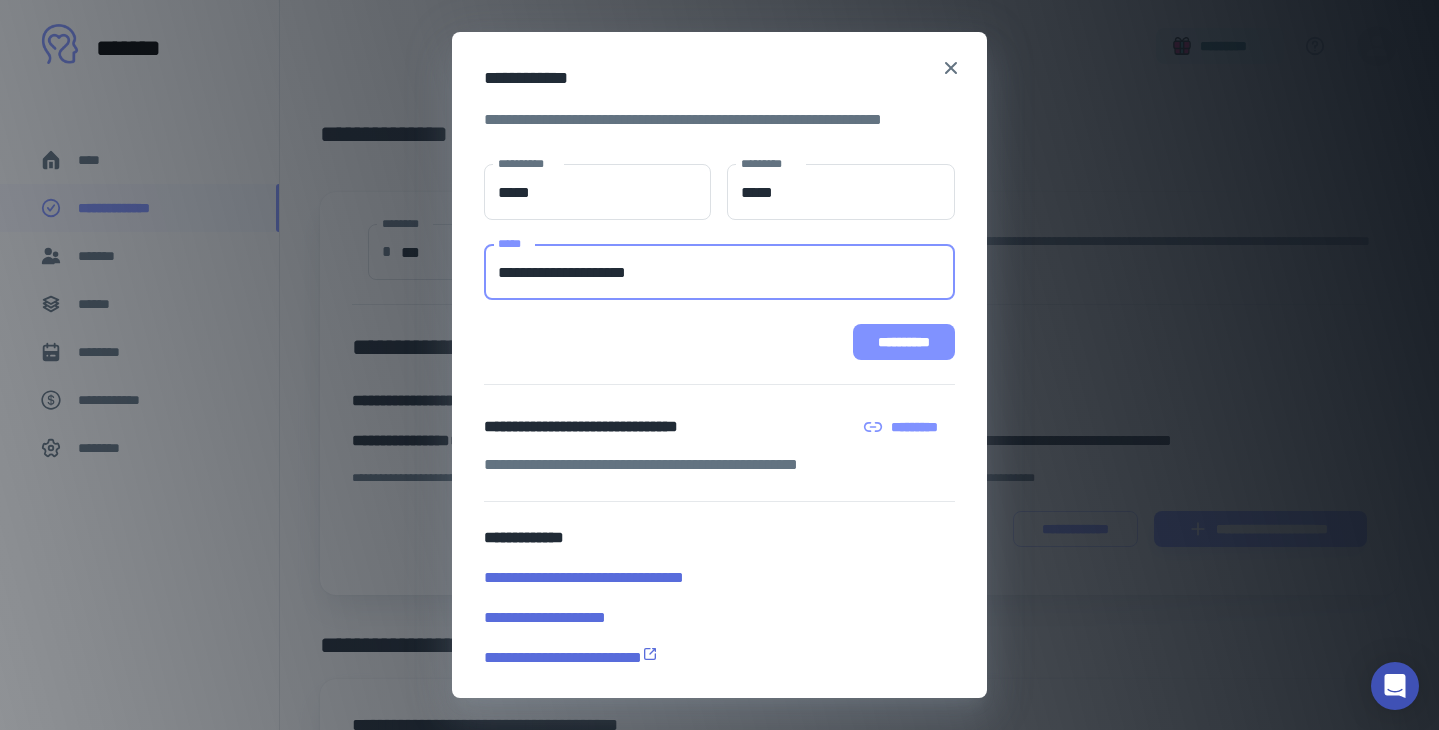 type on "**********" 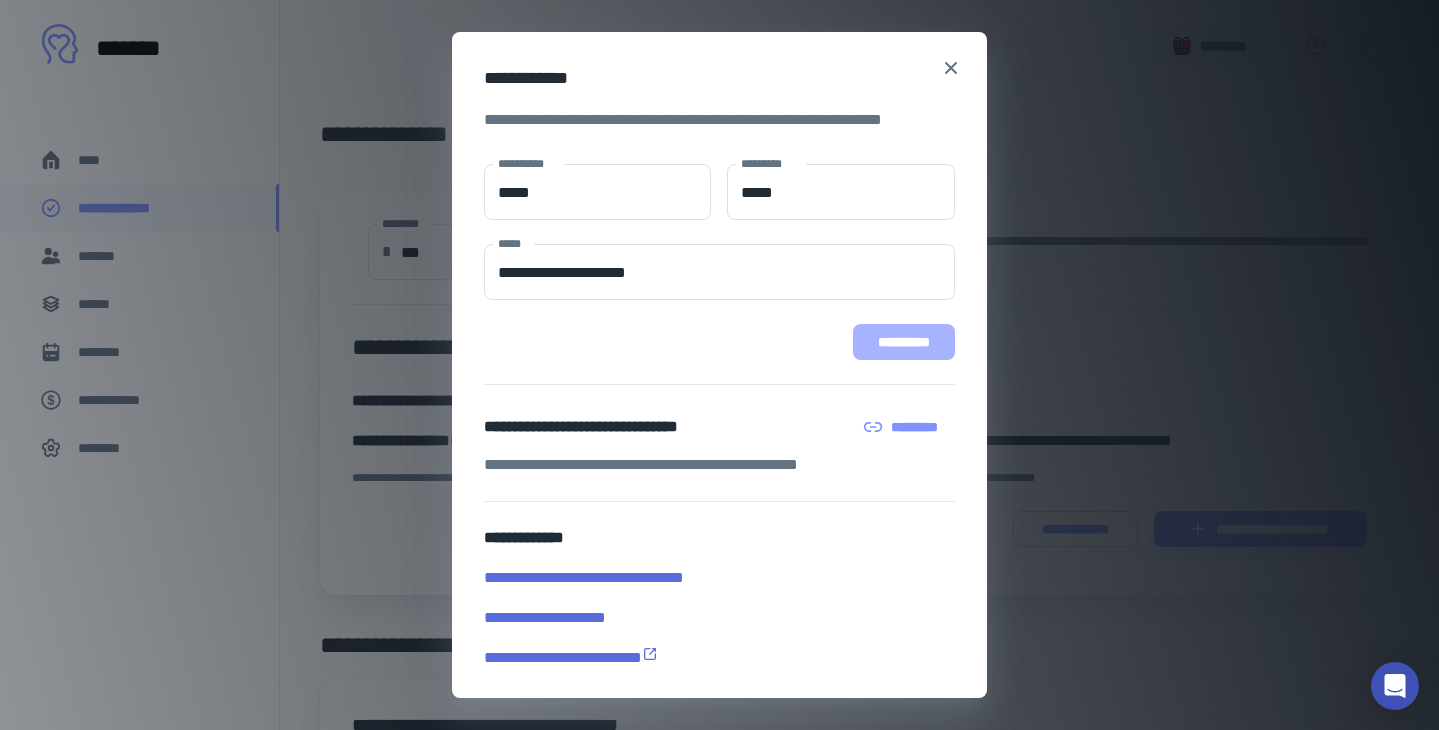 click on "**********" at bounding box center (904, 342) 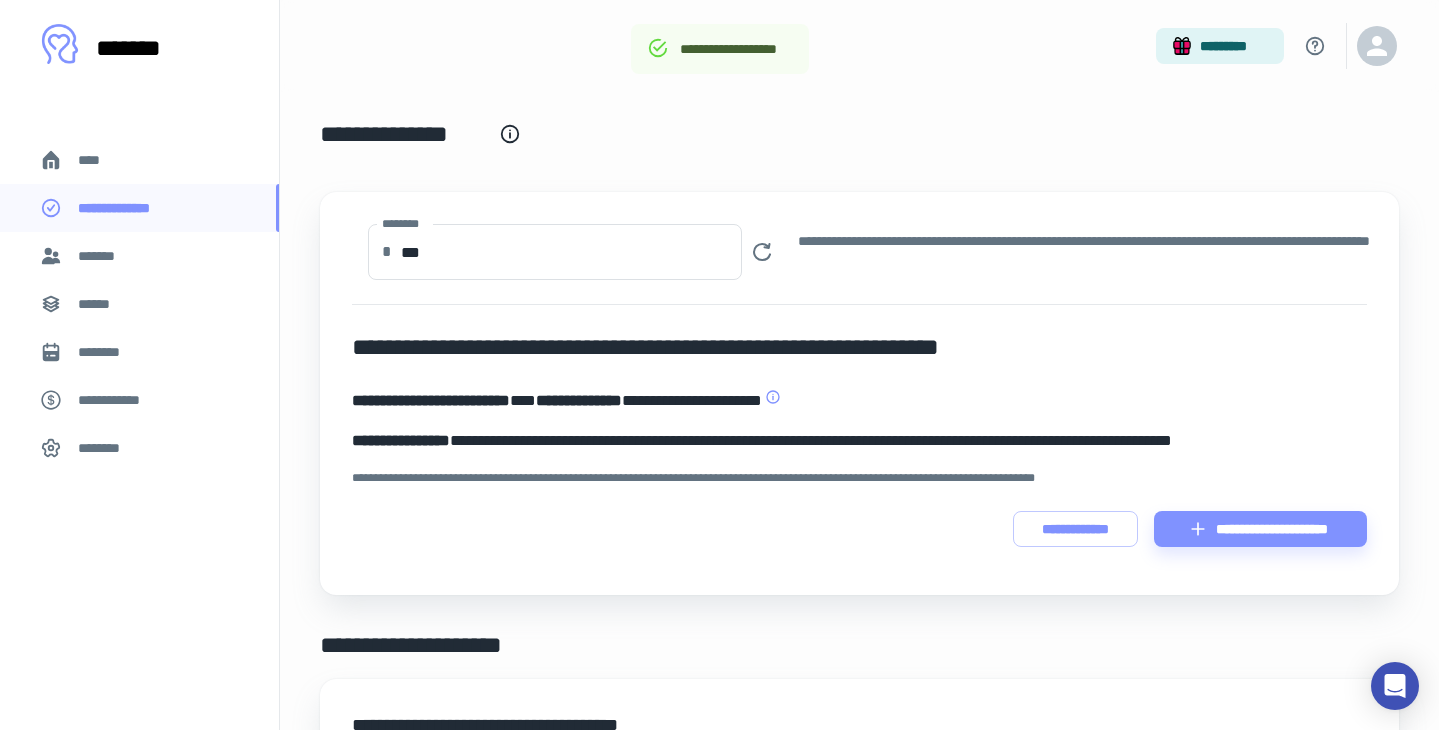 click on "*******" at bounding box center [139, 256] 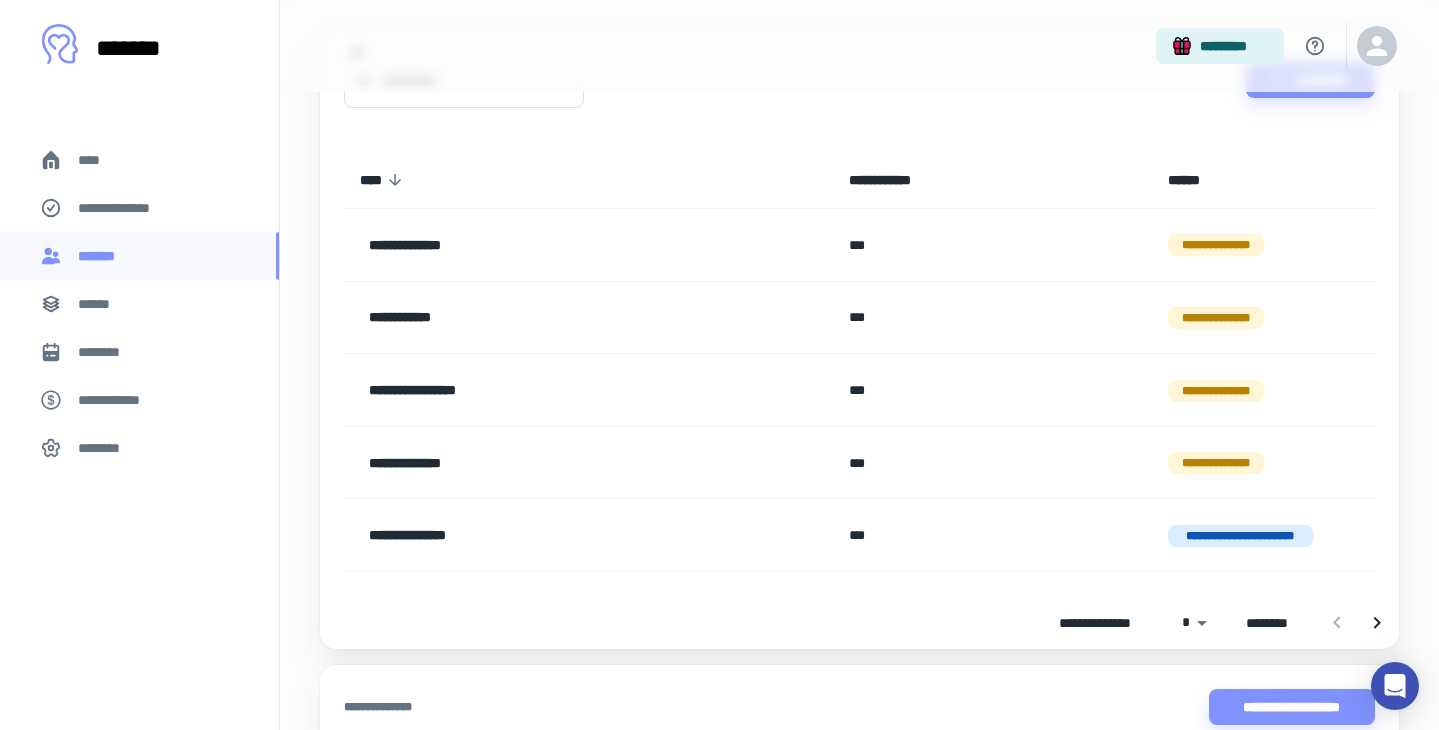 scroll, scrollTop: 200, scrollLeft: 0, axis: vertical 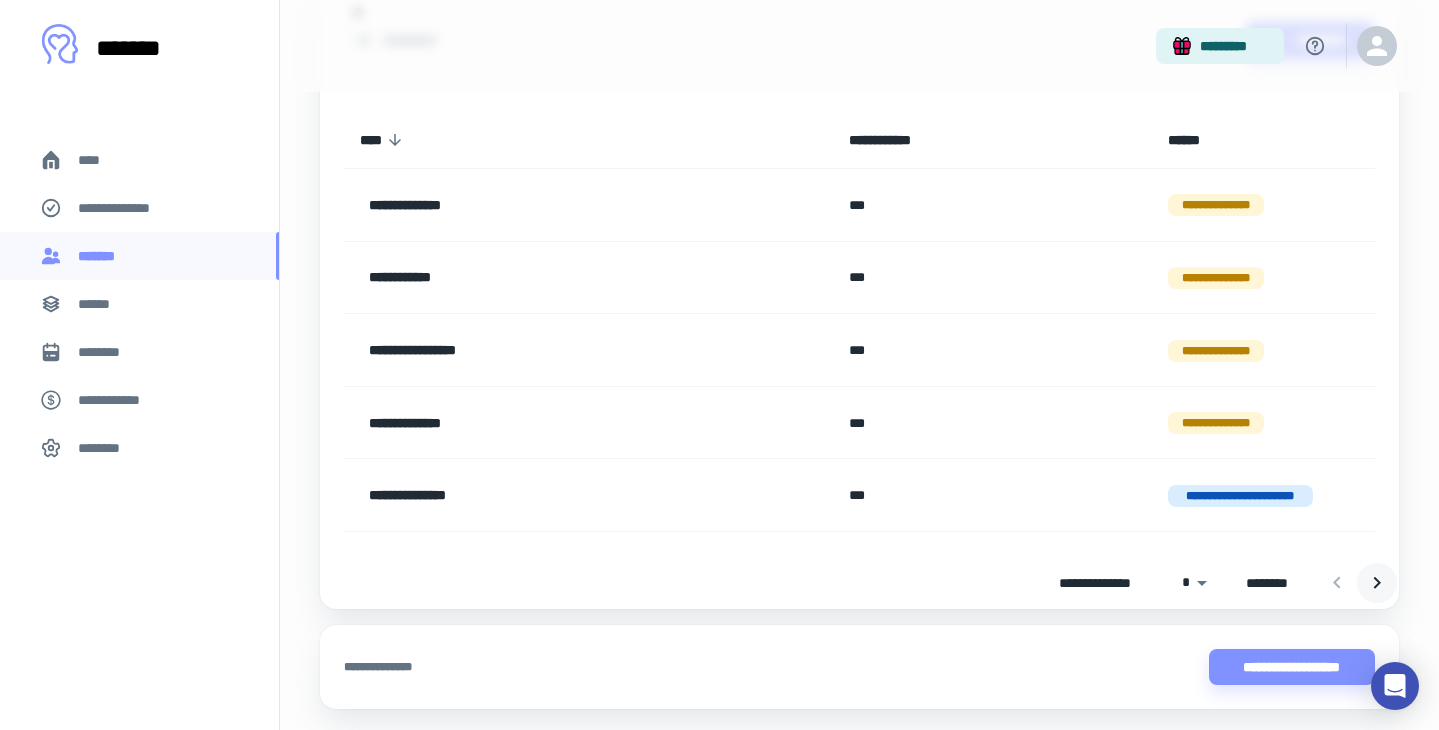 click 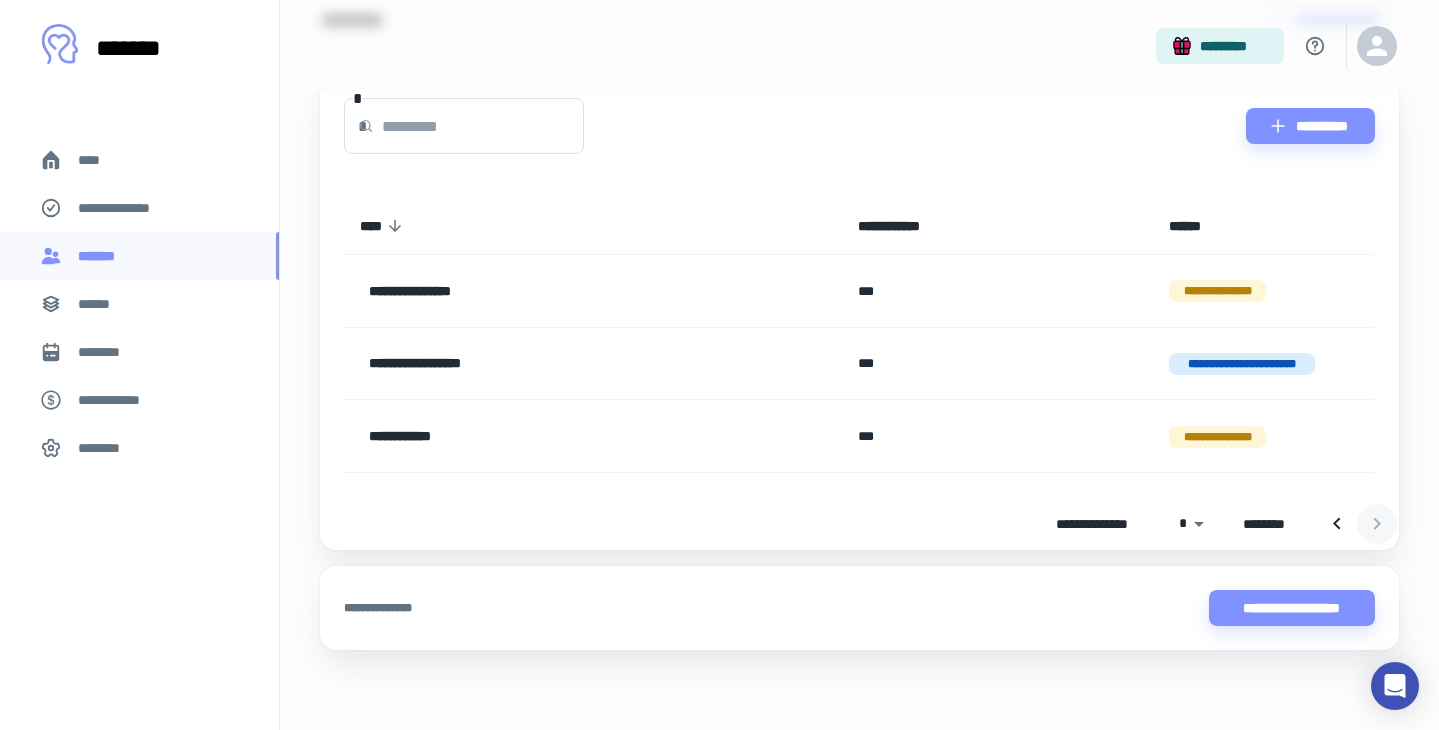 scroll, scrollTop: 114, scrollLeft: 0, axis: vertical 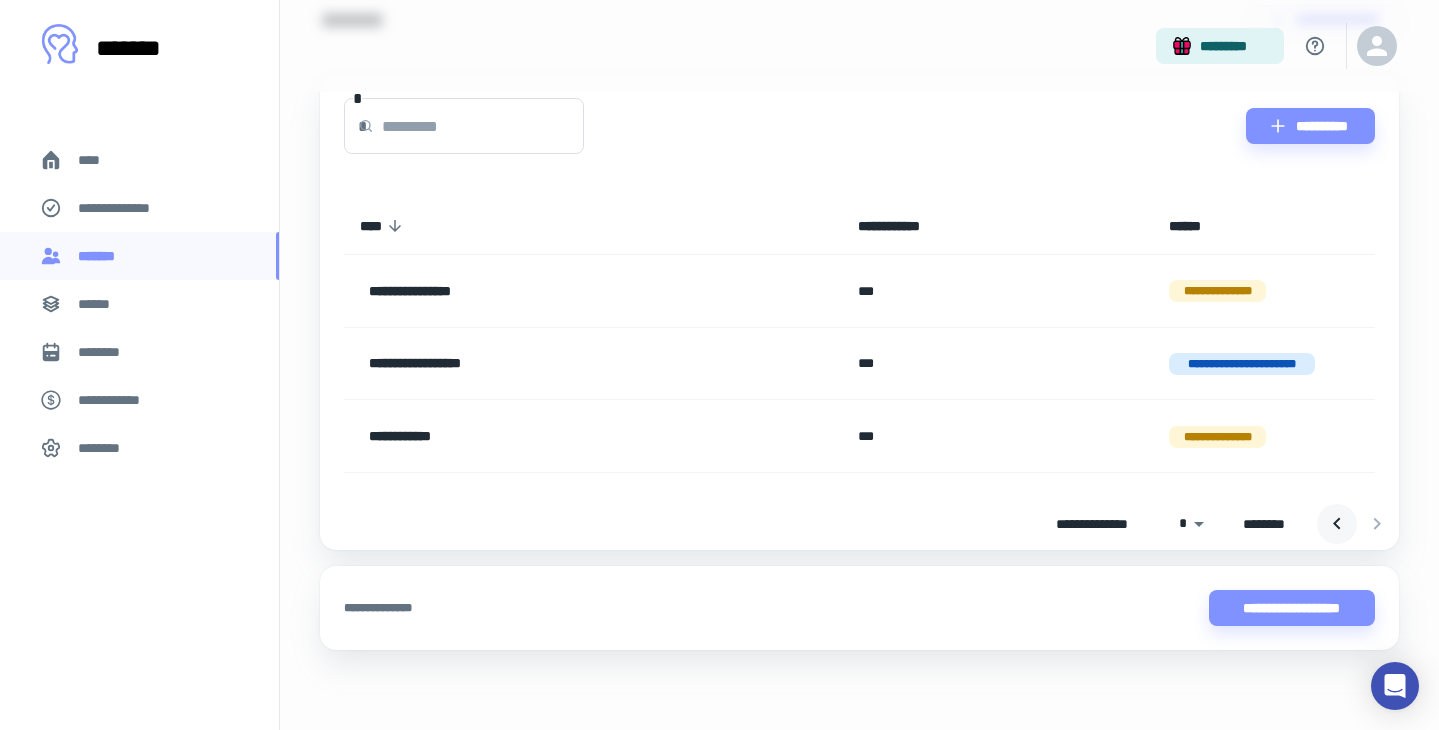 click 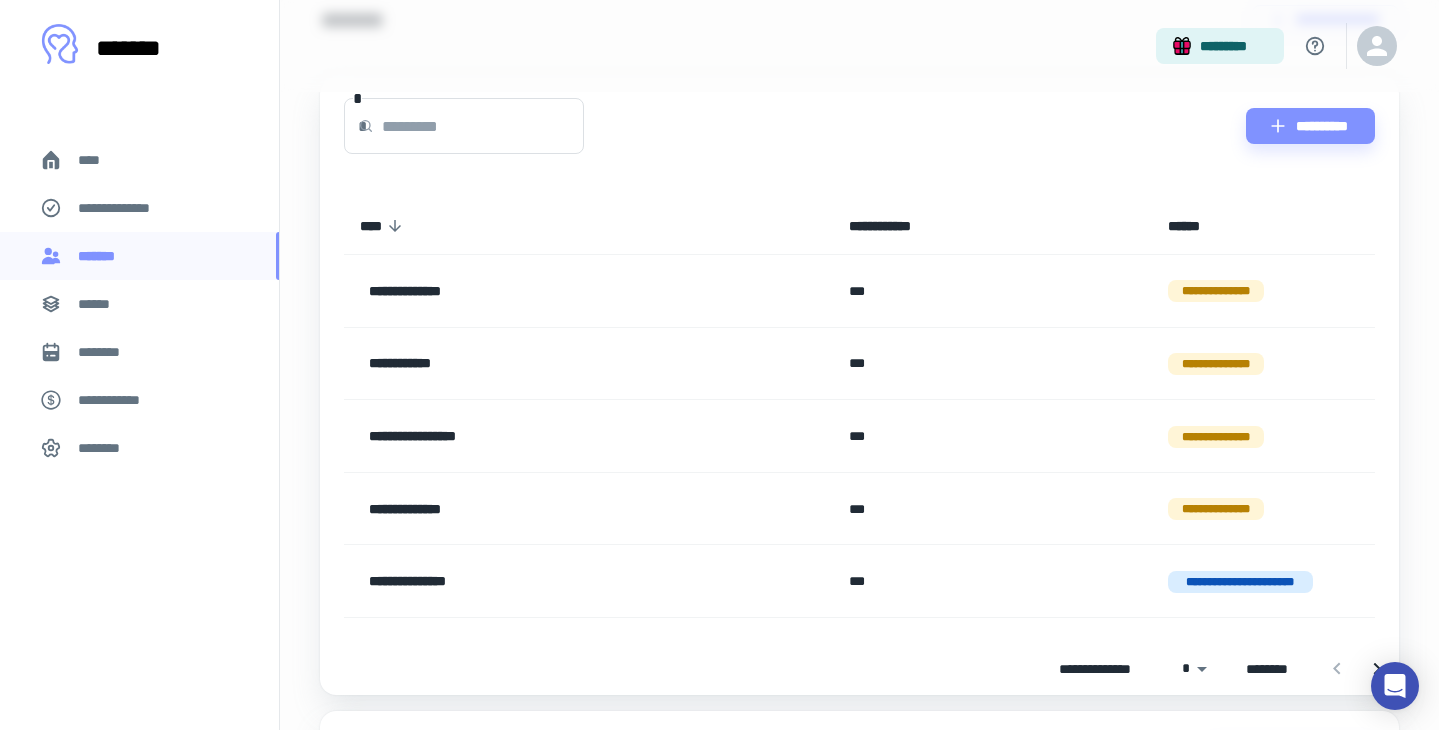 drag, startPoint x: 1378, startPoint y: 667, endPoint x: 1346, endPoint y: 643, distance: 40 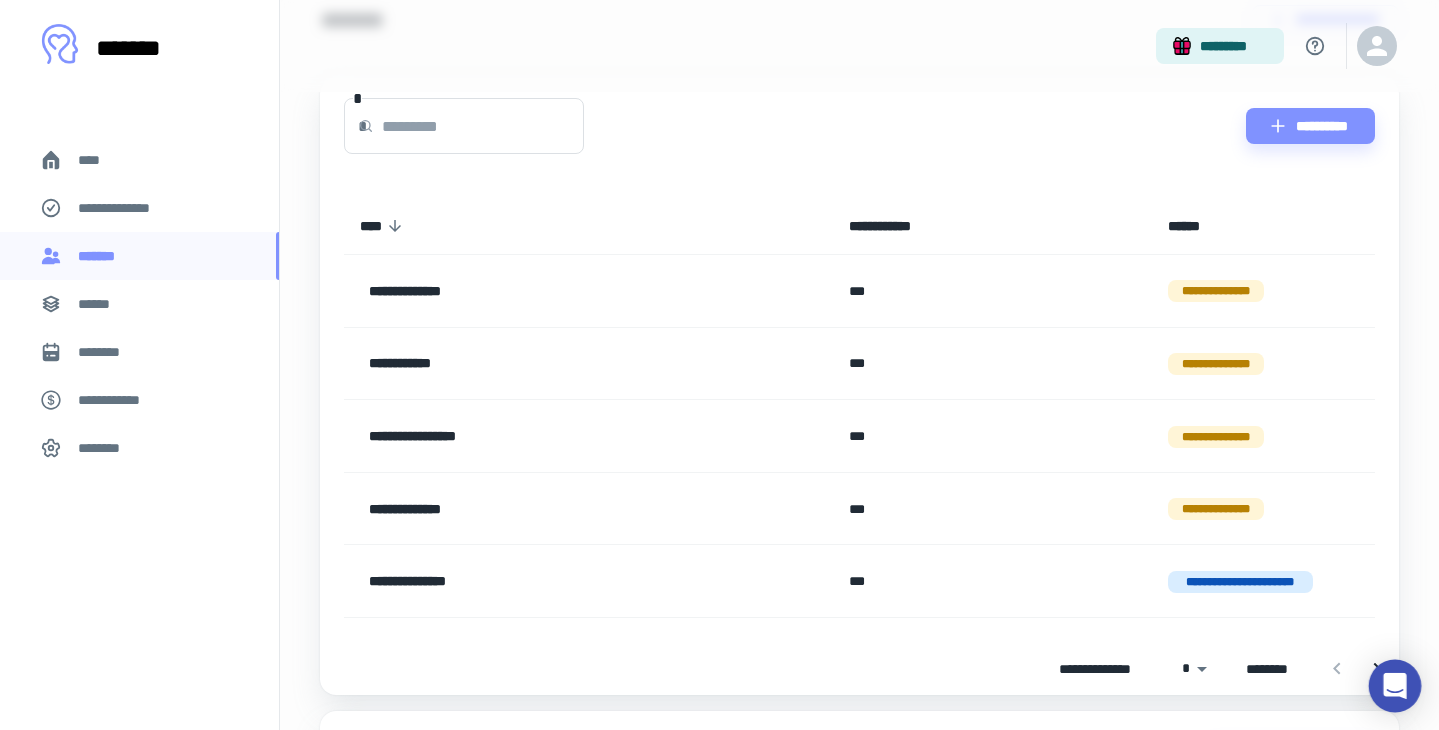 click on "**********" at bounding box center (719, 251) 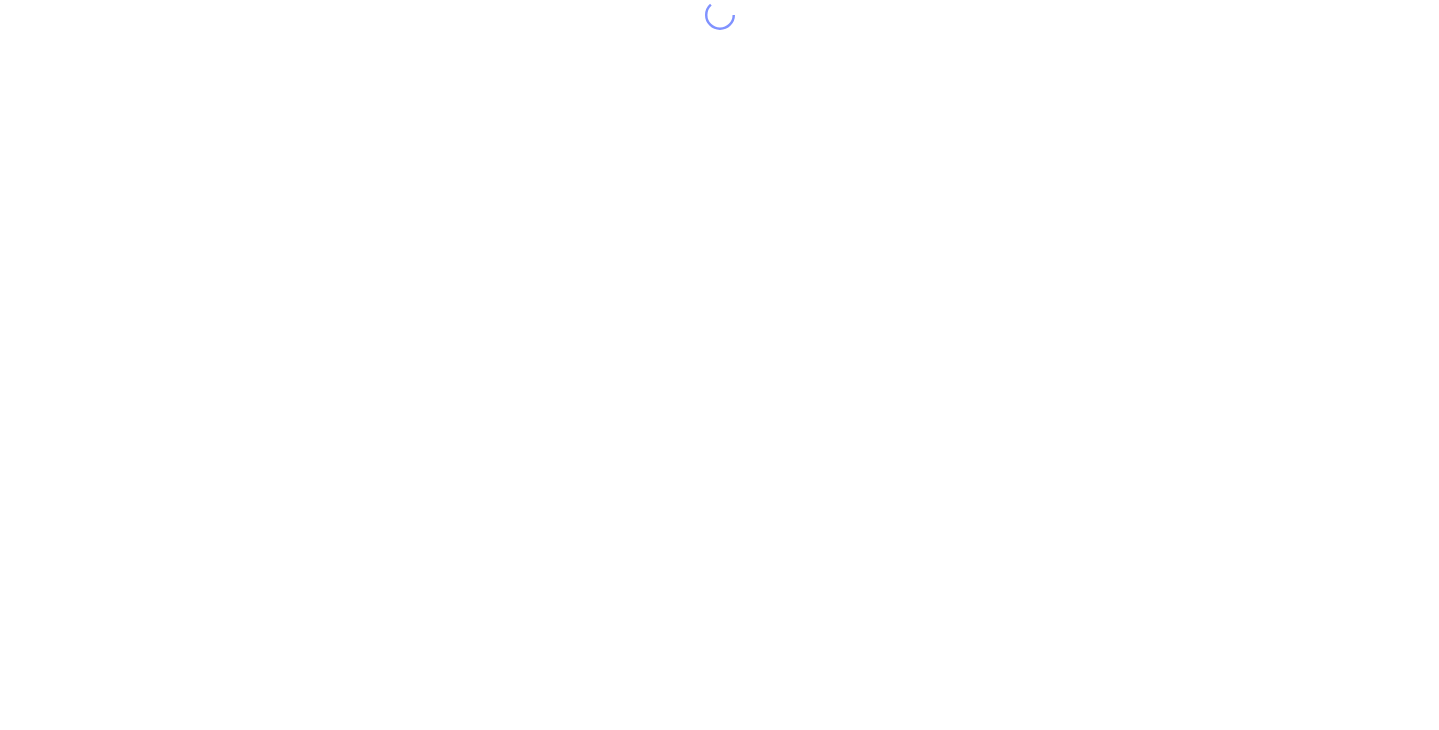 scroll, scrollTop: 40, scrollLeft: 0, axis: vertical 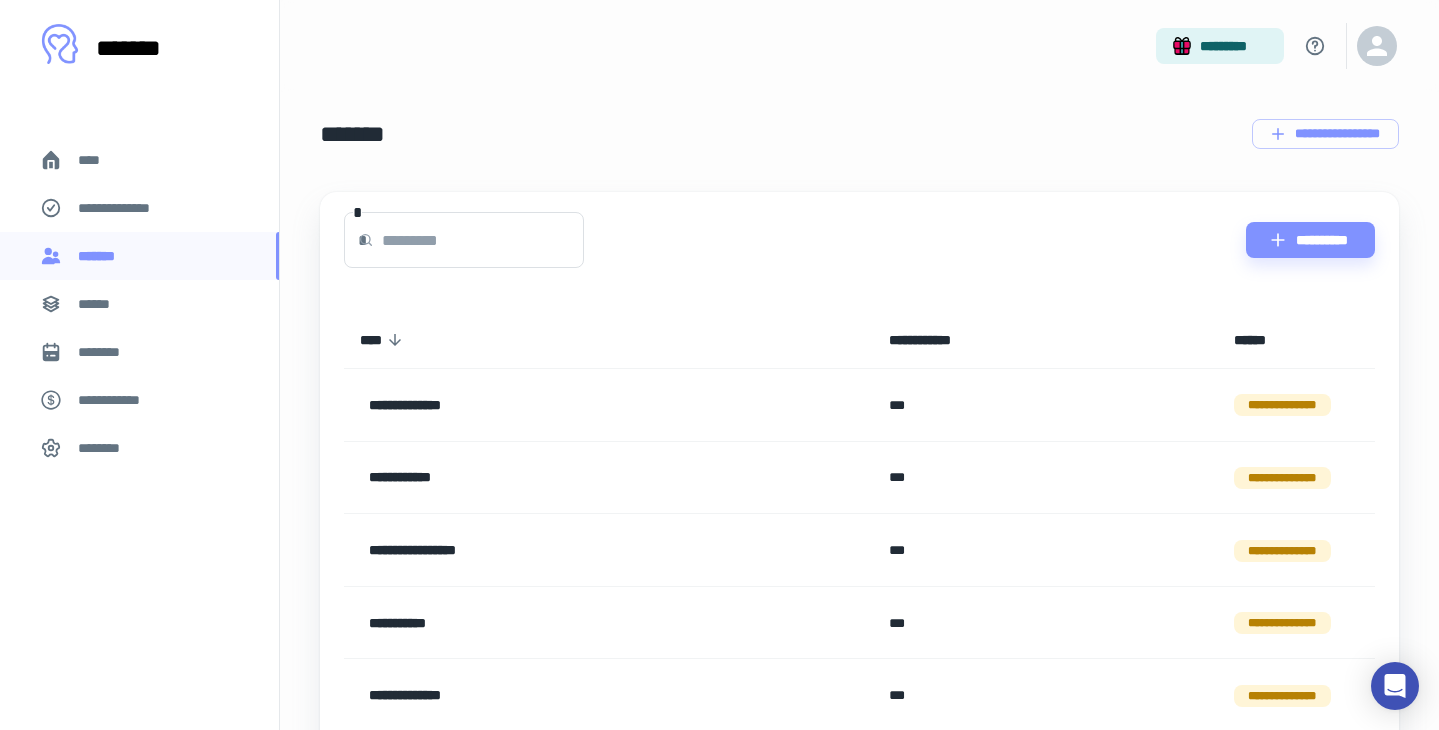 click on "**********" at bounding box center (859, 134) 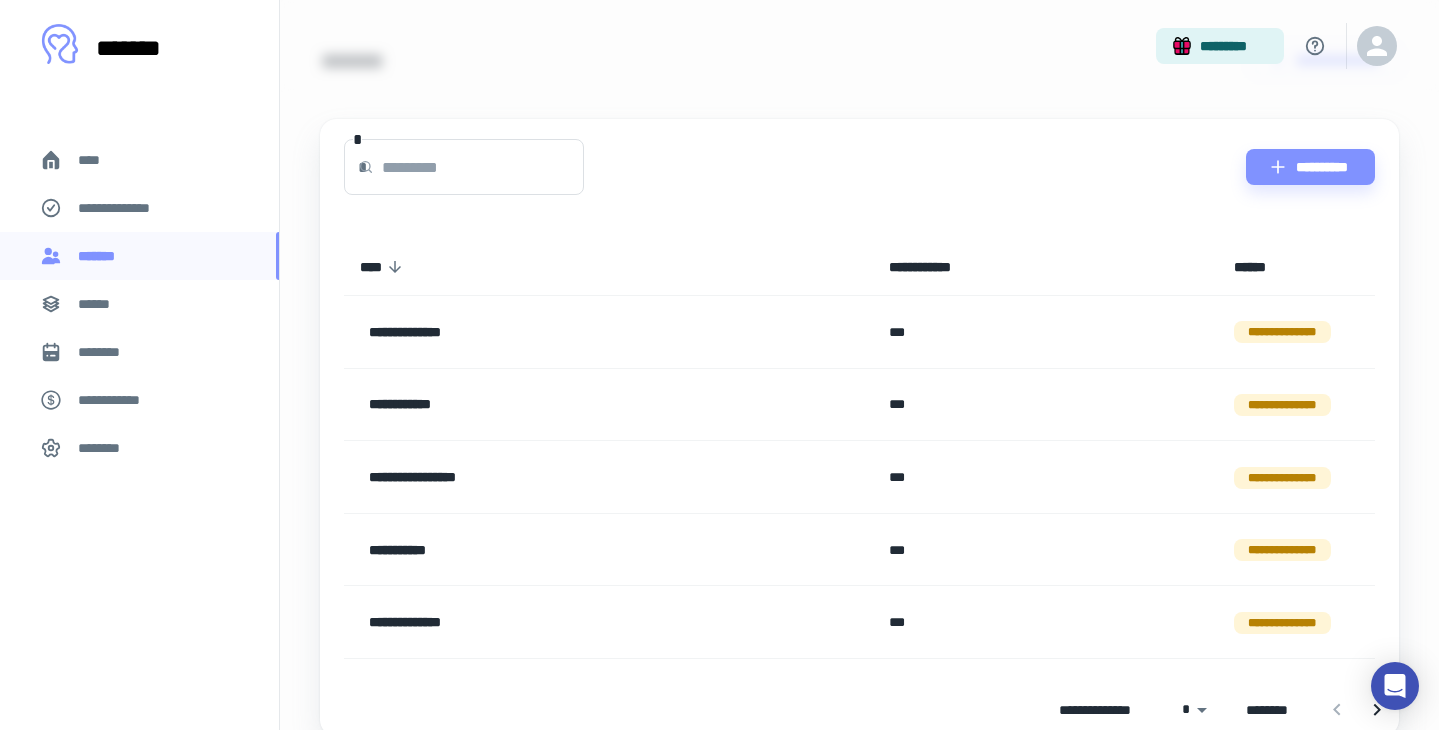 scroll, scrollTop: 80, scrollLeft: 0, axis: vertical 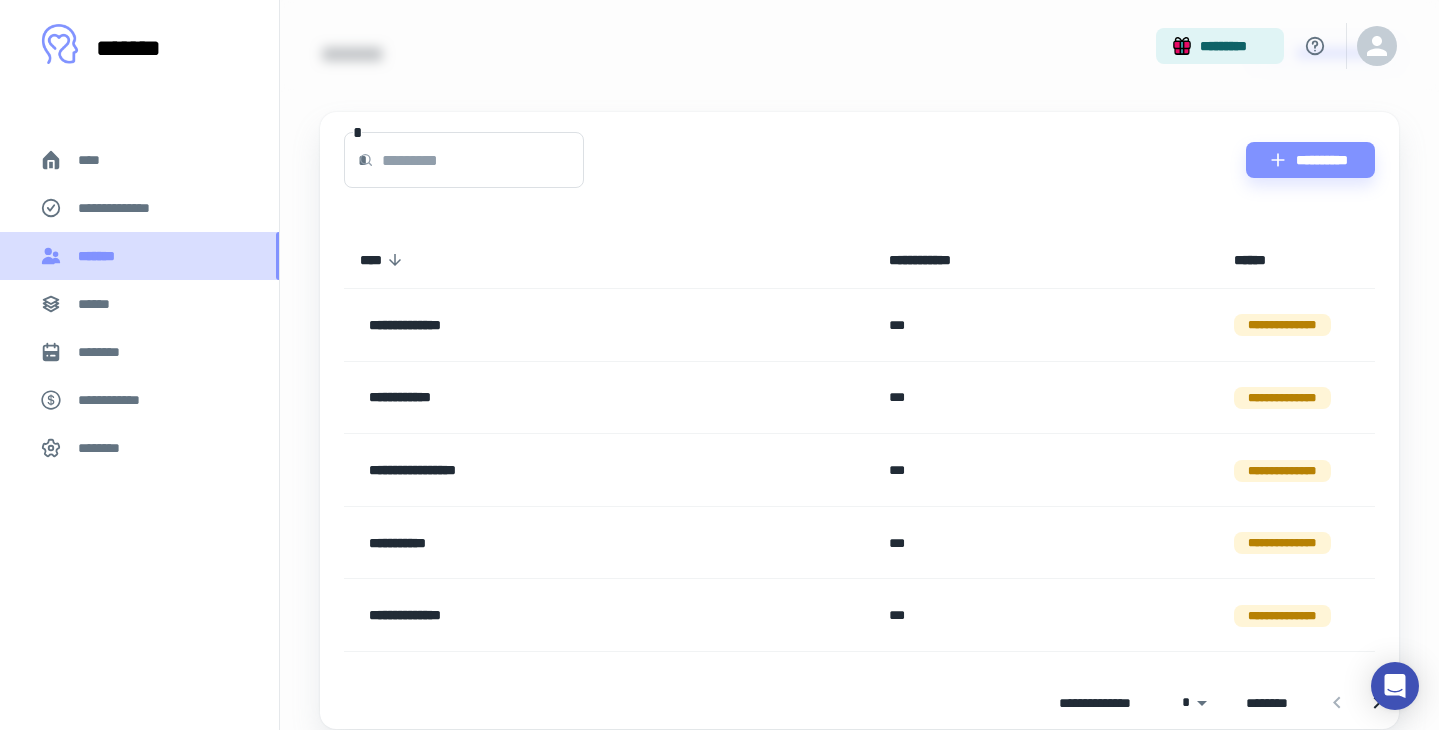 click on "*******" at bounding box center [101, 256] 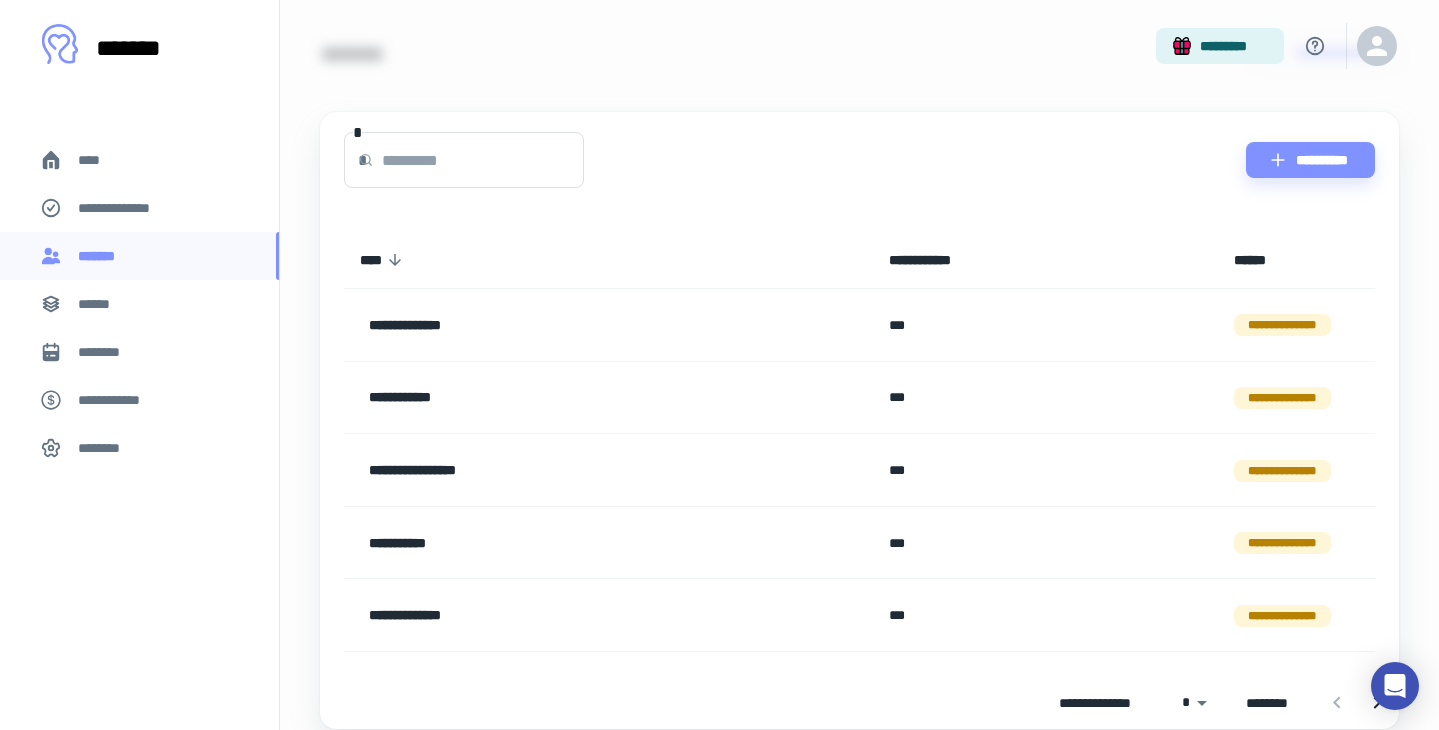 click on "****" at bounding box center (139, 160) 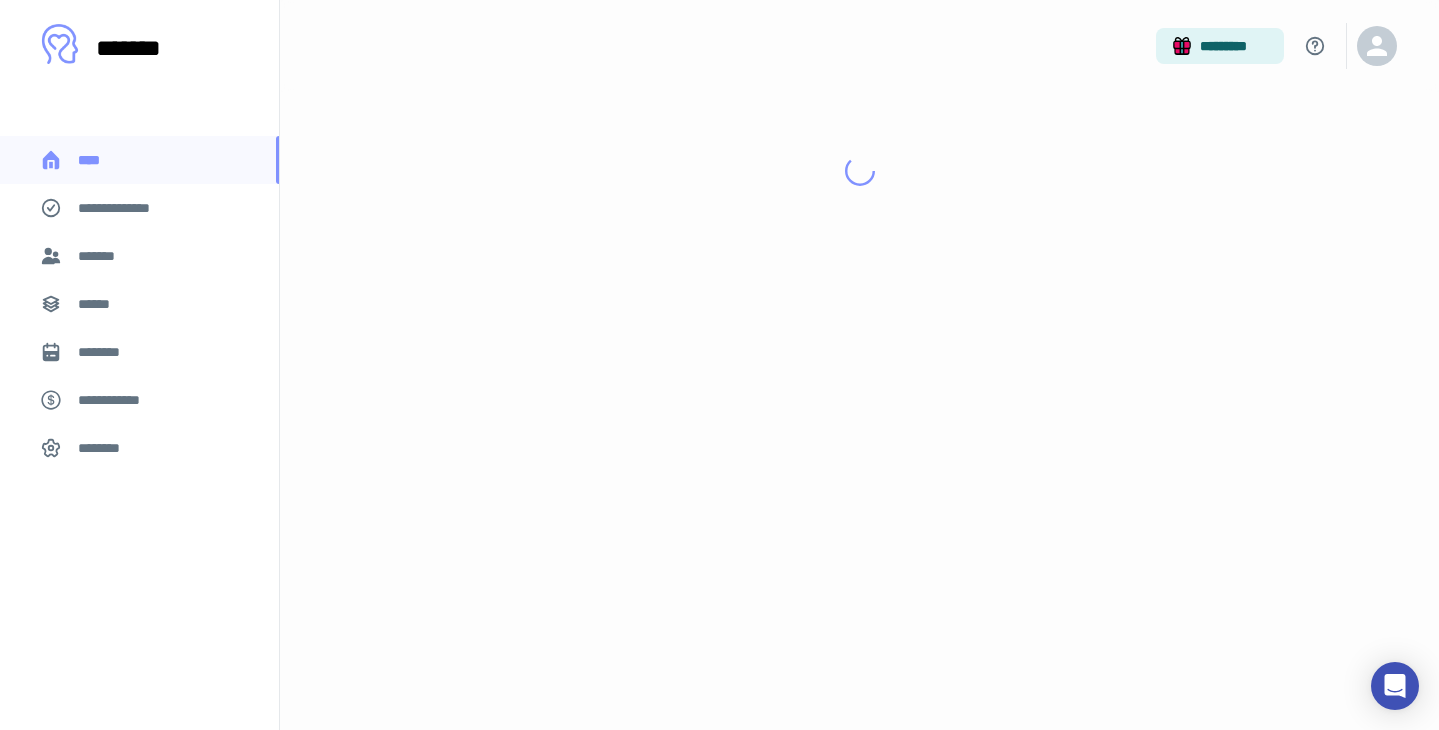scroll, scrollTop: 0, scrollLeft: 0, axis: both 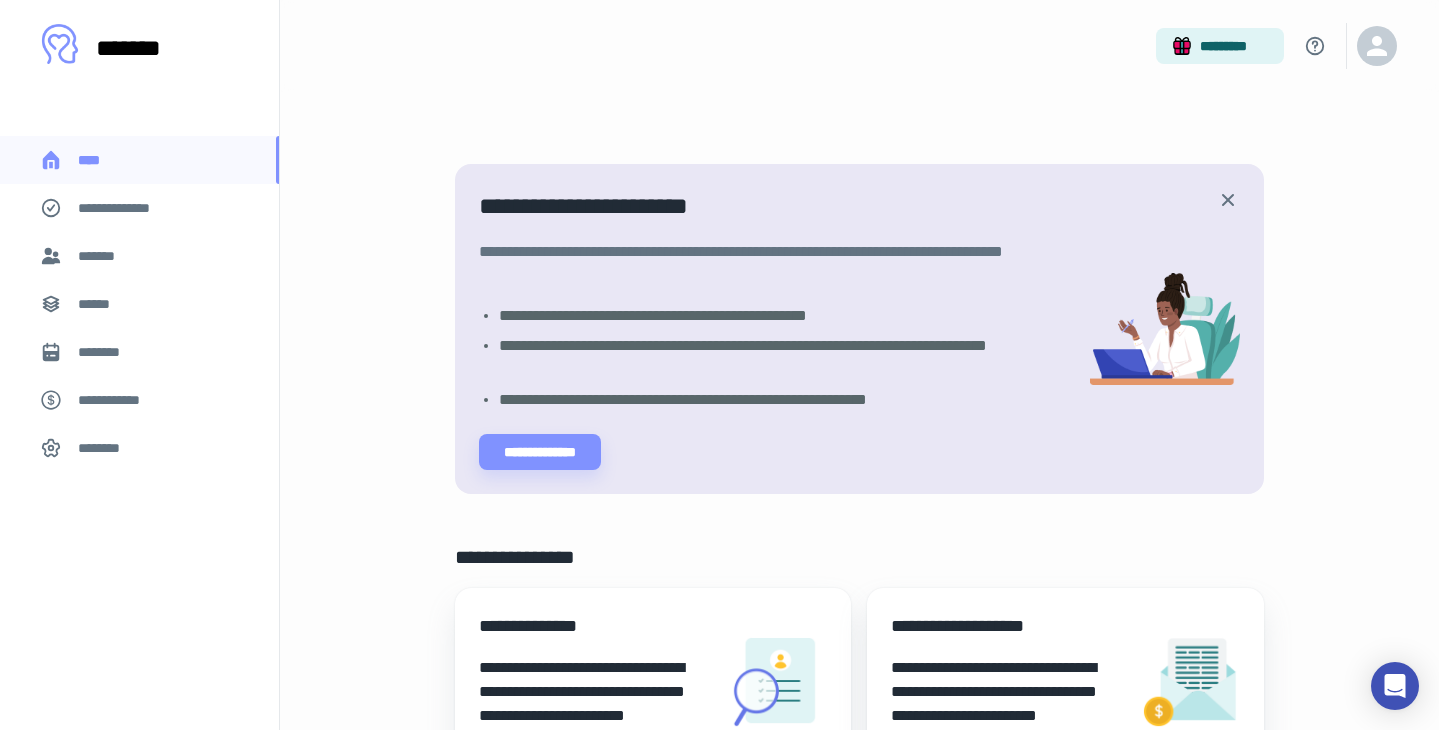 click on "**********" at bounding box center [127, 208] 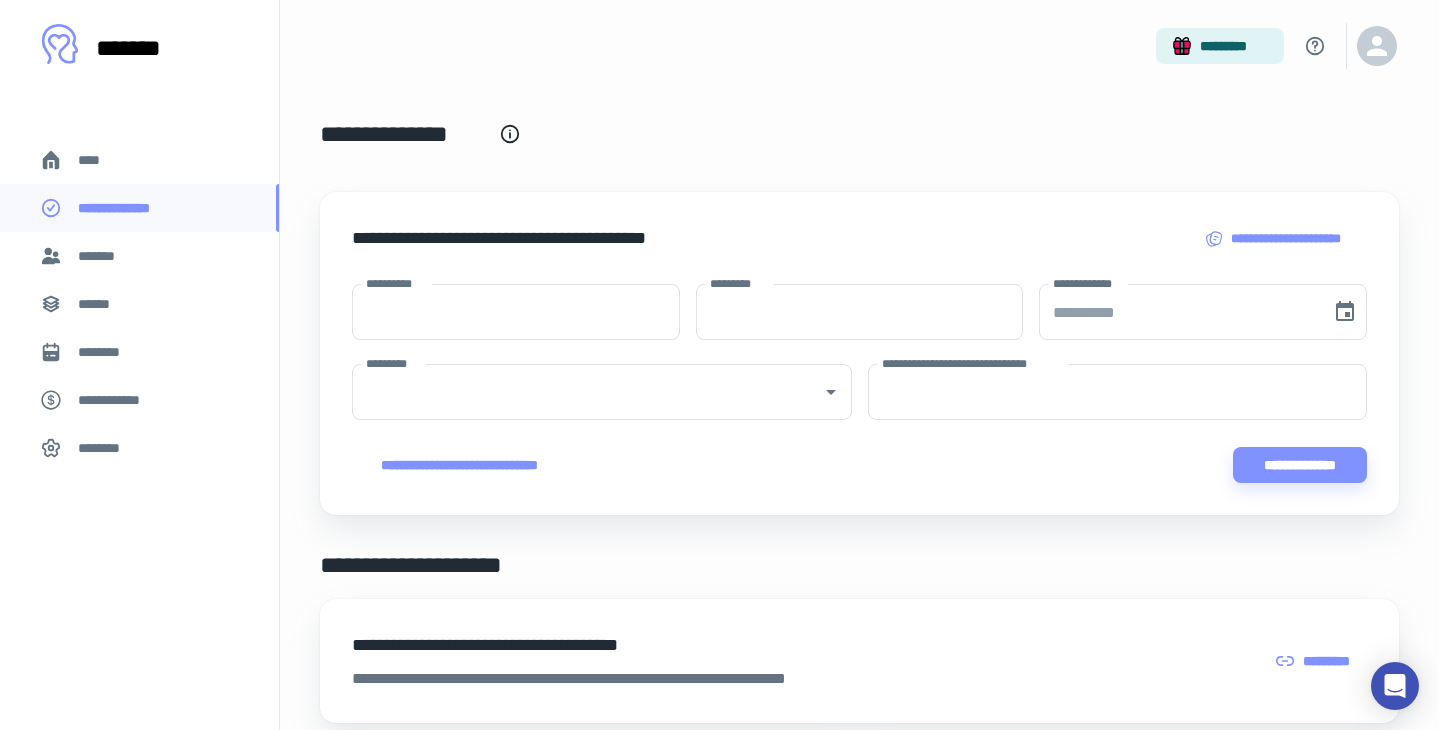 click on "*******" at bounding box center (139, 256) 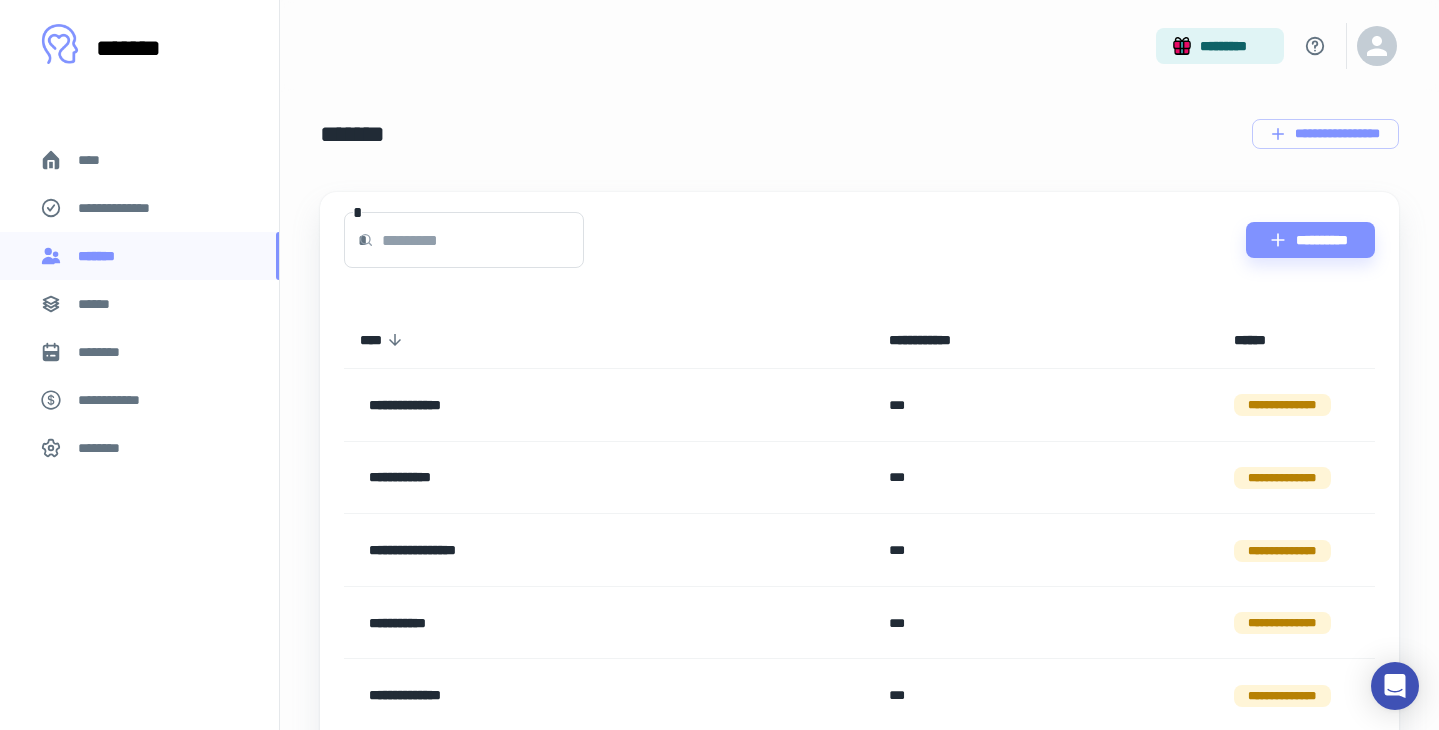 click on "**********" at bounding box center [859, 134] 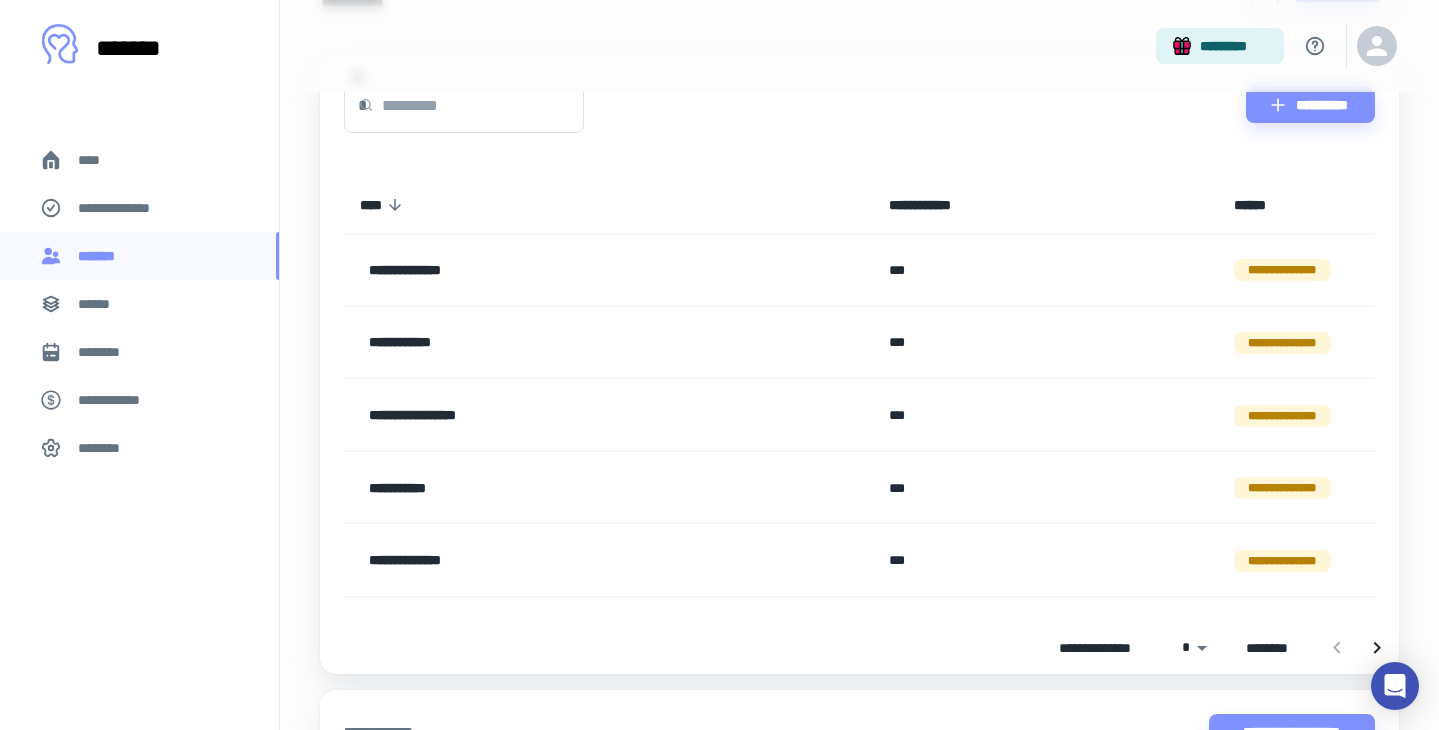 scroll, scrollTop: 200, scrollLeft: 0, axis: vertical 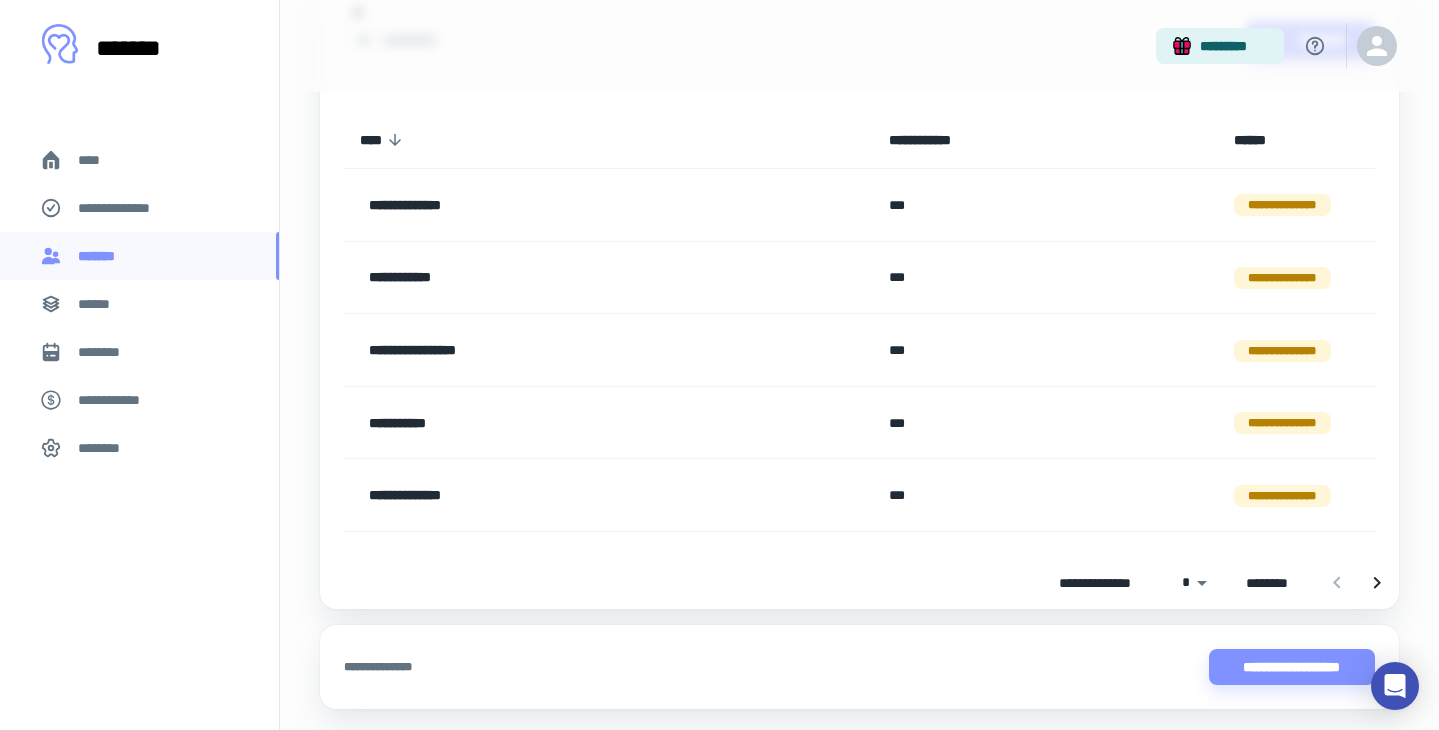 click on "**********" at bounding box center (127, 208) 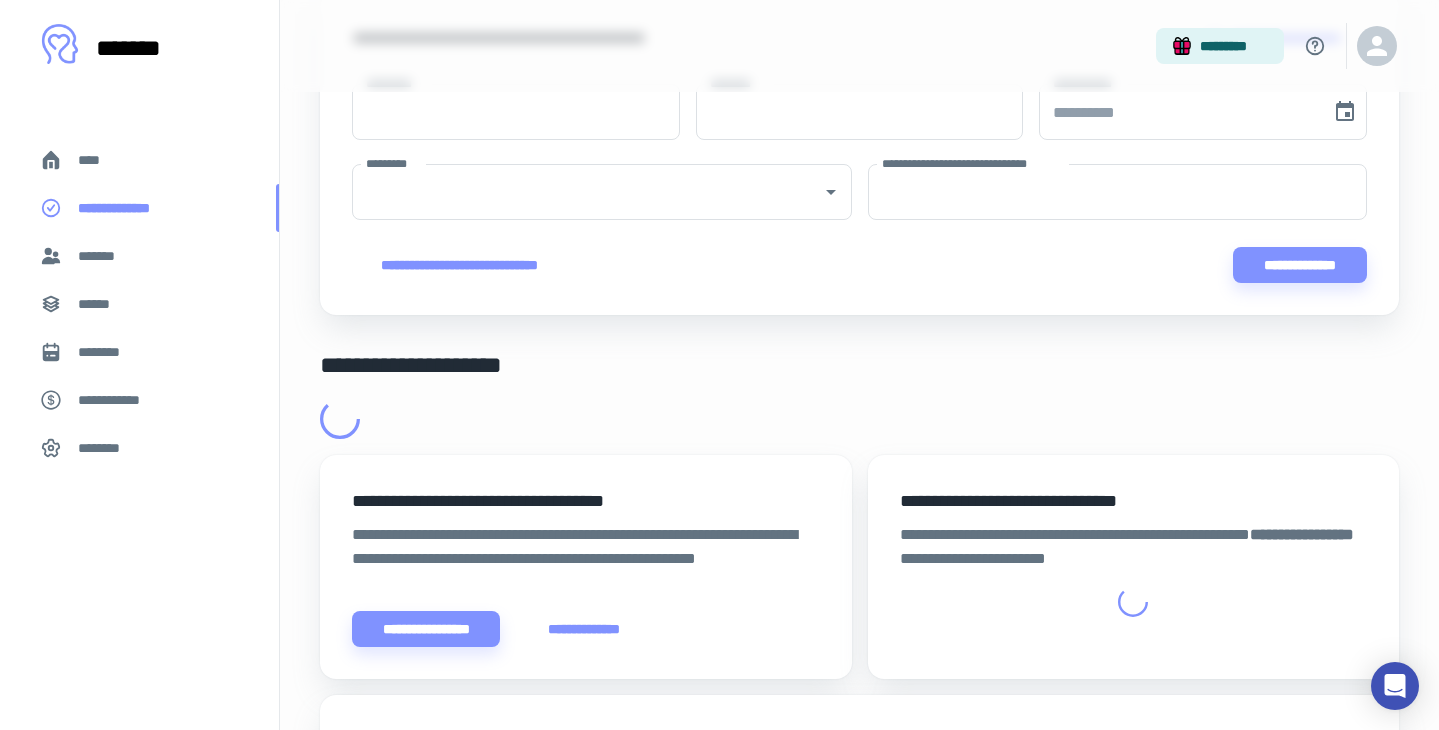 scroll, scrollTop: 0, scrollLeft: 0, axis: both 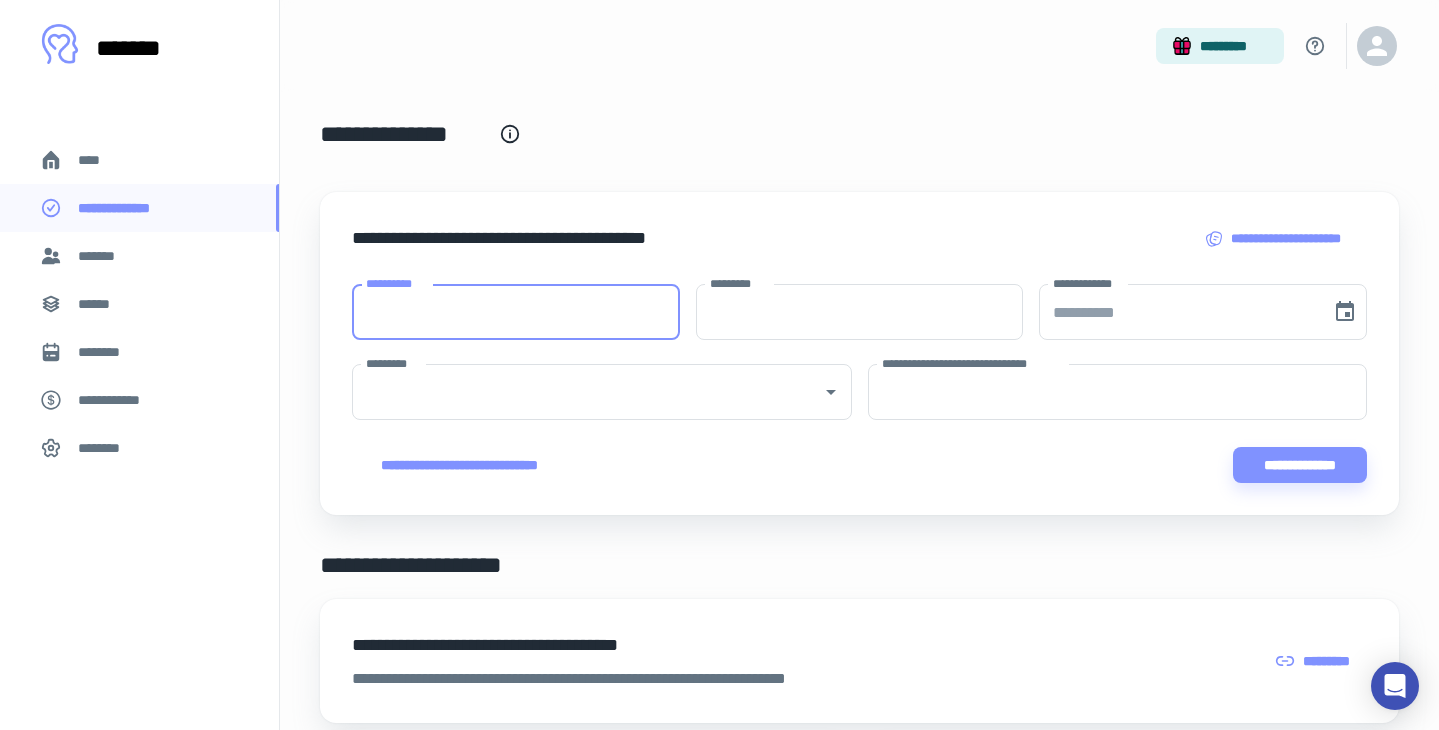 click on "**********" at bounding box center [516, 312] 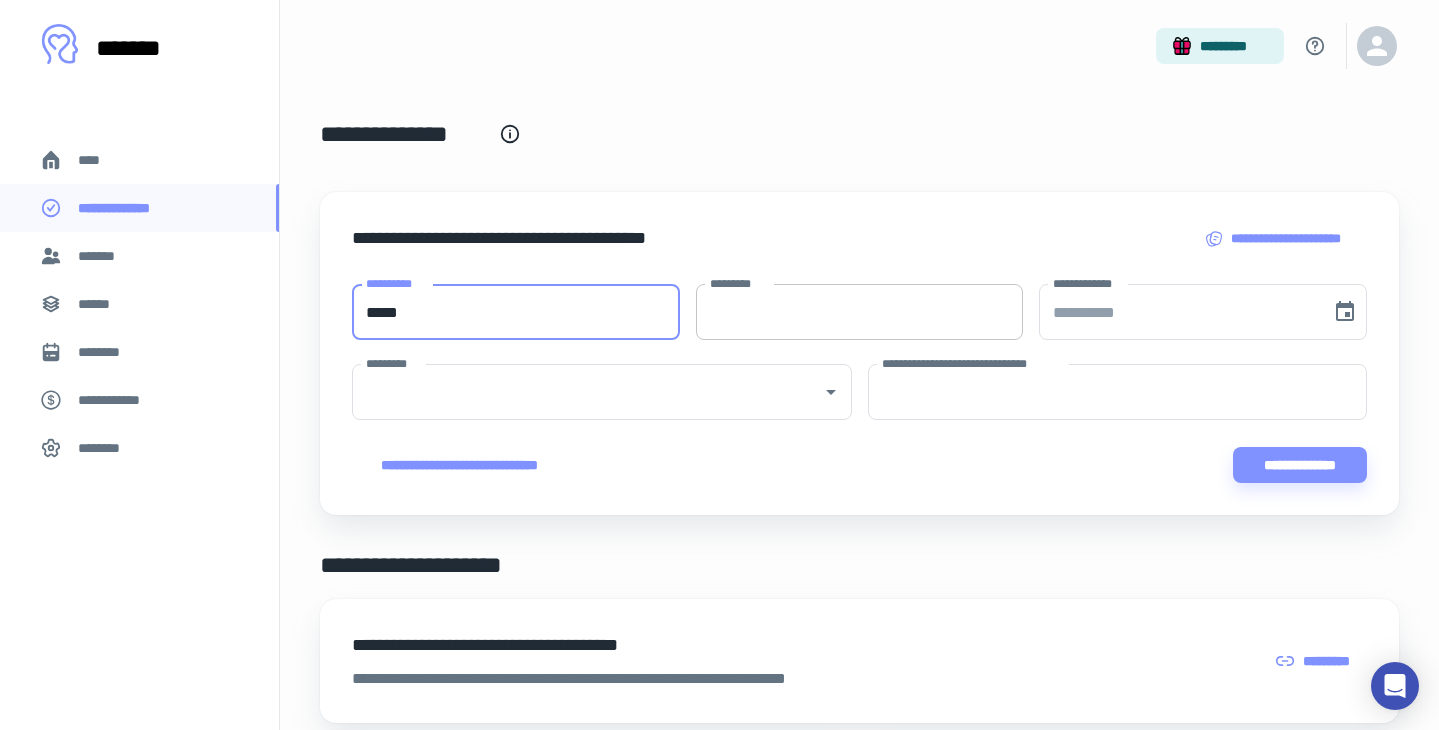 type on "*****" 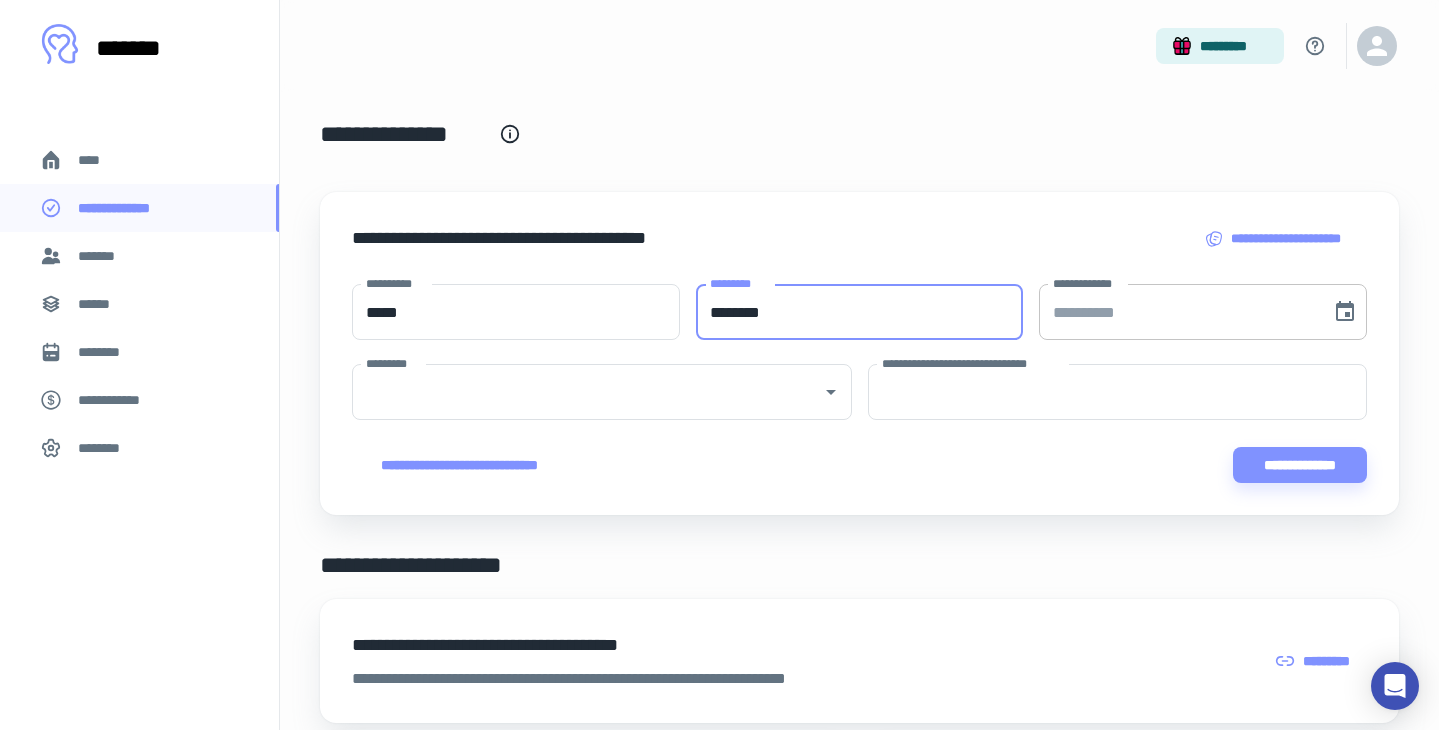type on "********" 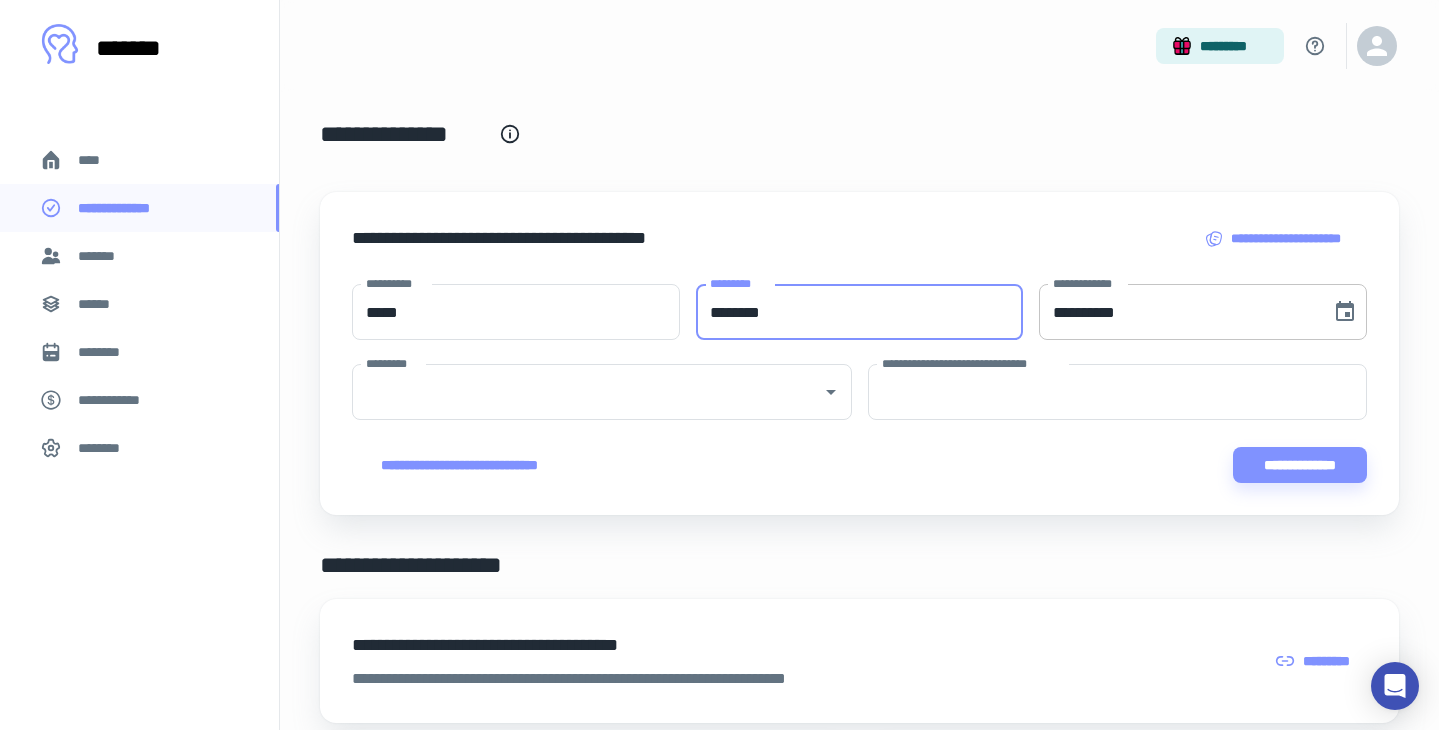 click on "**********" at bounding box center [1178, 312] 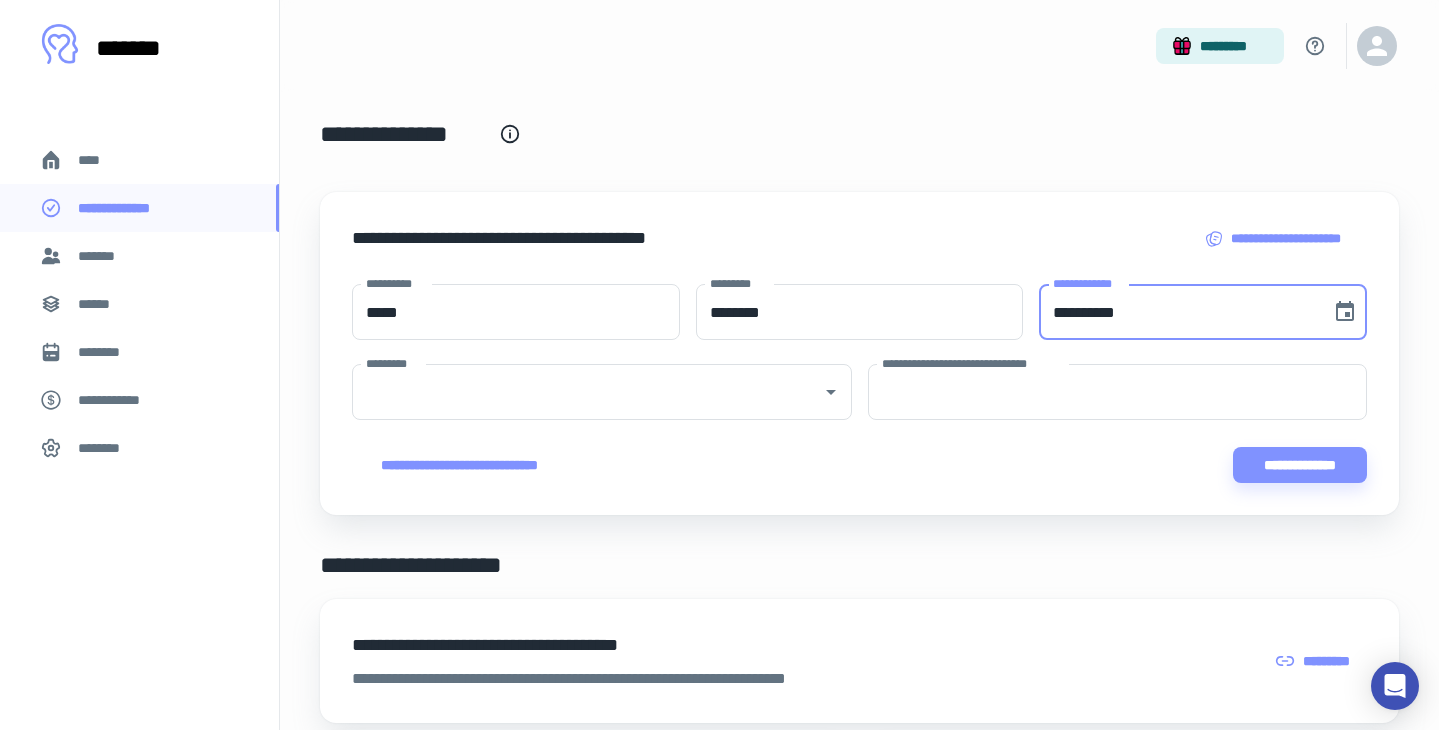 paste 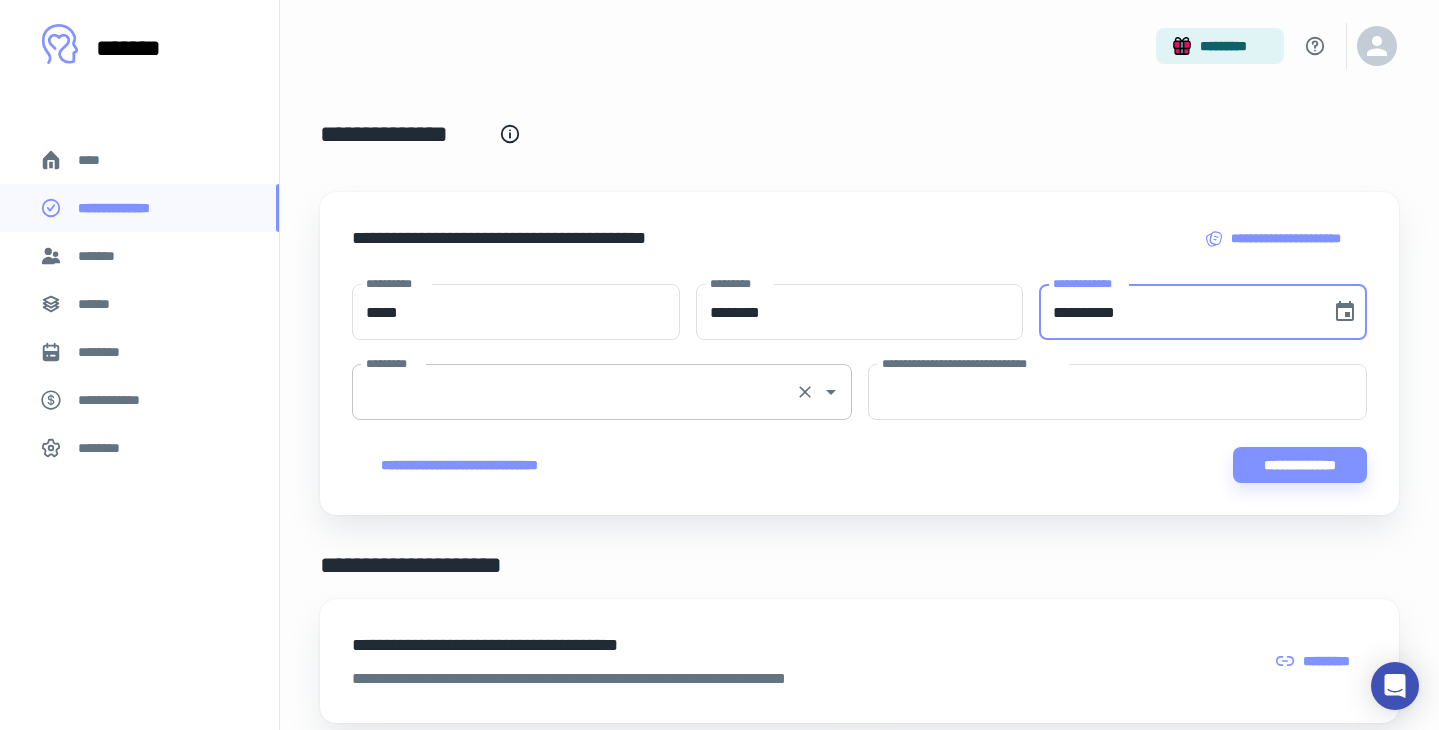 type on "**********" 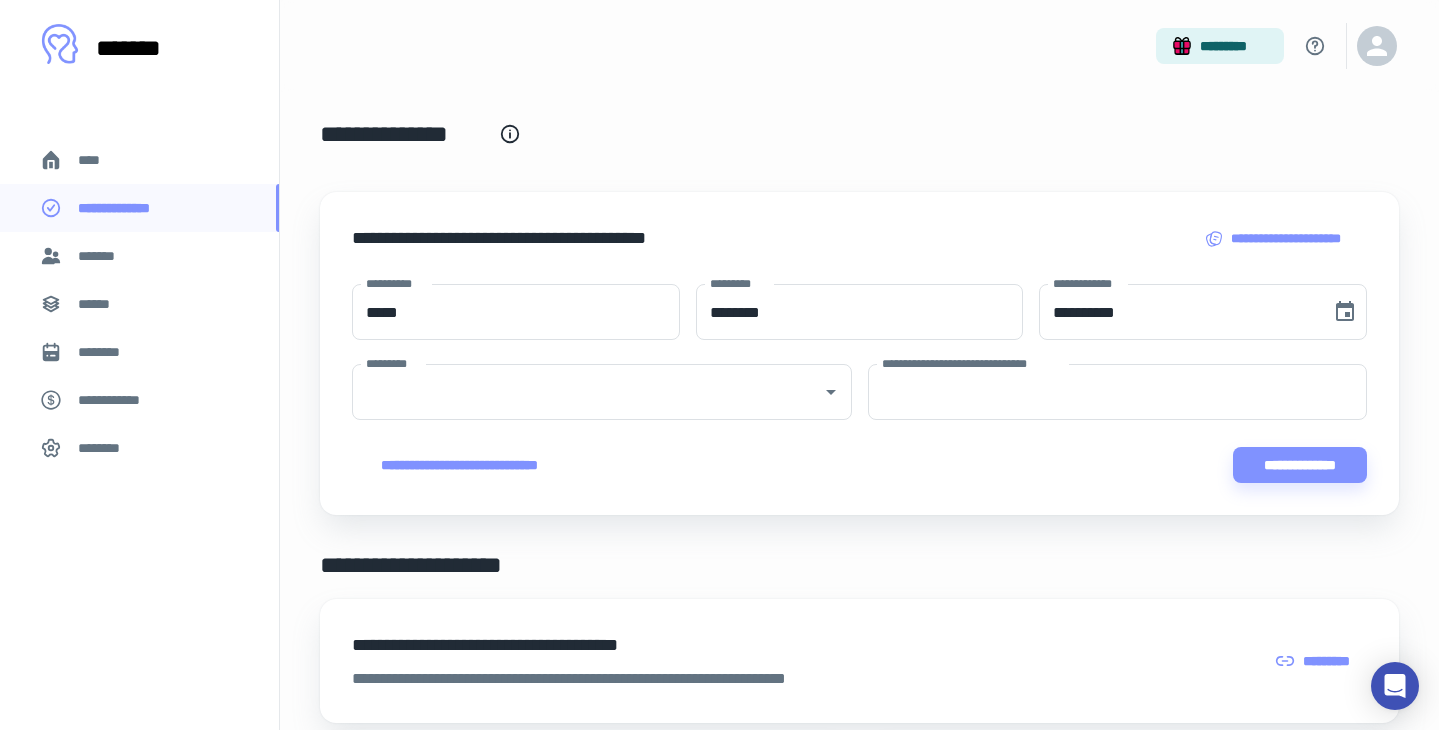 click on "**********" at bounding box center [859, 383] 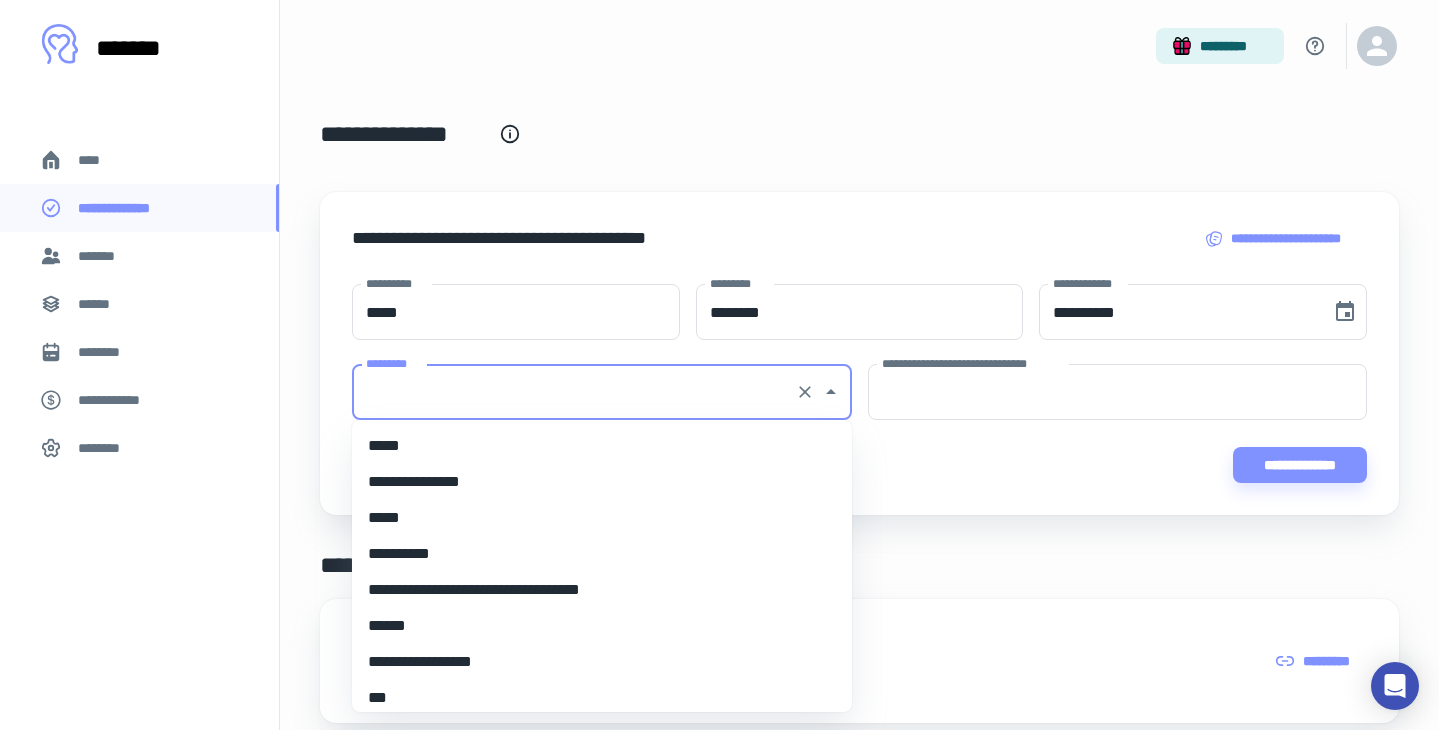 click on "*********" at bounding box center (574, 392) 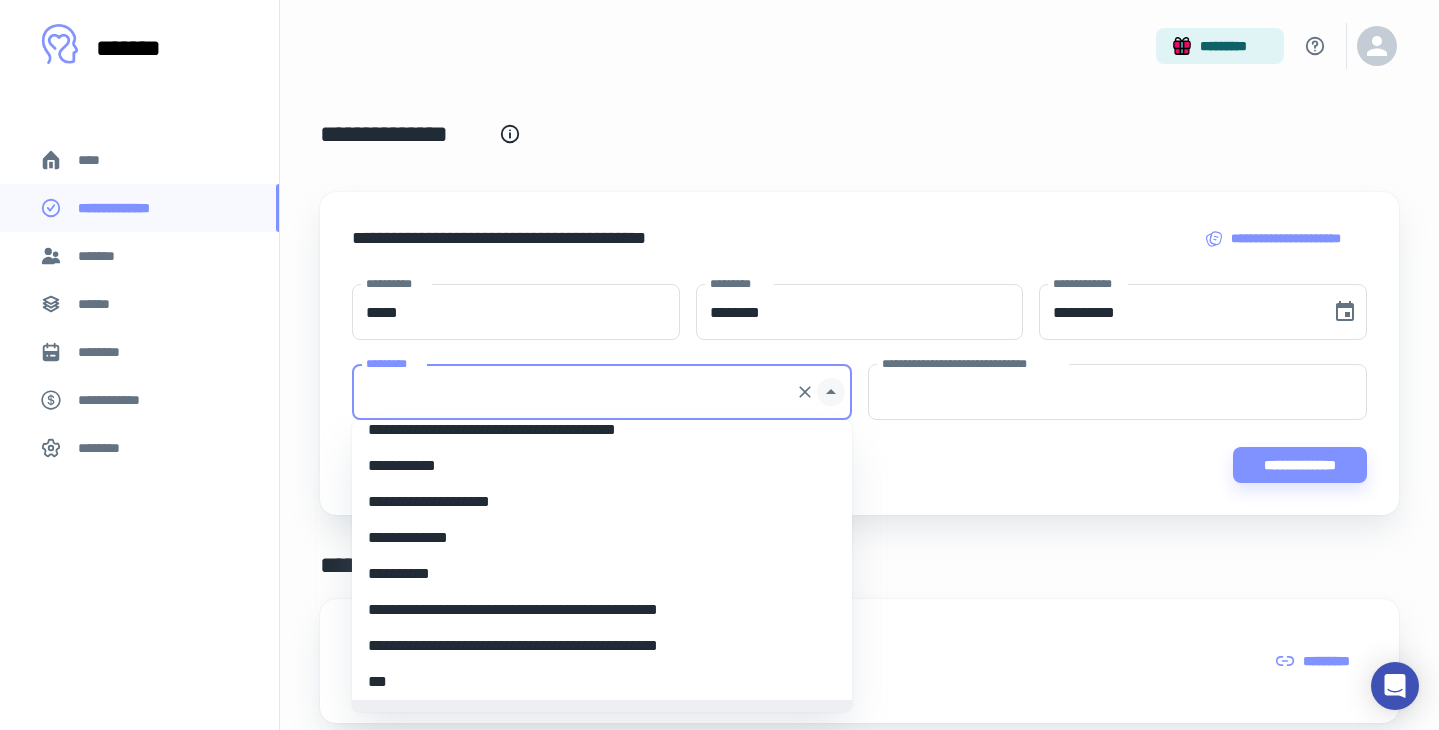 click at bounding box center [831, 392] 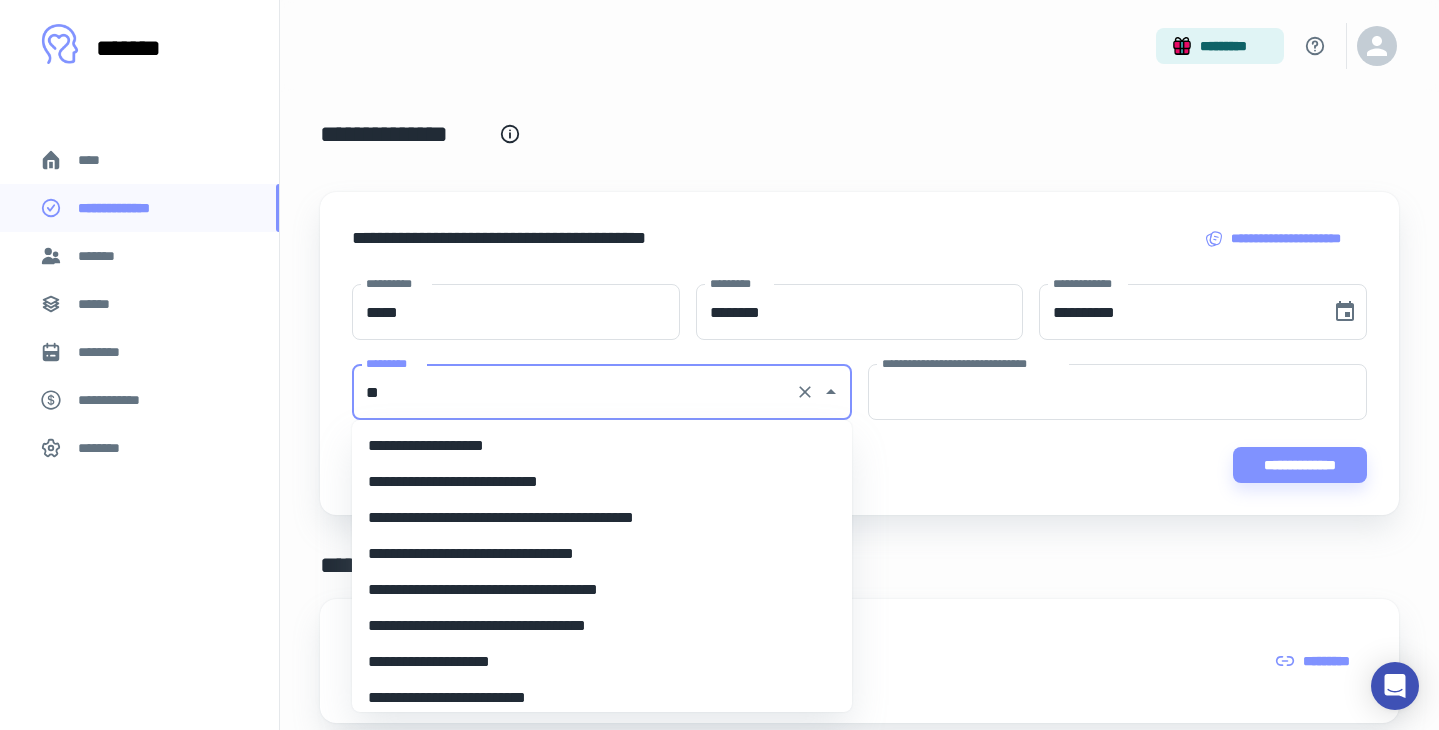 click on "**********" at bounding box center [602, 518] 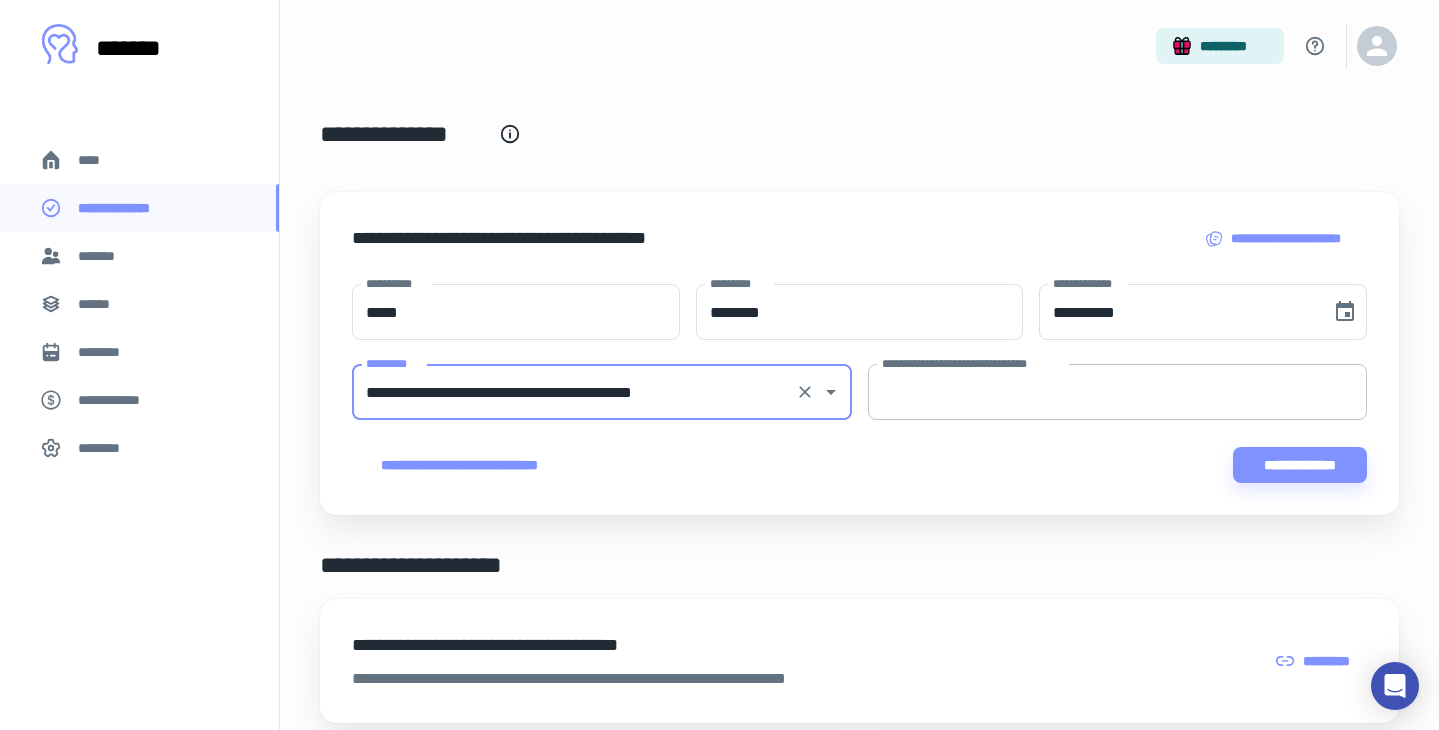 type on "**********" 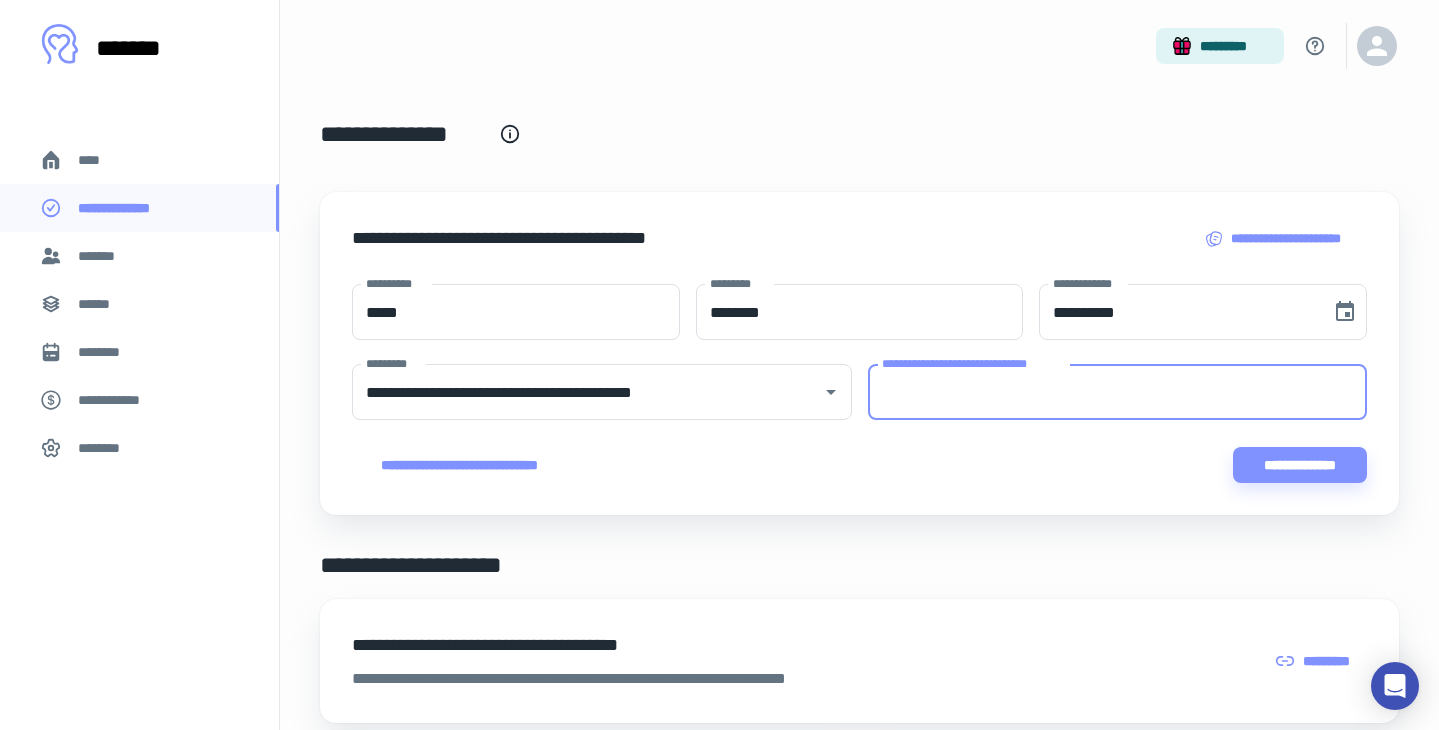 paste on "**********" 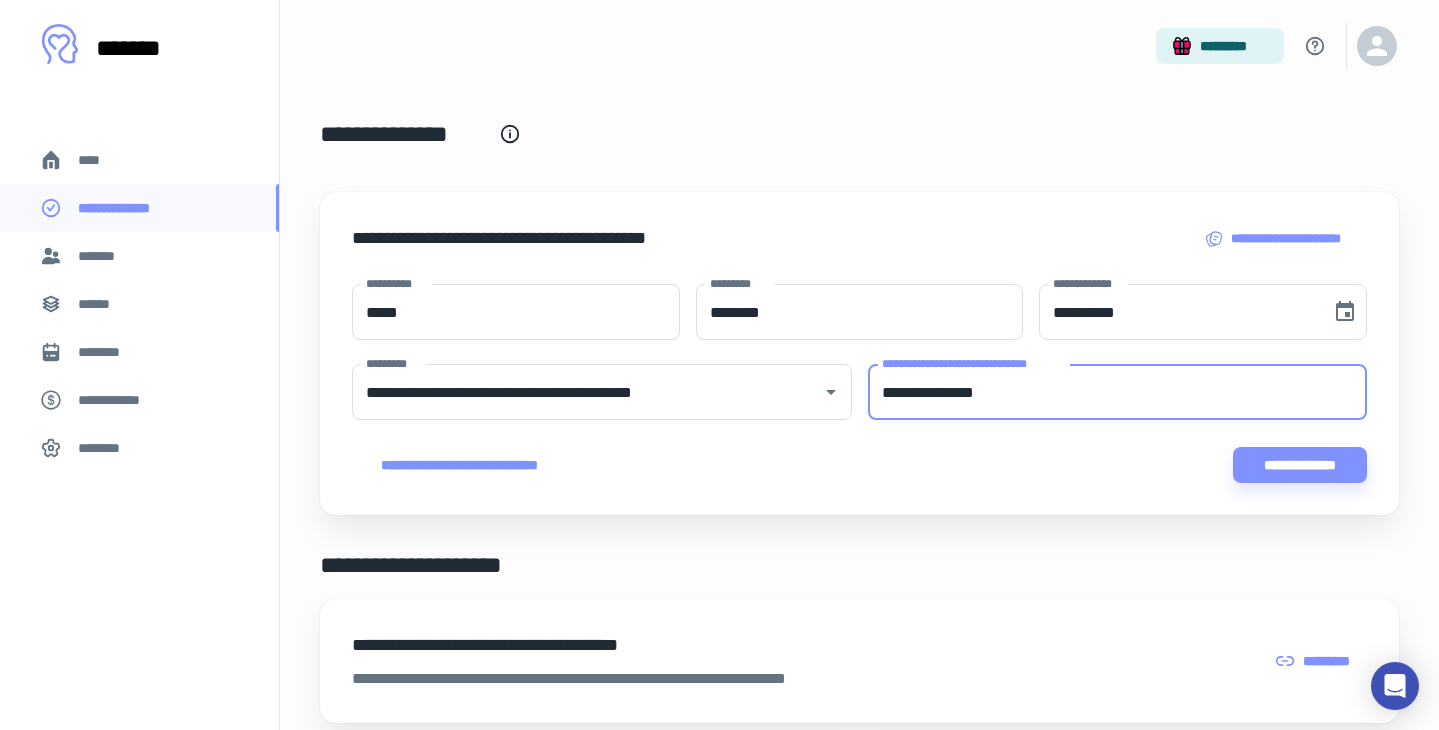 type on "**********" 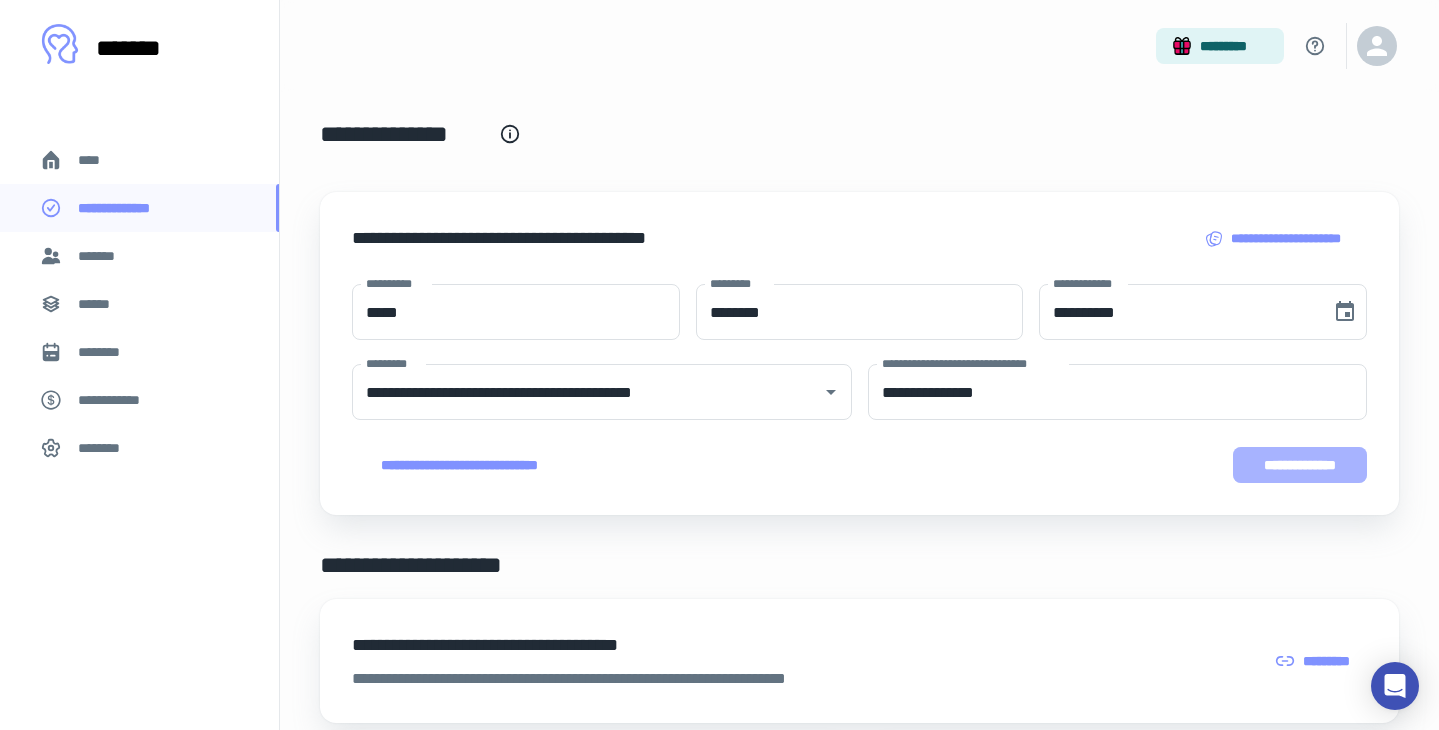 click on "**********" at bounding box center (1300, 465) 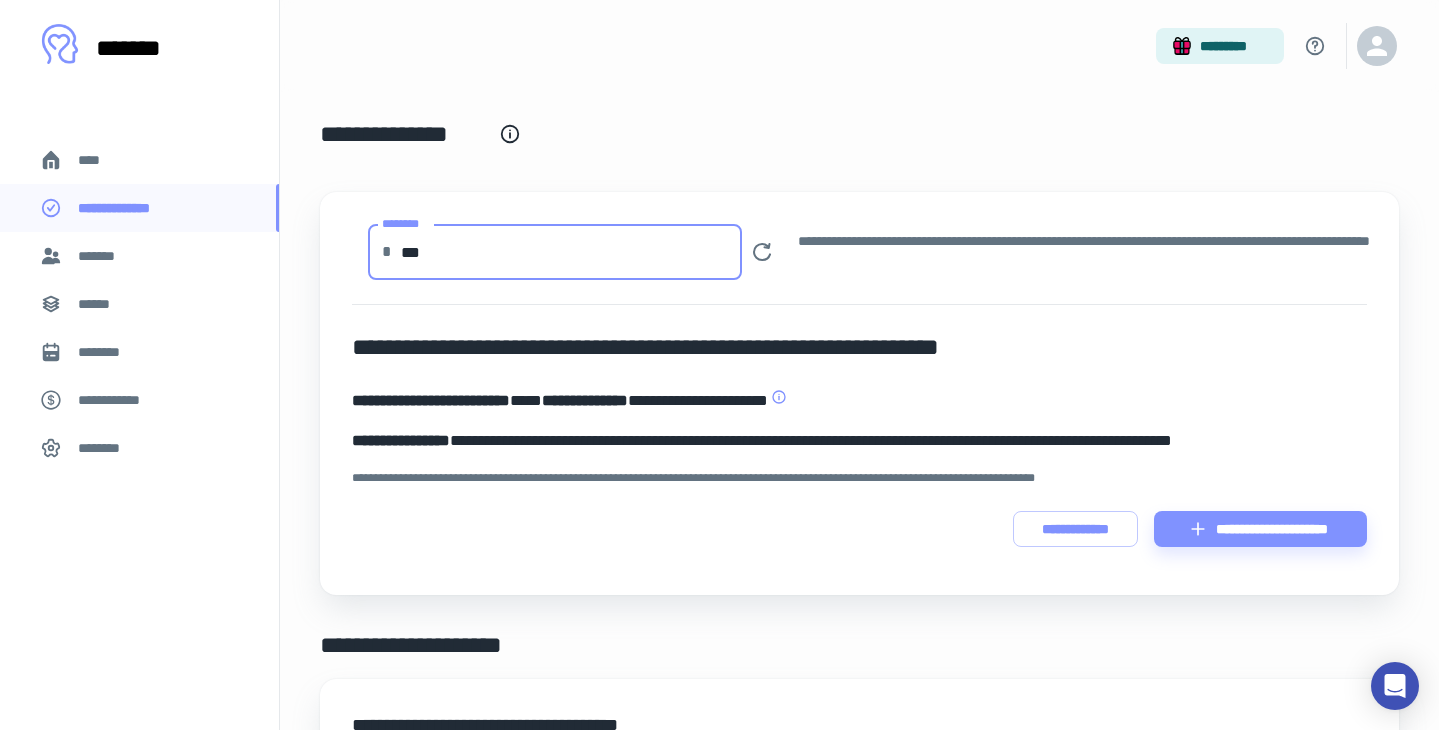 drag, startPoint x: 498, startPoint y: 259, endPoint x: 279, endPoint y: 235, distance: 220.31114 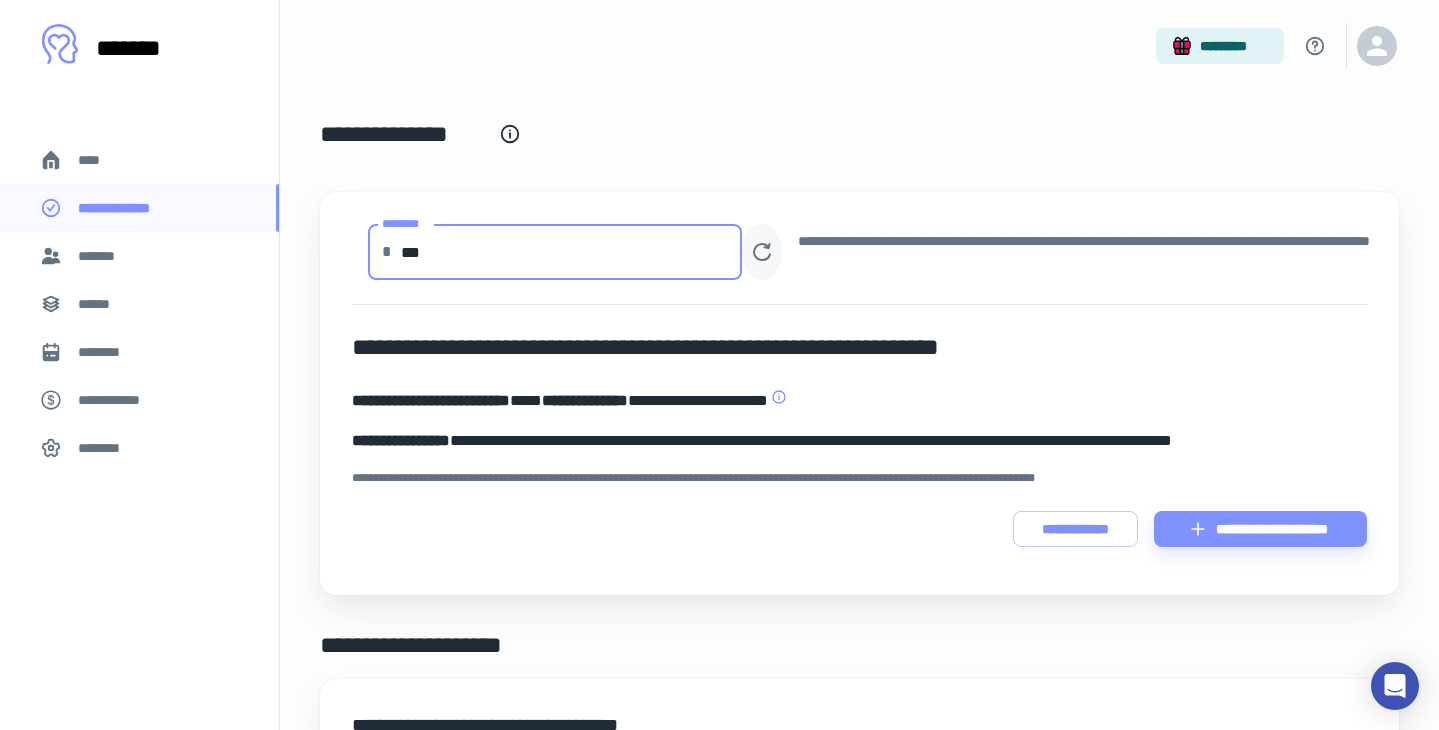 type on "***" 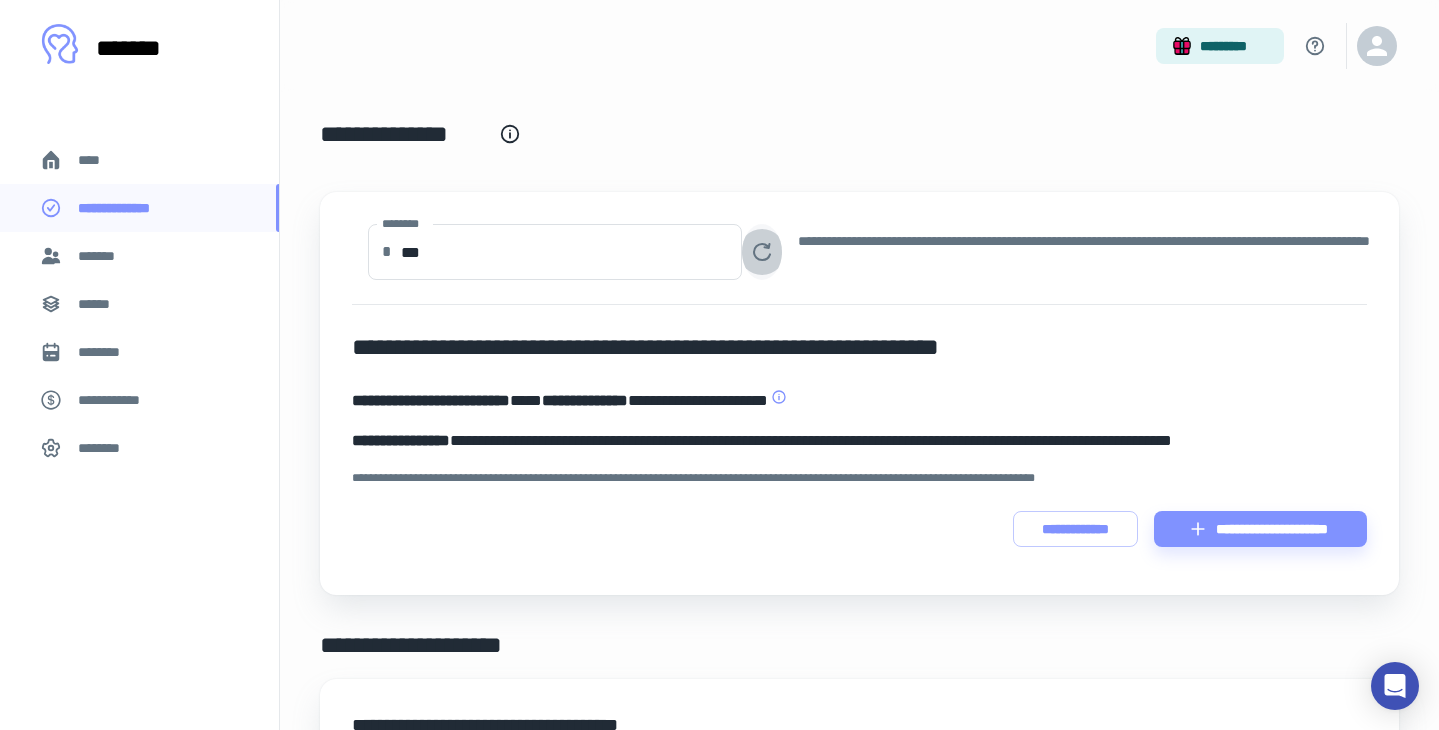 click 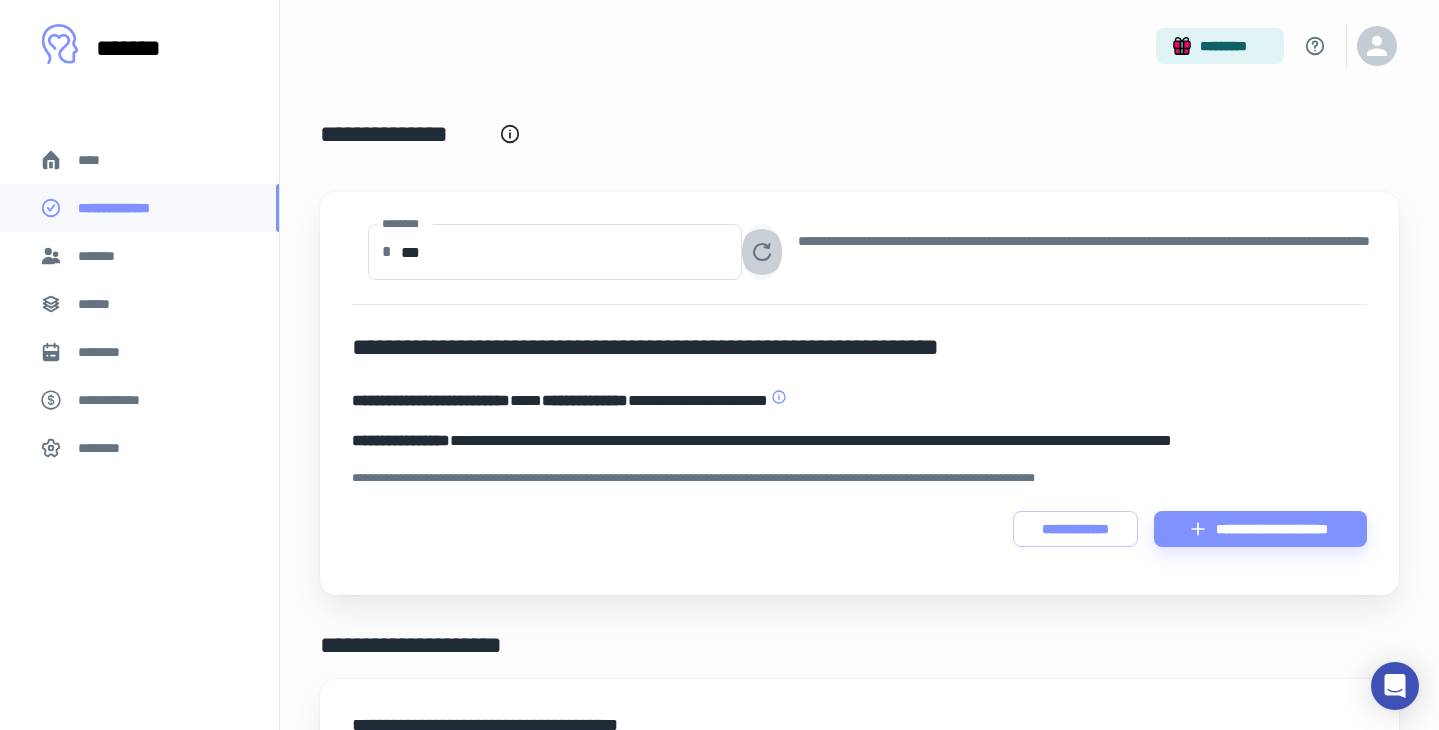 click at bounding box center [762, 252] 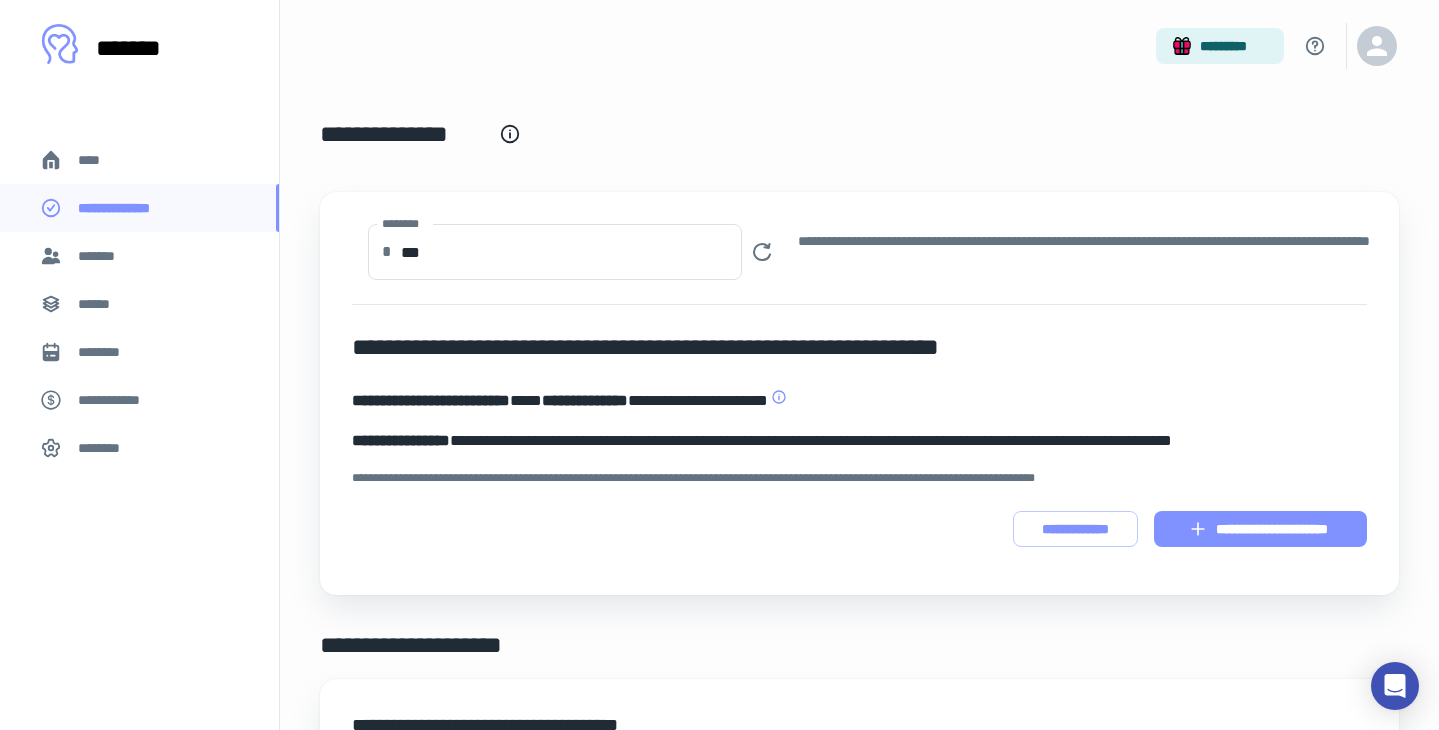 click on "**********" at bounding box center [1260, 529] 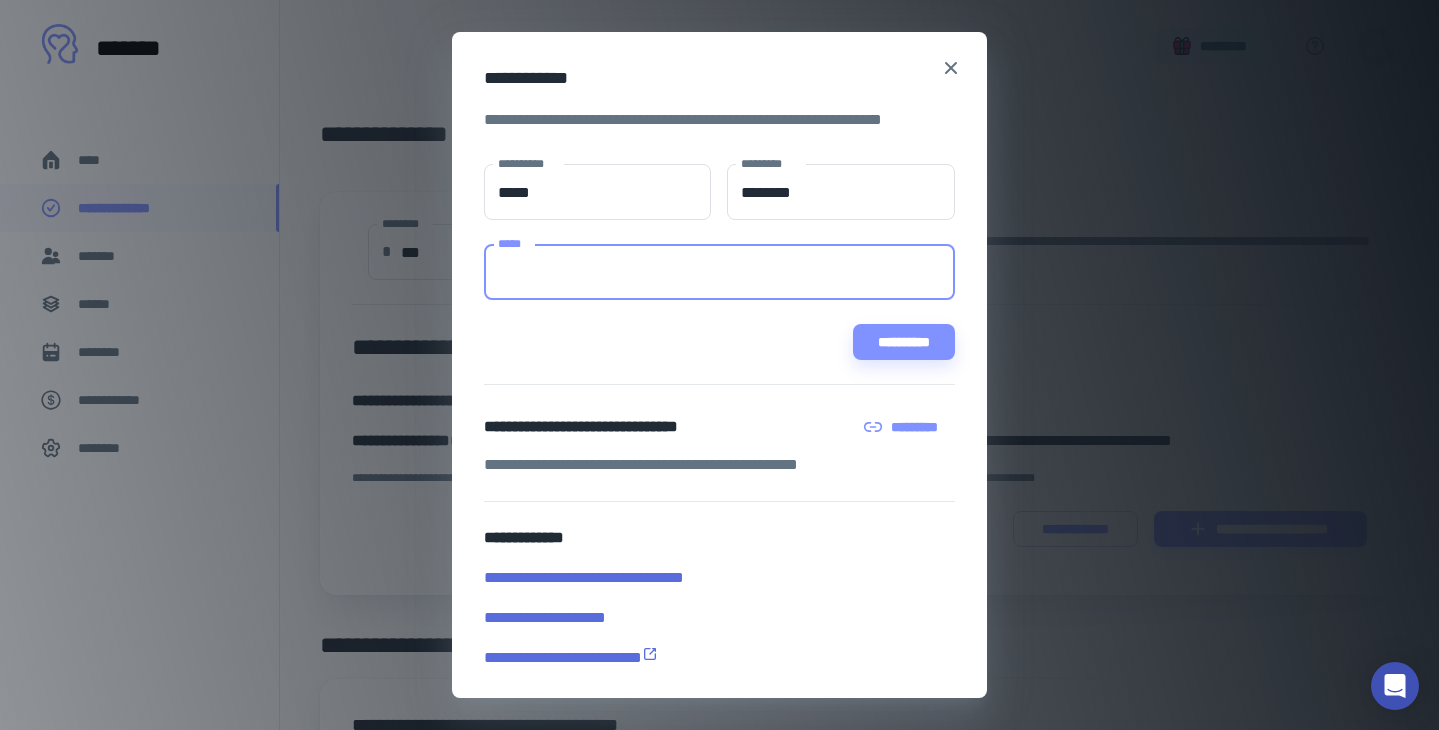 click on "*****" at bounding box center (719, 272) 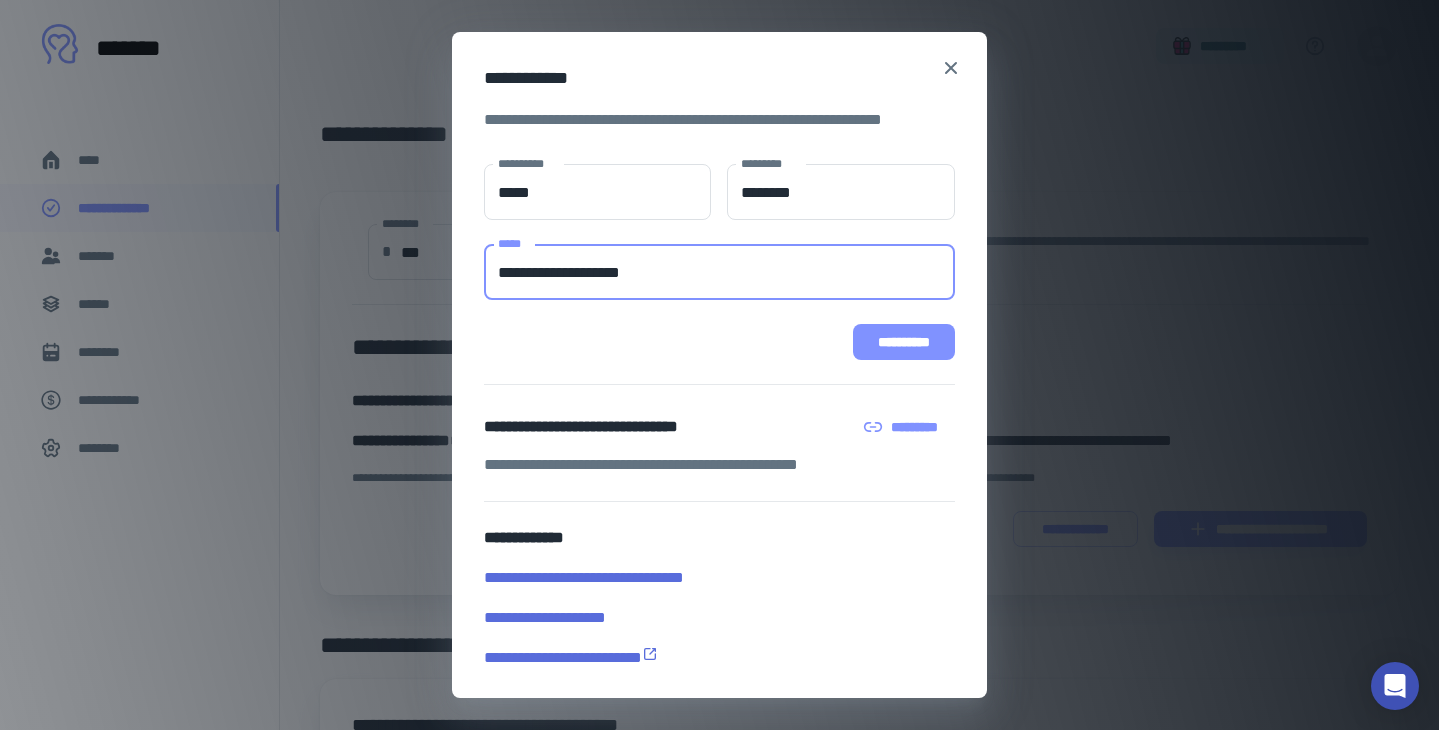 type on "**********" 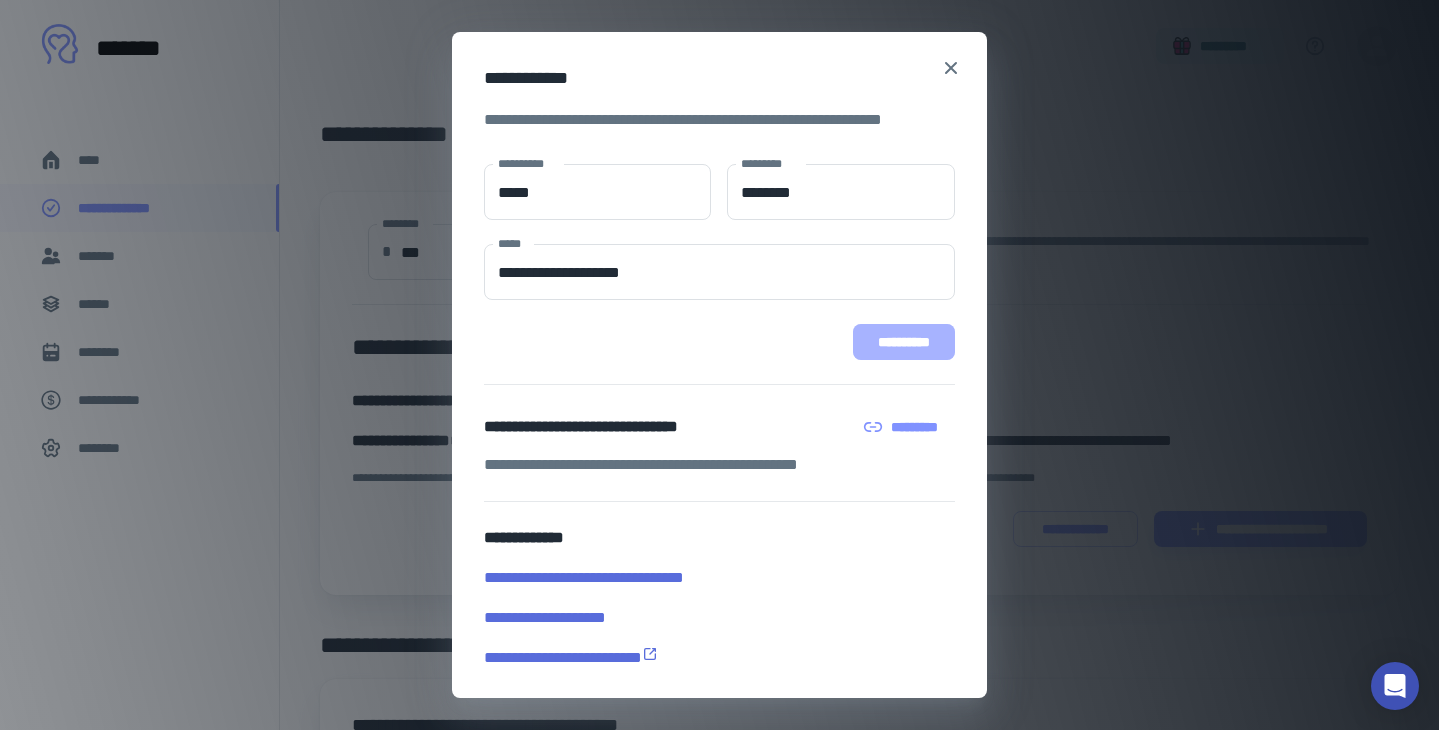click on "**********" at bounding box center (904, 342) 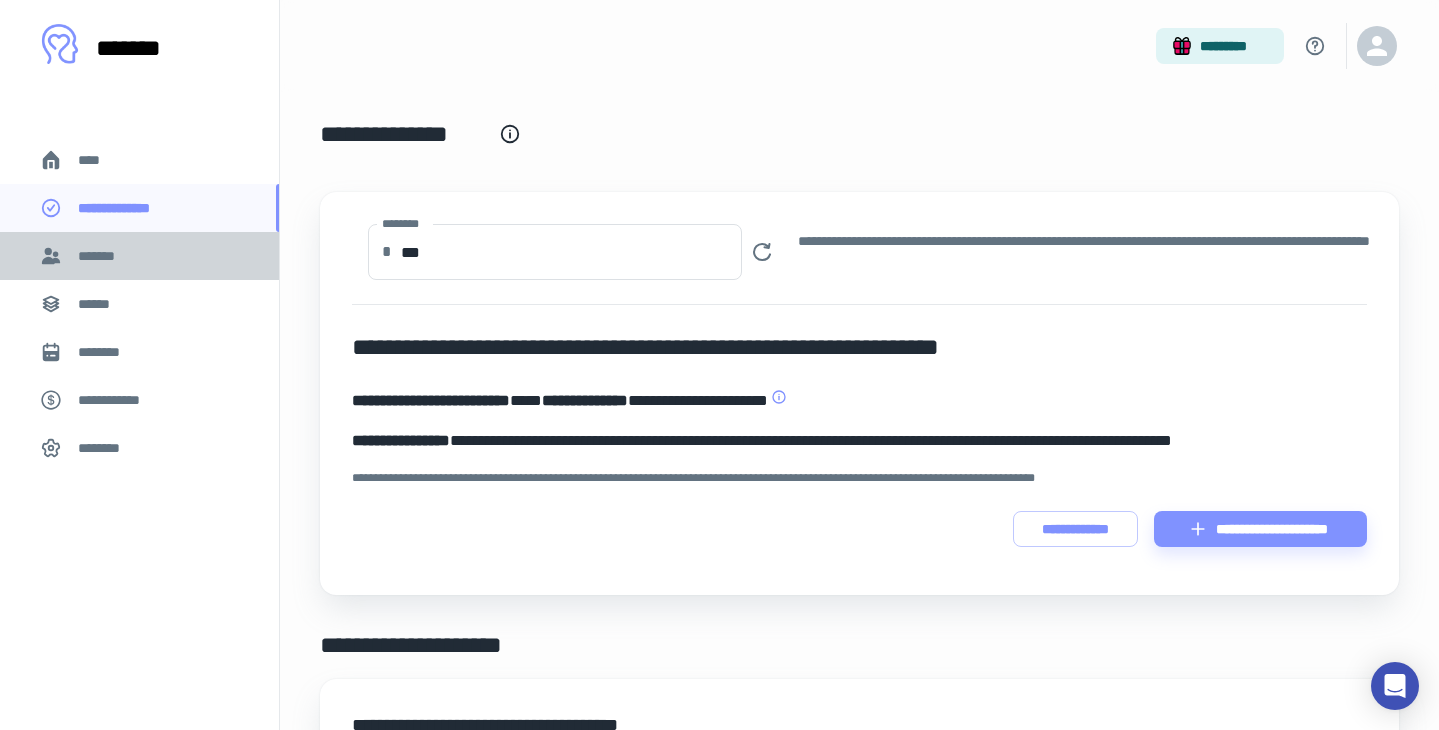 click on "*******" at bounding box center (139, 256) 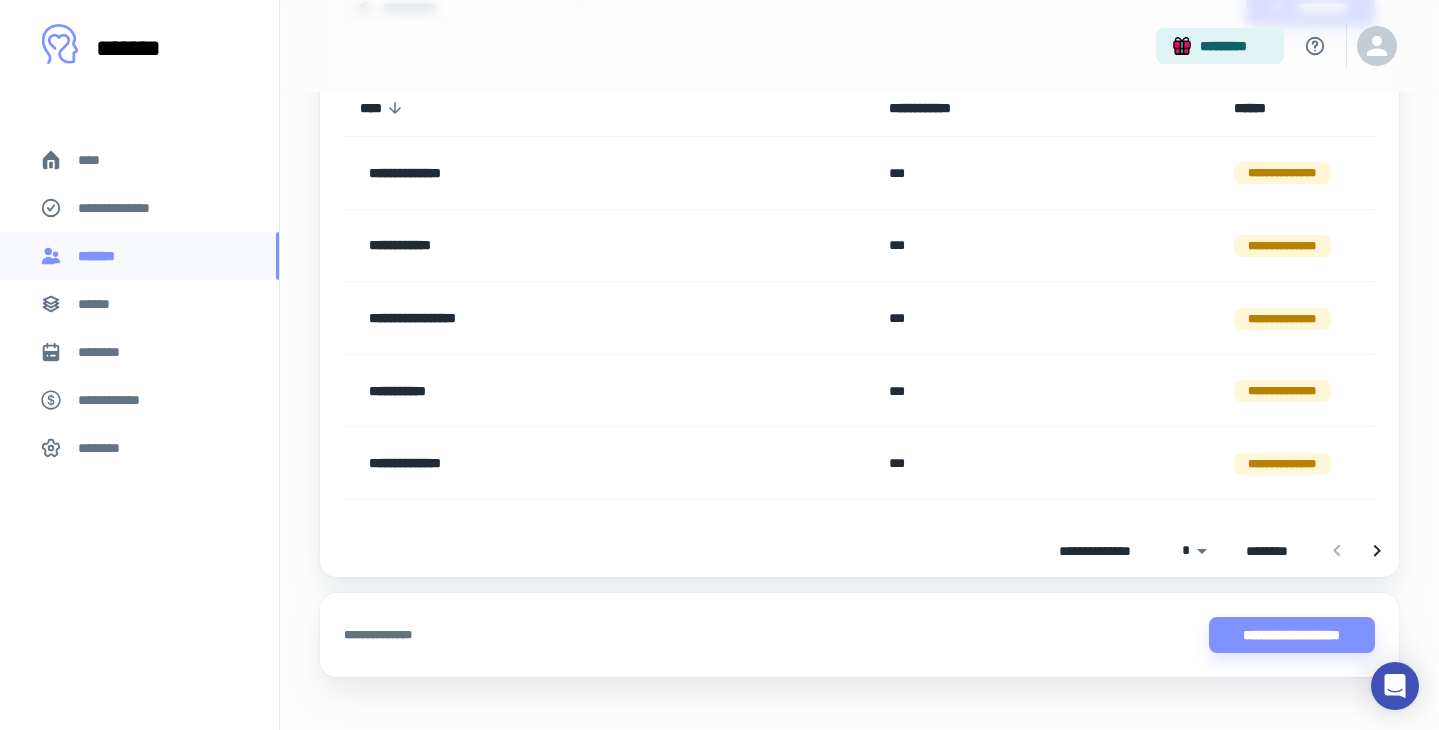 scroll, scrollTop: 240, scrollLeft: 0, axis: vertical 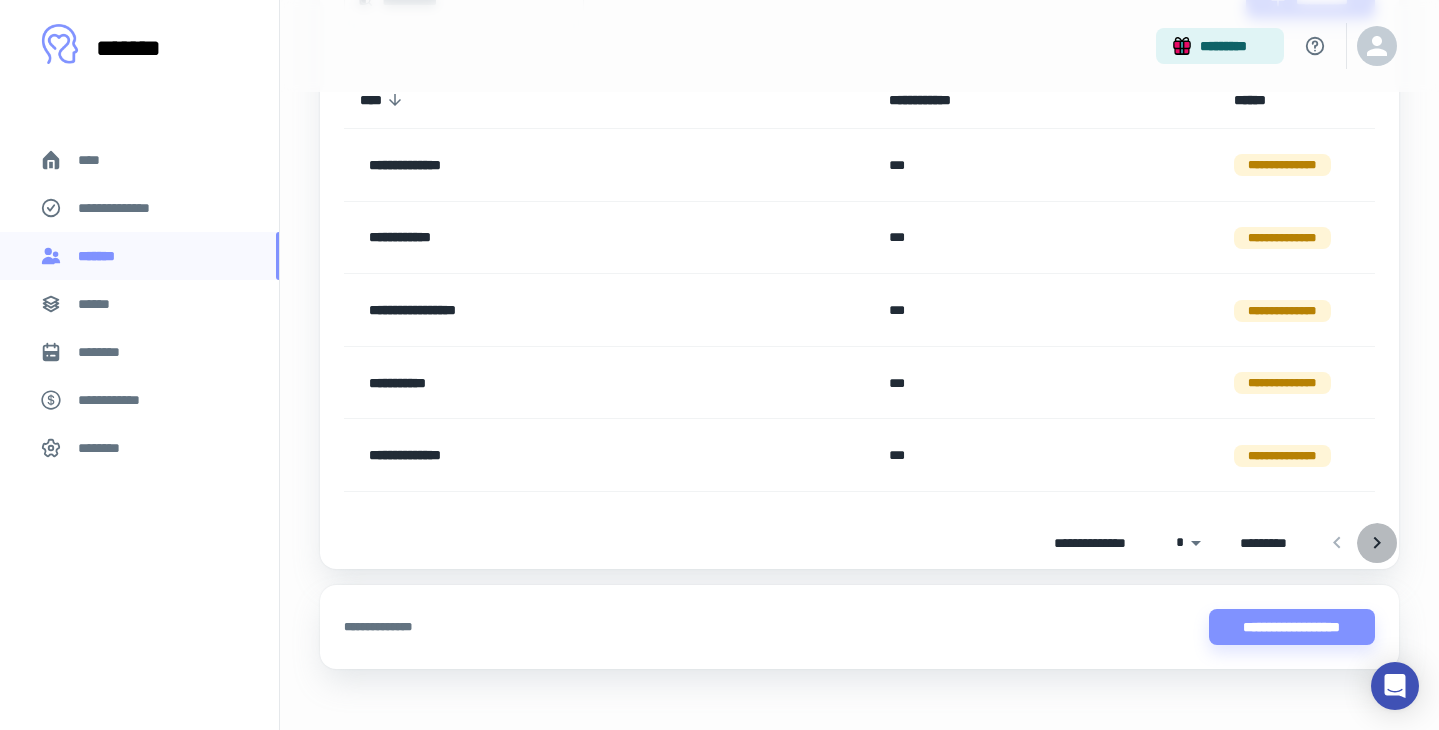 click 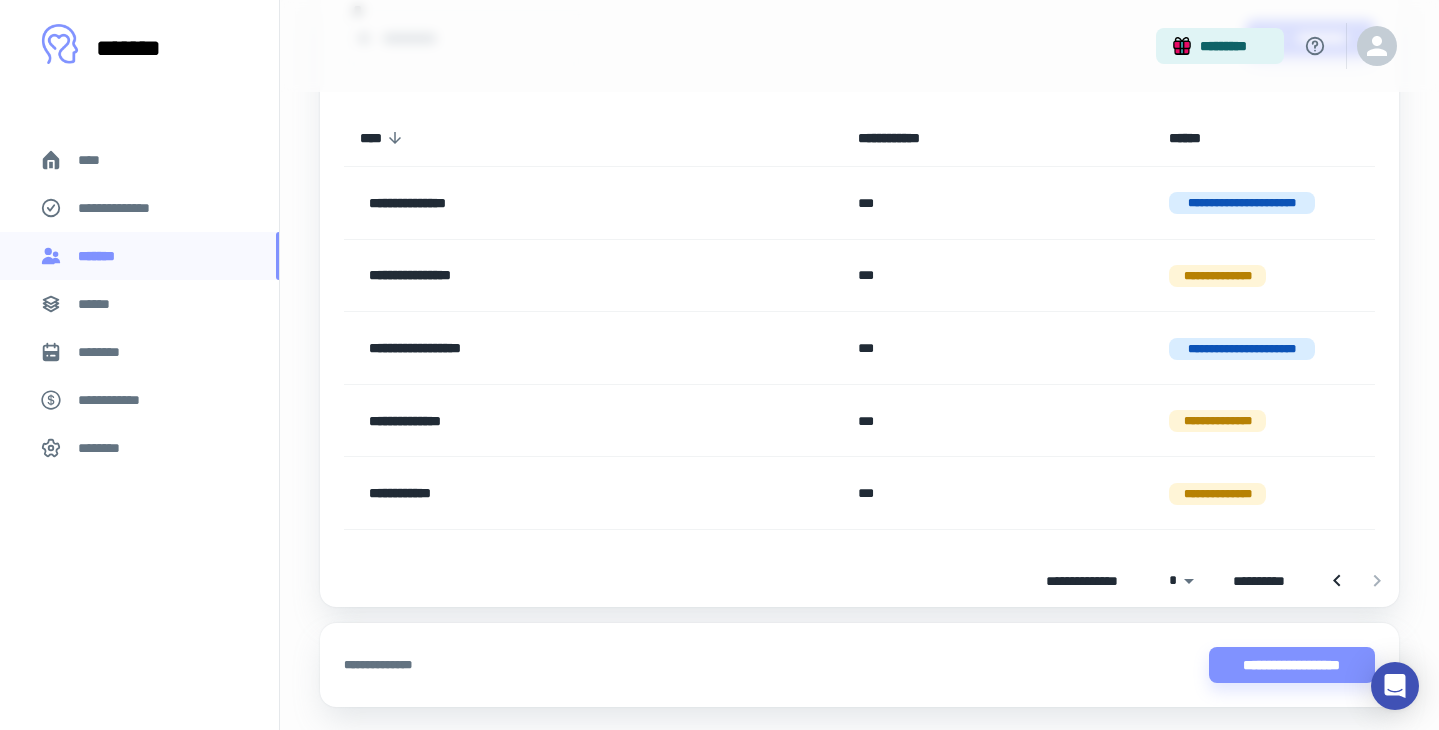 scroll, scrollTop: 200, scrollLeft: 0, axis: vertical 